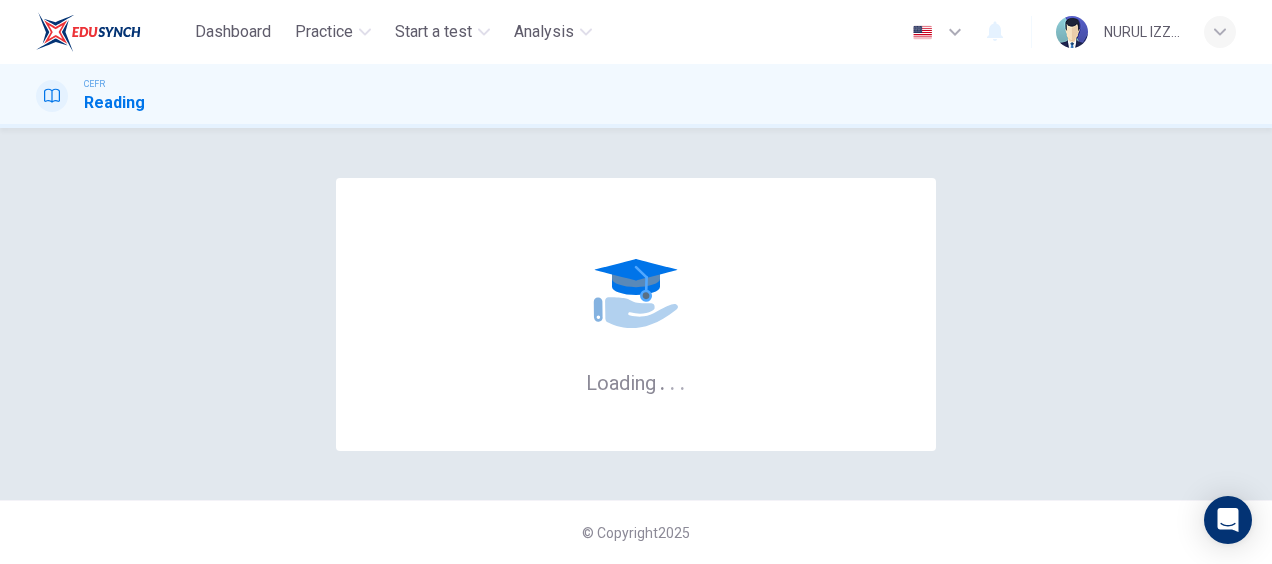 scroll, scrollTop: 0, scrollLeft: 0, axis: both 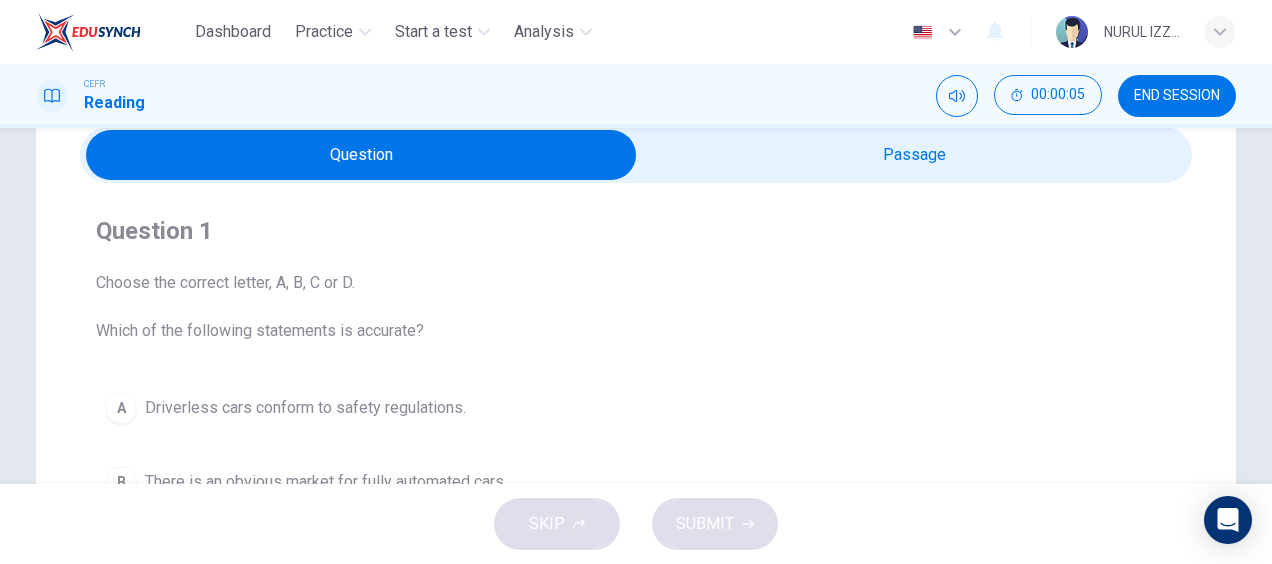 click at bounding box center (636, 155) 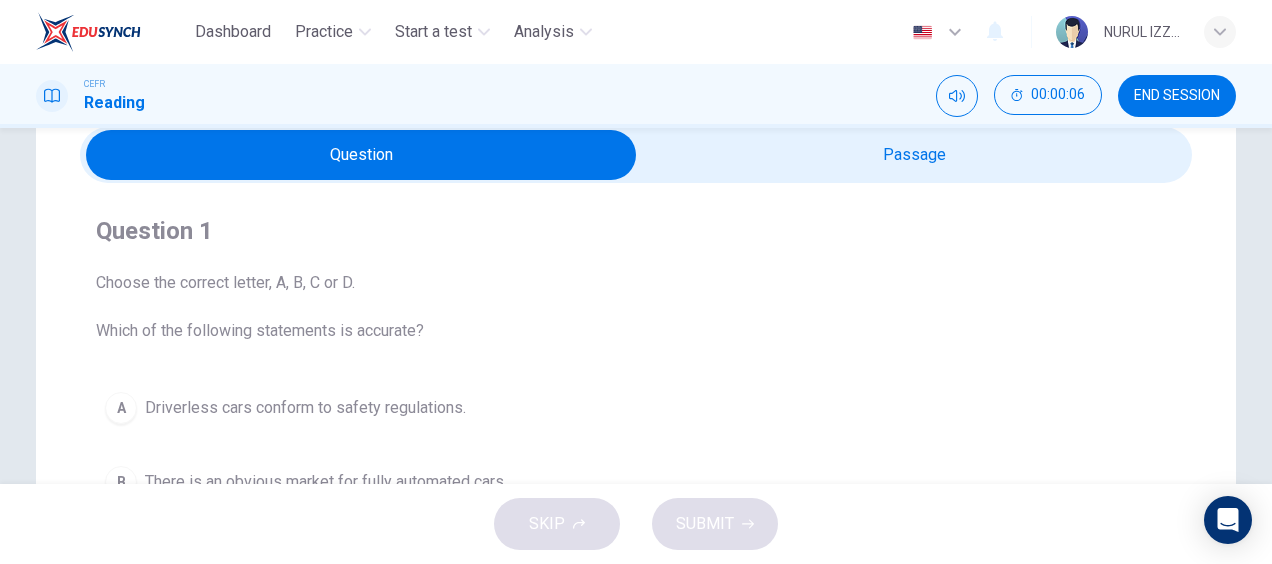 click at bounding box center [361, 155] 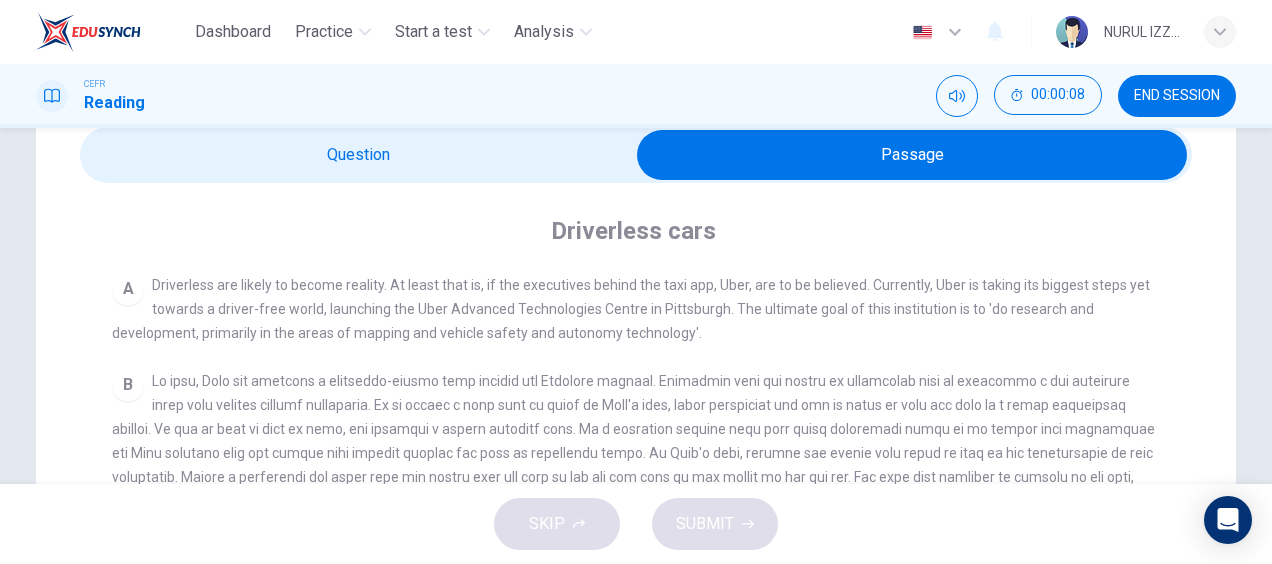 scroll, scrollTop: 601, scrollLeft: 0, axis: vertical 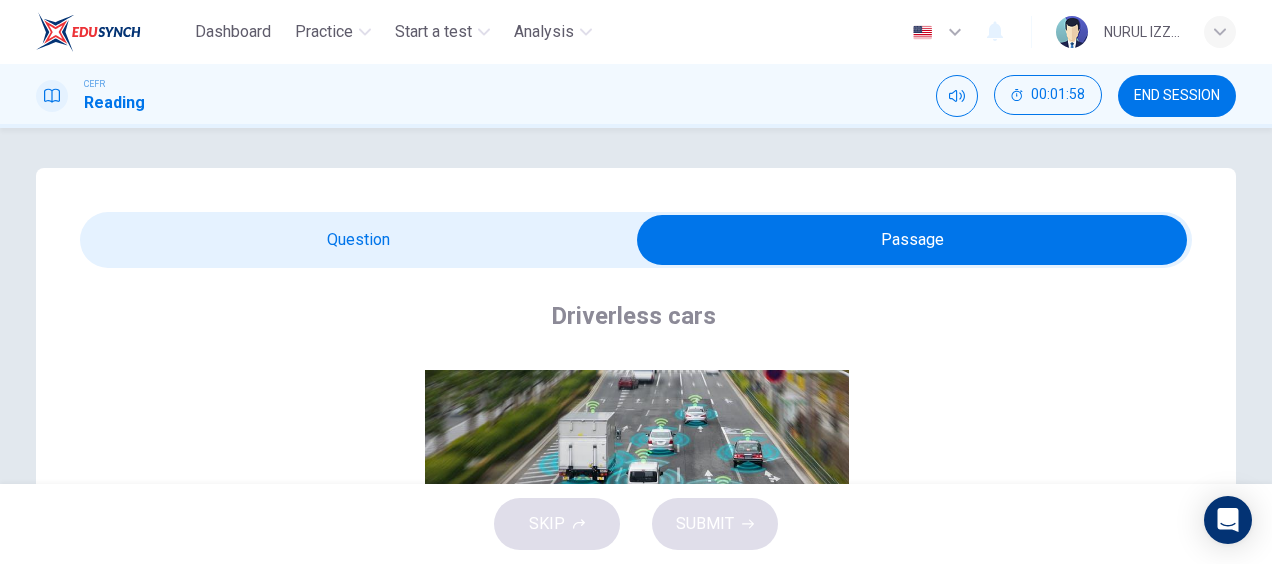 click at bounding box center (912, 240) 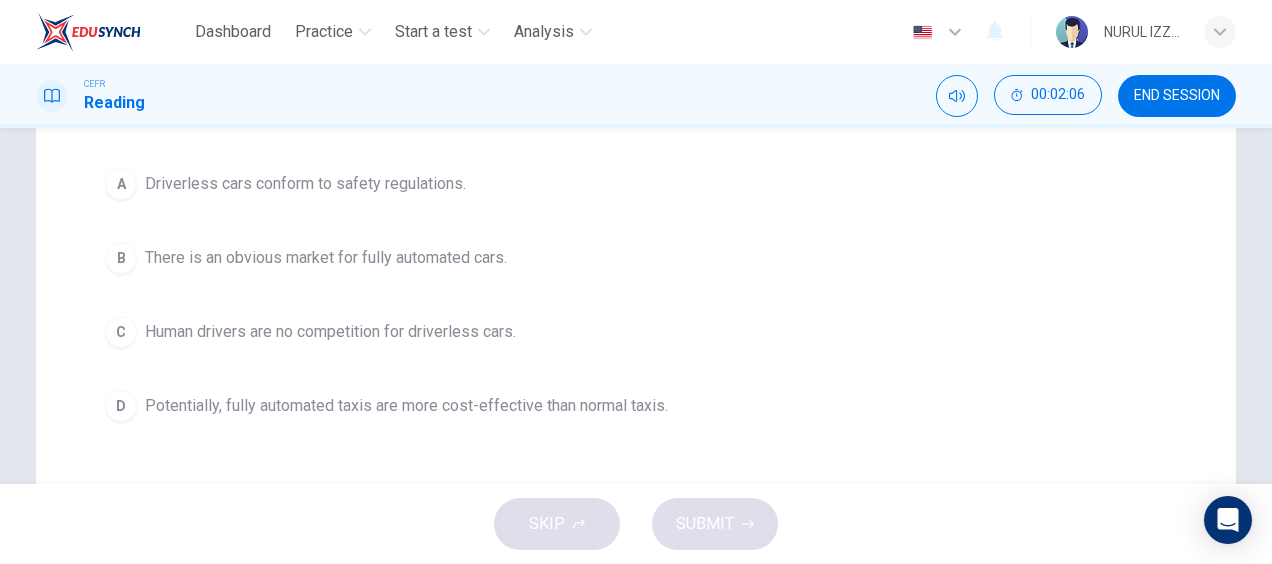 scroll, scrollTop: 310, scrollLeft: 0, axis: vertical 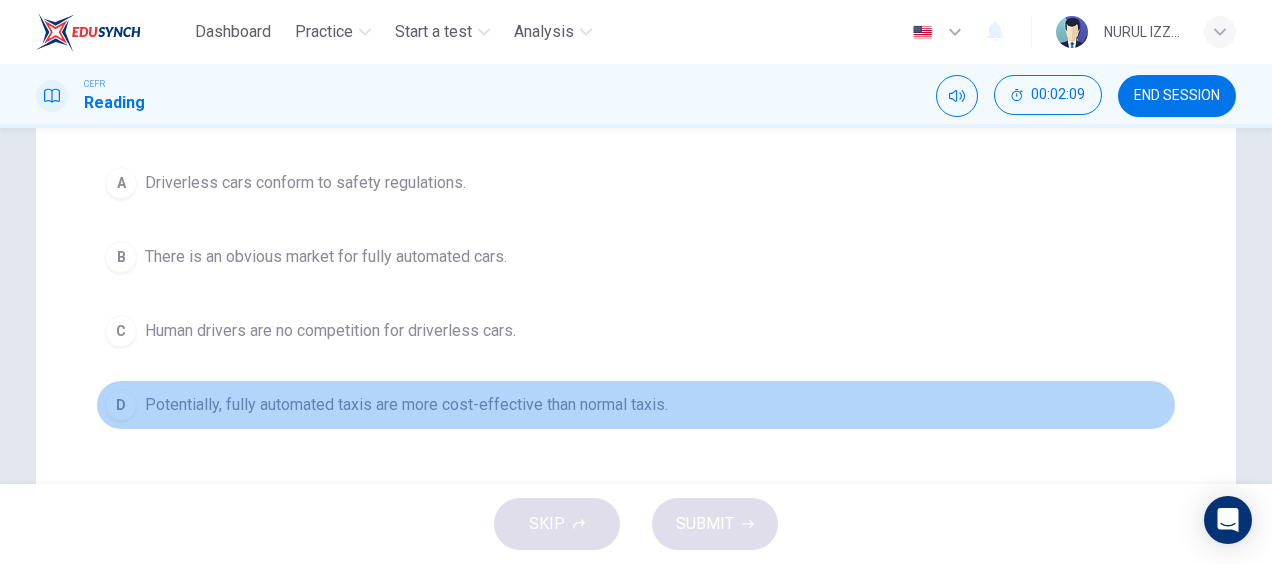 click on "Potentially, fully automated taxis are more cost-effective than normal taxis." at bounding box center [305, 183] 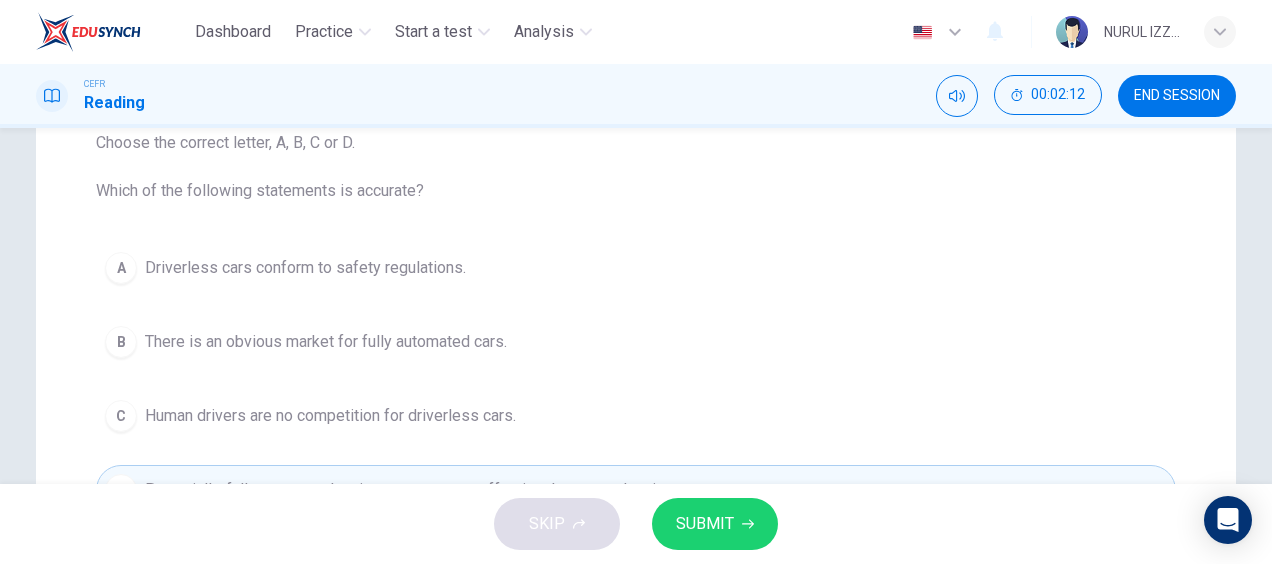 scroll, scrollTop: 250, scrollLeft: 0, axis: vertical 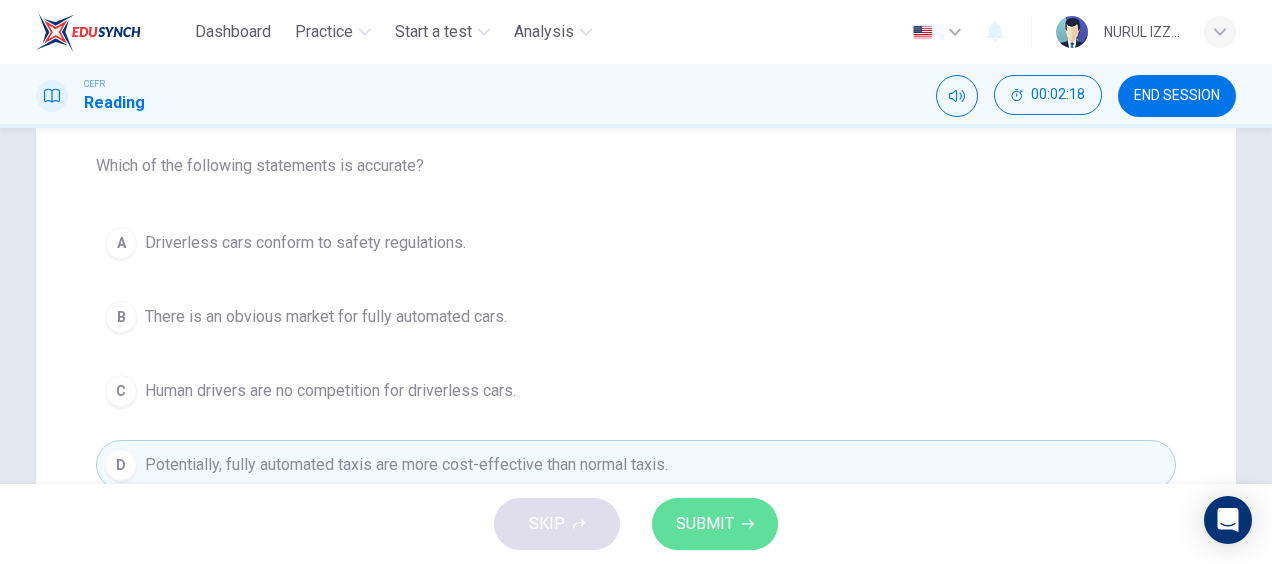 click on "SUBMIT" at bounding box center [705, 524] 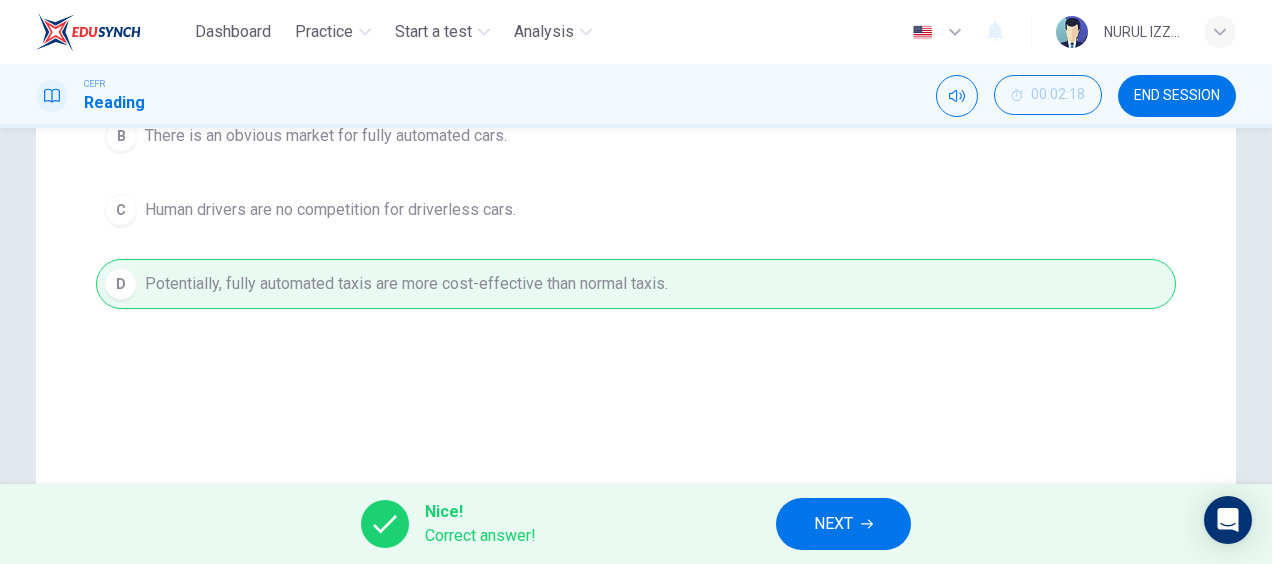 scroll, scrollTop: 473, scrollLeft: 0, axis: vertical 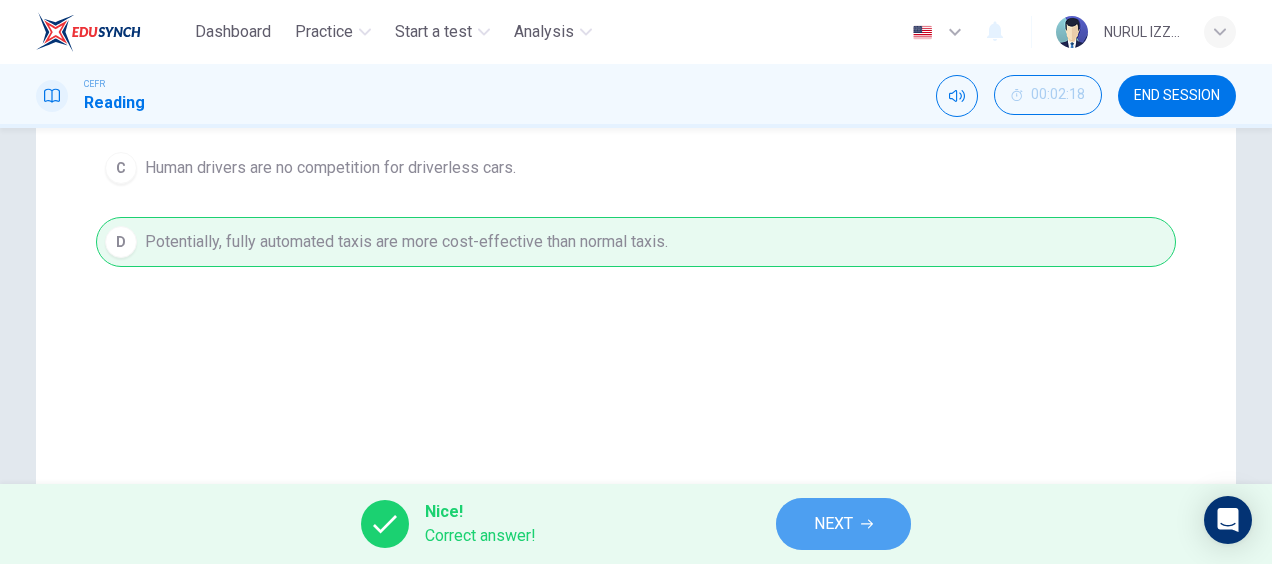 click on "NEXT" at bounding box center [843, 524] 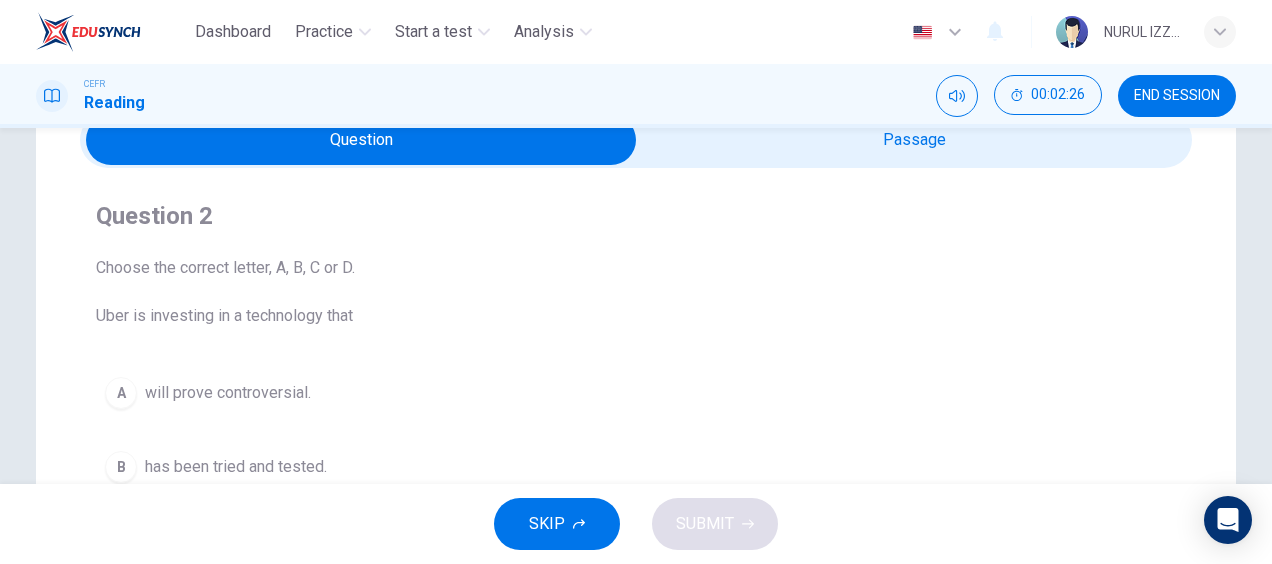 scroll, scrollTop: 55, scrollLeft: 0, axis: vertical 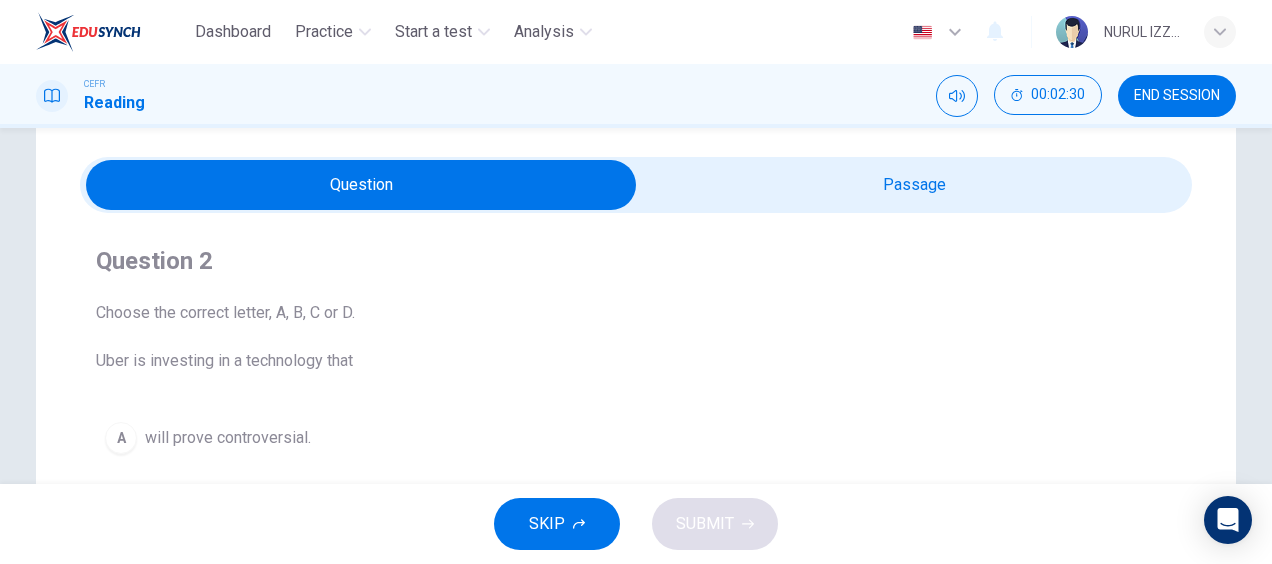 click at bounding box center (361, 185) 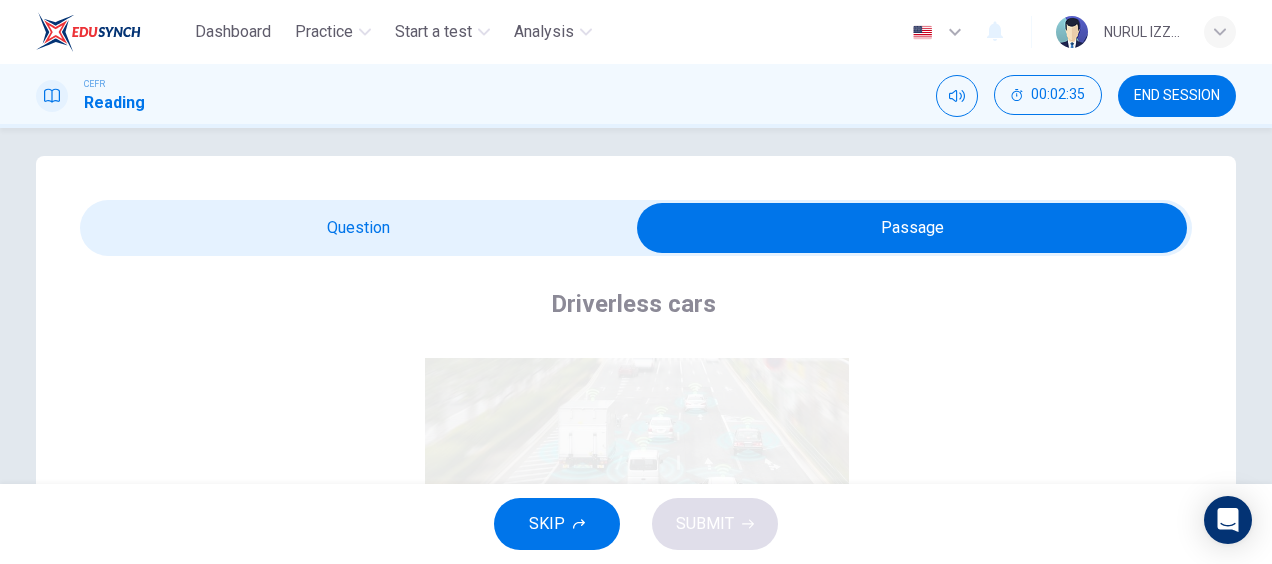 scroll, scrollTop: 0, scrollLeft: 0, axis: both 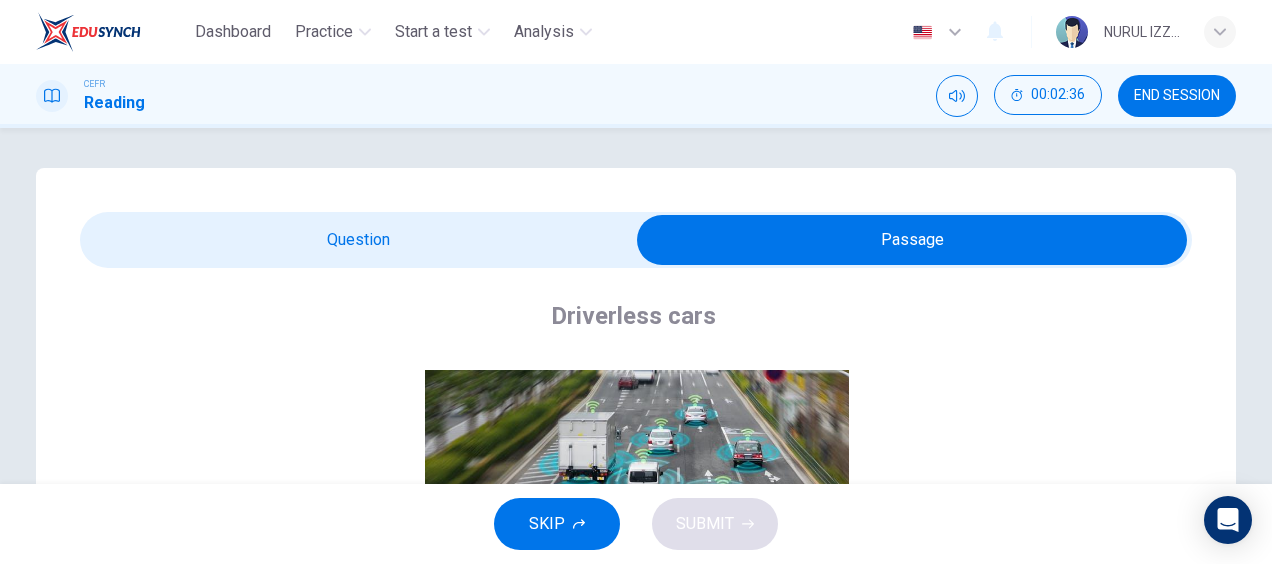 click at bounding box center (912, 240) 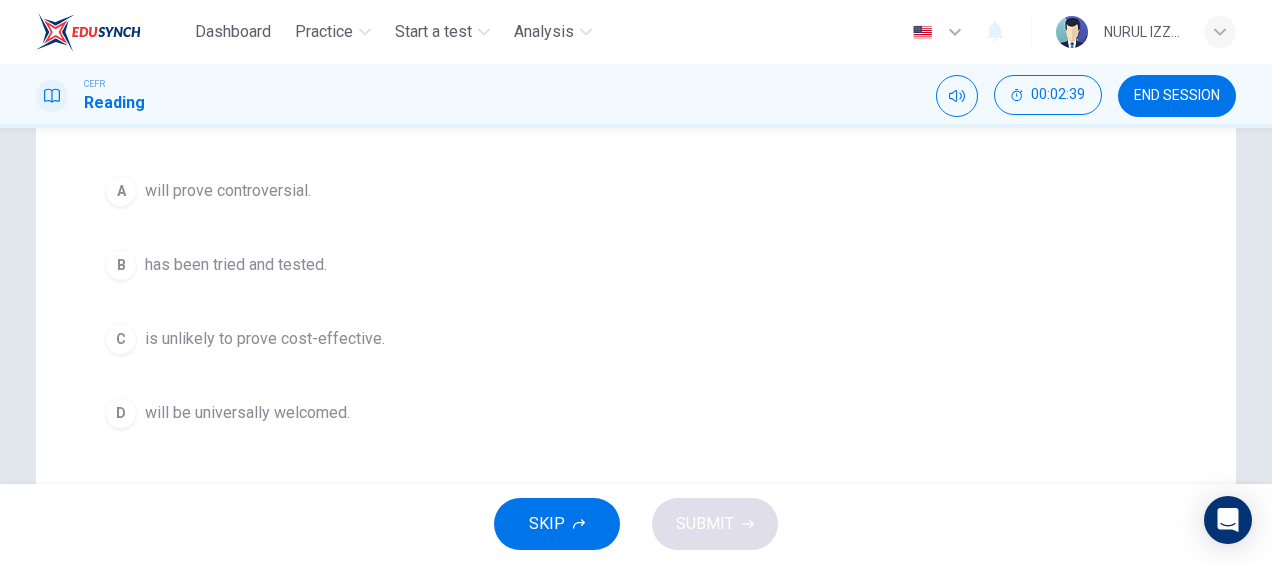 scroll, scrollTop: 312, scrollLeft: 0, axis: vertical 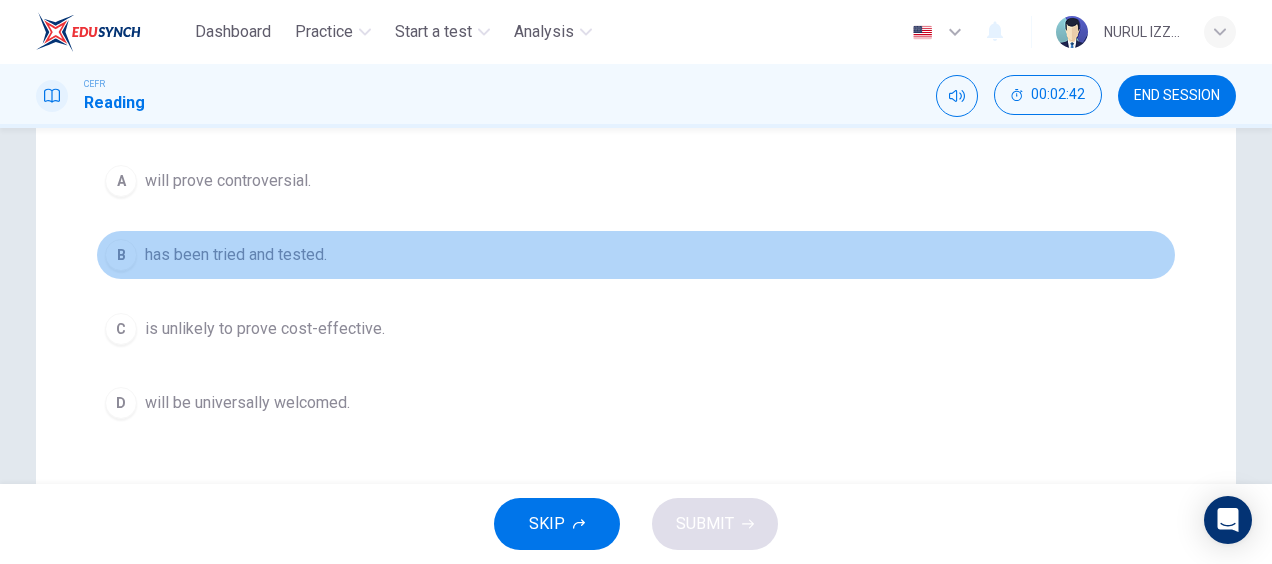 click on "has been tried and tested." at bounding box center (228, 181) 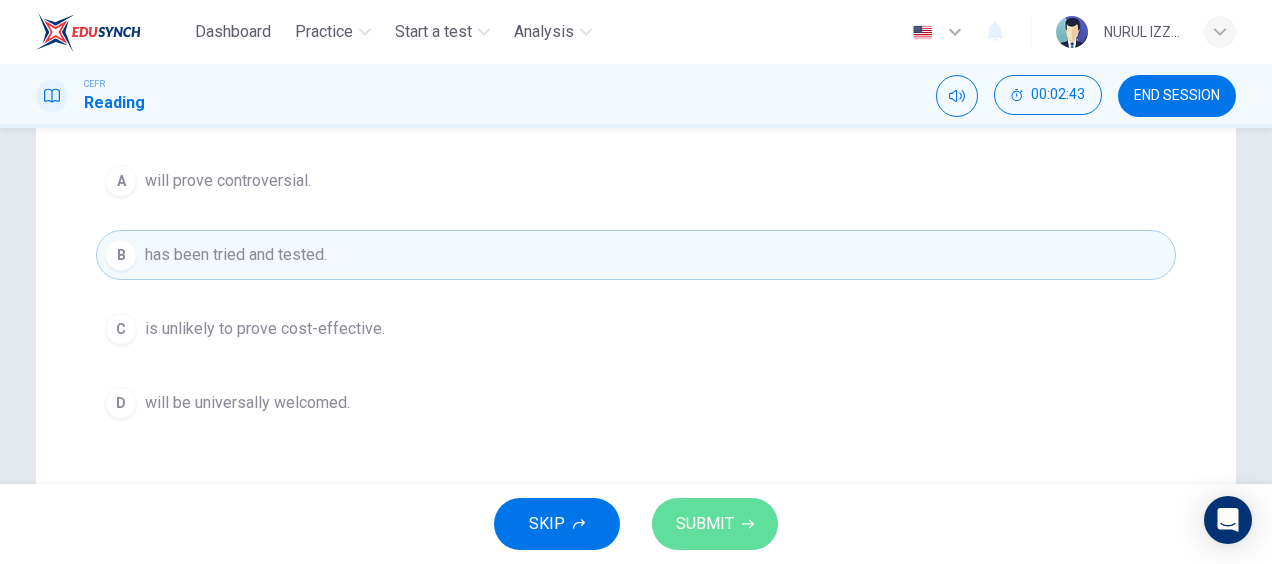 click on "SUBMIT" at bounding box center (705, 524) 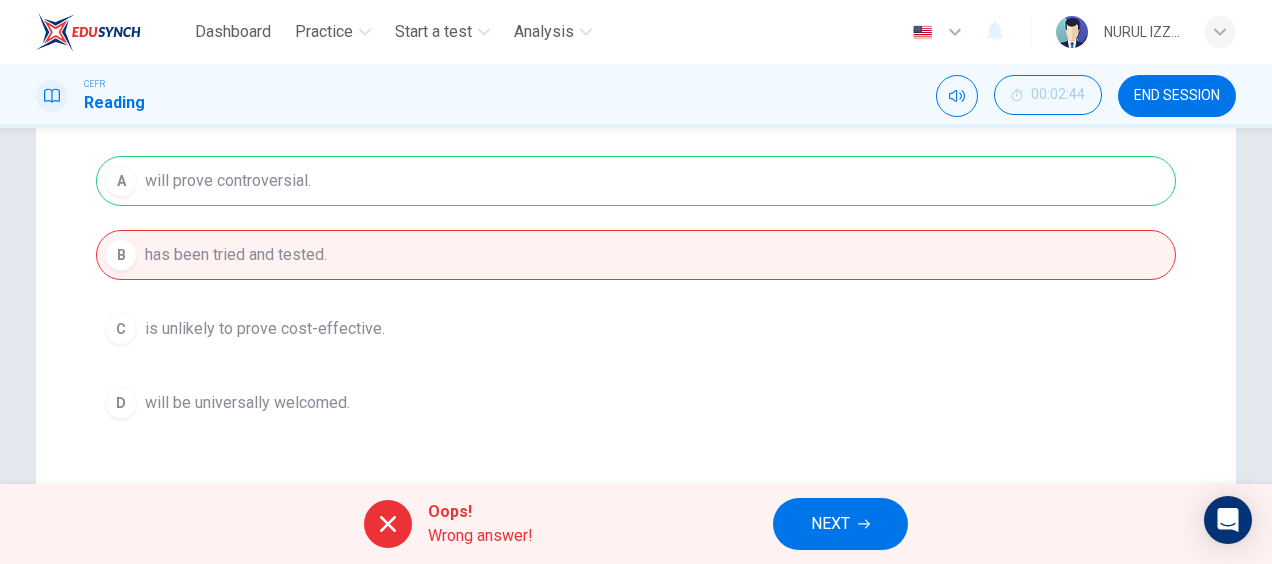 click on "A will prove controversial. B has been tried and tested. C is unlikely to prove cost-effective. D will be universally welcomed." at bounding box center [636, 292] 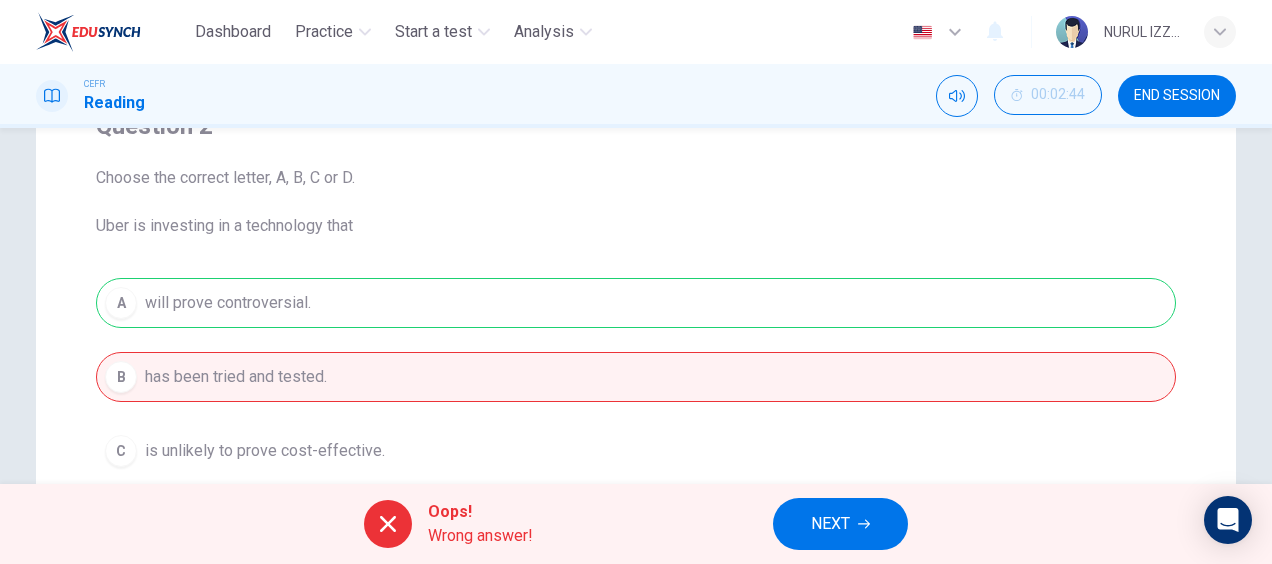scroll, scrollTop: 174, scrollLeft: 0, axis: vertical 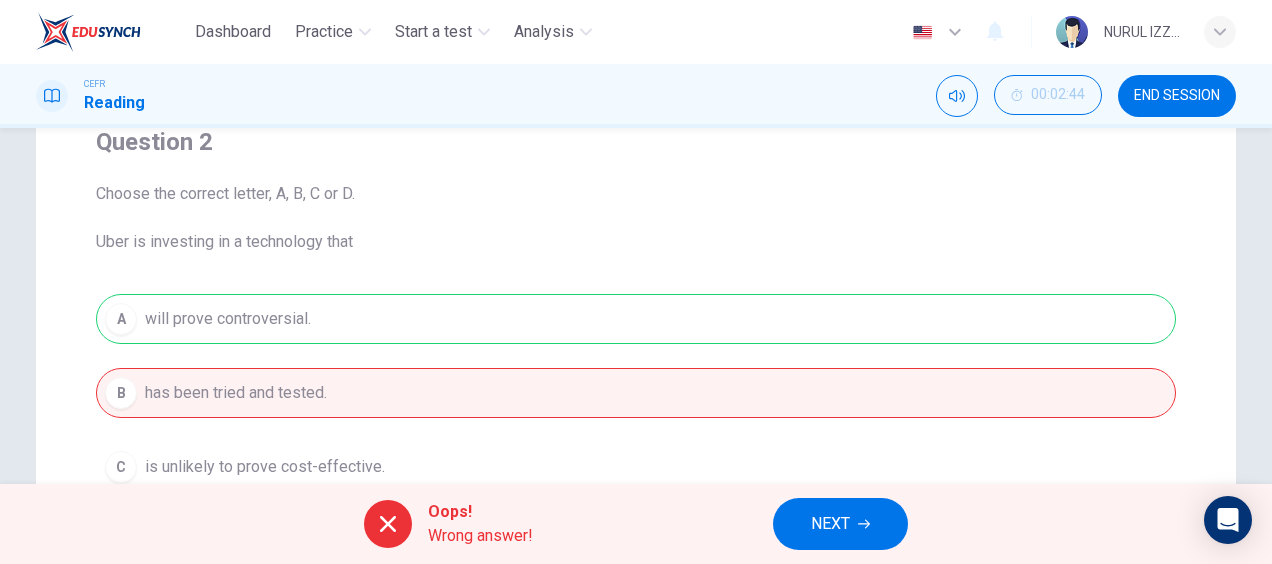 click on "NEXT" at bounding box center (830, 524) 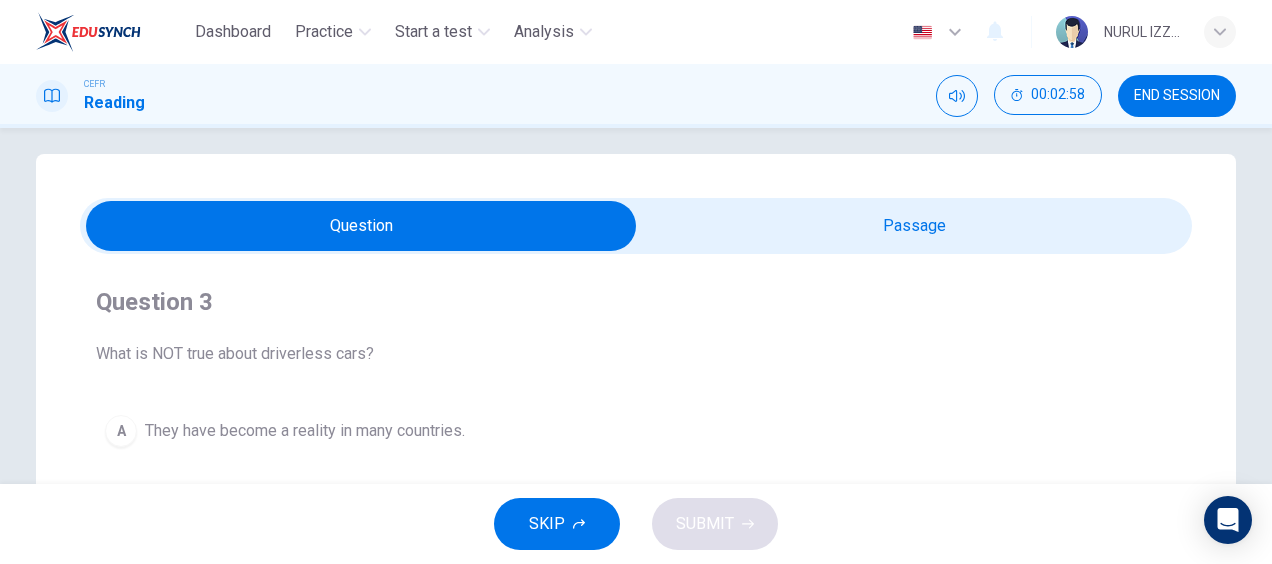 scroll, scrollTop: 0, scrollLeft: 0, axis: both 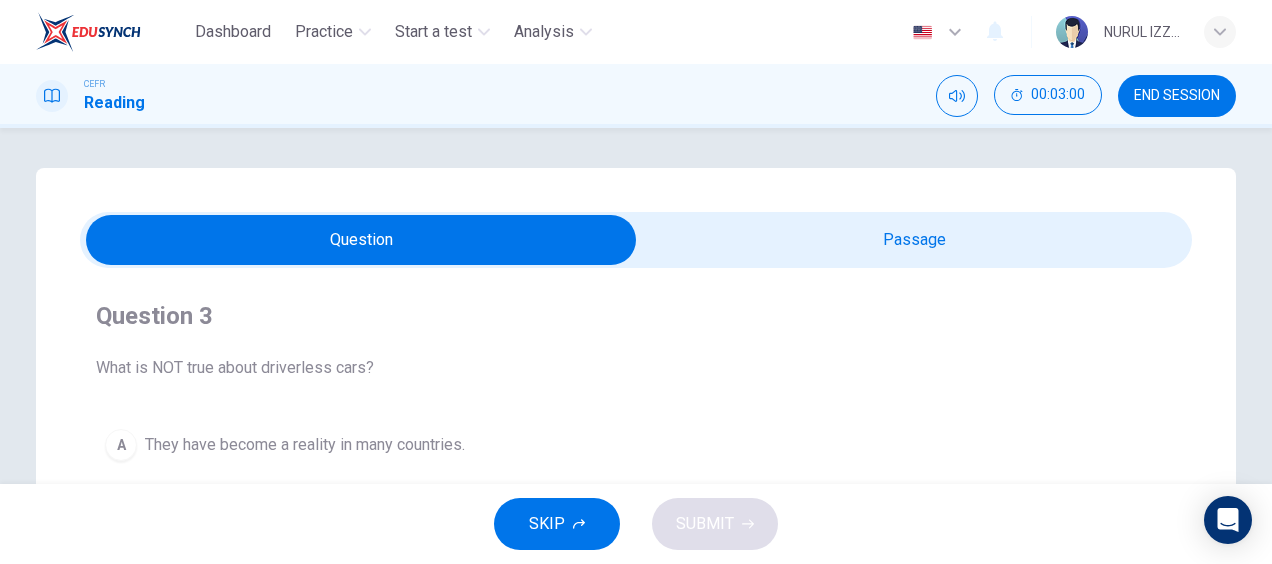 click at bounding box center [361, 240] 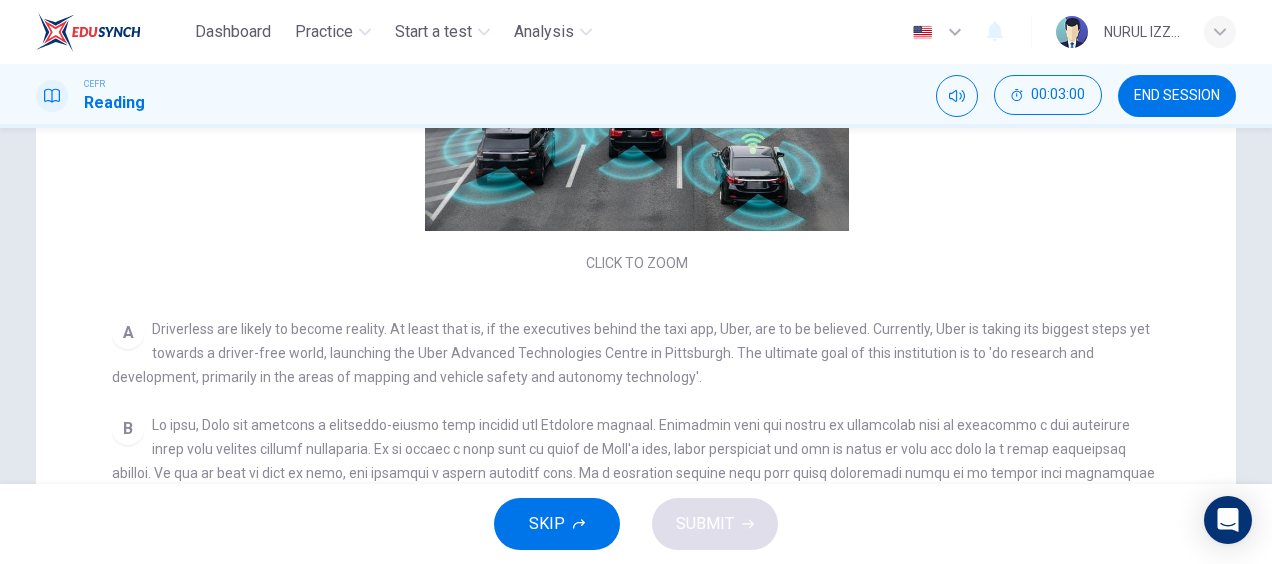 scroll, scrollTop: 428, scrollLeft: 0, axis: vertical 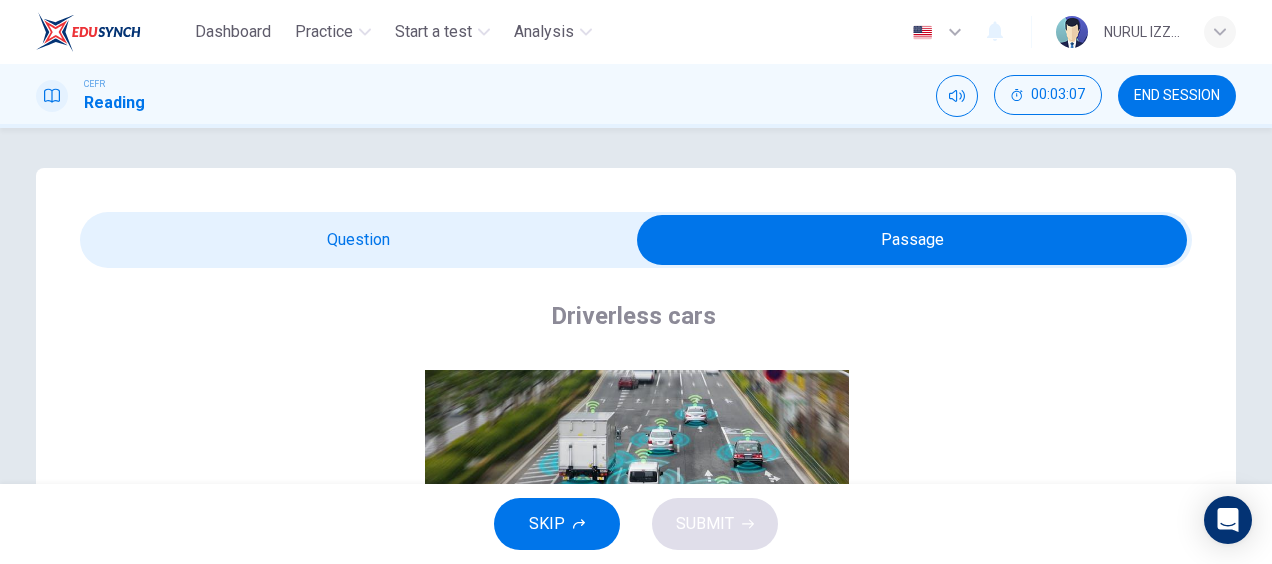 click at bounding box center [912, 240] 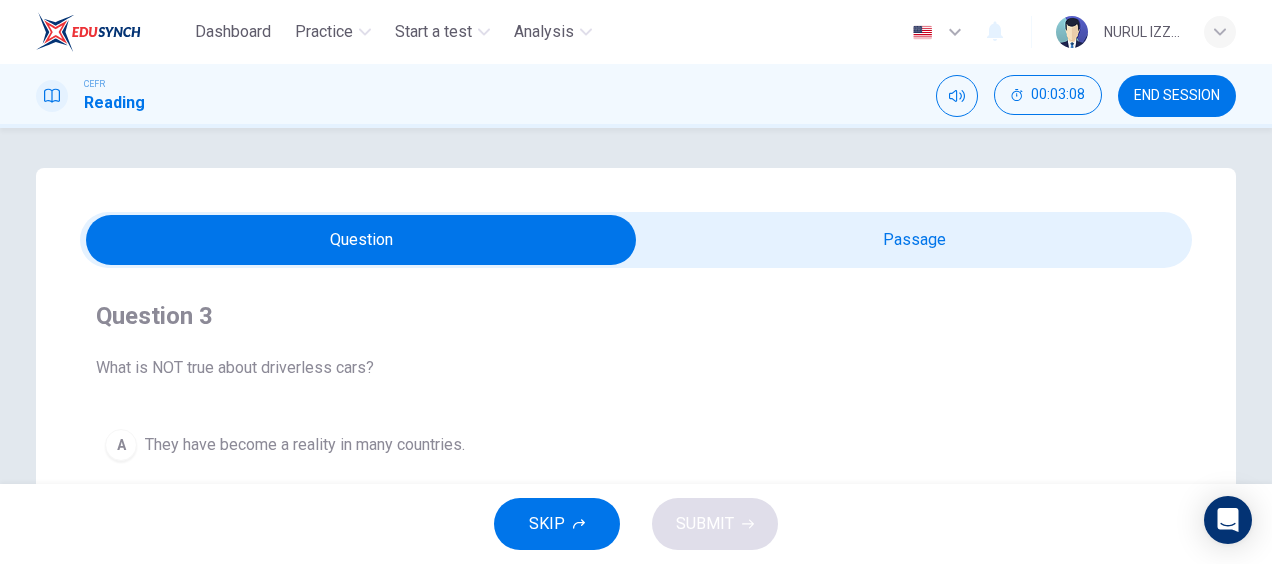 scroll, scrollTop: 44, scrollLeft: 0, axis: vertical 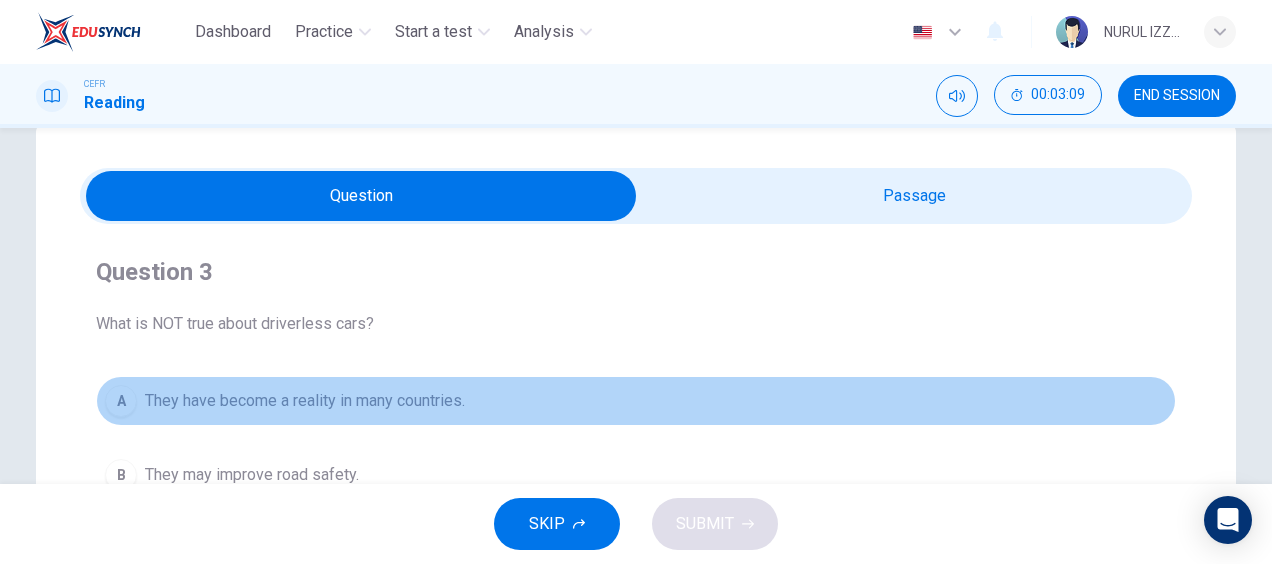 click on "A They have become a reality in many countries." at bounding box center (636, 401) 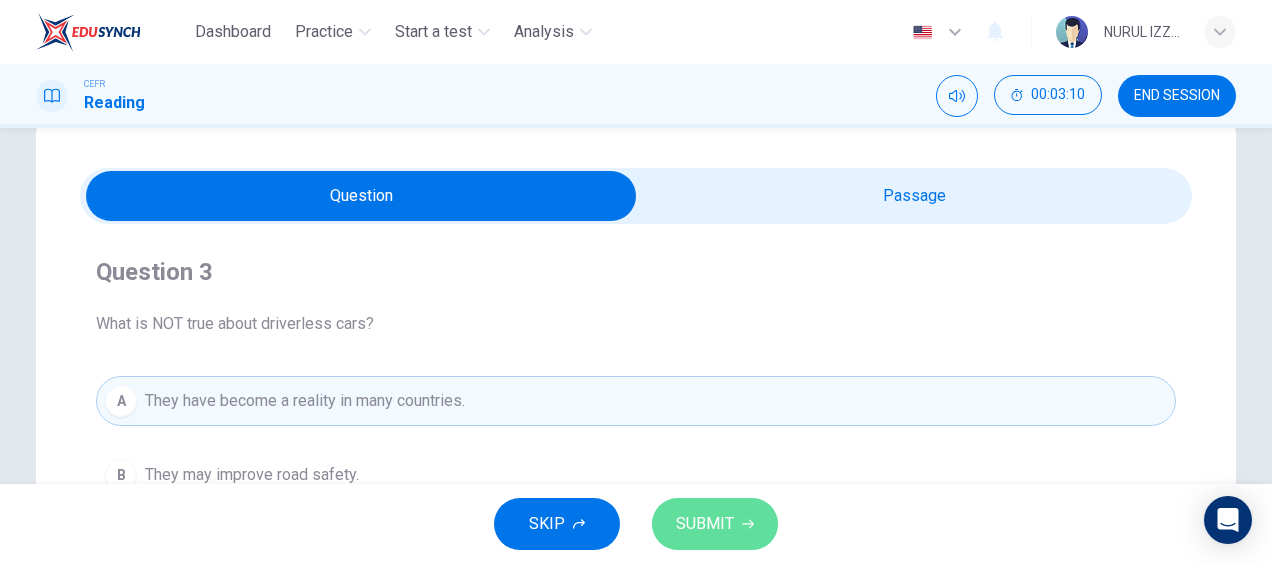 click on "SUBMIT" at bounding box center (715, 524) 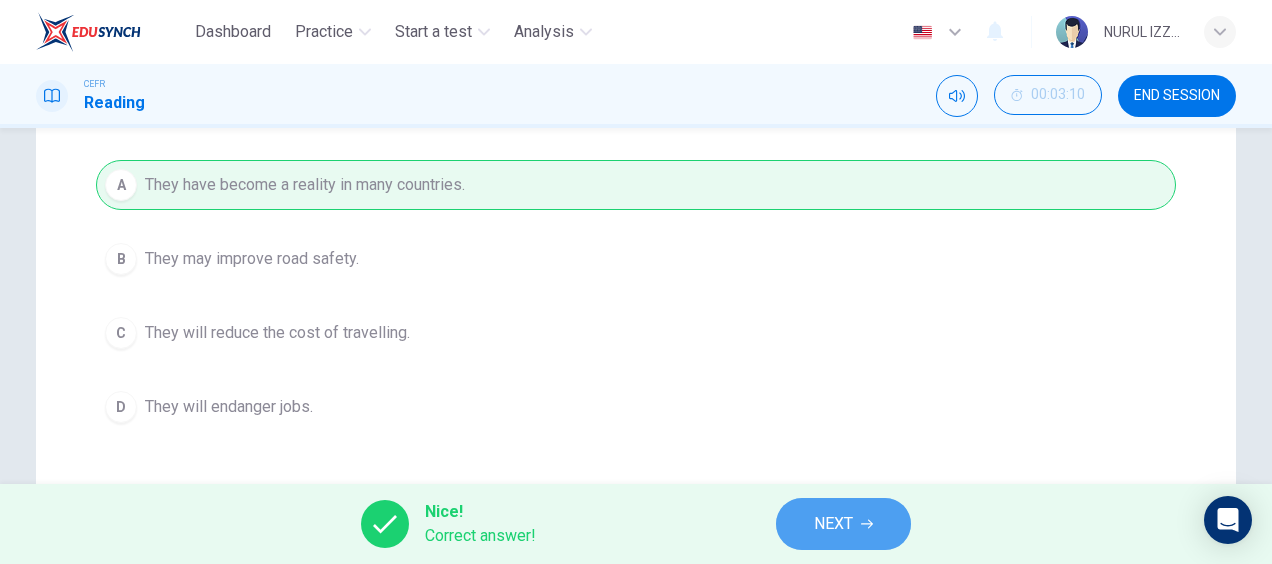 click on "NEXT" at bounding box center [833, 524] 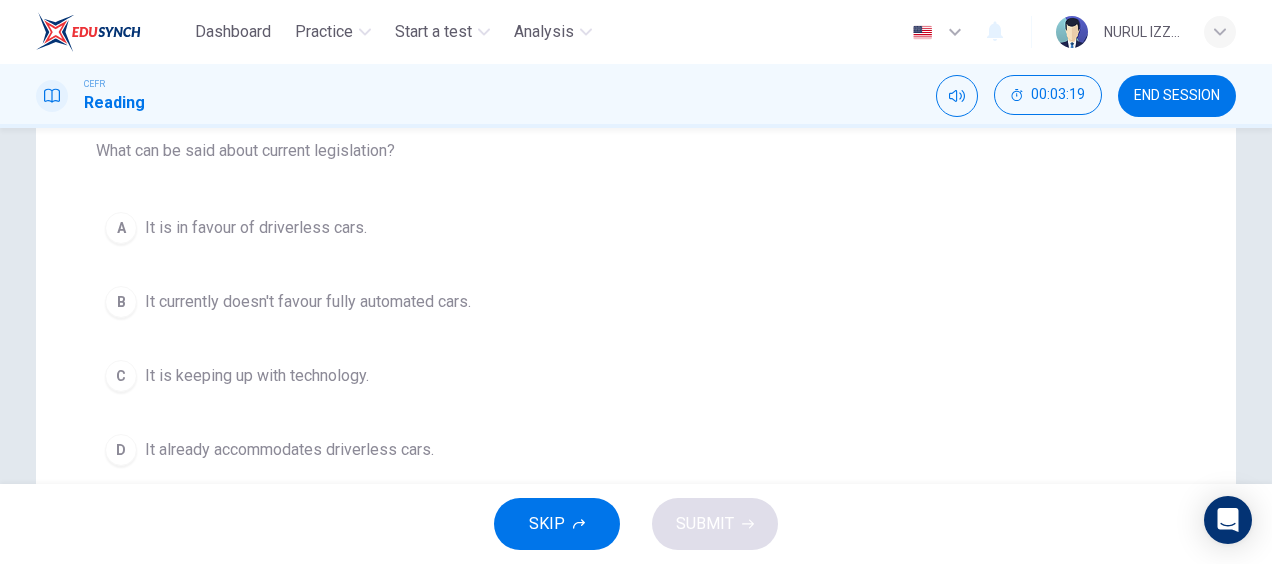 scroll, scrollTop: 264, scrollLeft: 0, axis: vertical 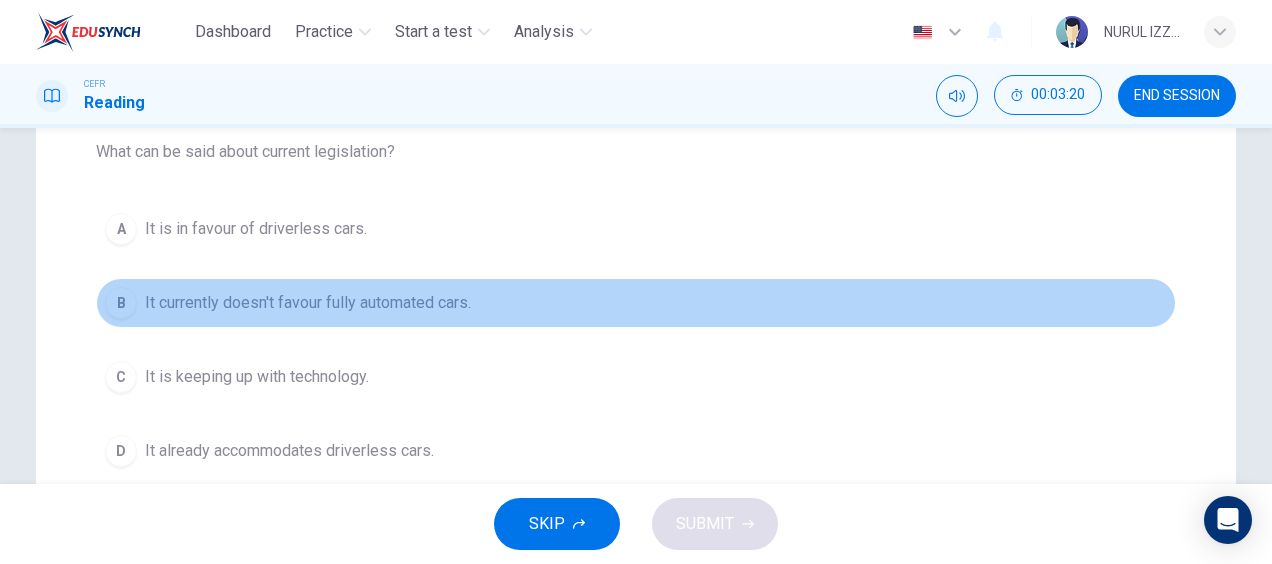 click on "It currently doesn't favour fully automated cars." at bounding box center (256, 229) 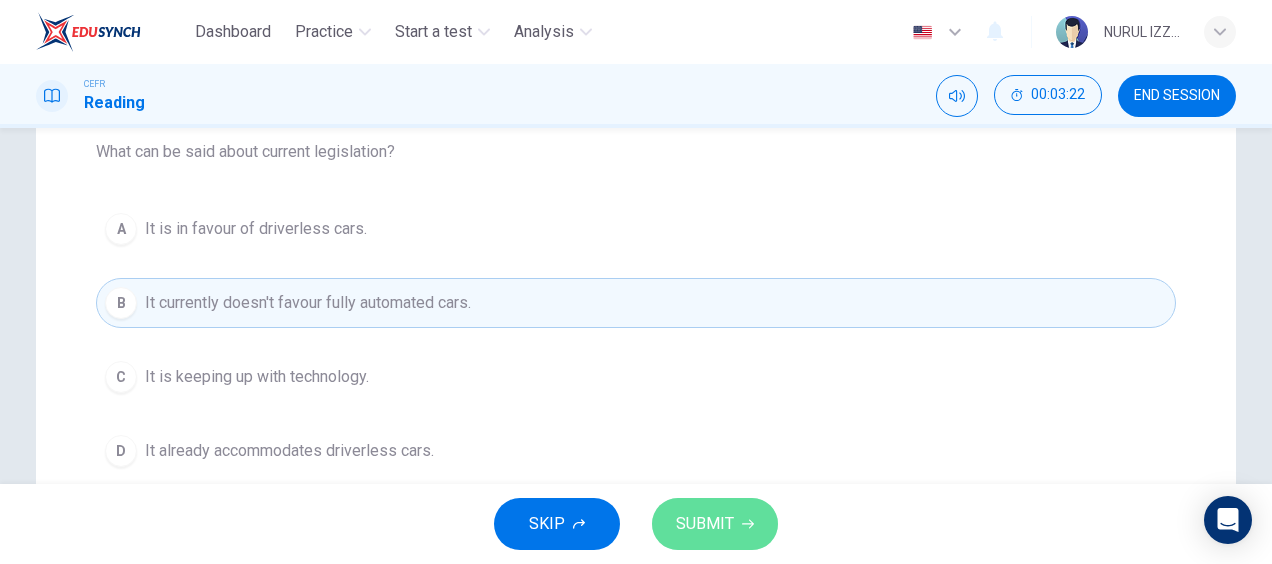 click on "SUBMIT" at bounding box center (705, 524) 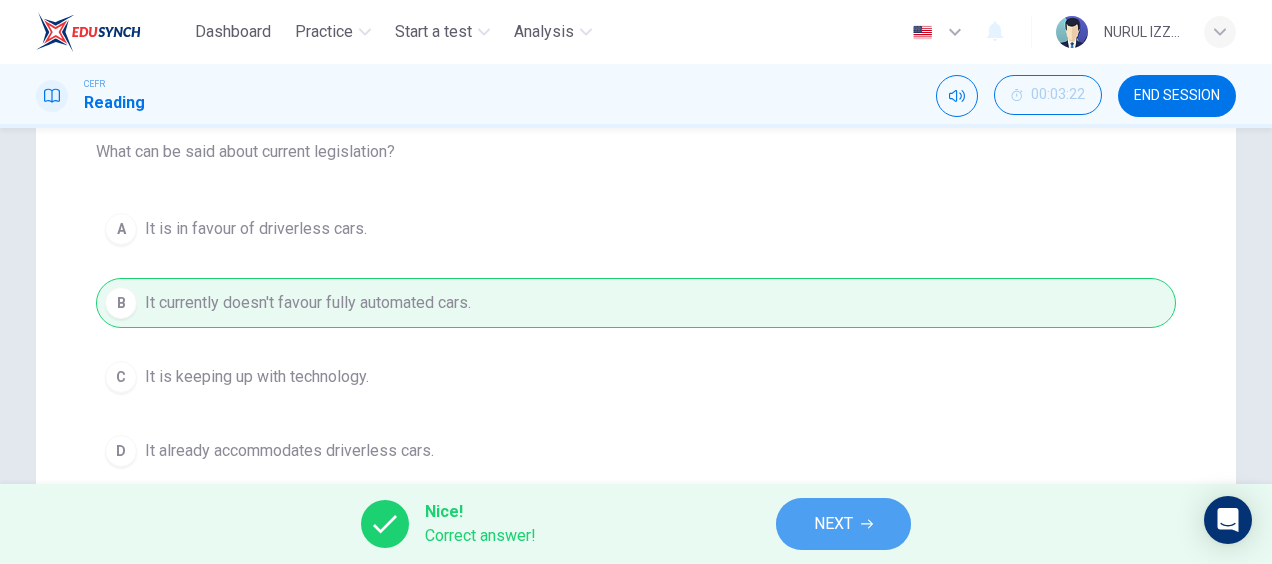 click on "NEXT" at bounding box center [833, 524] 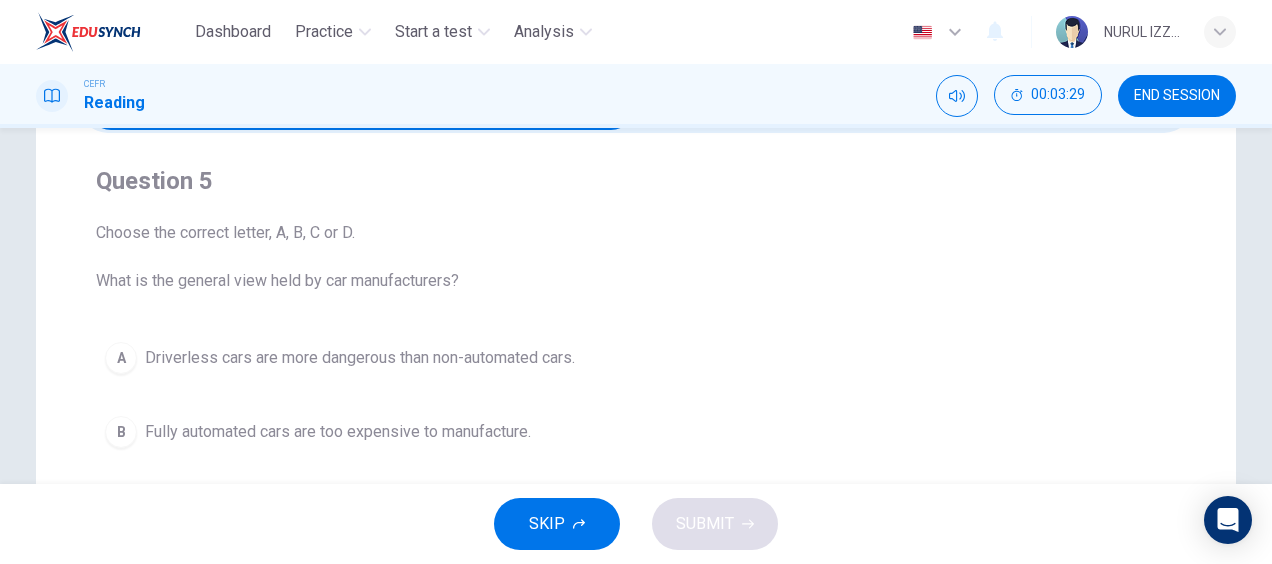 scroll, scrollTop: 0, scrollLeft: 0, axis: both 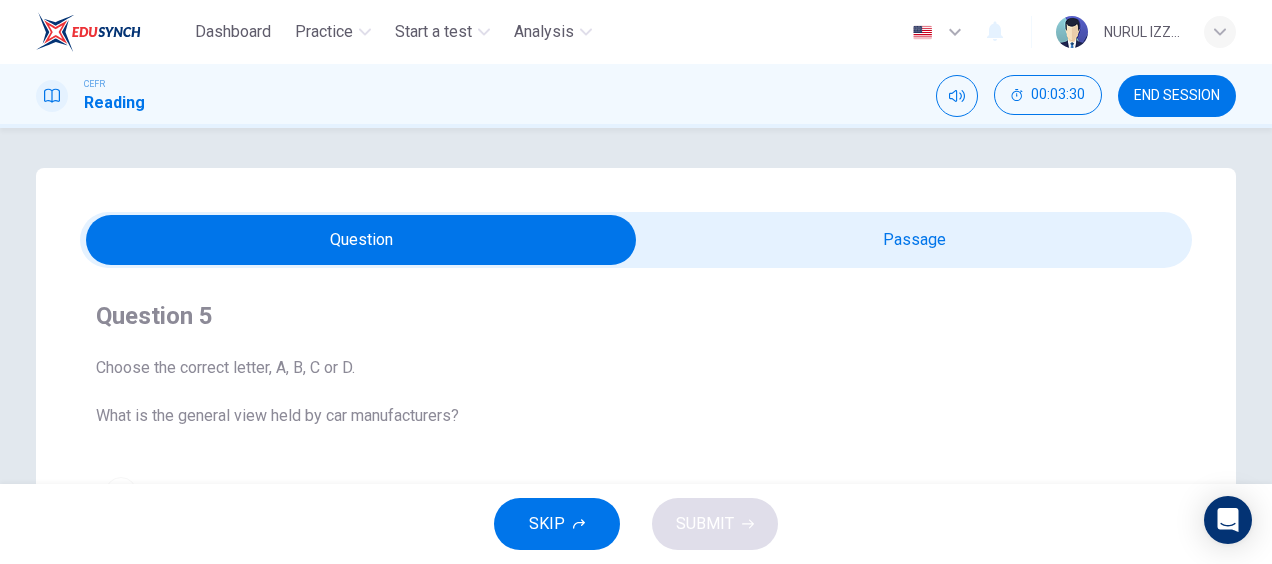 click at bounding box center (361, 240) 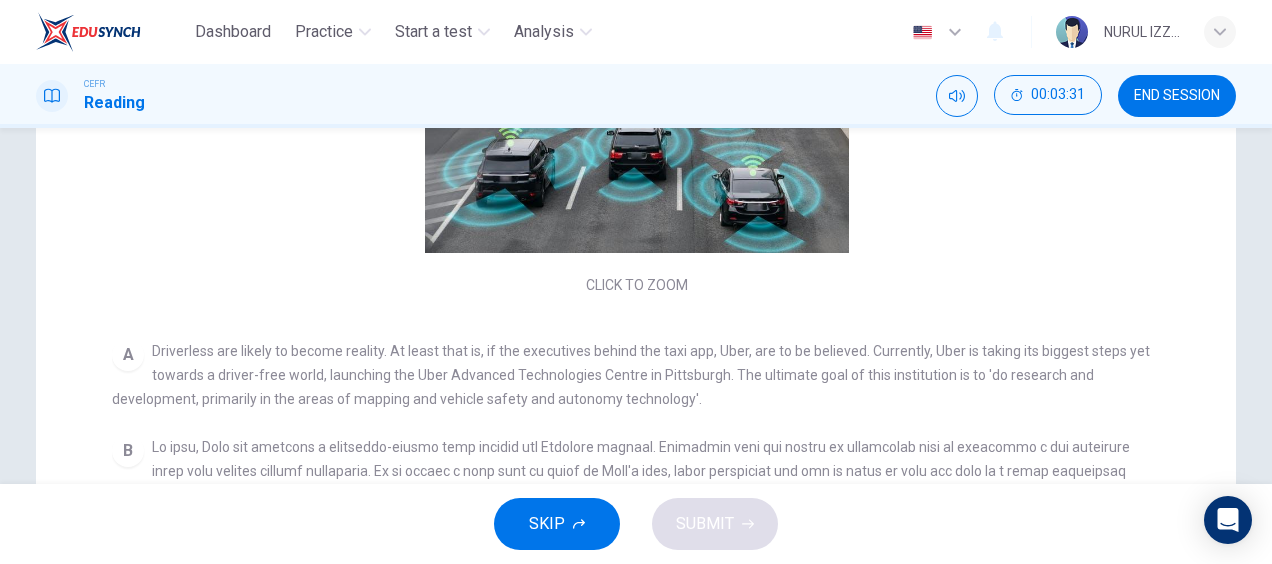 scroll, scrollTop: 405, scrollLeft: 0, axis: vertical 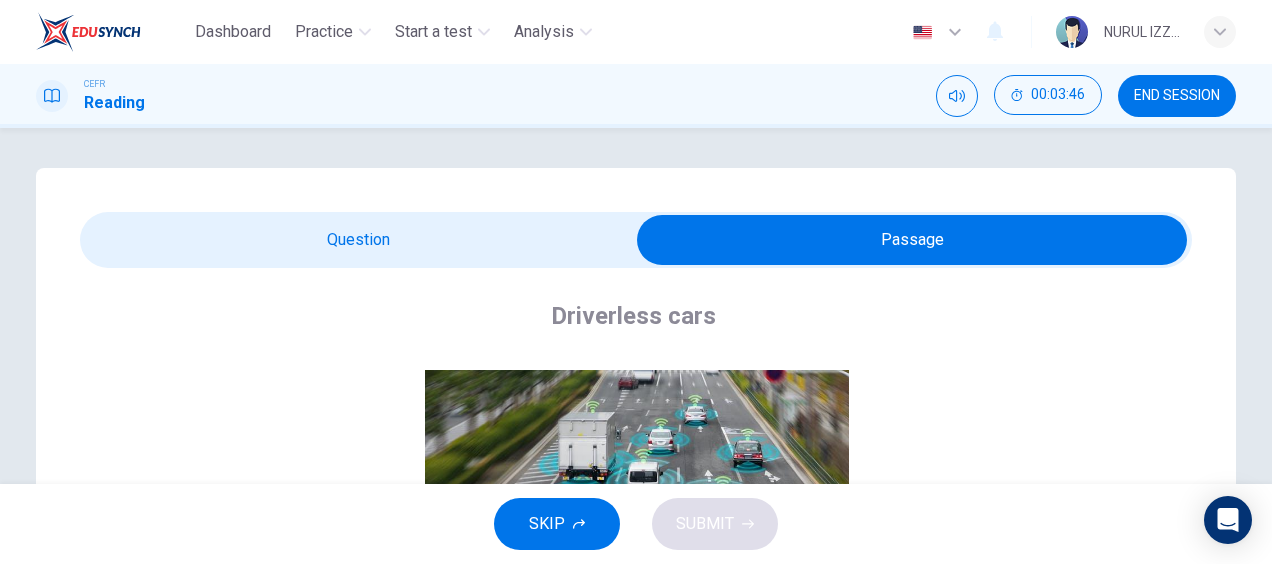 click at bounding box center [912, 240] 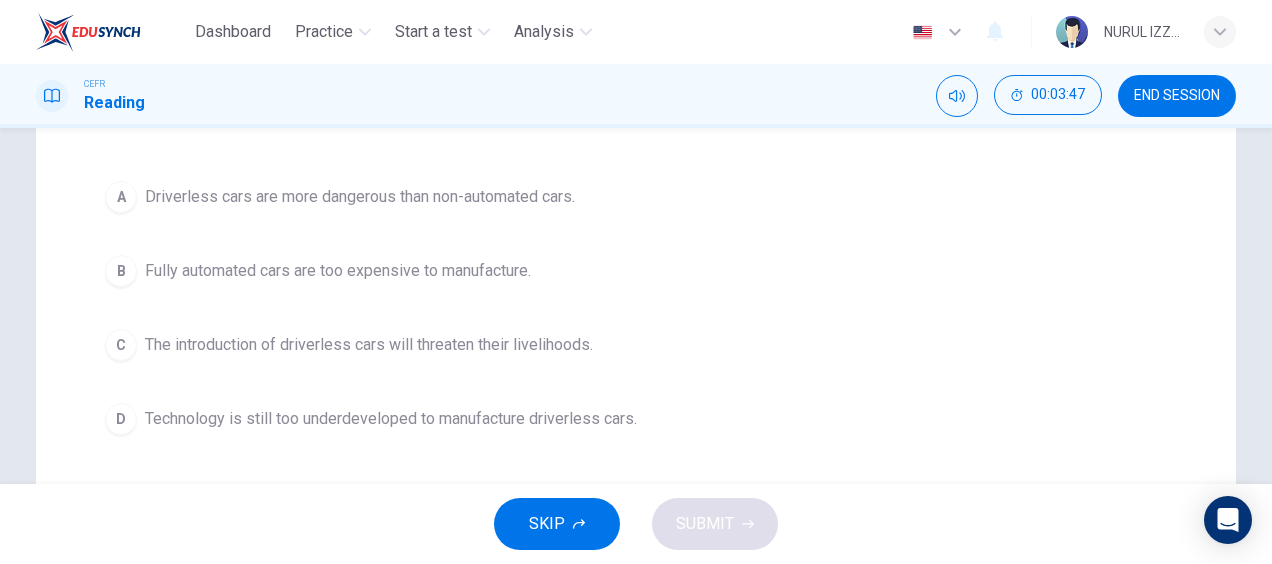 scroll, scrollTop: 298, scrollLeft: 0, axis: vertical 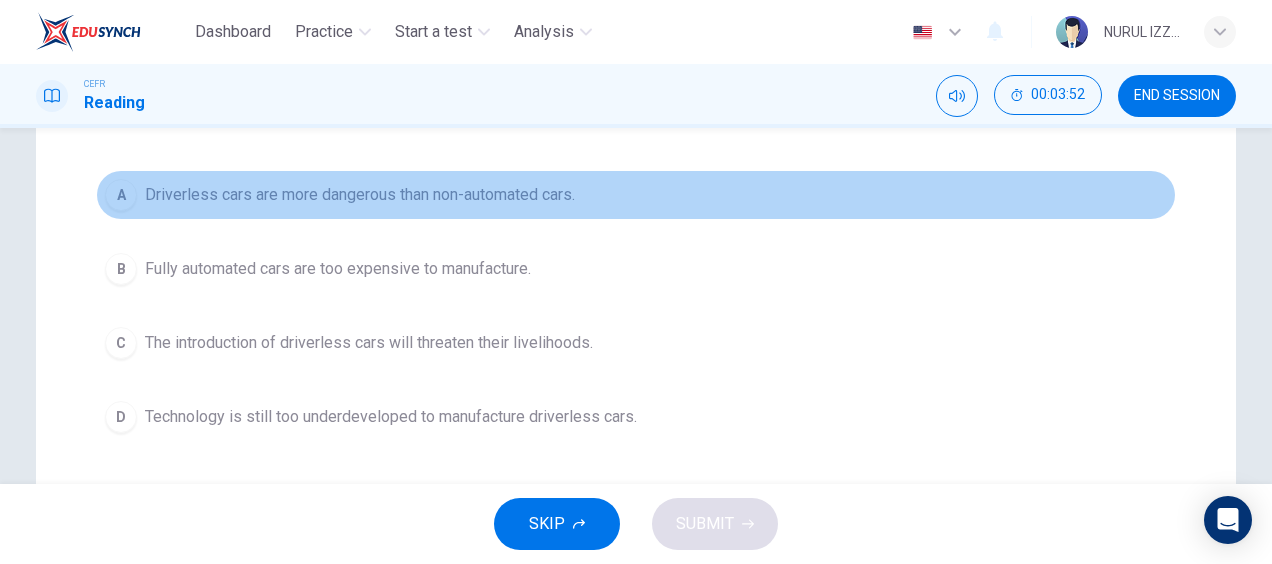 click on "A Driverless cars are more dangerous than non-automated cars." at bounding box center [636, 195] 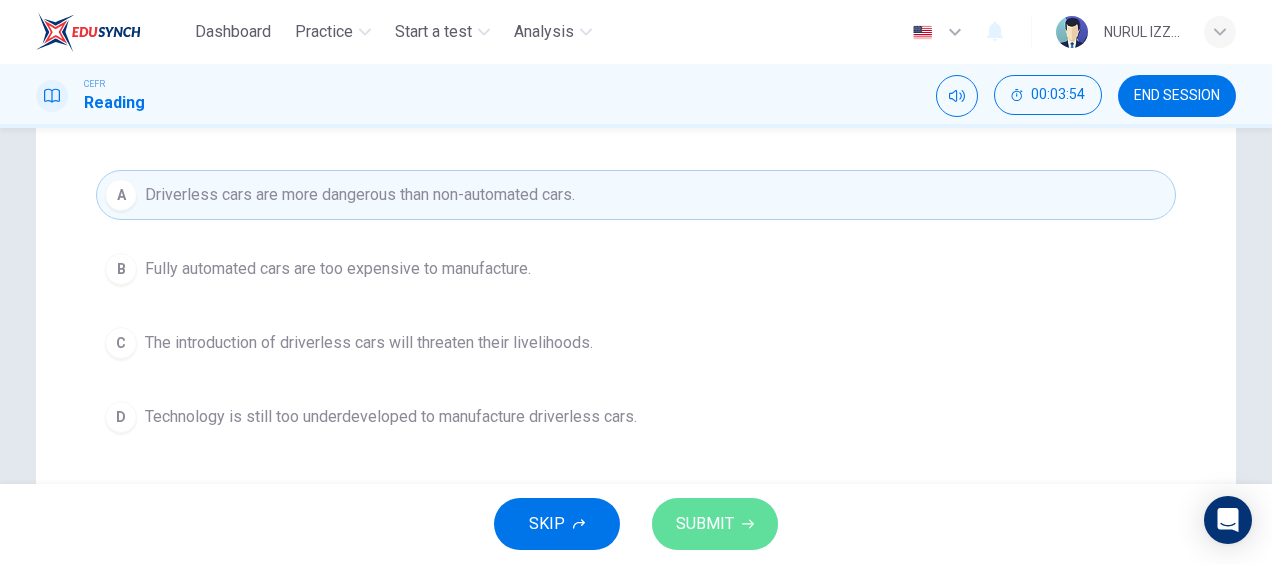 click on "SUBMIT" at bounding box center (705, 524) 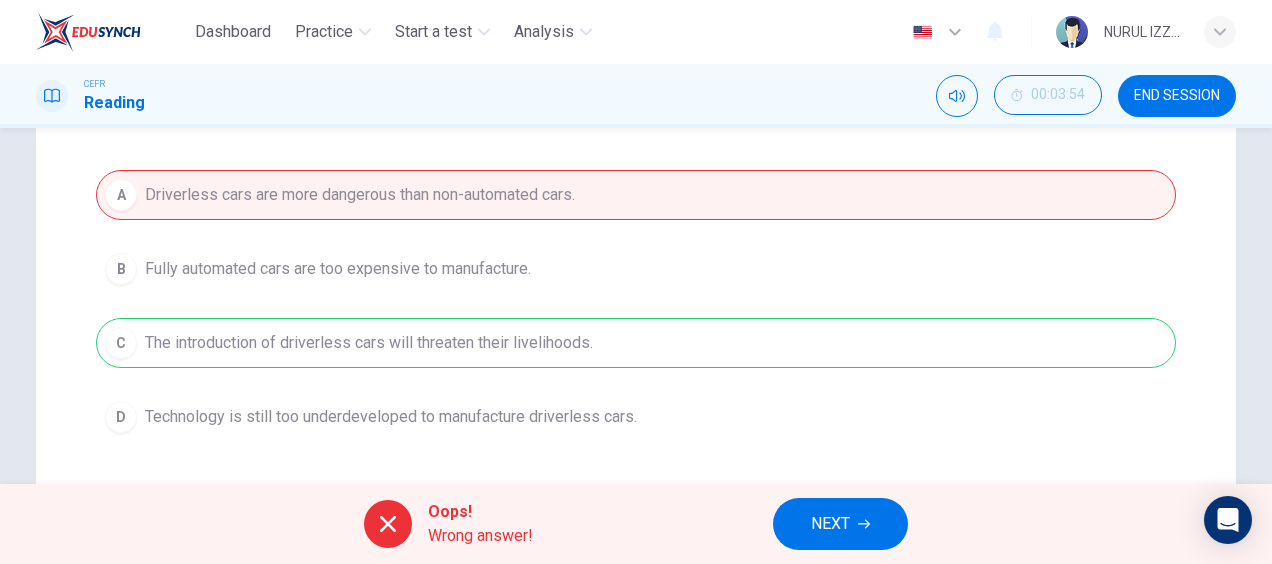 click on "A Driverless cars are more dangerous than non-automated cars. B Fully automated cars are too expensive to manufacture. C The introduction of driverless cars will threaten their livelihoods. D Technology is still too underdeveloped to manufacture driverless cars." at bounding box center [636, 306] 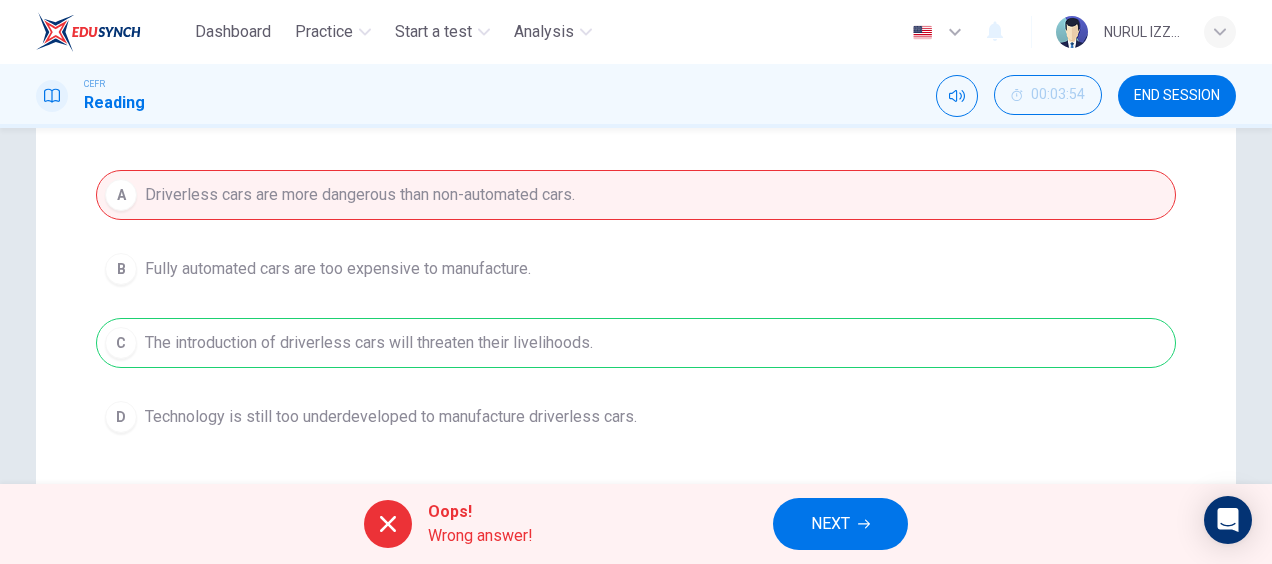 drag, startPoint x: 292, startPoint y: 327, endPoint x: 888, endPoint y: 520, distance: 626.4703 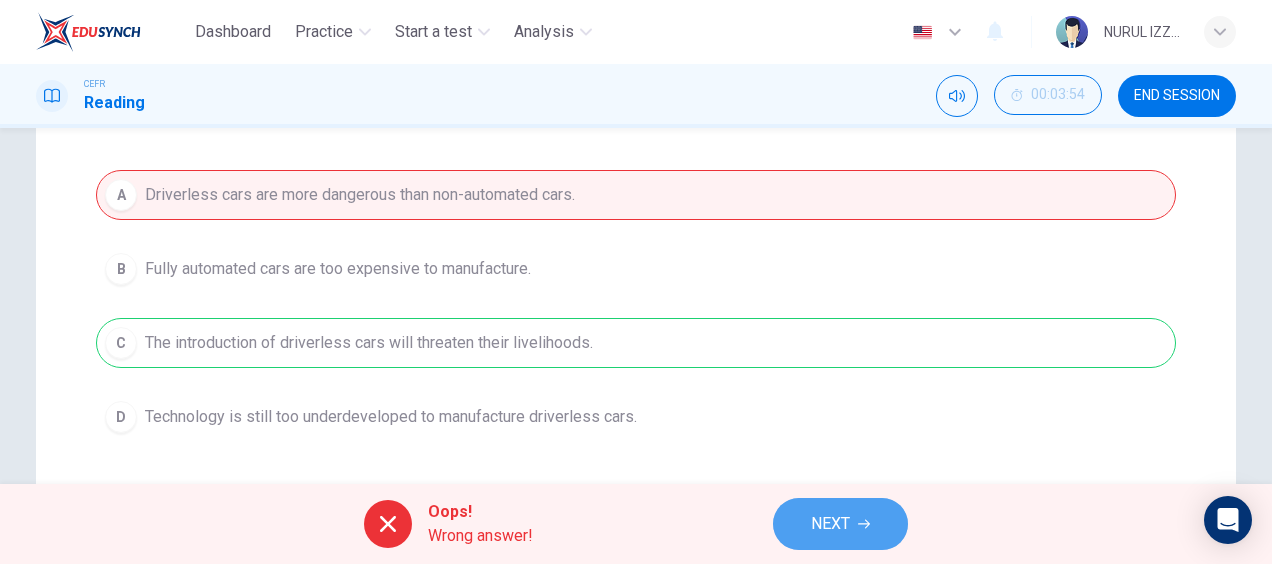 click on "NEXT" at bounding box center (840, 524) 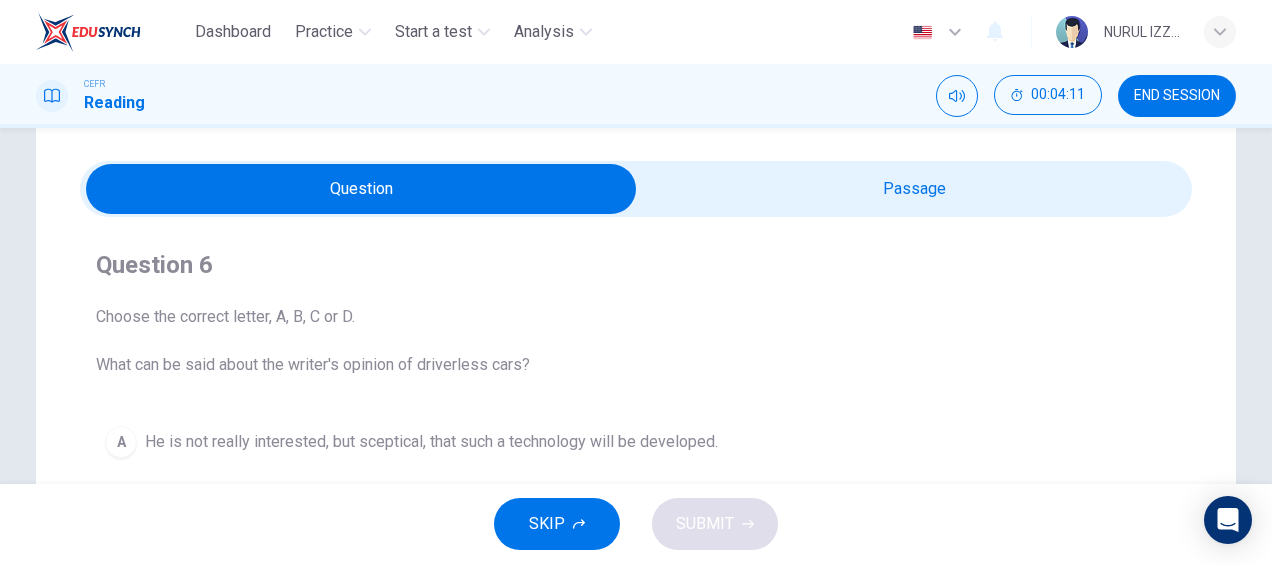 scroll, scrollTop: 50, scrollLeft: 0, axis: vertical 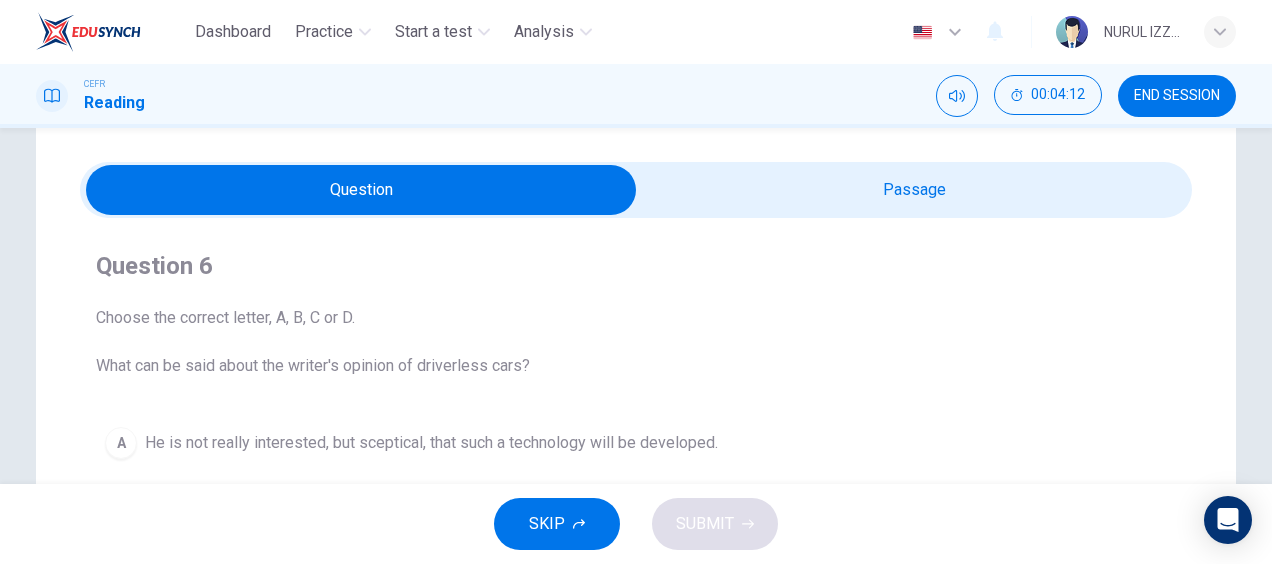 click at bounding box center (361, 190) 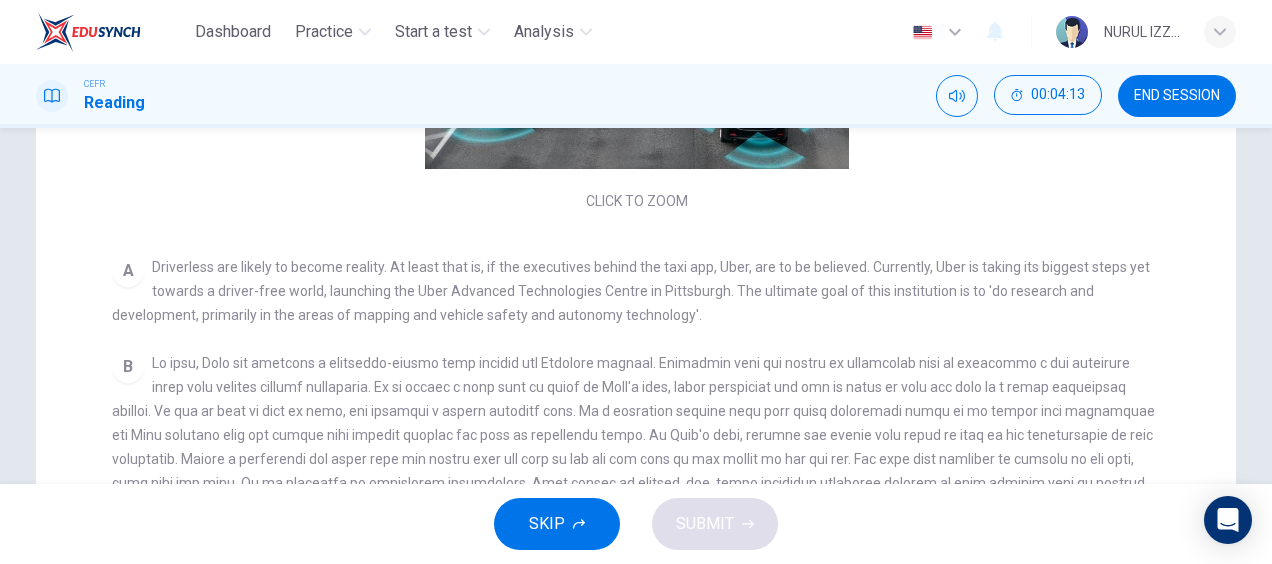 scroll, scrollTop: 590, scrollLeft: 0, axis: vertical 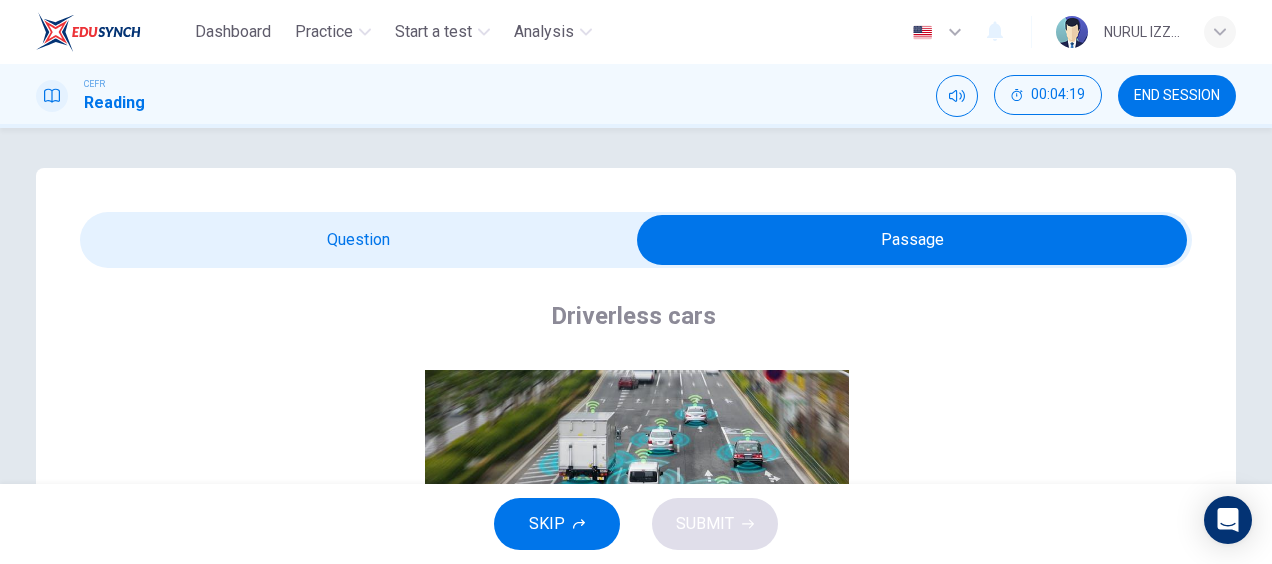 click at bounding box center [912, 240] 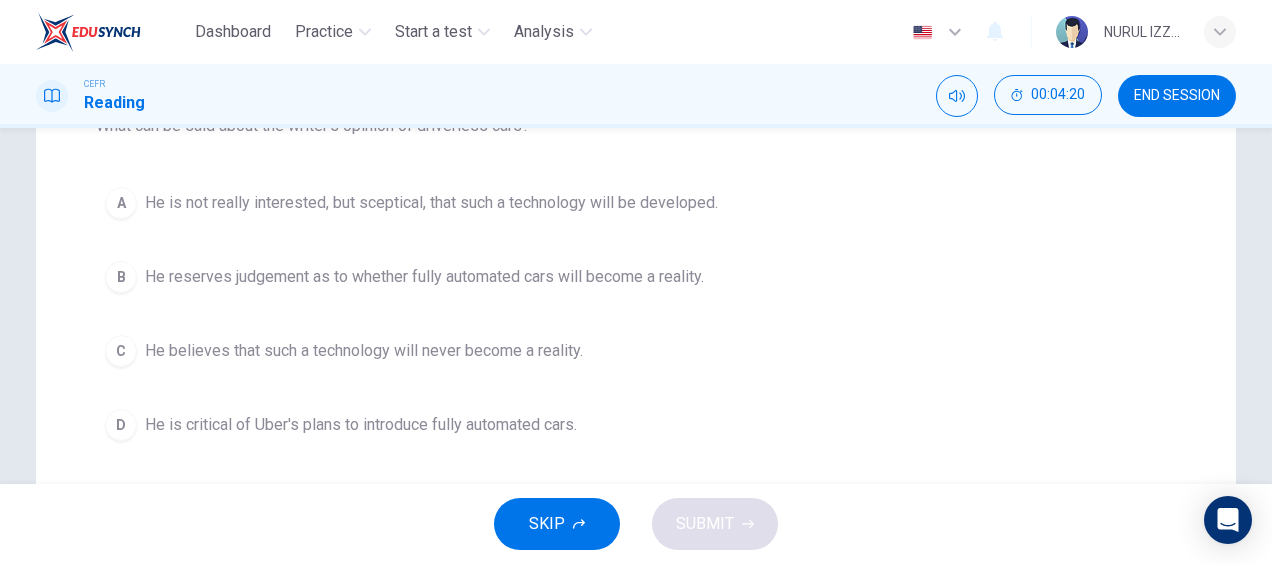 scroll, scrollTop: 289, scrollLeft: 0, axis: vertical 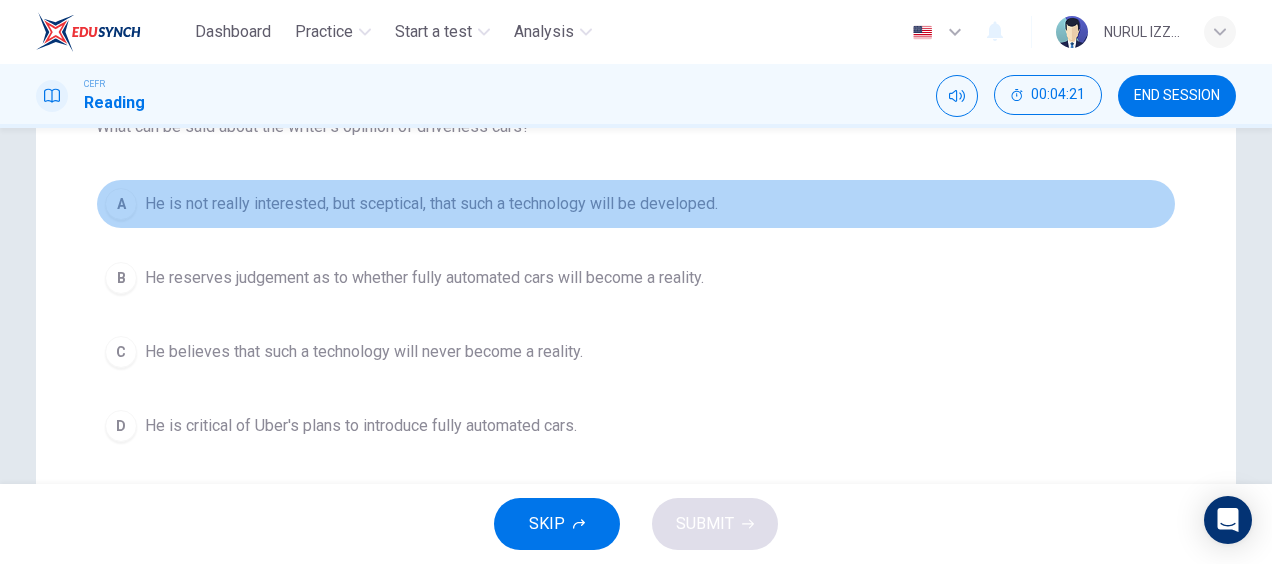 click on "A He is not really interested, but sceptical, that such a technology will be developed." at bounding box center [636, 204] 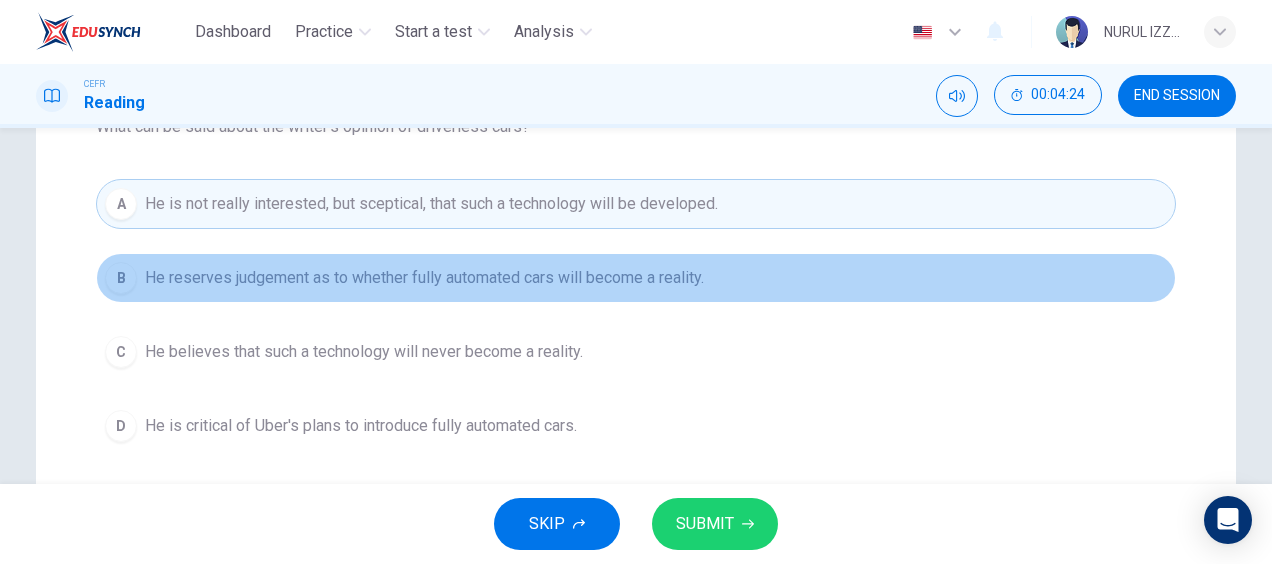 click on "He reserves judgement as to whether fully automated cars will become a reality." at bounding box center (424, 278) 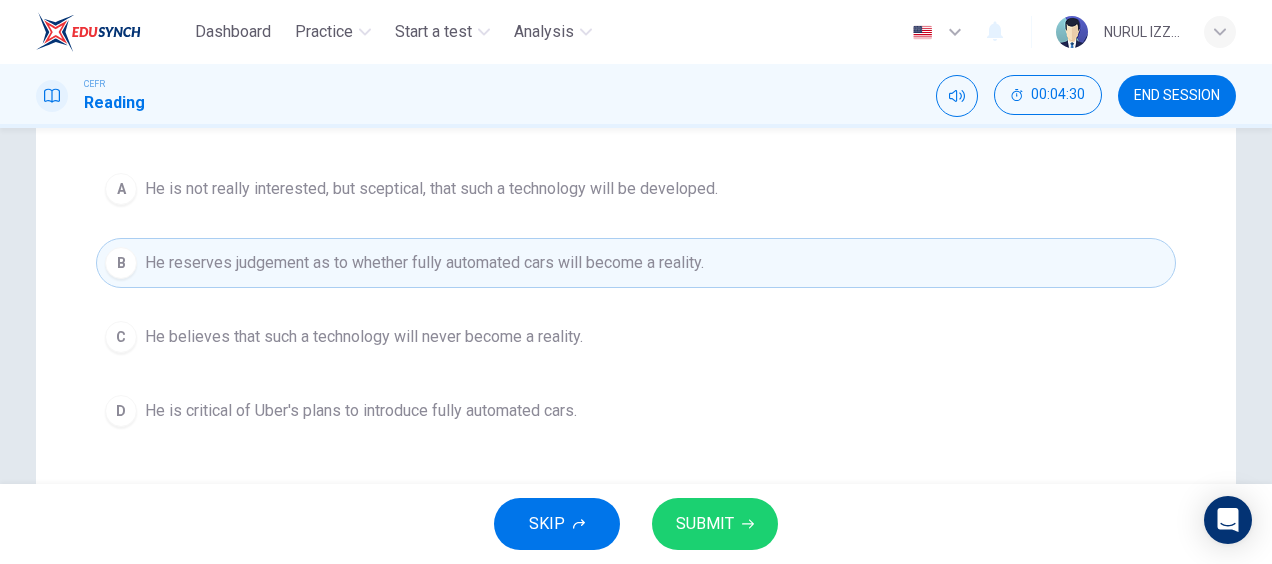 scroll, scrollTop: 307, scrollLeft: 0, axis: vertical 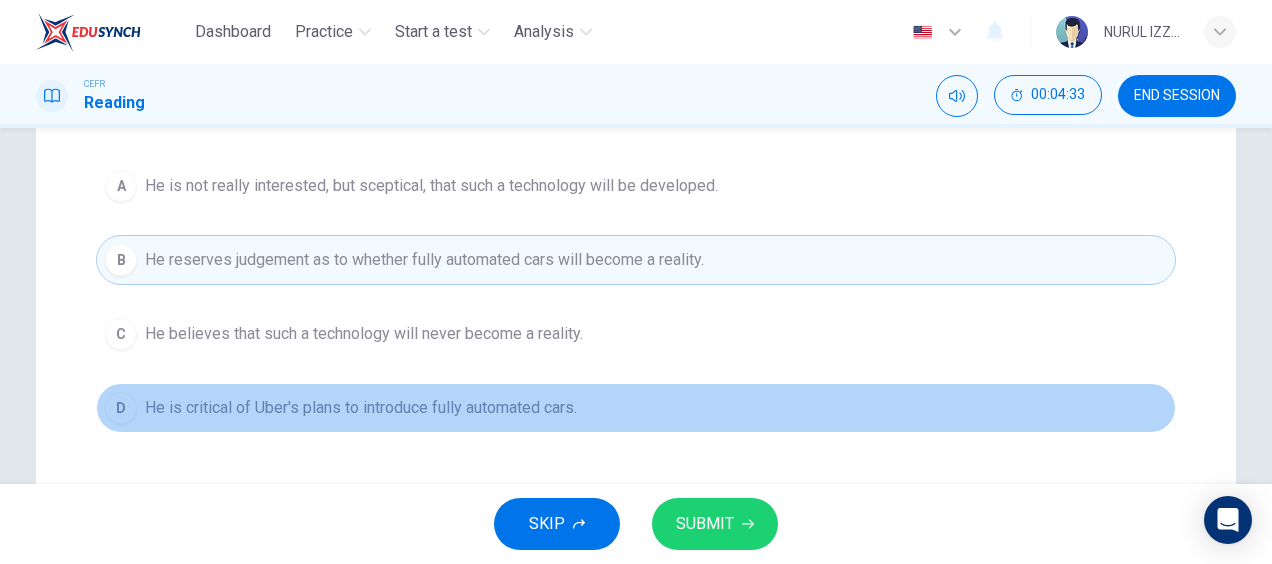 click on "He is critical of Uber's plans to introduce fully automated cars." at bounding box center [431, 186] 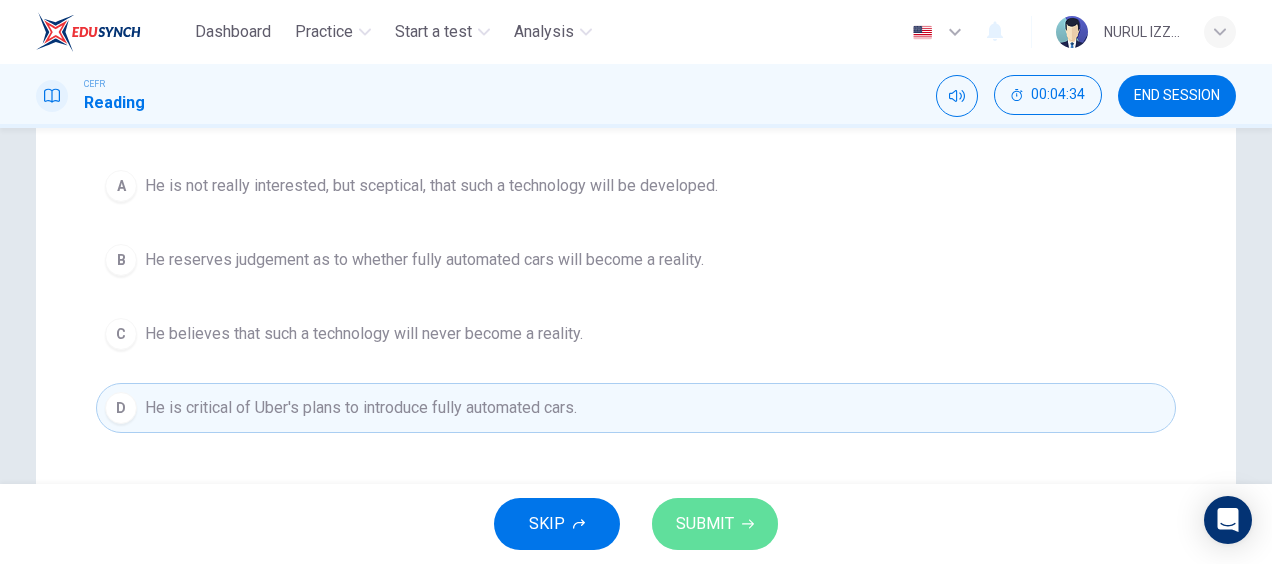 click on "SUBMIT" at bounding box center [705, 524] 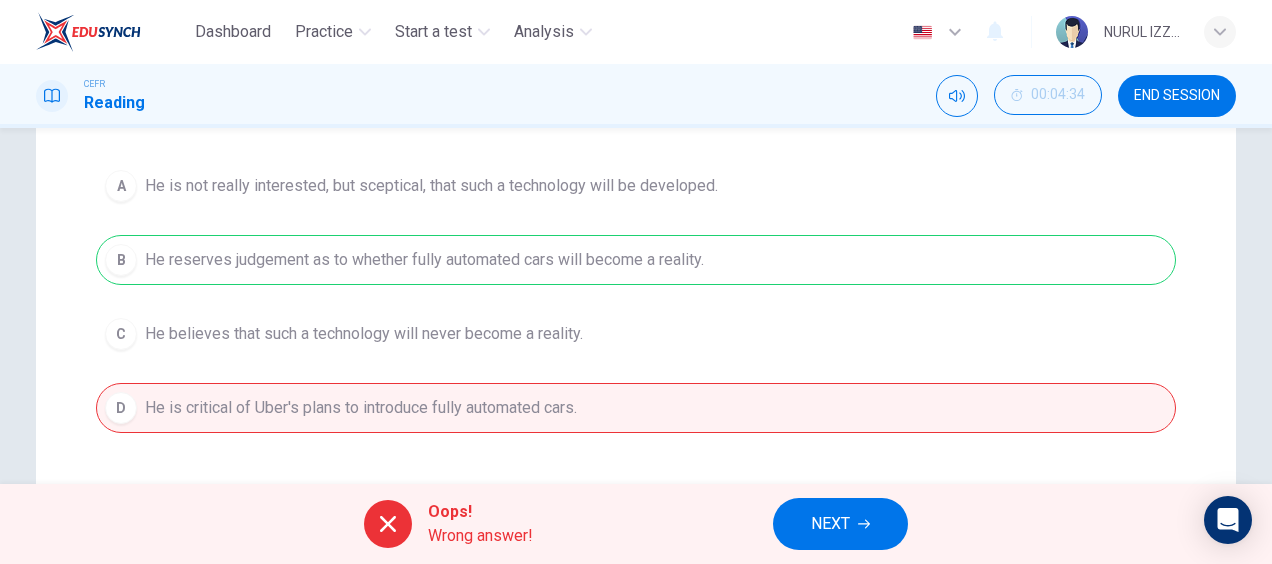 click on "A He is not really interested, but sceptical, that such a technology will be developed. B He reserves judgement as to whether fully automated cars will become a reality. C He believes that such a technology will never become a reality. D He is critical of Uber's plans to introduce fully automated cars." at bounding box center (636, 297) 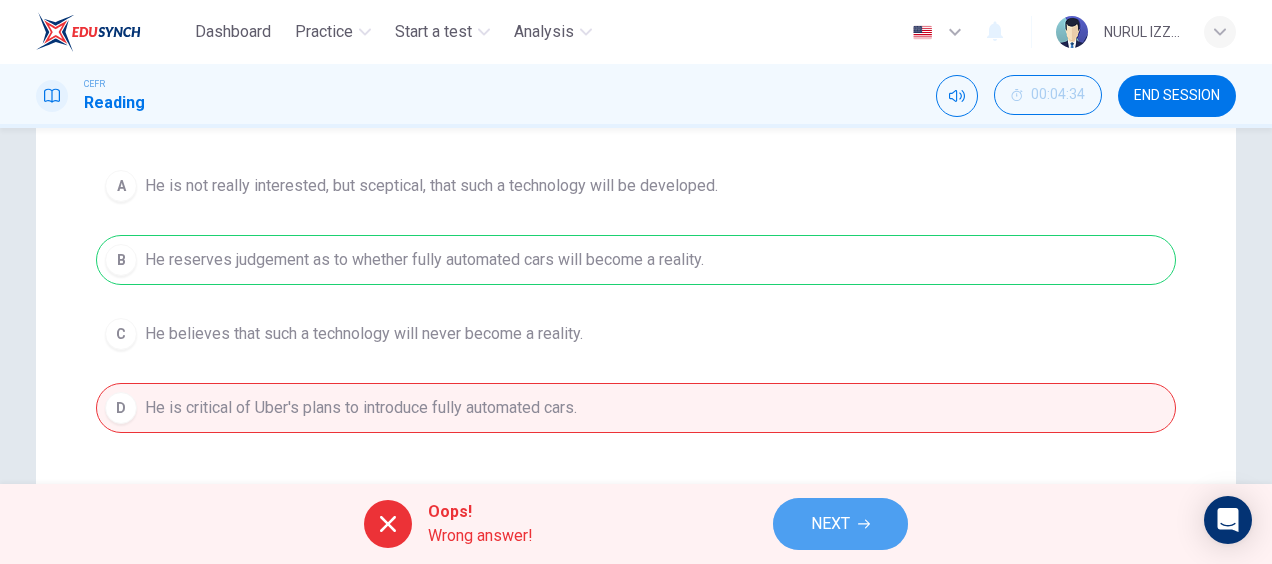click on "NEXT" at bounding box center [830, 524] 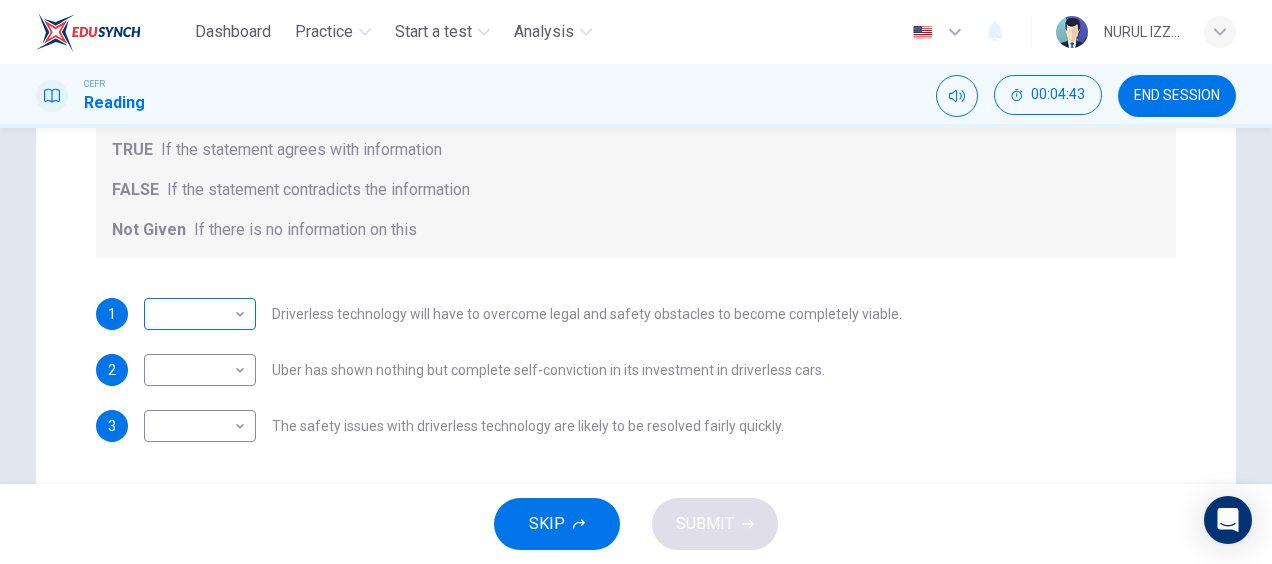 scroll, scrollTop: 361, scrollLeft: 0, axis: vertical 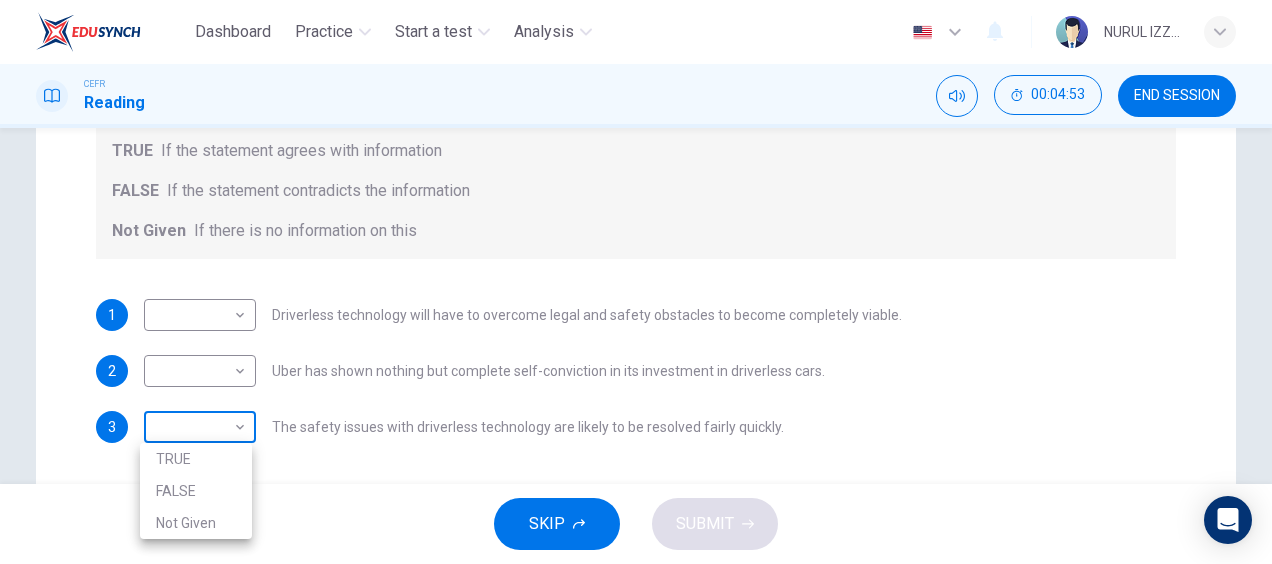 click on "Dashboard Practice Start a test Analysis English en ​ NURUL IZZATUL FARIHA BINTI SILLI MASAN CEFR Reading 00:04:53 END SESSION Question Passage Question 7 Do the following statements agree with the information given in the text? For questions following questions, write TRUE If the statement agrees with information FALSE If the statement contradicts the information Not Given If there is no information on this 1 ​ ​ Driverless technology will have to overcome legal and safety obstacles to become completely viable. 2 ​ ​ Uber has shown nothing but complete self-conviction in its investment in driverless cars. 3 ​ ​ The safety issues with driverless technology are likely to be resolved fairly quickly. Driverless cars CLICK TO ZOOM Click to Zoom A B C D E F G H SKIP SUBMIT EduSynch - Online Language Proficiency Testing
Dashboard Practice Start a test Analysis Notifications © Copyright  2025 TRUE FALSE Not Given" at bounding box center (636, 282) 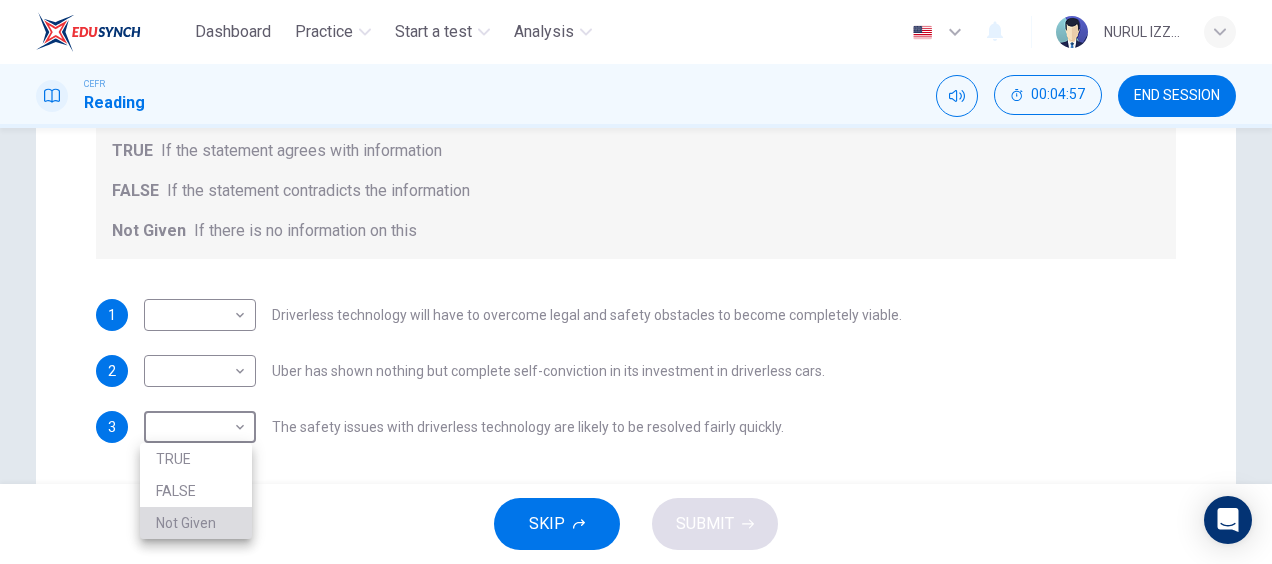 click on "Not Given" at bounding box center (196, 523) 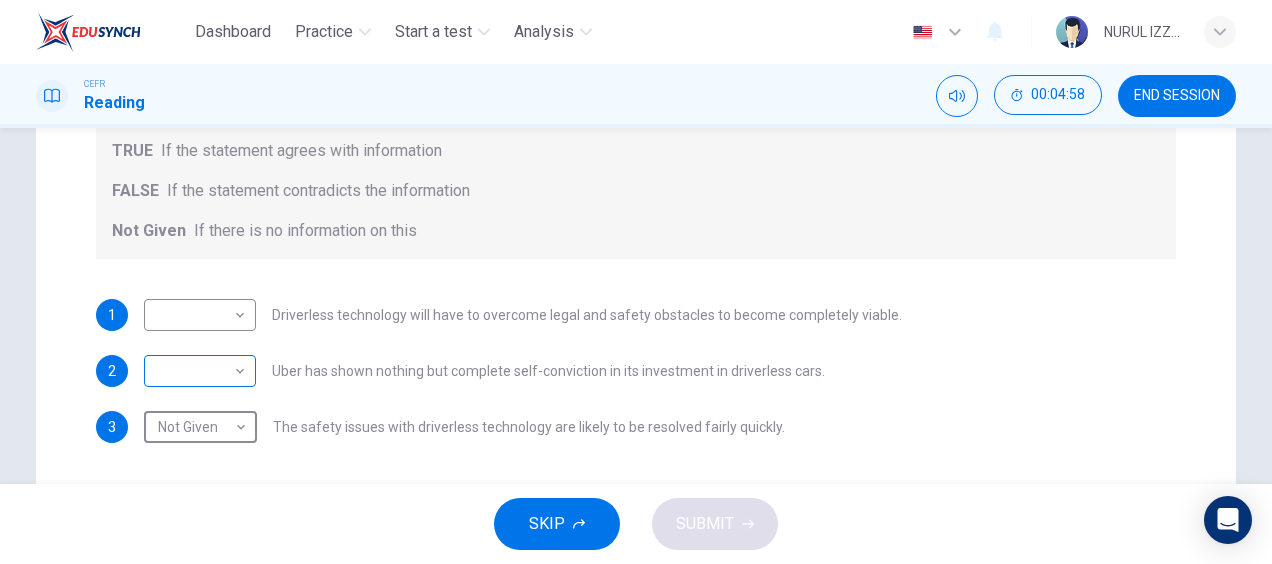 click on "Dashboard Practice Start a test Analysis English en ​ NURUL IZZATUL FARIHA BINTI SILLI MASAN CEFR Reading 00:04:58 END SESSION Question Passage Question 7 Do the following statements agree with the information given in the text? For questions following questions, write TRUE If the statement agrees with information FALSE If the statement contradicts the information Not Given If there is no information on this 1 ​ ​ Driverless technology will have to overcome legal and safety obstacles to become completely viable. 2 ​ ​ Uber has shown nothing but complete self-conviction in its investment in driverless cars. 3 Not Given Not Given ​ The safety issues with driverless technology are likely to be resolved fairly quickly. Driverless cars CLICK TO ZOOM Click to Zoom A B C D E F G H SKIP SUBMIT EduSynch - Online Language Proficiency Testing
Dashboard Practice Start a test Analysis Notifications © Copyright  2025" at bounding box center (636, 282) 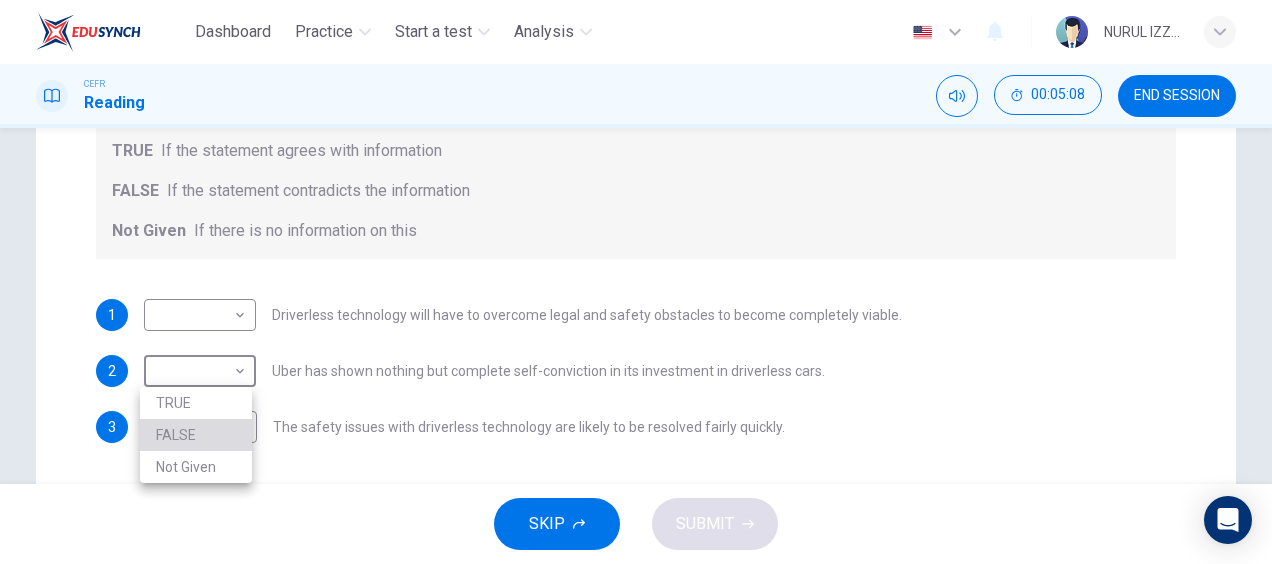 click on "FALSE" at bounding box center (196, 435) 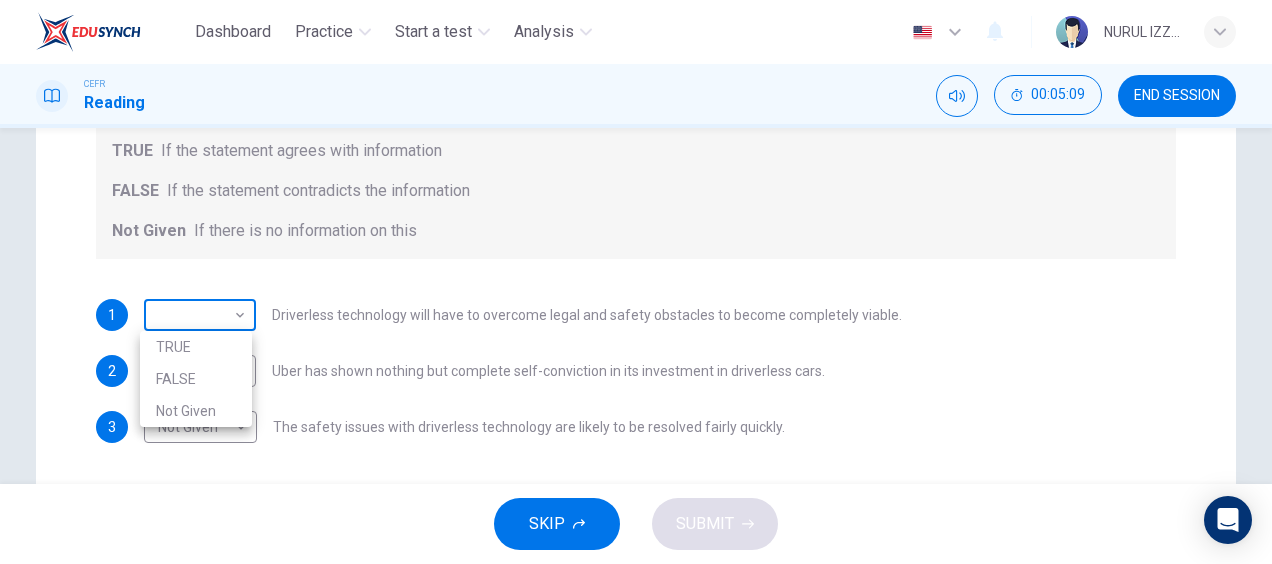 click on "Dashboard Practice Start a test Analysis English en ​ NURUL IZZATUL FARIHA BINTI SILLI MASAN CEFR Reading 00:05:09 END SESSION Question Passage Question 7 Do the following statements agree with the information given in the text? For questions following questions, write TRUE If the statement agrees with information FALSE If the statement contradicts the information Not Given If there is no information on this 1 ​ ​ Driverless technology will have to overcome legal and safety obstacles to become completely viable. 2 FALSE FALSE ​ Uber has shown nothing but complete self-conviction in its investment in driverless cars. 3 Not Given Not Given ​ The safety issues with driverless technology are likely to be resolved fairly quickly. Driverless cars CLICK TO ZOOM Click to Zoom A B C D E F G H SKIP SUBMIT EduSynch - Online Language Proficiency Testing
Dashboard Practice Start a test Analysis Notifications © Copyright  2025 TRUE FALSE Not Given" at bounding box center [636, 282] 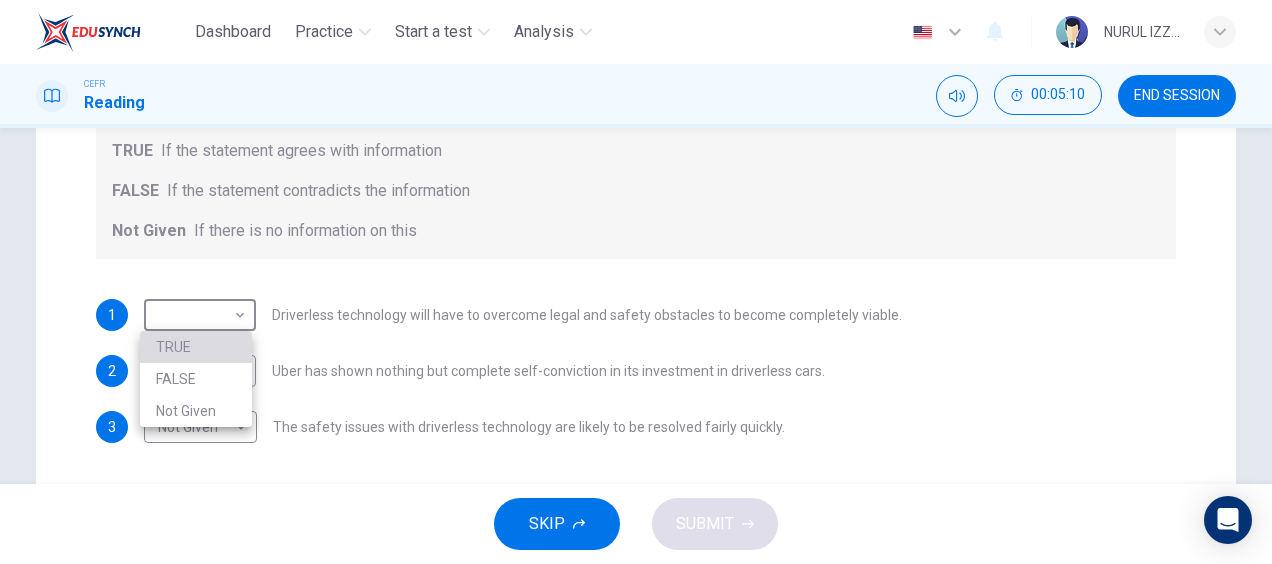 click on "TRUE" at bounding box center (196, 347) 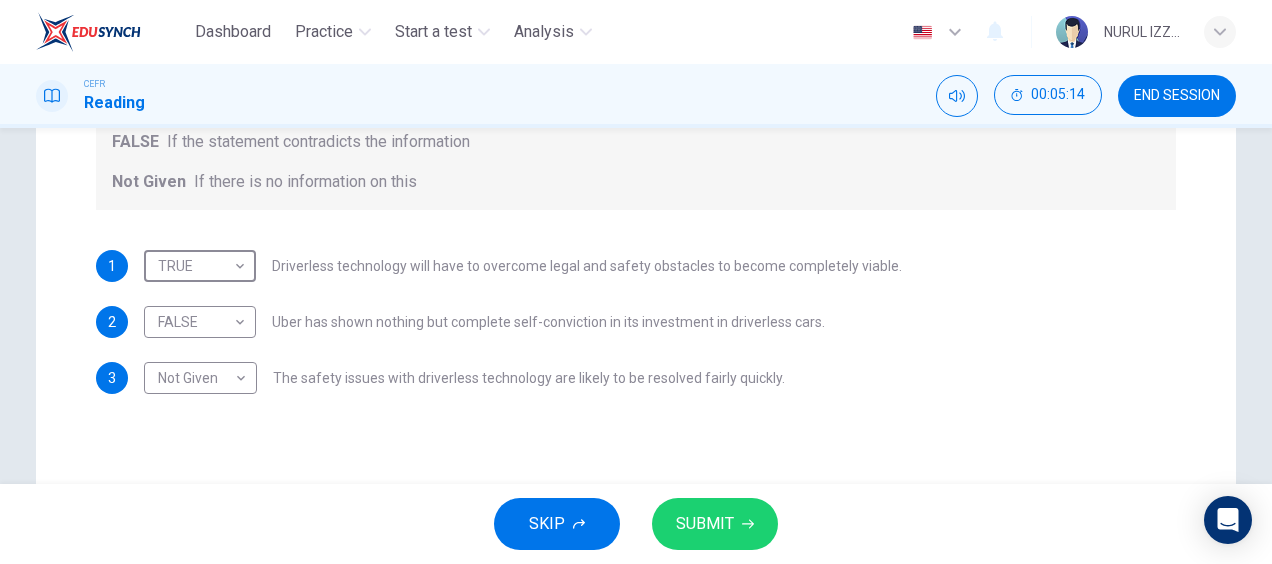 scroll, scrollTop: 411, scrollLeft: 0, axis: vertical 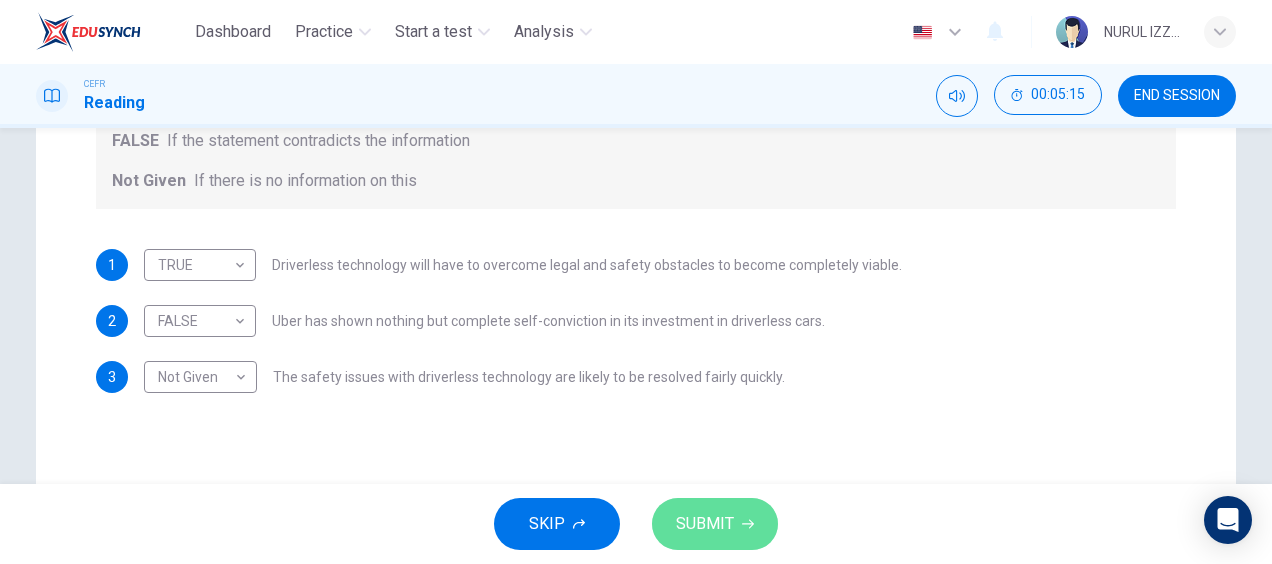 click on "SUBMIT" at bounding box center [715, 524] 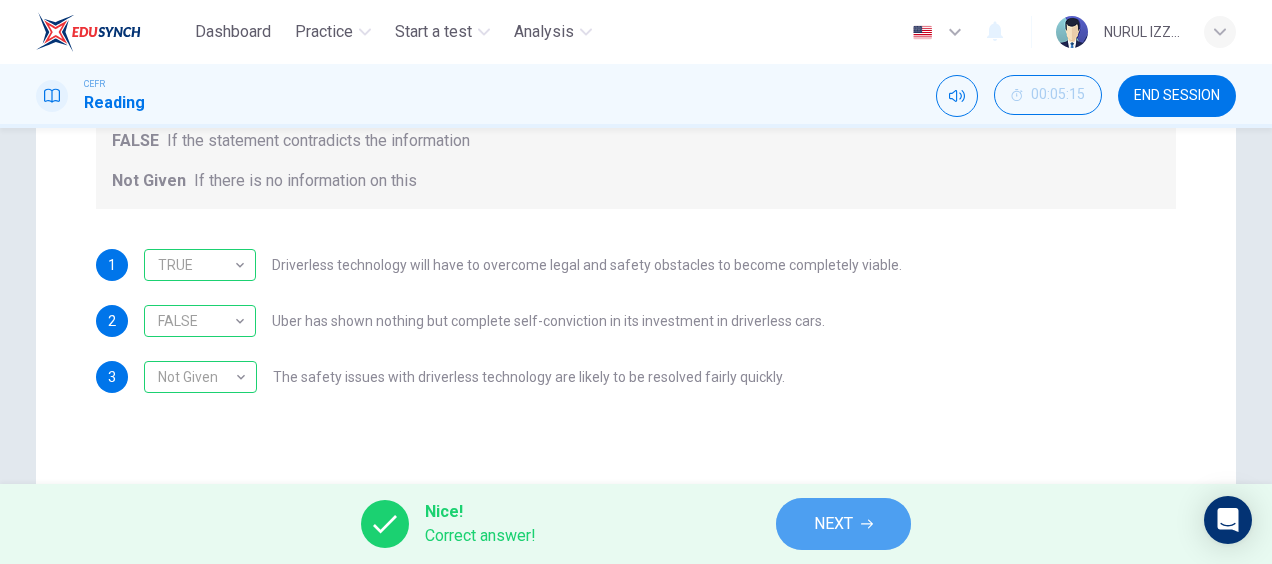 click on "NEXT" at bounding box center [843, 524] 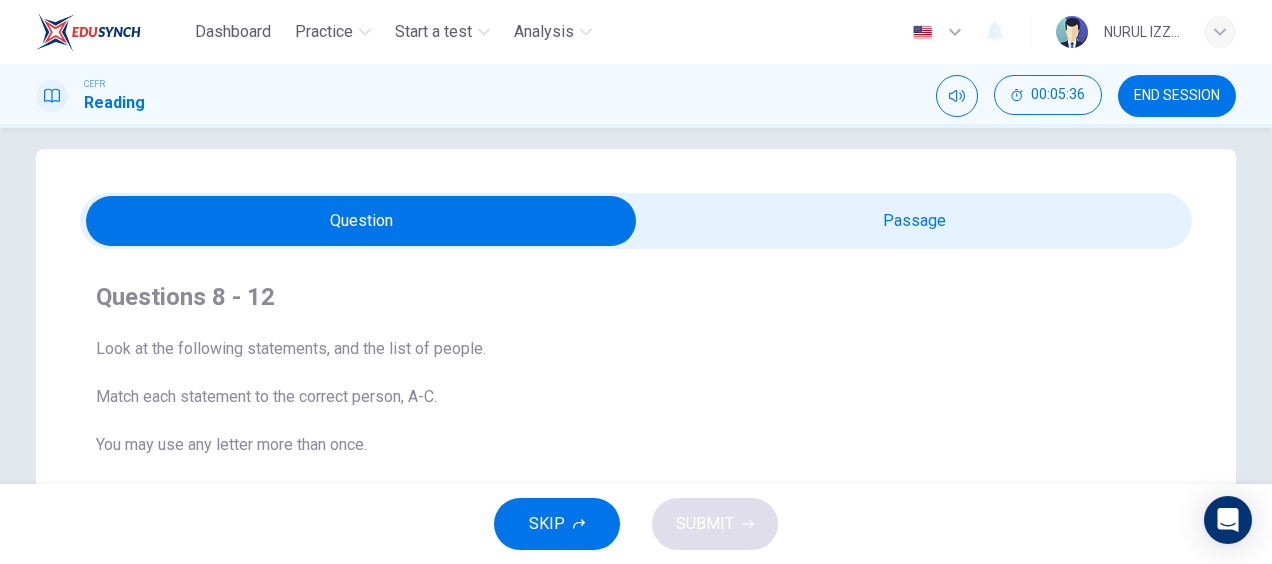 scroll, scrollTop: 12, scrollLeft: 0, axis: vertical 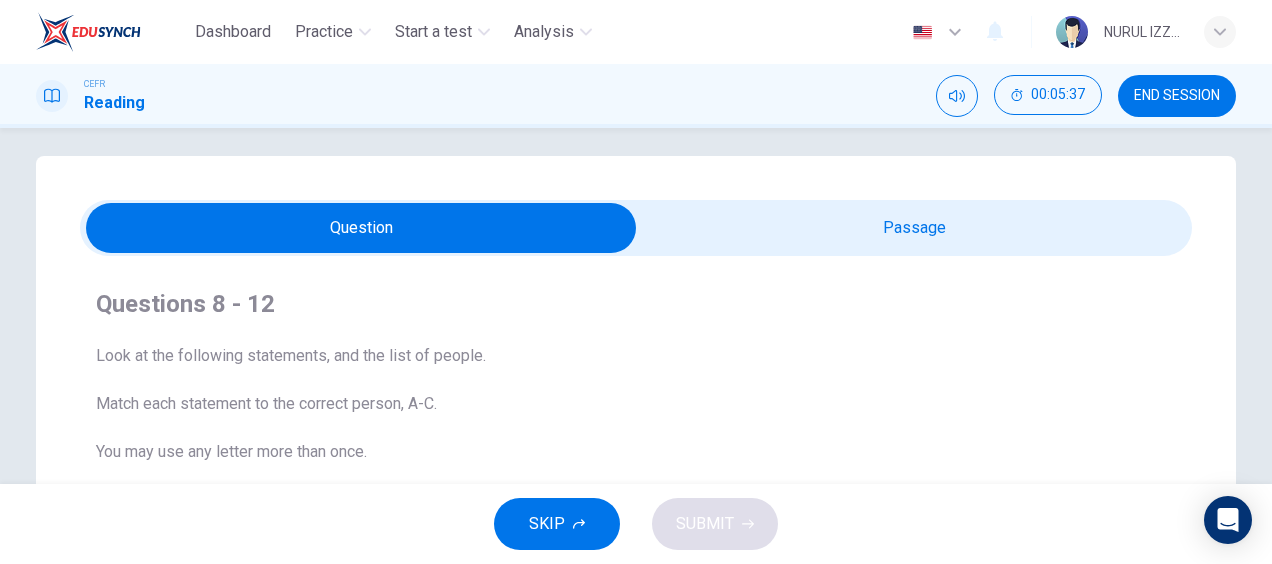 click at bounding box center [361, 228] 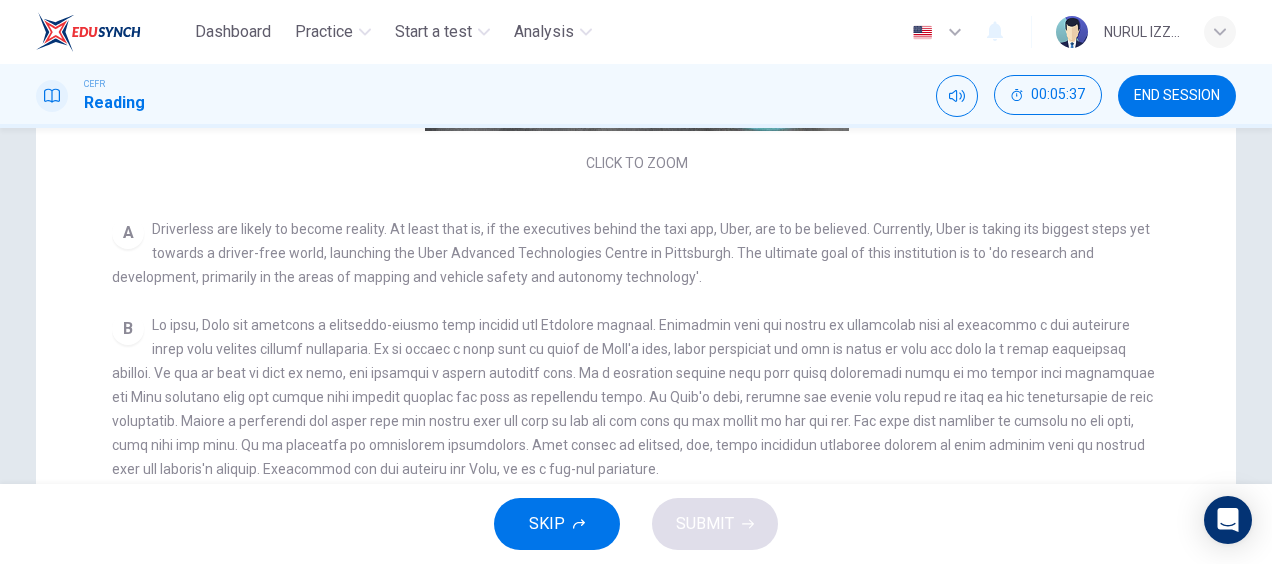 scroll, scrollTop: 526, scrollLeft: 0, axis: vertical 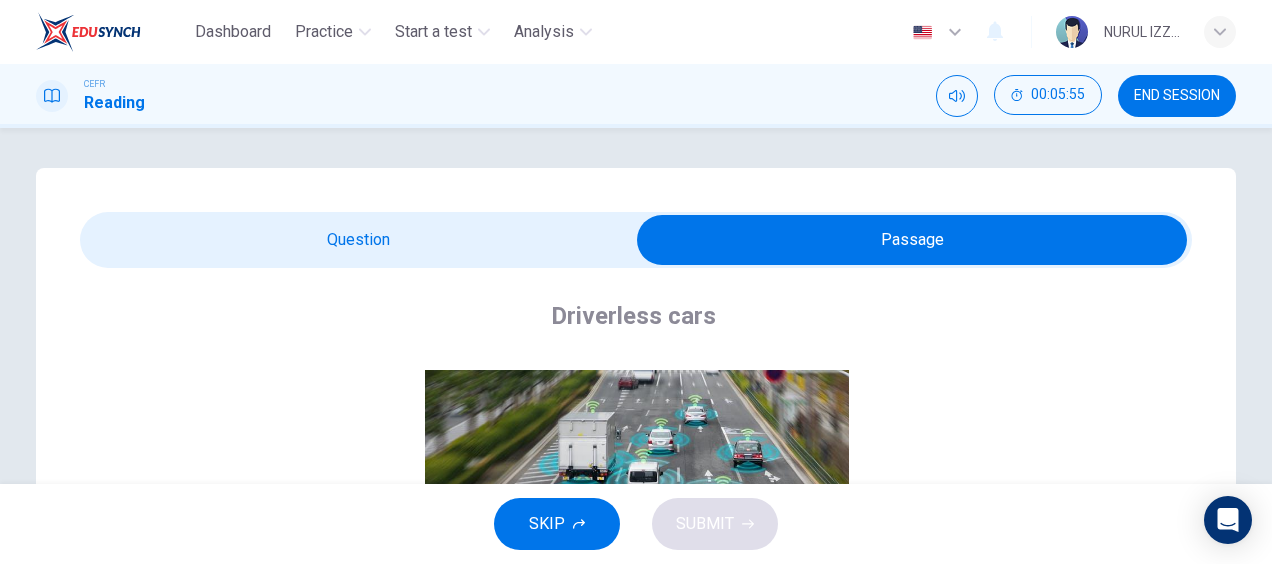 click at bounding box center [912, 240] 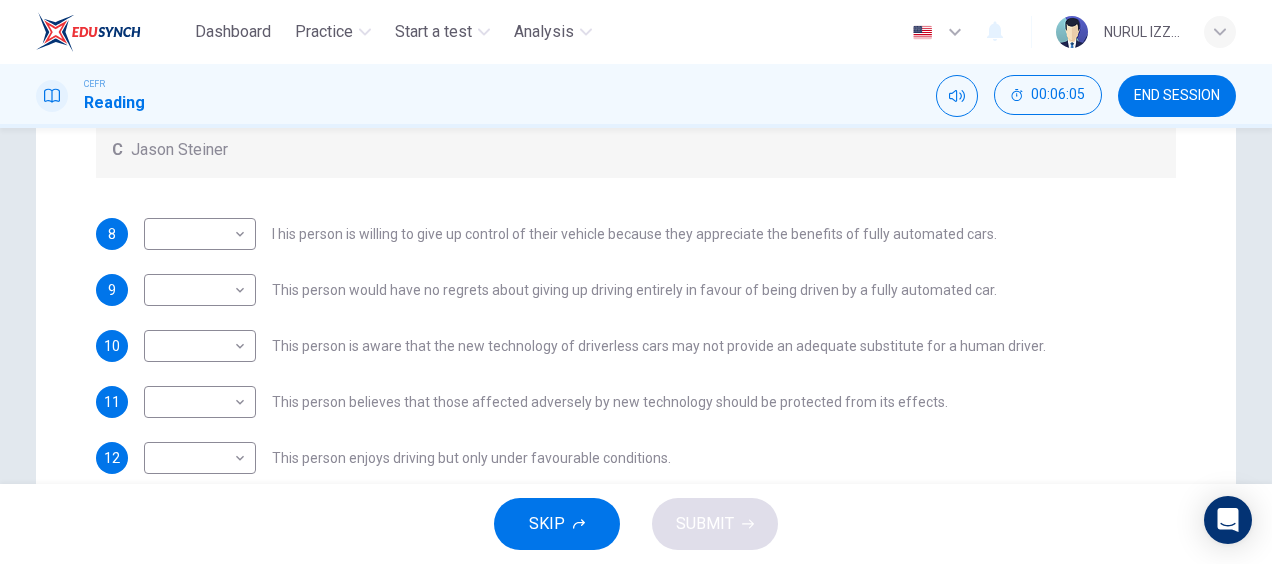 scroll, scrollTop: 493, scrollLeft: 0, axis: vertical 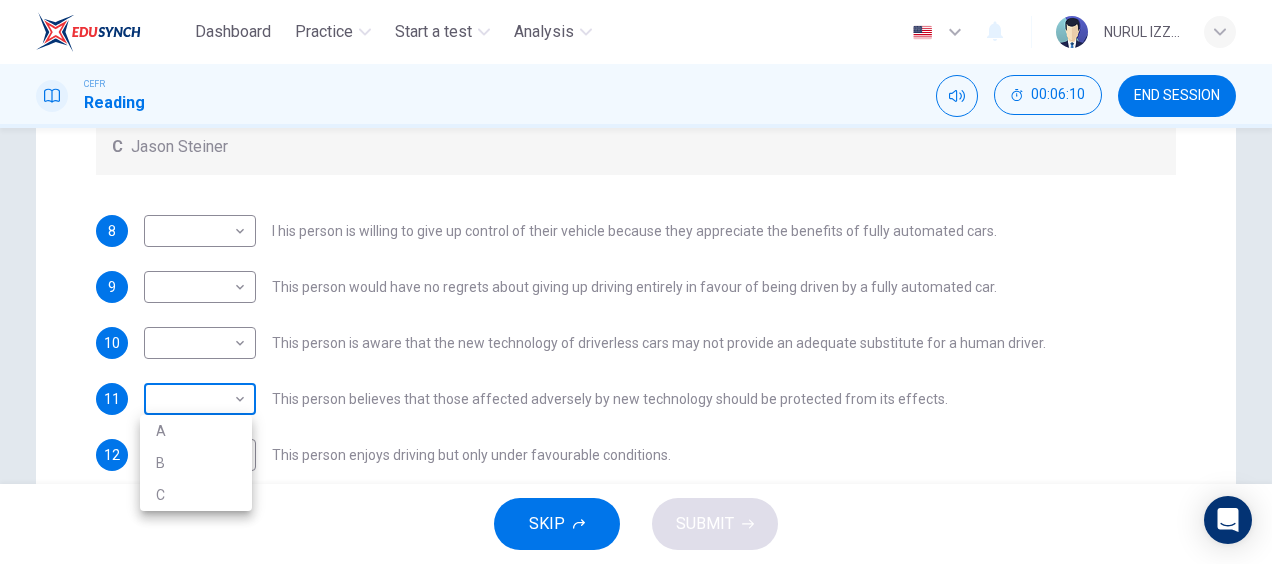 click on "Dashboard Practice Start a test Analysis English en ​ NURUL IZZATUL FARIHA BINTI SILLI MASAN CEFR Reading 00:06:10 END SESSION Question Passage Questions 8 - 12 Look at the following statements, and the list of people. Match each statement to the correct person, A-C. You may use any letter more than once.
A [FIRST] [LAST] B [FIRST] [LAST] C [FIRST] [LAST] 8 ​ ​ I his person is willing to give up control of their vehicle because they appreciate the benefits of fully automated cars. 9 ​ ​ This person would have no regrets about giving up driving entirely in favour of being driven by a fully automated car. 10 ​ ​ This person is aware that the new technology of driverless cars may not provide an adequate substitute for a human driver. 11 A A ​ This person believes that those affected adversely by new technology should be protected from its effects. 12 ​ ​ This person enjoys driving but only under favourable conditions. Driverless cars CLICK TO ZOOM Click to Zoom A B C D E F G H SKIP SUBMIT" at bounding box center (636, 282) 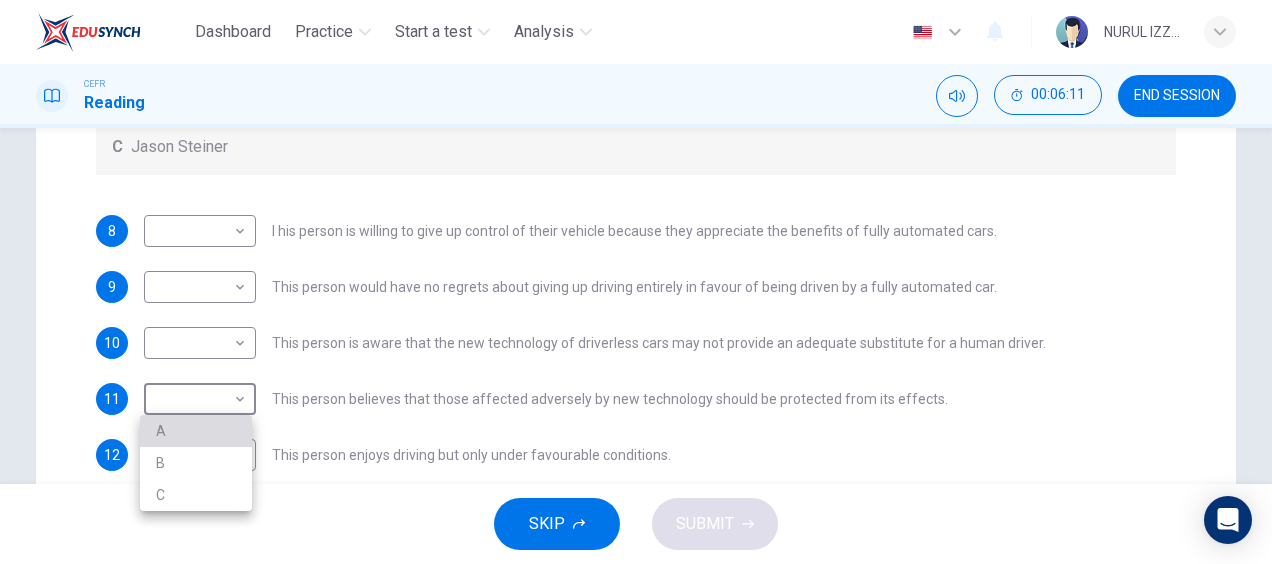 click on "A" at bounding box center [196, 431] 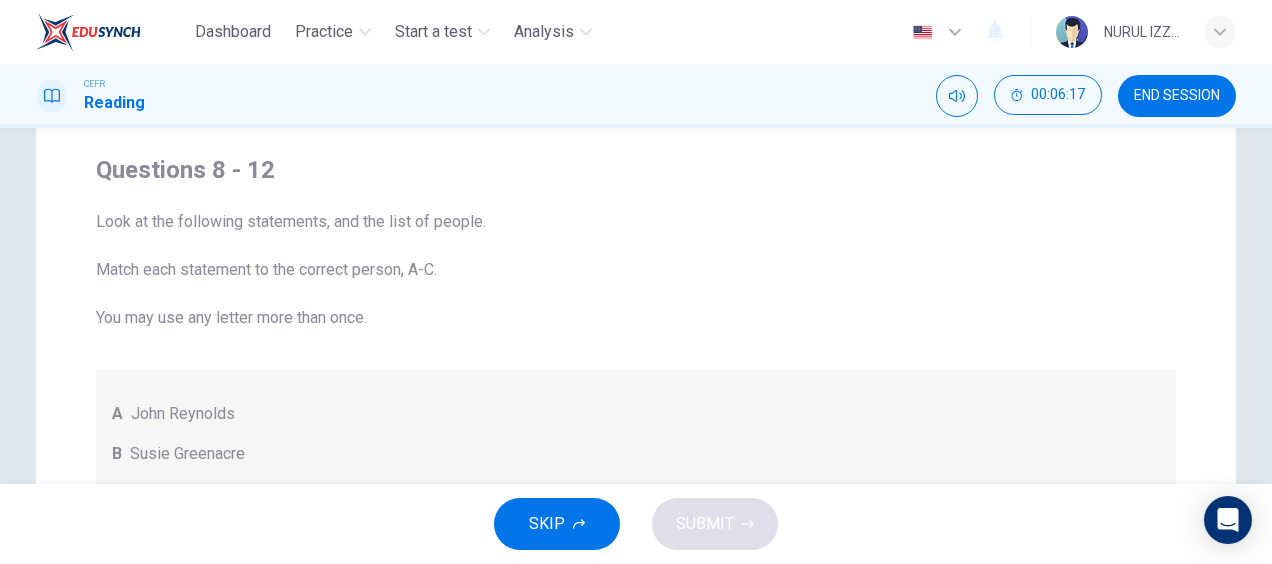 scroll, scrollTop: 0, scrollLeft: 0, axis: both 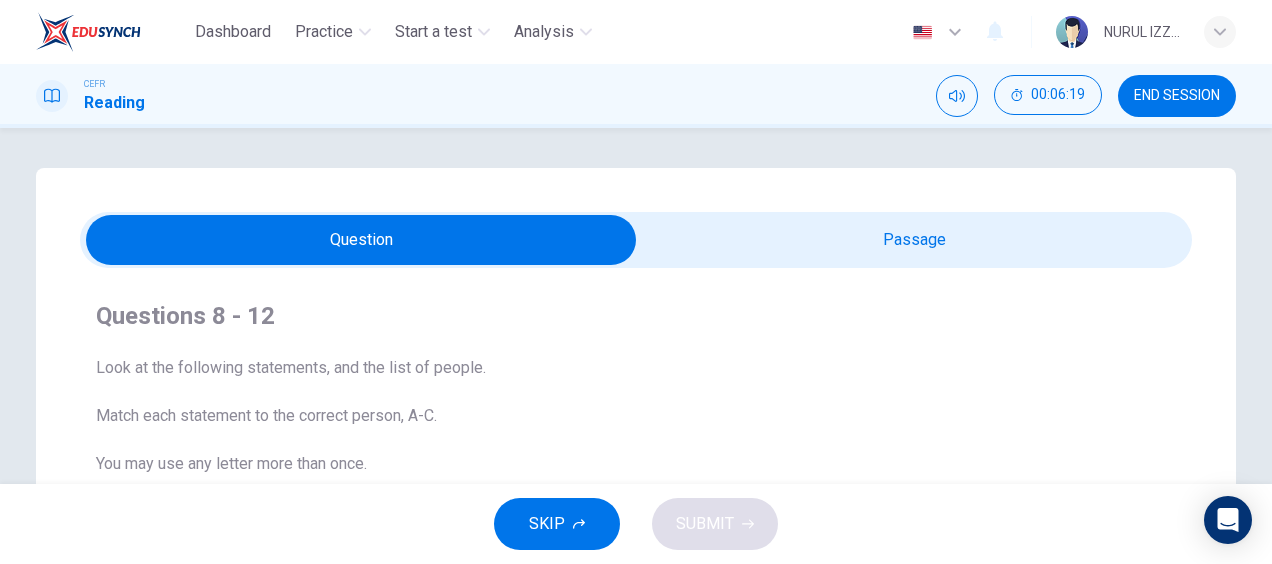 click at bounding box center (361, 240) 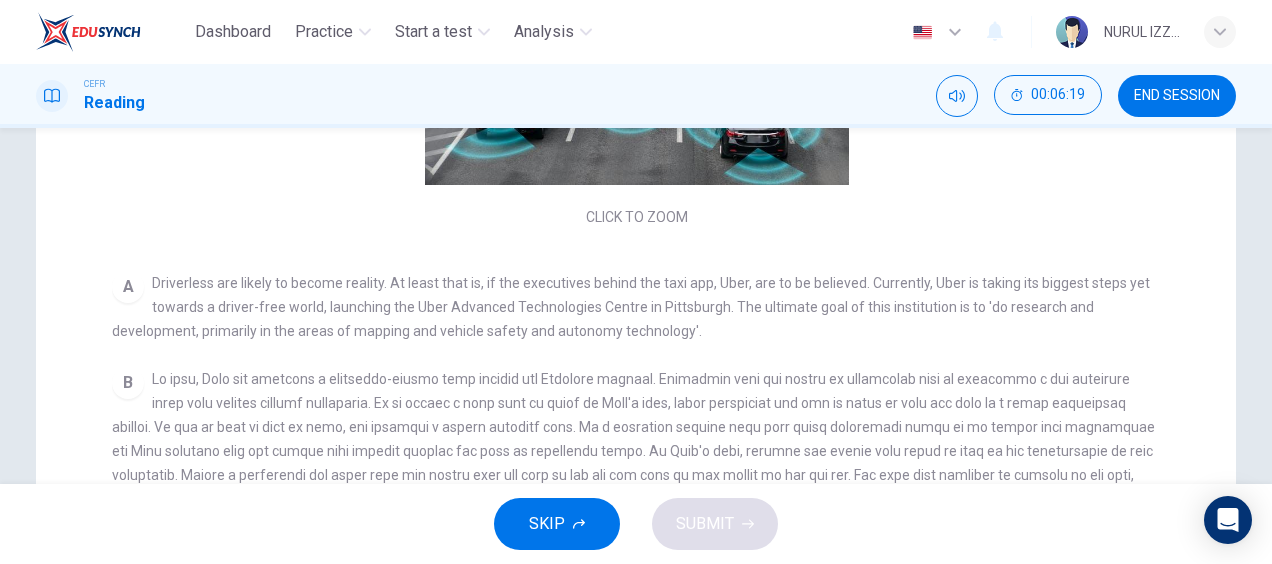 scroll, scrollTop: 672, scrollLeft: 0, axis: vertical 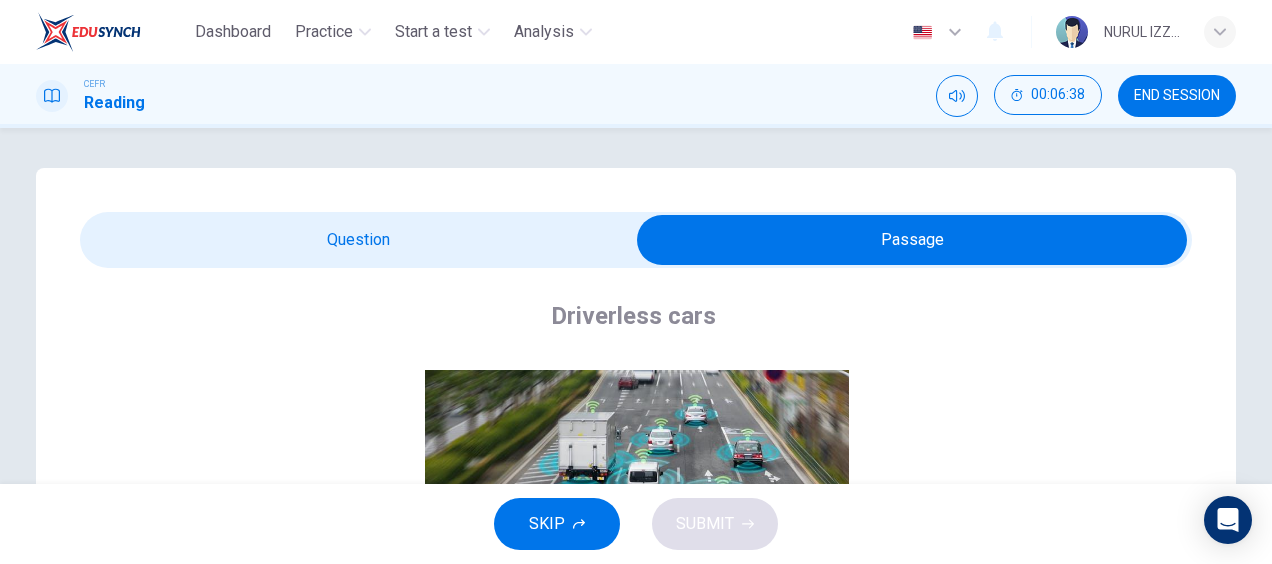 click at bounding box center [912, 240] 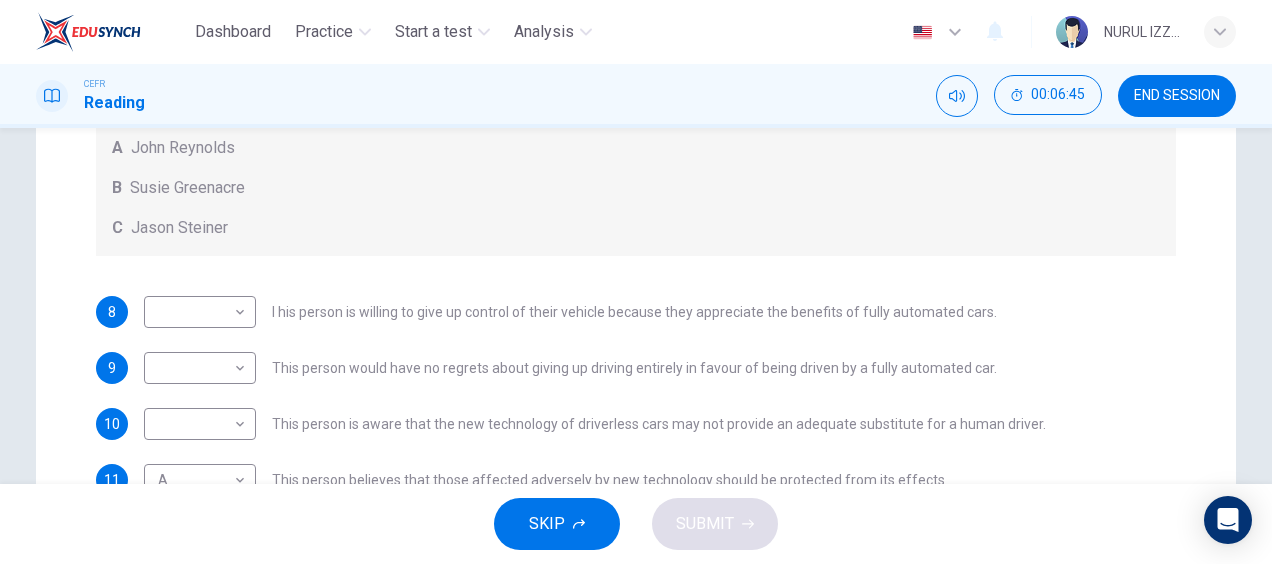 scroll, scrollTop: 383, scrollLeft: 0, axis: vertical 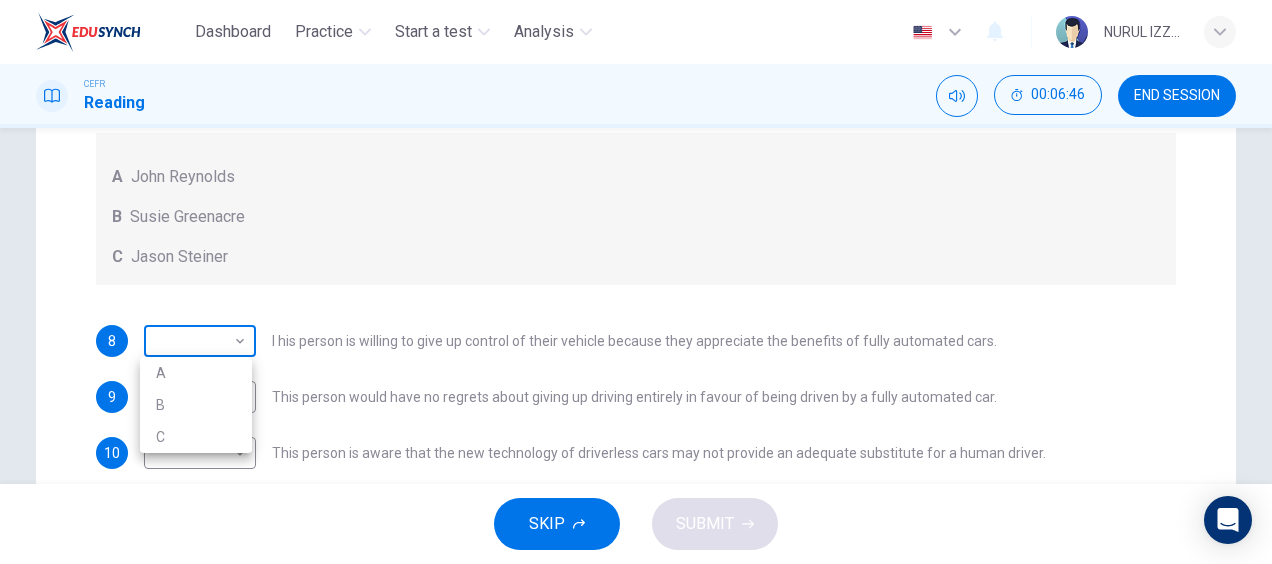 click on "Dashboard Practice Start a test Analysis English en ​ NURUL IZZATUL FARIHA BINTI SILLI MASAN CEFR Reading 00:06:46 END SESSION Question Passage Questions 8 - 12 Look at the following statements, and the list of people. Match each statement to the correct person, A-C. You may use any letter more than once.
A [FIRST] [LAST] B [FIRST] [LAST] C [FIRST] [LAST] 8 ​ ​ I his person is willing to give up control of their vehicle because they appreciate the benefits of fully automated cars. 9 ​ ​ This person would have no regrets about giving up driving entirely in favour of being driven by a fully automated car. 10 ​ ​ This person is aware that the new technology of driverless cars may not provide an adequate substitute for a human driver. 11 A A ​ This person believes that those affected adversely by new technology should be protected from its effects. 12 ​ ​ This person enjoys driving but only under favourable conditions. Driverless cars CLICK TO ZOOM Click to Zoom A B C D E F G H SKIP SUBMIT" at bounding box center [636, 282] 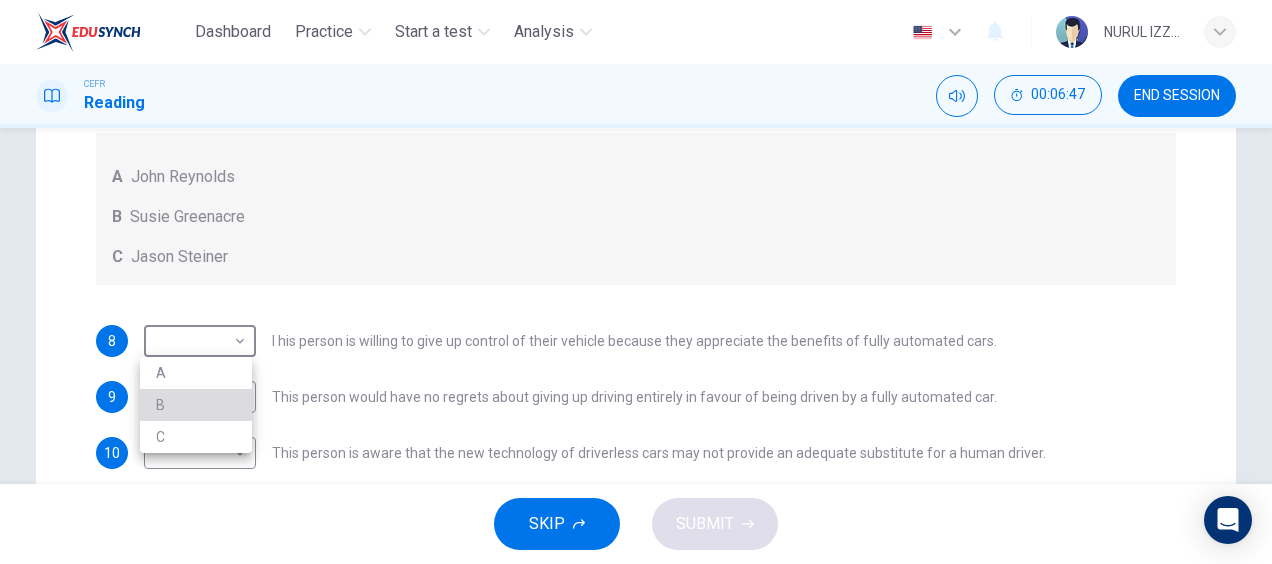 click on "B" at bounding box center [196, 405] 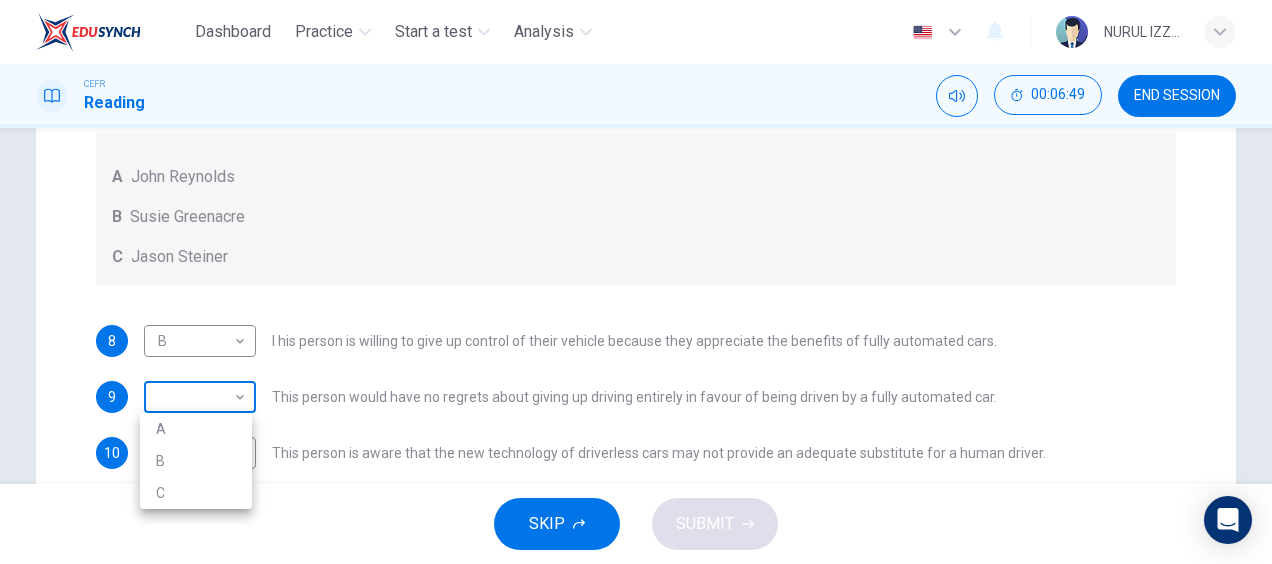 click on "Dashboard Practice Start a test Analysis English en ​ NURUL IZZATUL FARIHA BINTI SILLI MASAN CEFR Reading 00:06:49 END SESSION Question Passage Questions 8 - 12 Look at the following statements, and the list of people. Match each statement to the correct person, A-C. You may use any letter more than once.
A [FIRST] [LAST] B [FIRST] [LAST] C [FIRST] [LAST] 8 B B ​ I his person is willing to give up control of their vehicle because they appreciate the benefits of fully automated cars. 9 ​ ​ This person would have no regrets about giving up driving entirely in favour of being driven by a fully automated car. 10 ​ ​ This person is aware that the new technology of driverless cars may not provide an adequate substitute for a human driver. 11 A A ​ This person believes that those affected adversely by new technology should be protected from its effects. 12 ​ ​ This person enjoys driving but only under favourable conditions. Driverless cars CLICK TO ZOOM Click to Zoom A B C D E F G H SKIP SUBMIT" at bounding box center (636, 282) 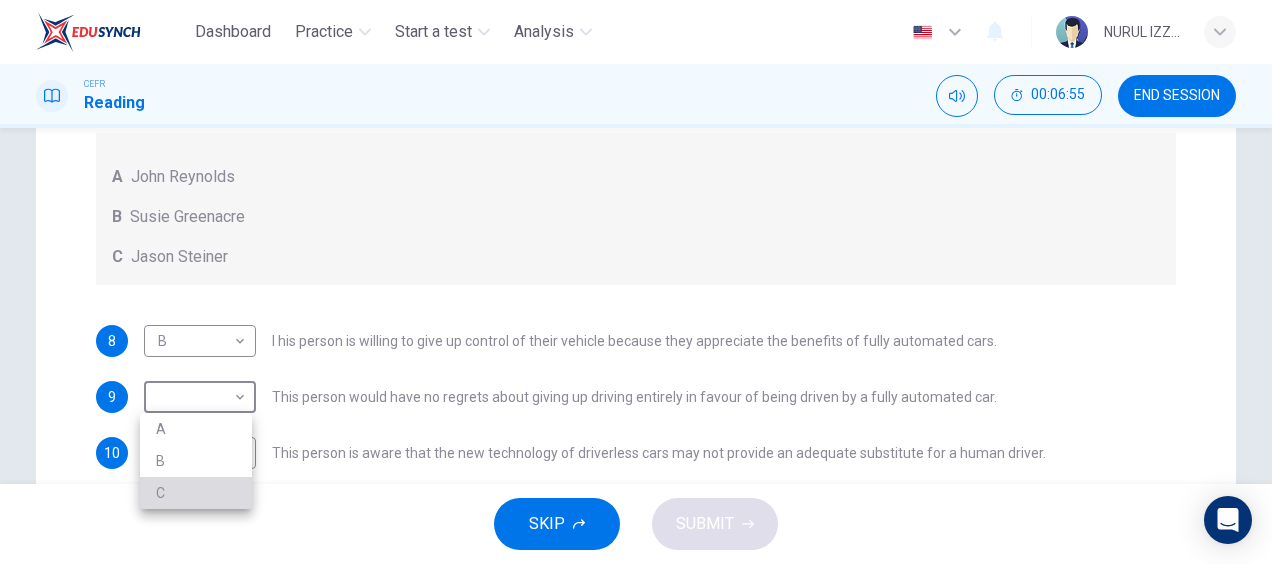 click on "C" at bounding box center (196, 493) 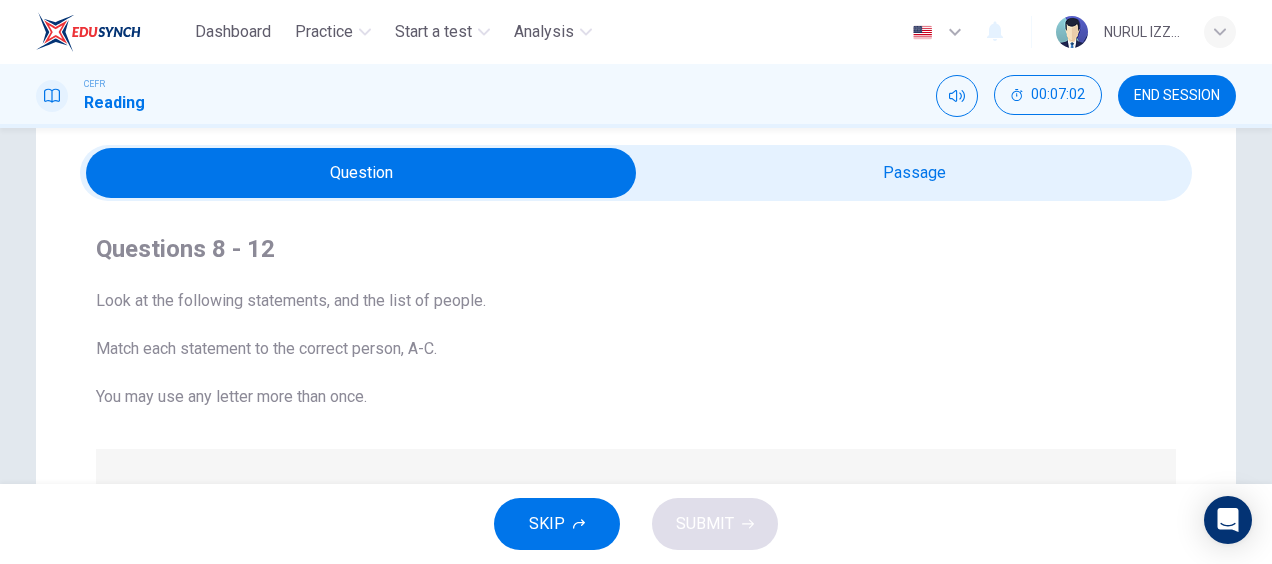scroll, scrollTop: 0, scrollLeft: 0, axis: both 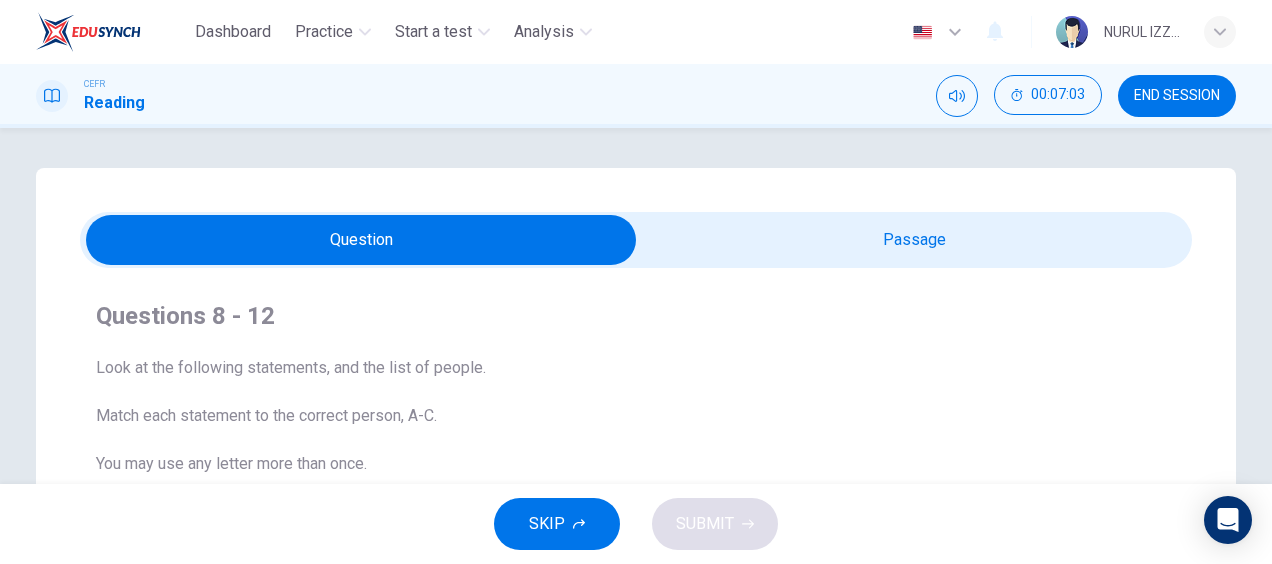 click at bounding box center [361, 240] 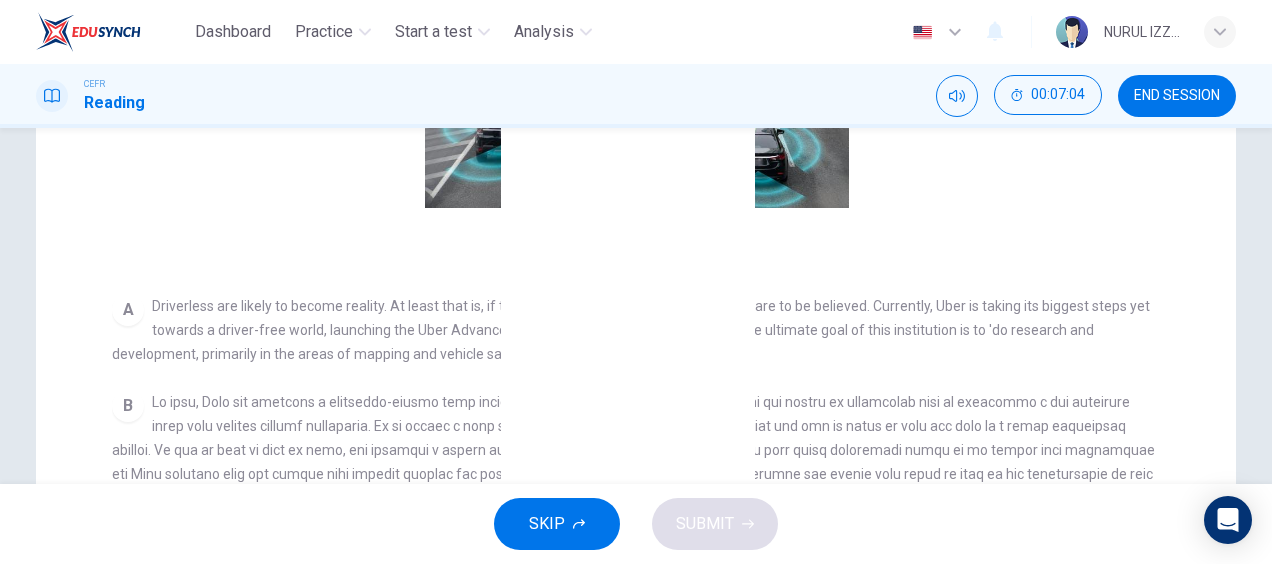 scroll, scrollTop: 448, scrollLeft: 0, axis: vertical 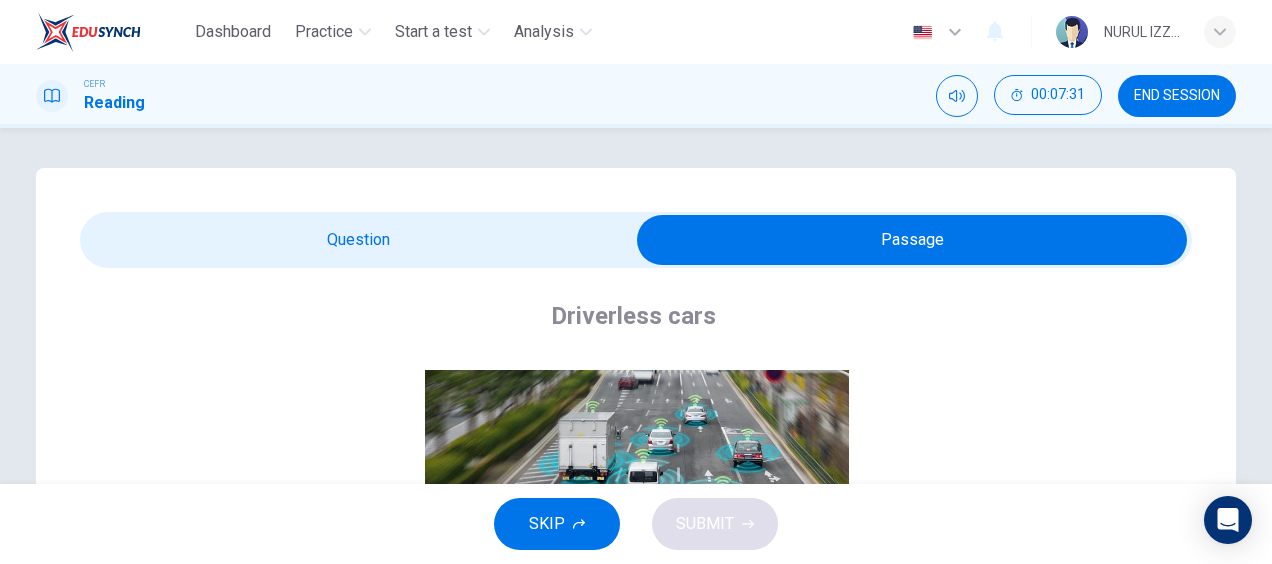 click at bounding box center [912, 240] 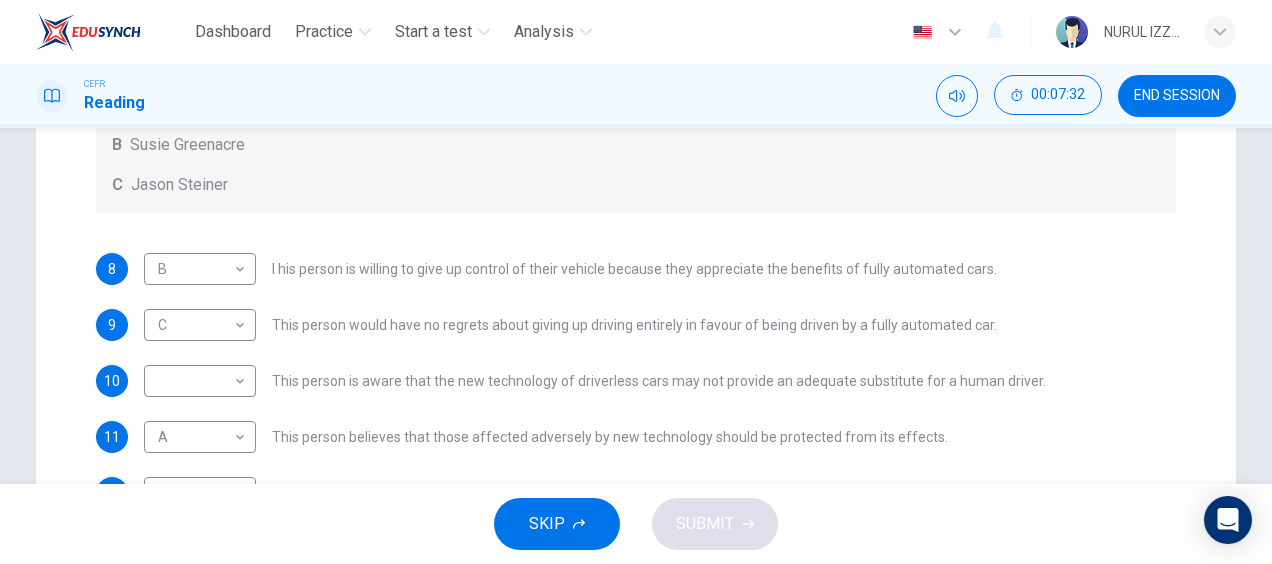 scroll, scrollTop: 456, scrollLeft: 0, axis: vertical 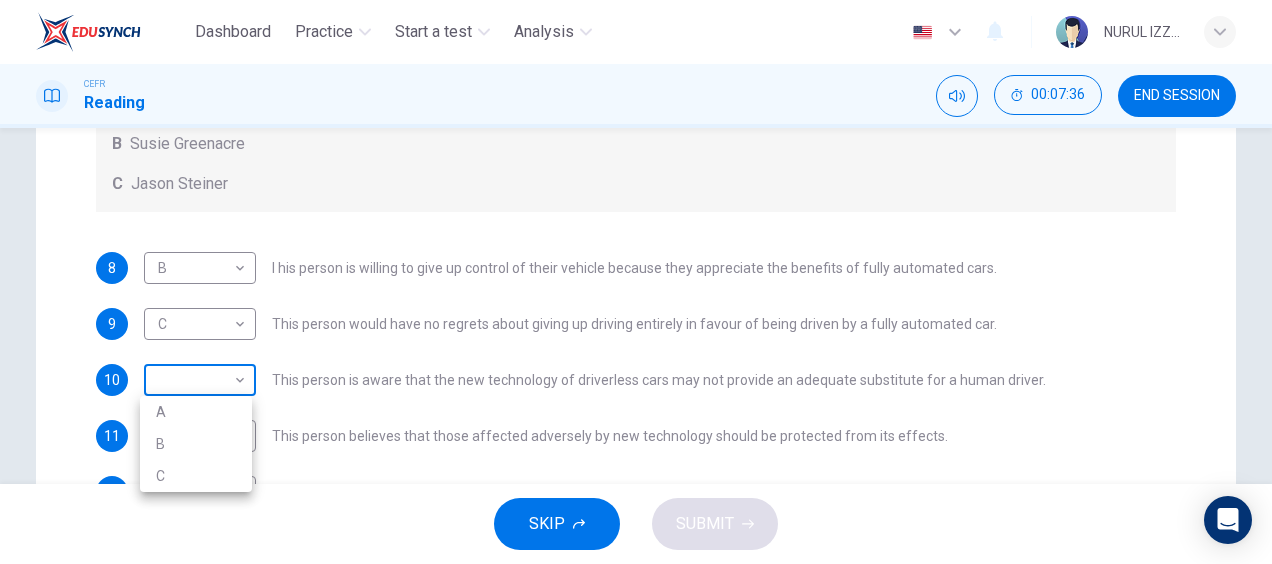 click on "Dashboard Practice Start a test Analysis English en ​ NURUL IZZATUL FARIHA BINTI SILLI MASAN CEFR Reading 00:07:36 END SESSION Question Passage Questions 8 - 12 Look at the following statements, and the list of people. Match each statement to the correct person, A-C. You may use any letter more than once.
A [FIRST] [LAST] B [FIRST] [LAST] C [FIRST] [LAST] 8 B B ​ I his person is willing to give up control of their vehicle because they appreciate the benefits of fully automated cars. 9 C C ​ This person would have no regrets about giving up driving entirely in favour of being driven by a fully automated car. 10 ​ ​ This person is aware that the new technology of driverless cars may not provide an adequate substitute for a human driver. 11 A A ​ This person believes that those affected adversely by new technology should be protected from its effects. 12 ​ ​ This person enjoys driving but only under favourable conditions. Driverless cars CLICK TO ZOOM Click to Zoom A B C D E F G H SKIP SUBMIT" at bounding box center [636, 282] 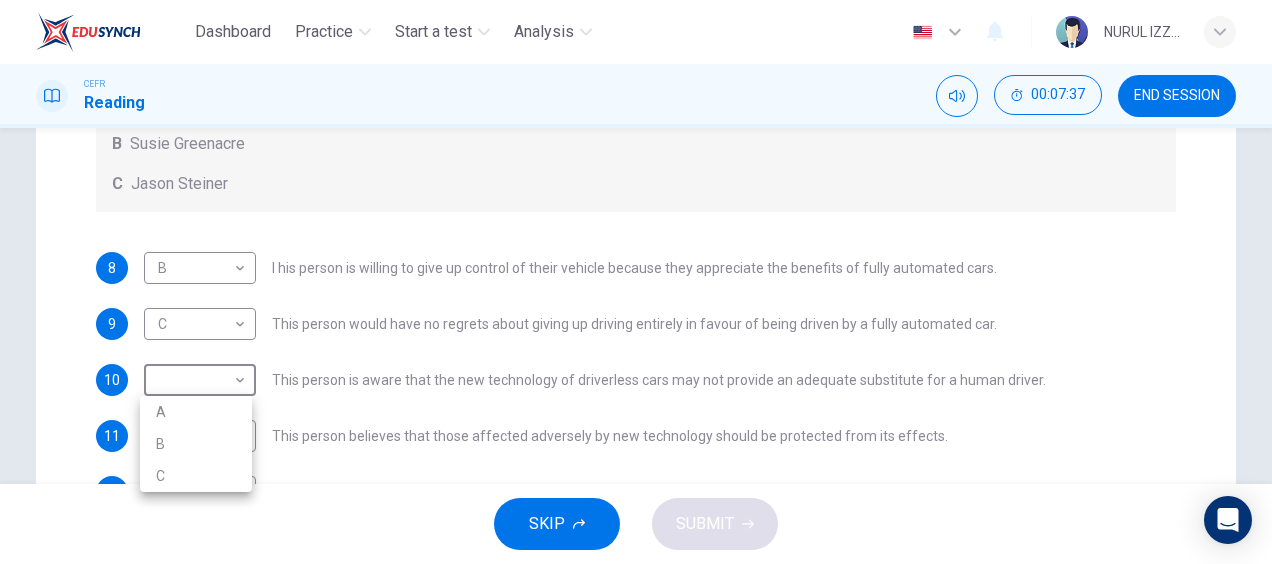 click on "A" at bounding box center (196, 412) 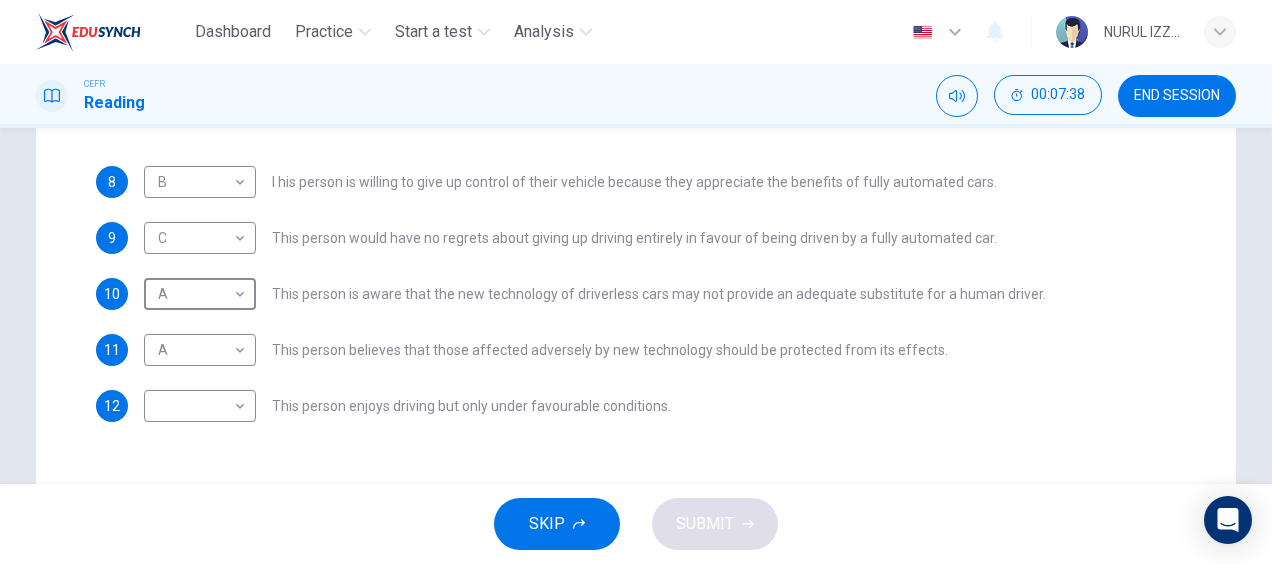 scroll, scrollTop: 545, scrollLeft: 0, axis: vertical 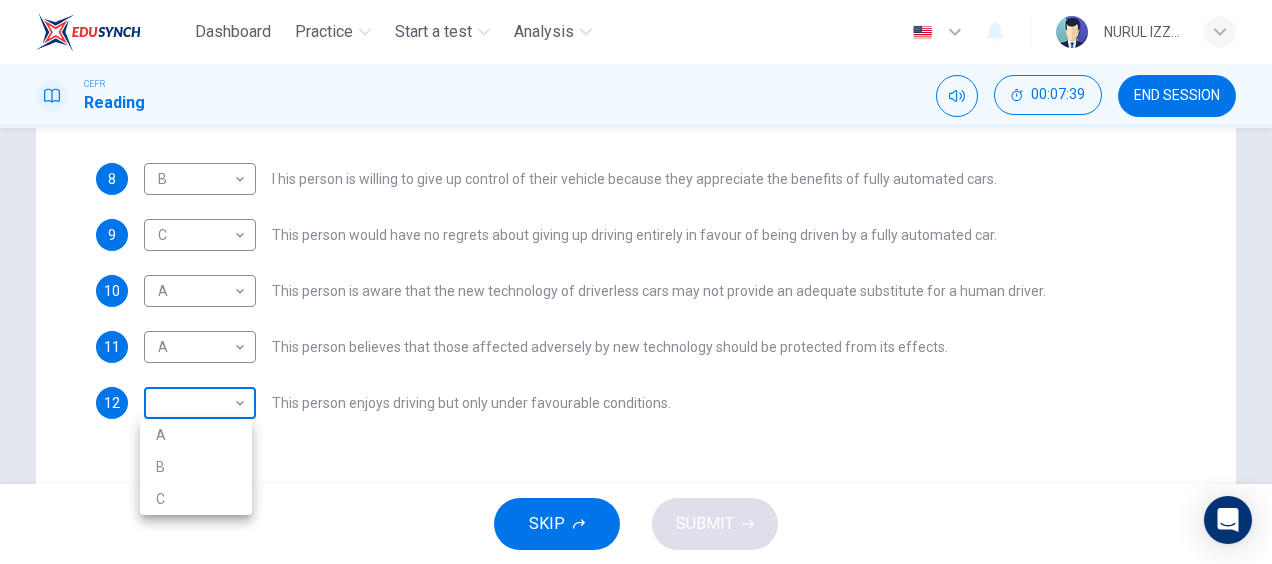 click on "Dashboard Practice Start a test Analysis English en ​ NURUL IZZATUL FARIHA BINTI SILLI MASAN CEFR Reading 00:07:39 END SESSION Question Passage Questions 8 - 12 Look at the following statements, and the list of people. Match each statement to the correct person, A-C. You may use any letter more than once.
A [FIRST] [LAST] B [FIRST] [LAST] C [FIRST] [LAST] 8 B B ​ I his person is willing to give up control of their vehicle because they appreciate the benefits of fully automated cars. 9 C C ​ This person would have no regrets about giving up driving entirely in favour of being driven by a fully automated car. 10 A A ​ This person is aware that the new technology of driverless cars may not provide an adequate substitute for a human driver. 11 A A ​ This person believes that those affected adversely by new technology should be protected from its effects. 12 ​ ​ This person enjoys driving but only under favourable conditions. Driverless cars CLICK TO ZOOM Click to Zoom A B C D E F G H SKIP SUBMIT" at bounding box center (636, 282) 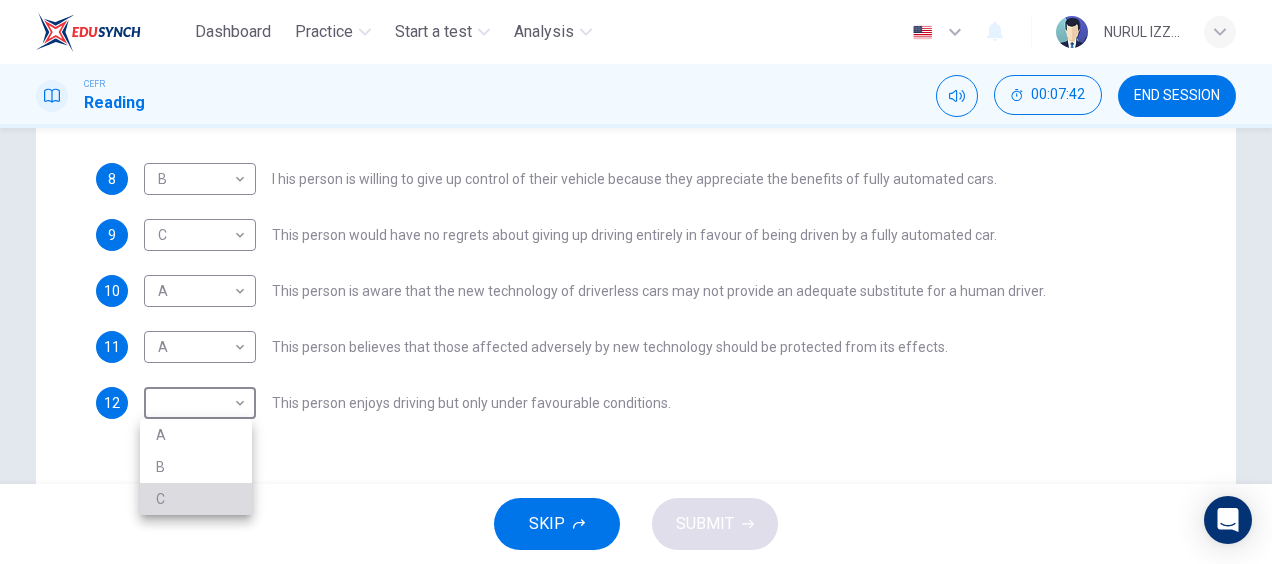 click on "C" at bounding box center [196, 499] 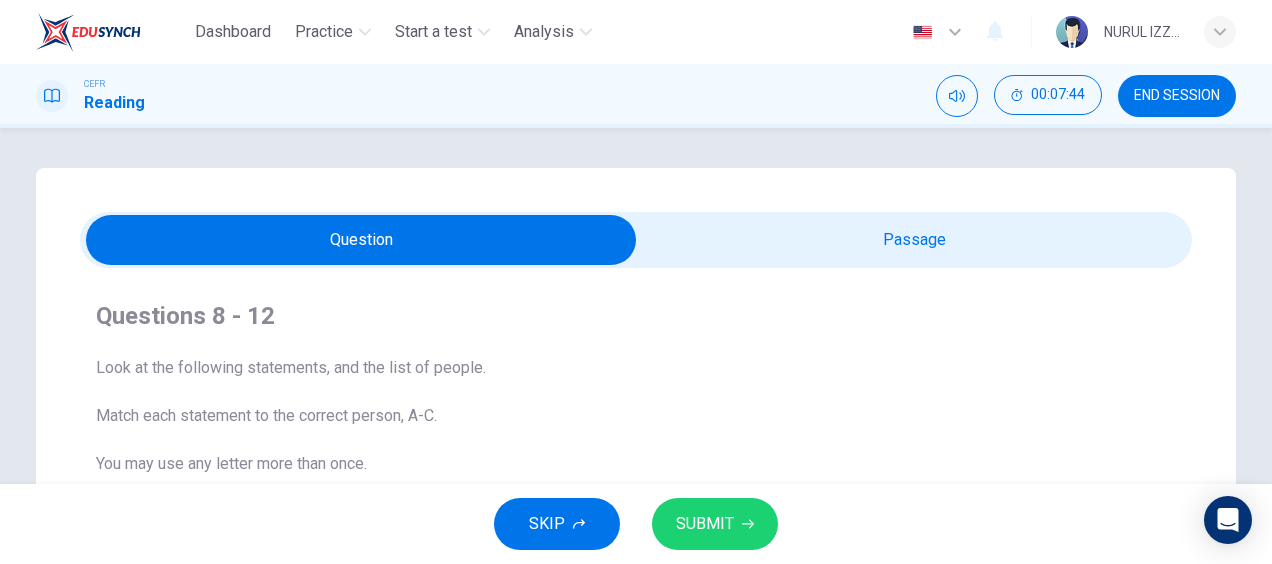 scroll, scrollTop: 596, scrollLeft: 0, axis: vertical 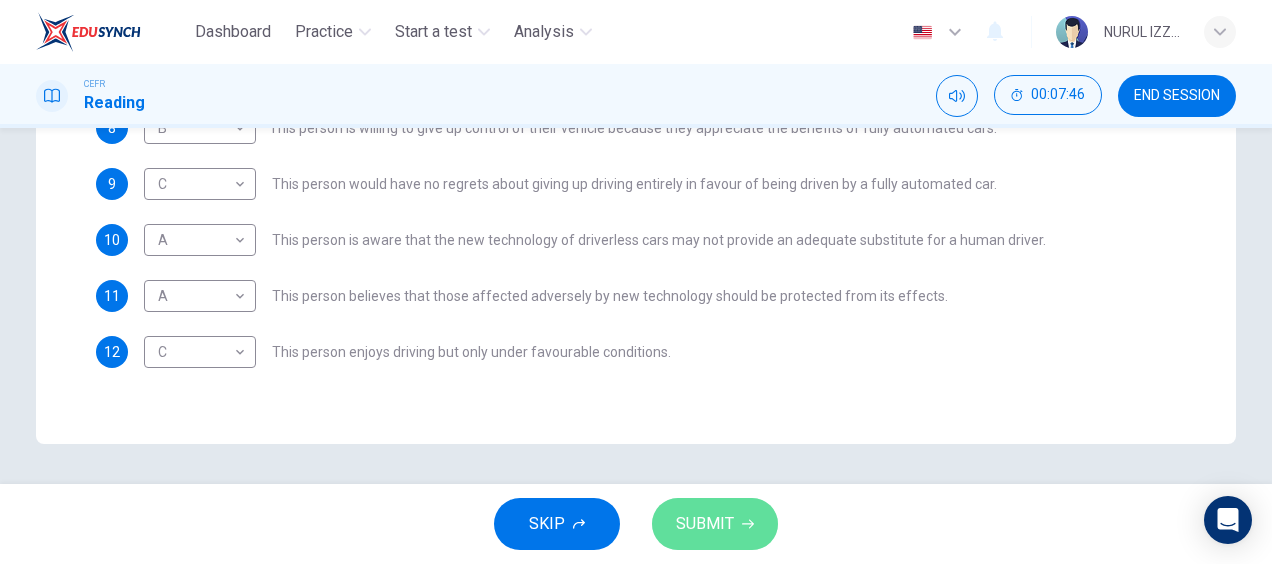 click on "SUBMIT" at bounding box center (705, 524) 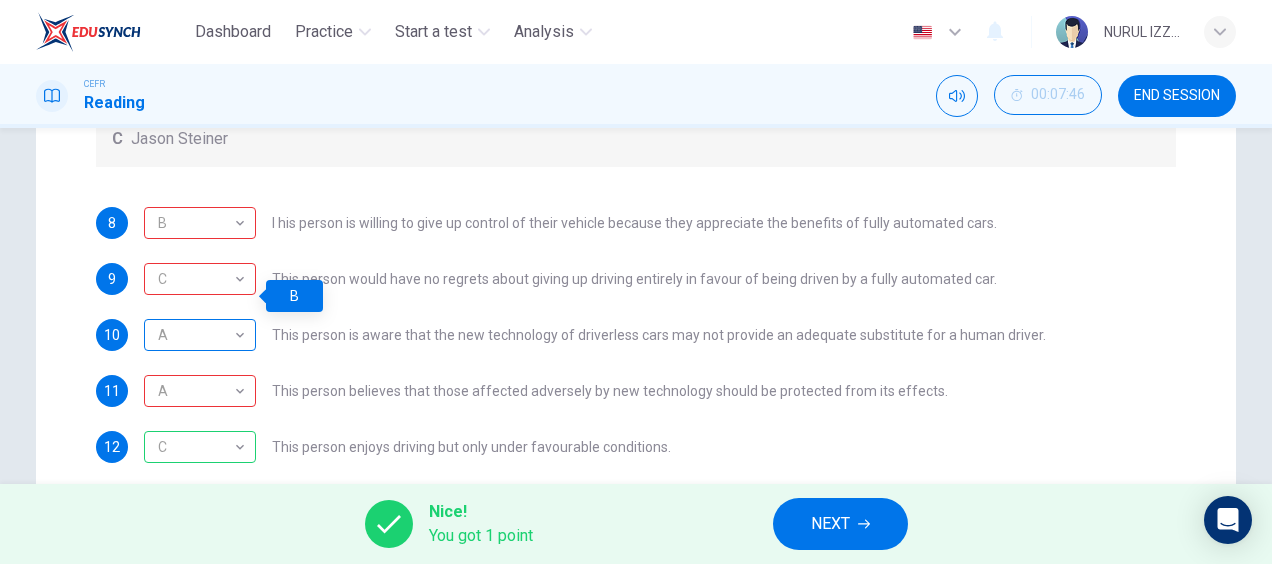 scroll, scrollTop: 596, scrollLeft: 0, axis: vertical 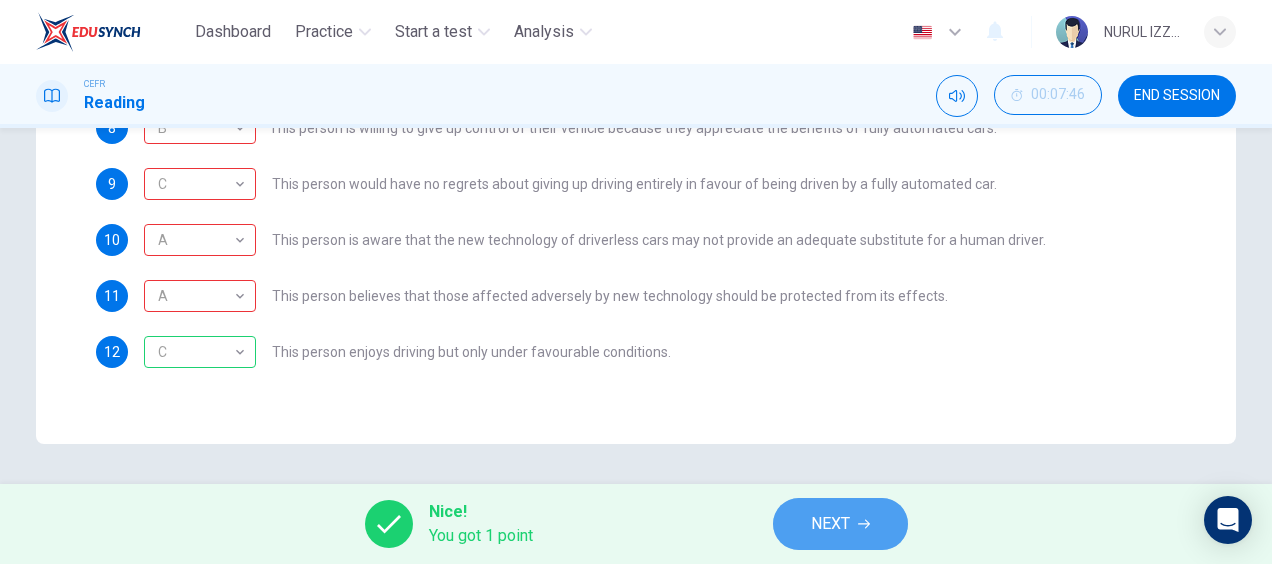 click on "NEXT" at bounding box center [840, 524] 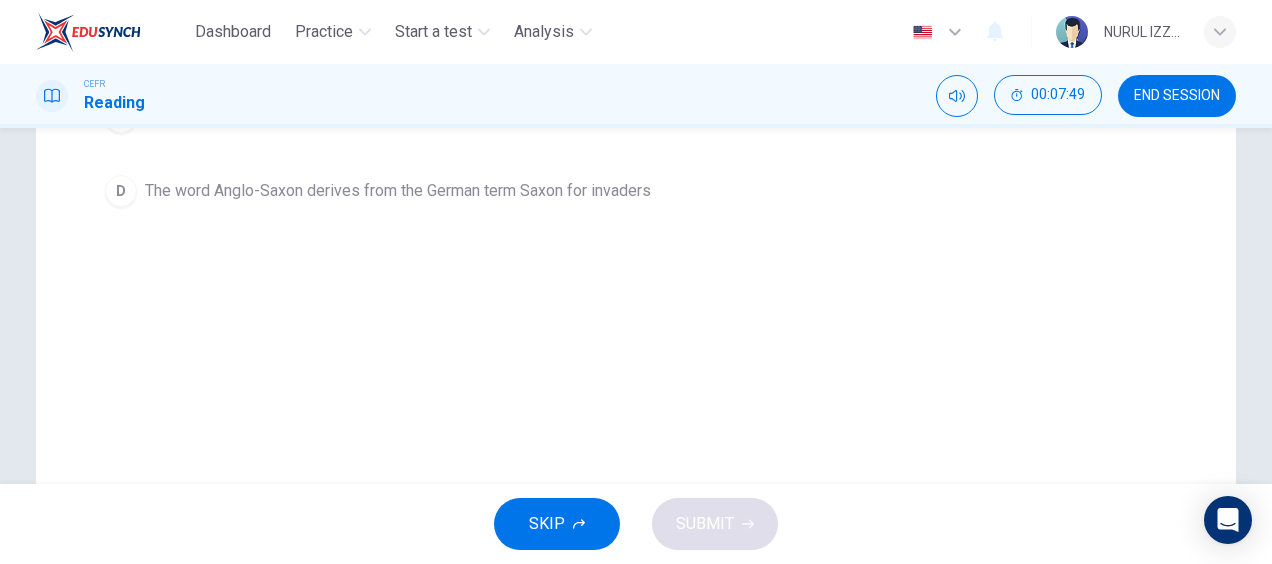 scroll, scrollTop: 0, scrollLeft: 0, axis: both 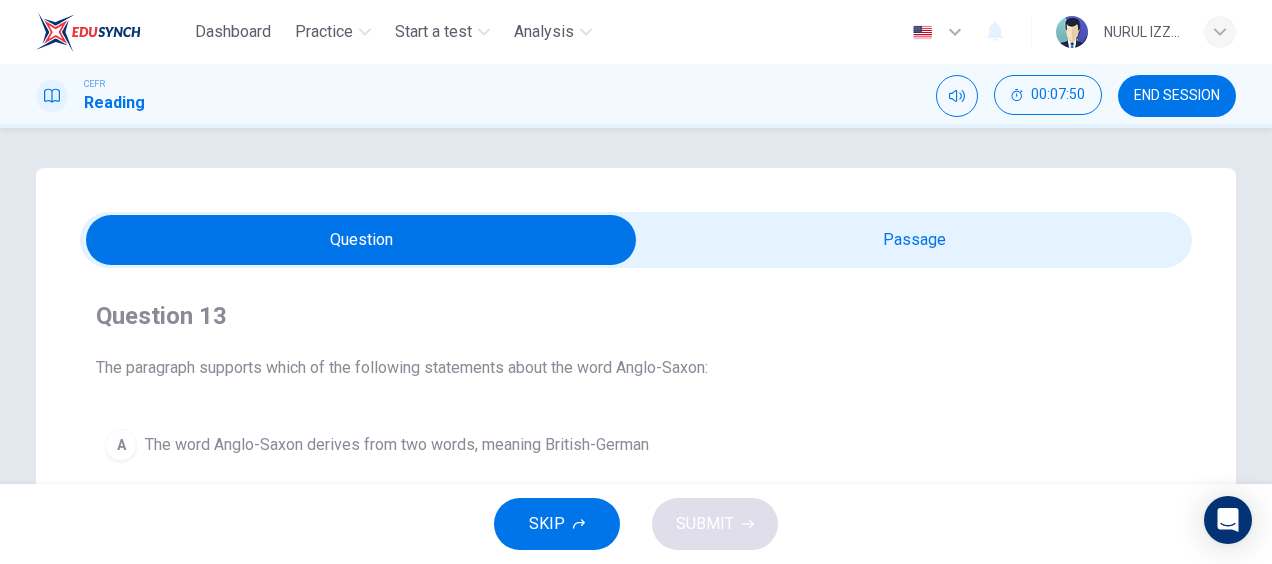 click at bounding box center [361, 240] 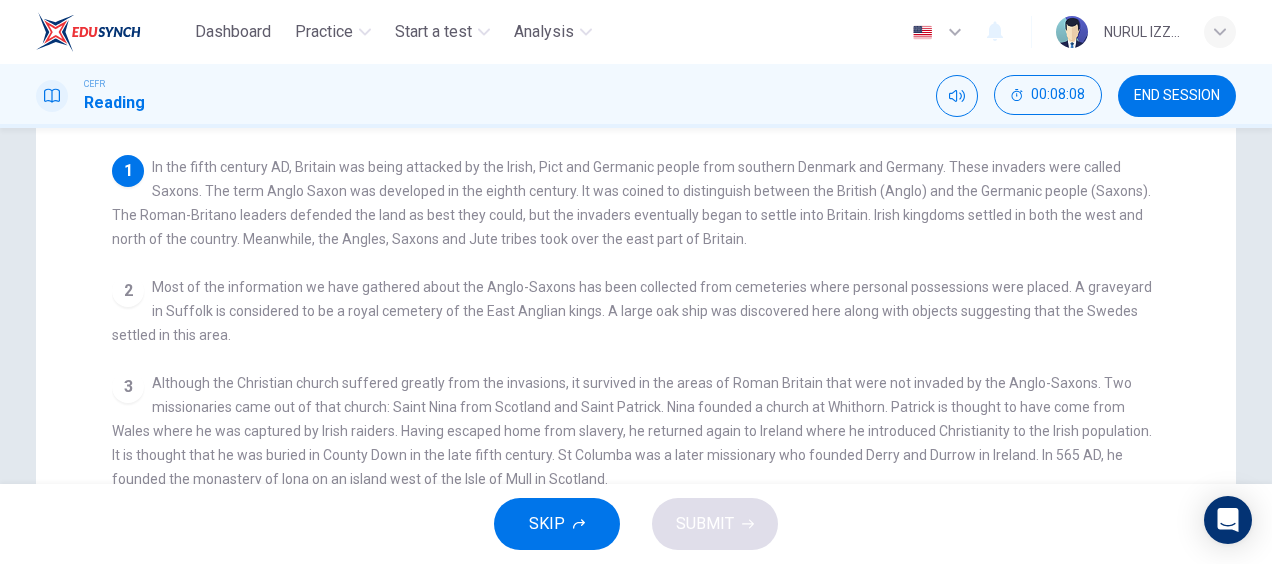 scroll, scrollTop: 0, scrollLeft: 0, axis: both 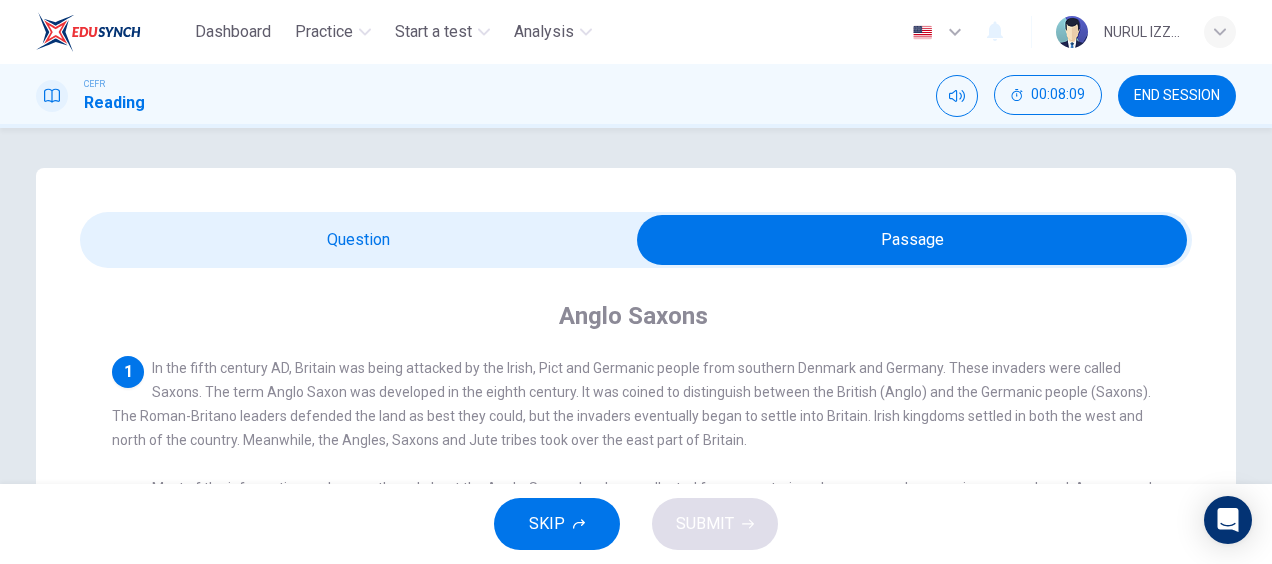 click at bounding box center (912, 240) 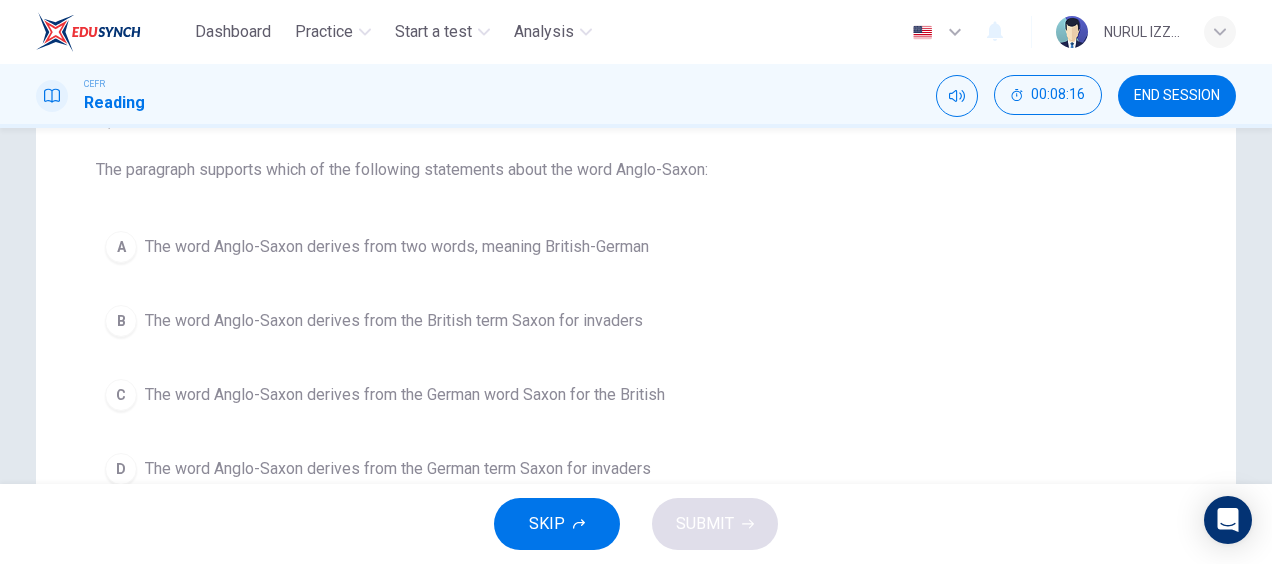 scroll, scrollTop: 214, scrollLeft: 0, axis: vertical 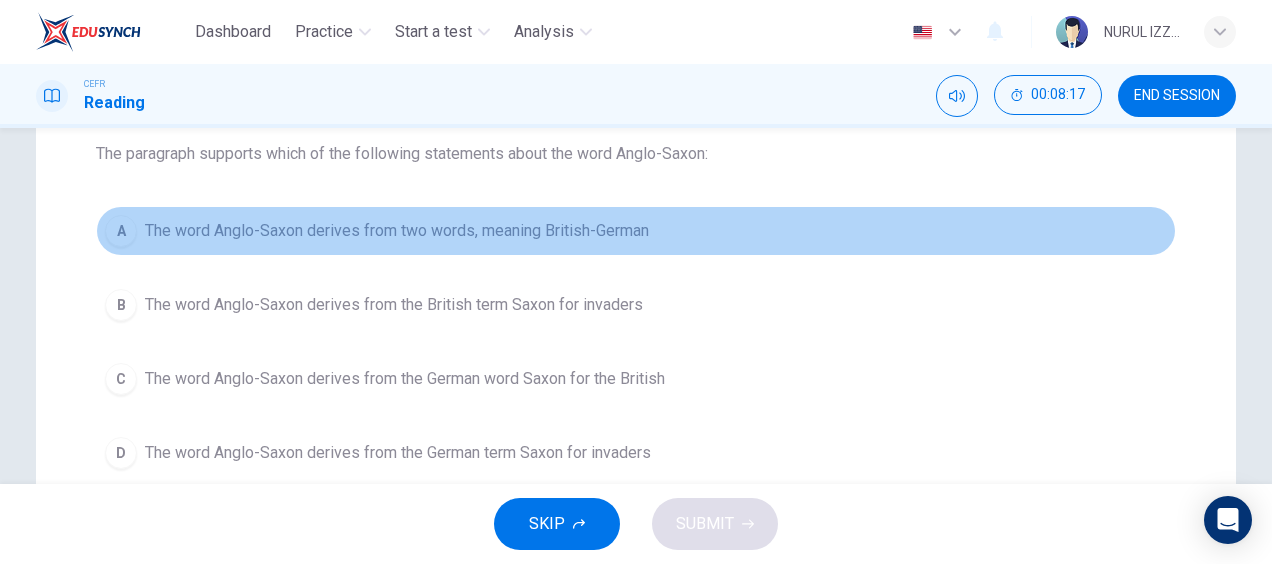 click on "The word Anglo-Saxon derives from two words, meaning British-German" at bounding box center (397, 231) 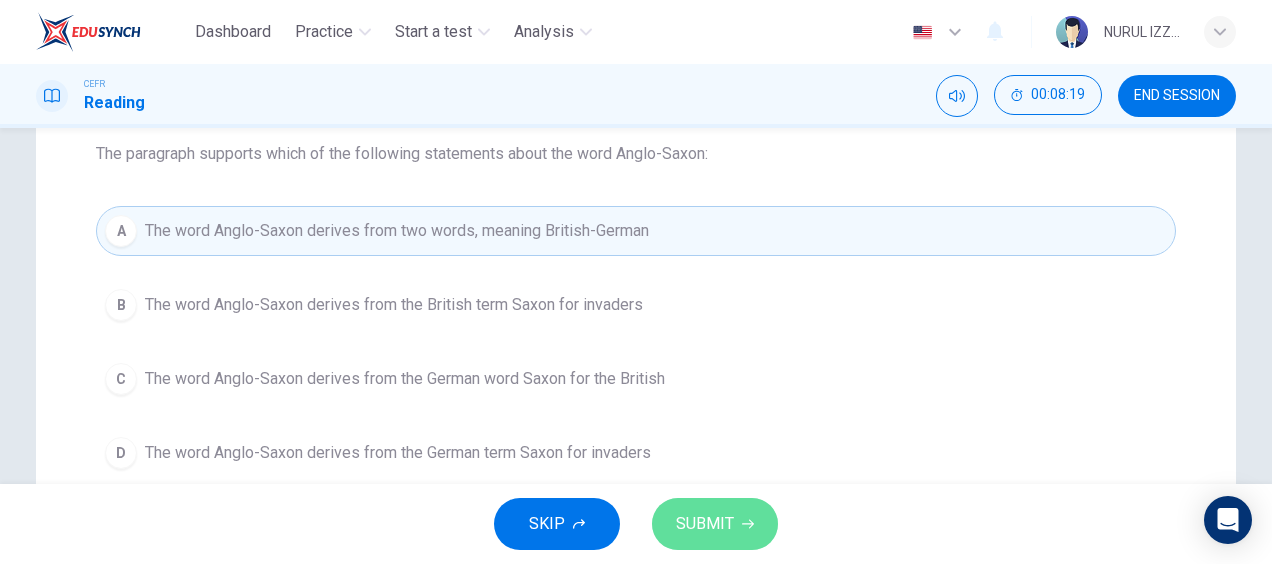 click on "SUBMIT" at bounding box center (705, 524) 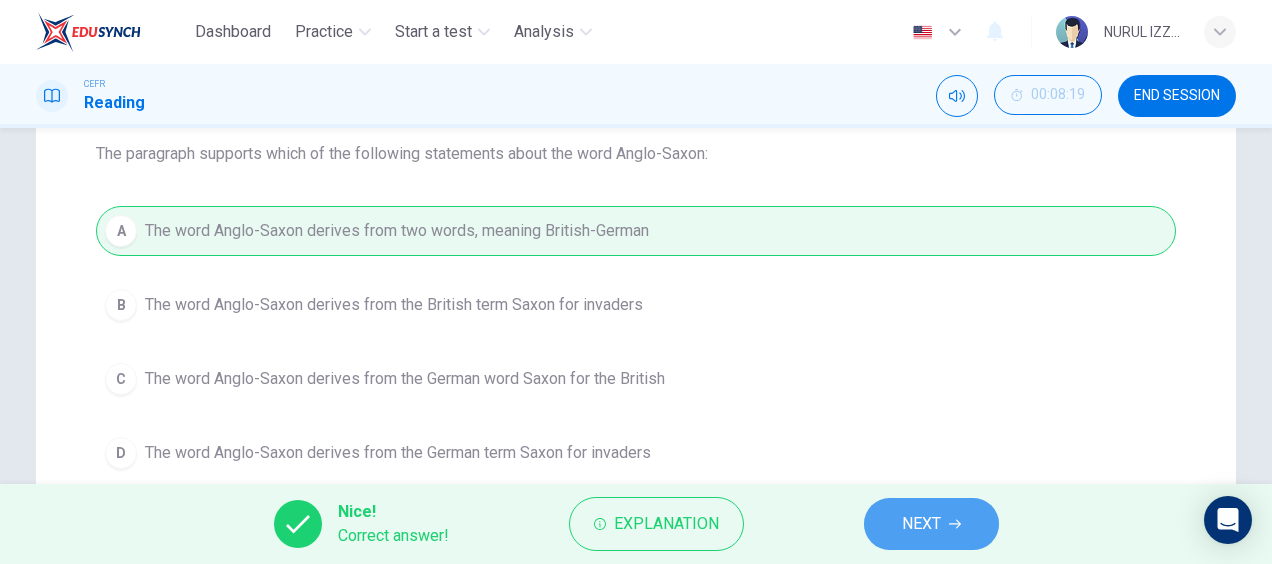 click on "NEXT" at bounding box center (931, 524) 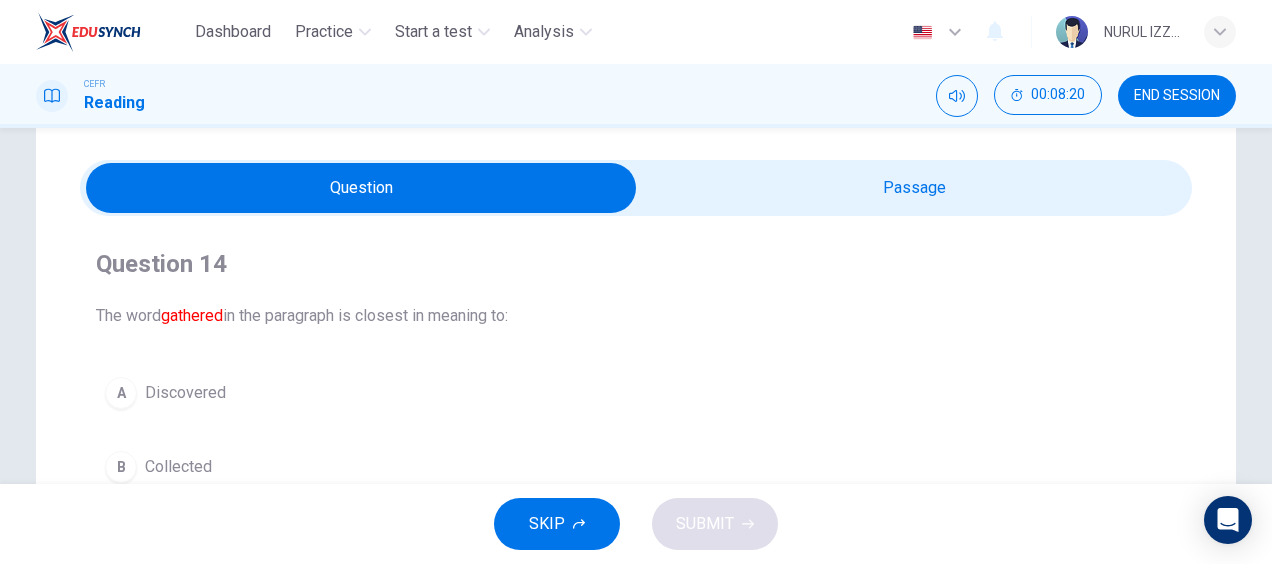 scroll, scrollTop: 47, scrollLeft: 0, axis: vertical 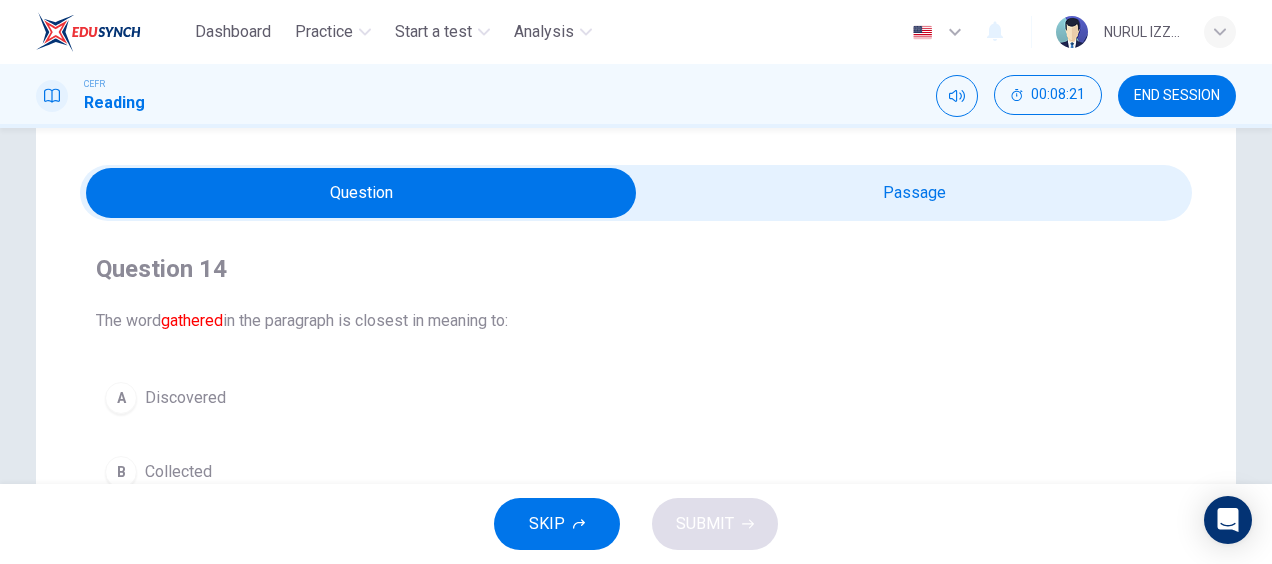click at bounding box center (361, 193) 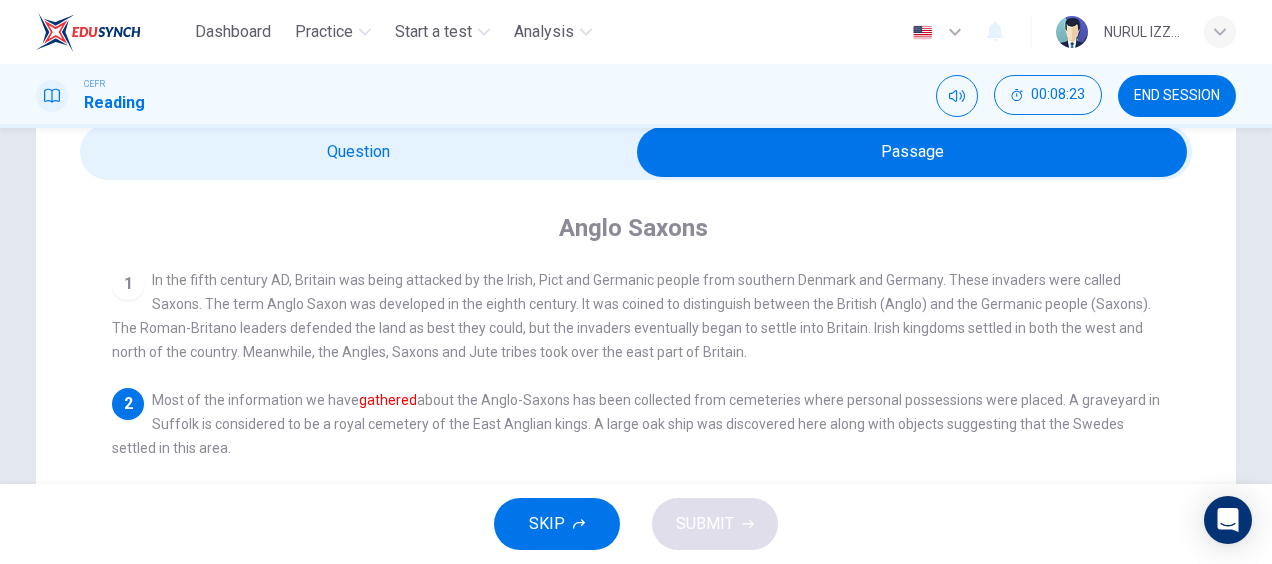 scroll, scrollTop: 96, scrollLeft: 0, axis: vertical 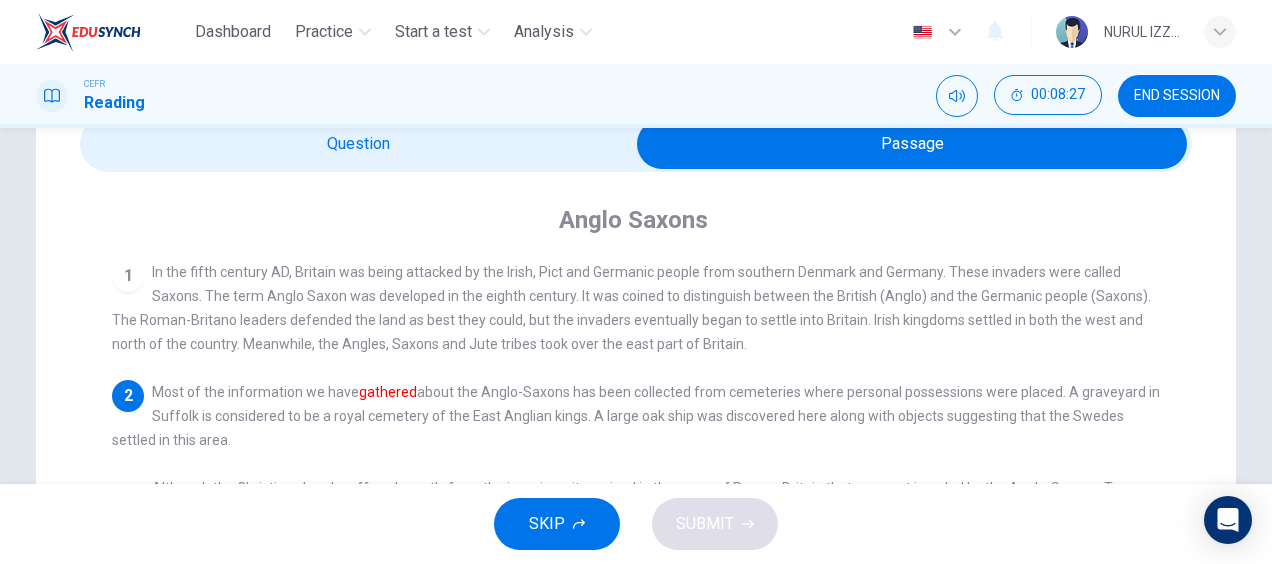 click at bounding box center (912, 144) 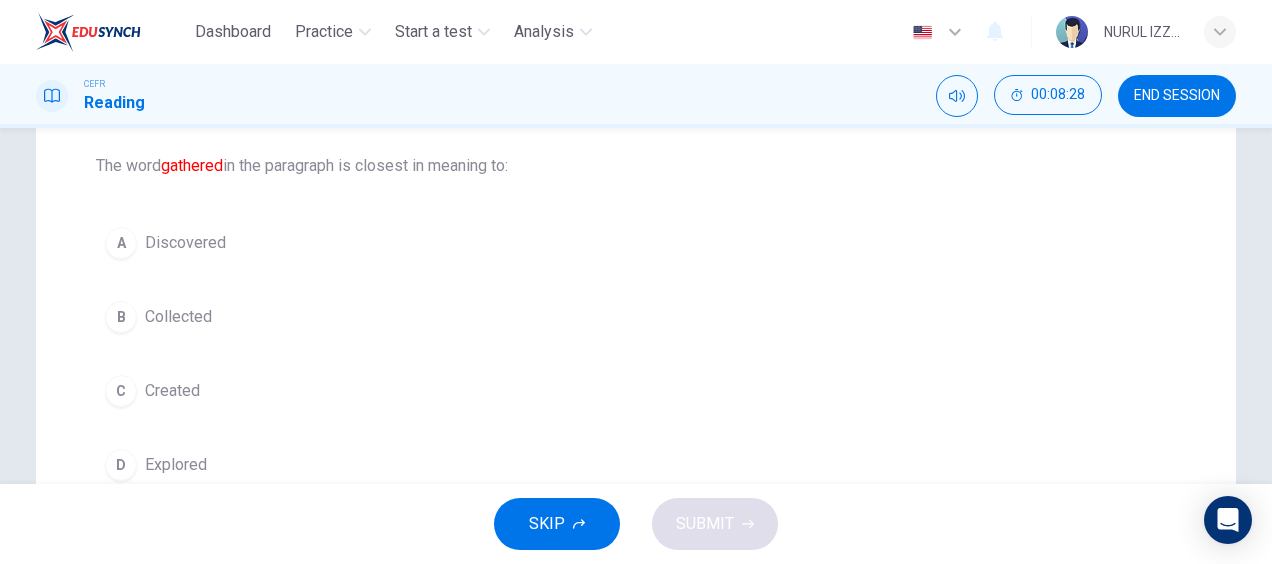 scroll, scrollTop: 242, scrollLeft: 0, axis: vertical 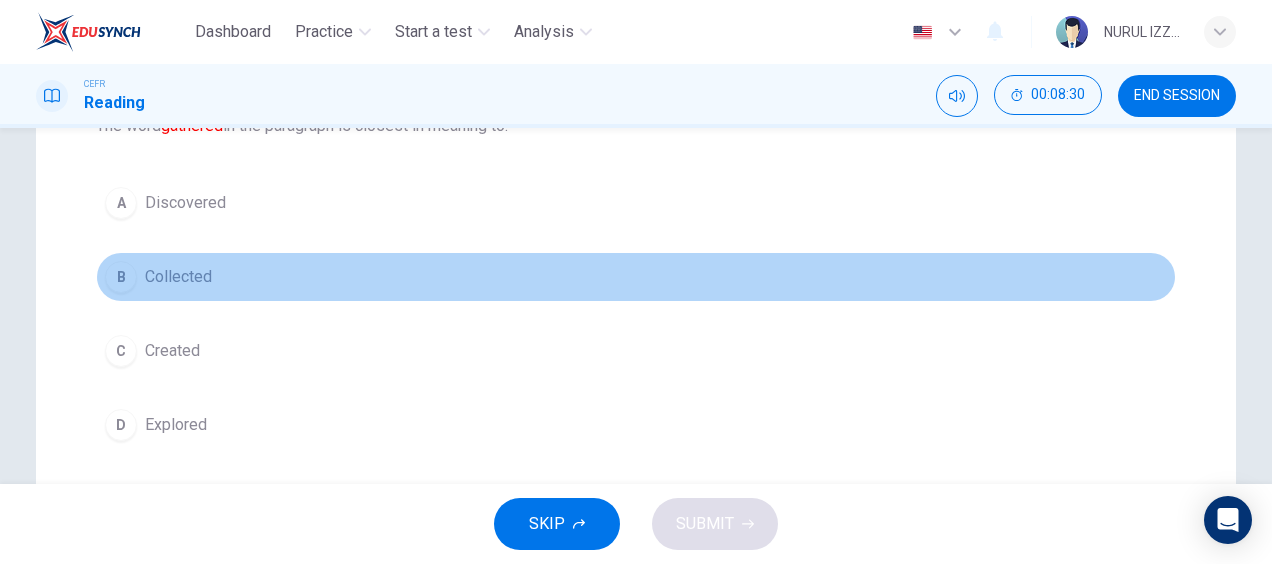 click on "B Collected" at bounding box center (636, 277) 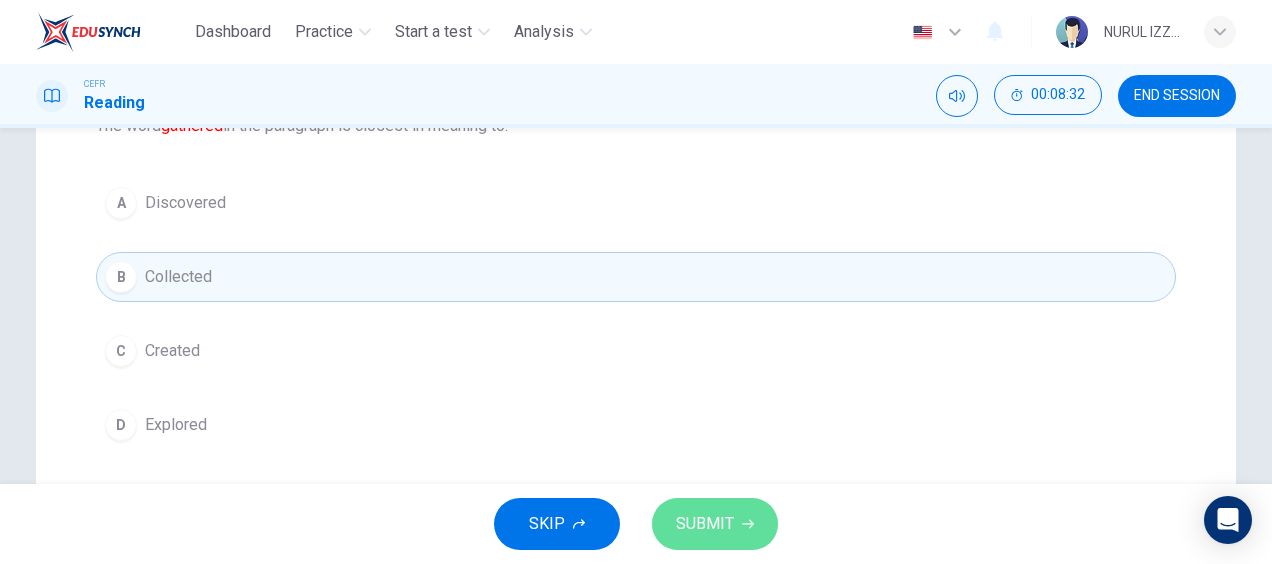 click on "SUBMIT" at bounding box center (705, 524) 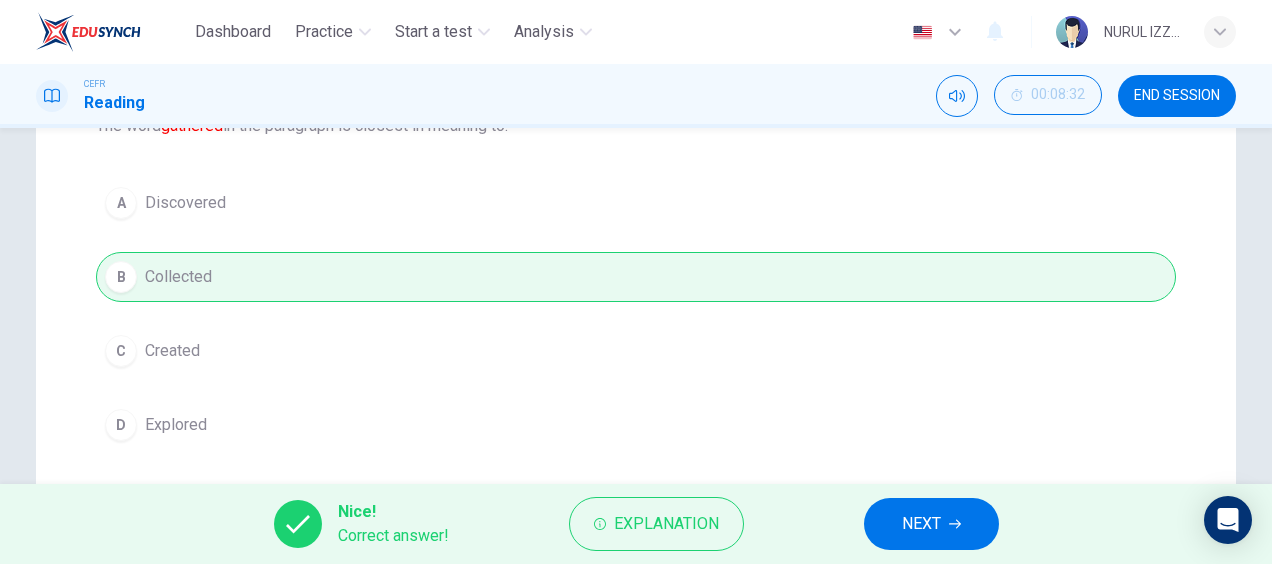 click on "NEXT" at bounding box center (931, 524) 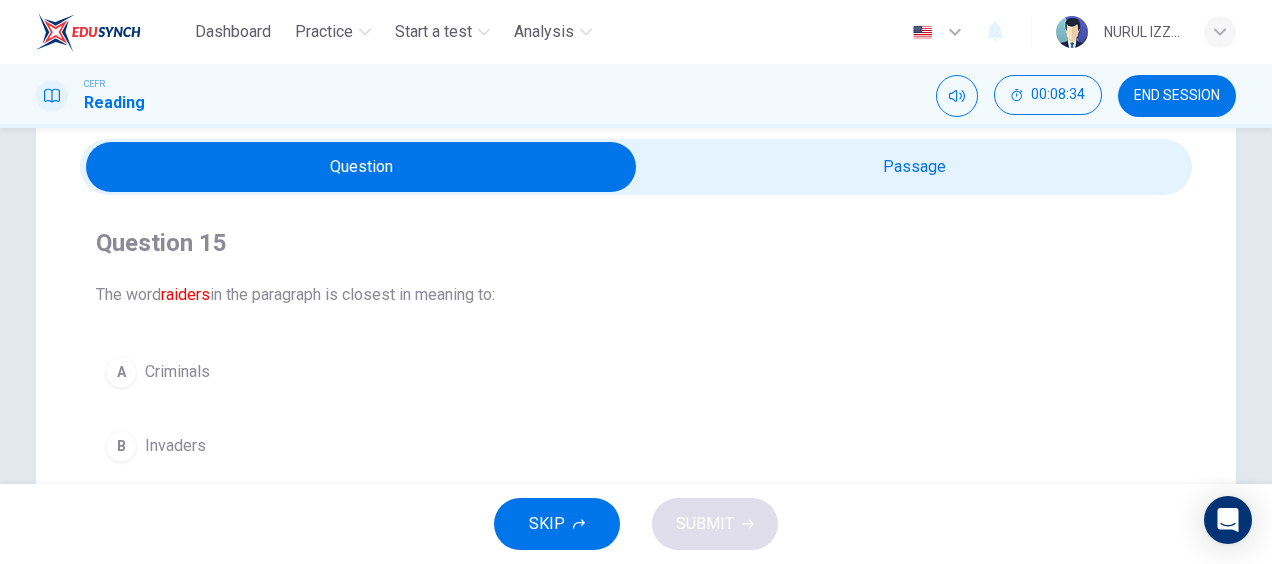 scroll, scrollTop: 0, scrollLeft: 0, axis: both 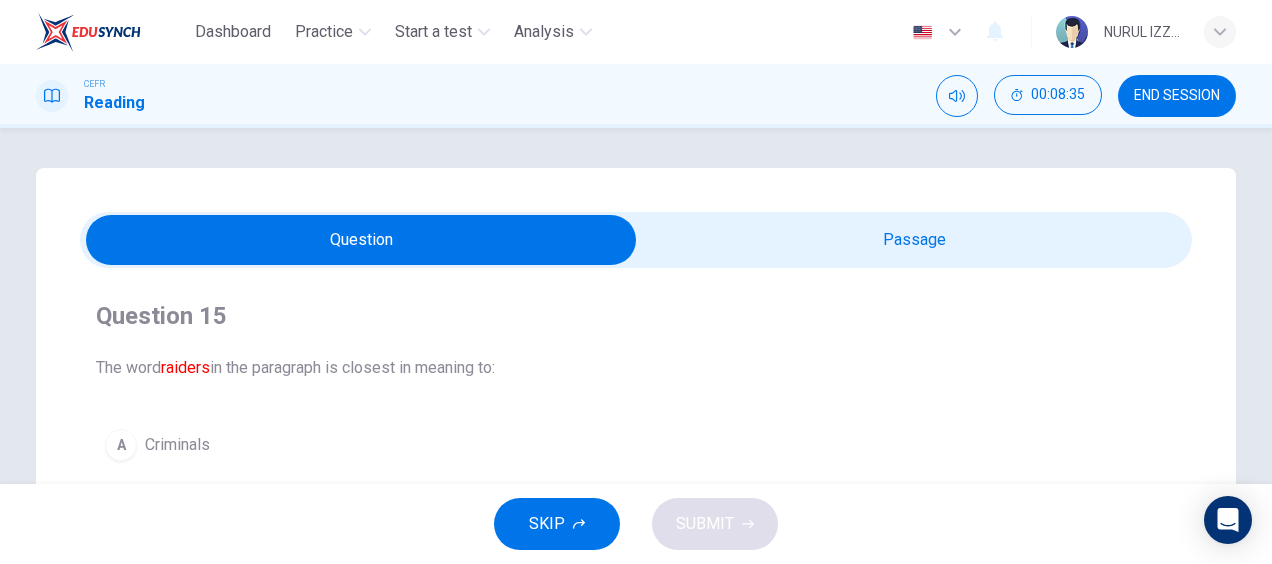 click at bounding box center [361, 240] 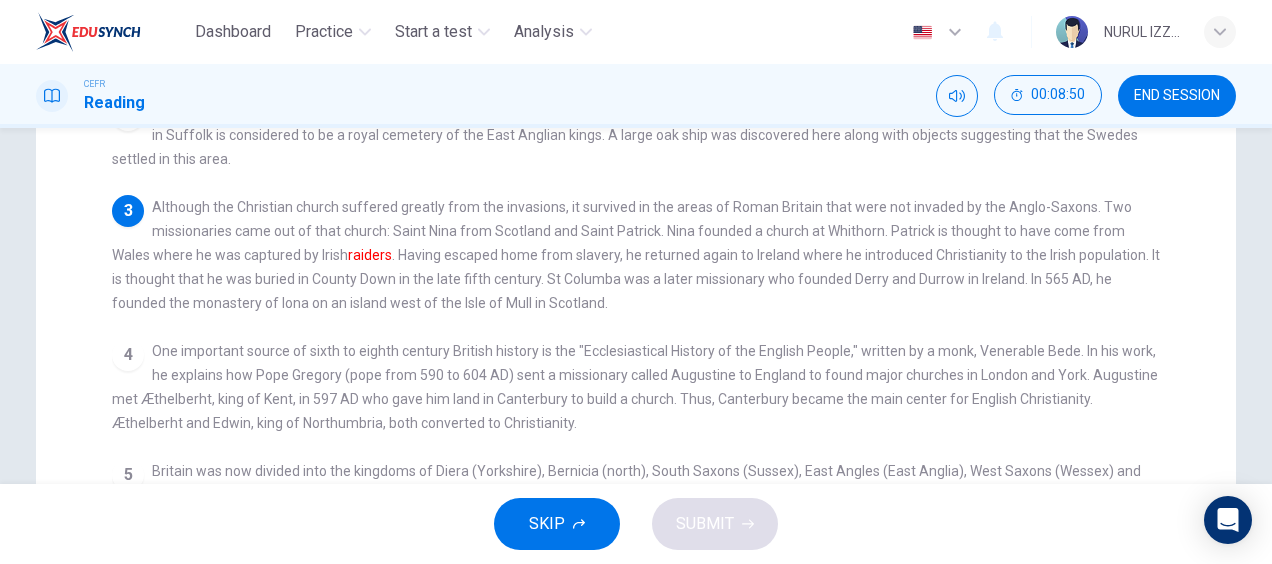 scroll, scrollTop: 0, scrollLeft: 0, axis: both 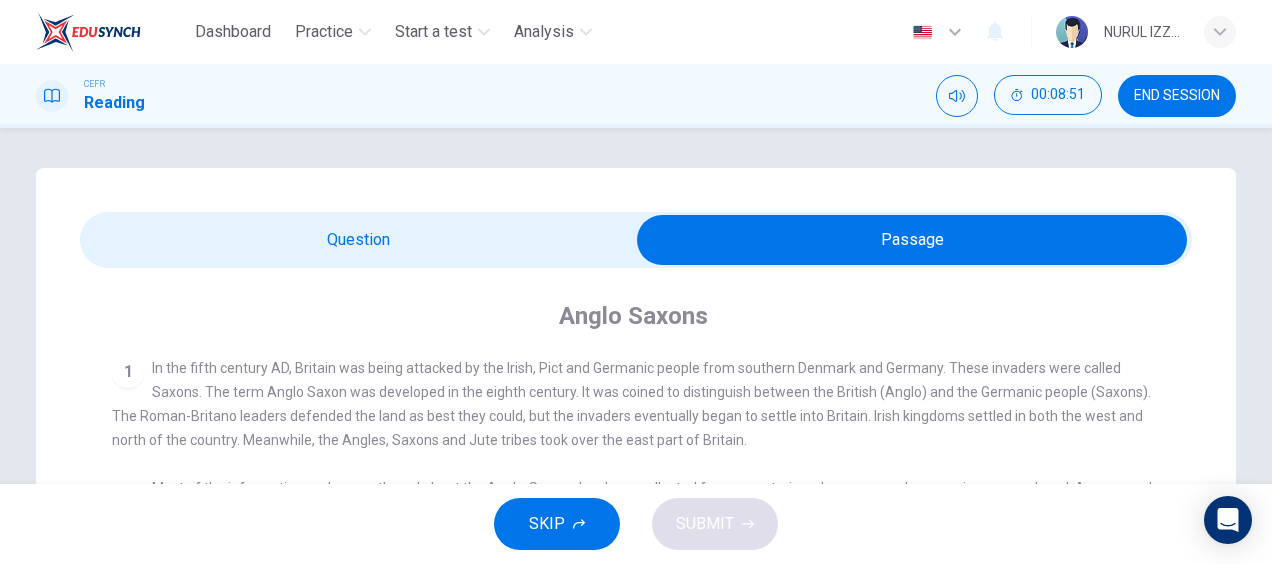 click on "Anglo Saxons 1 In the fifth century AD, Britain was being attacked by the Irish, Pict and Germanic people from southern Denmark and Germany. These invaders were called Saxons. The term Anglo Saxon was developed in the eighth century. It was coined to distinguish between the British (Anglo) and the Germanic people (Saxons). The Roman-Britano leaders defended the land as best they could, but the invaders eventually began to settle into Britain. Irish kingdoms settled in both the west and north of the country. Meanwhile, the Angles, Saxons and Jute tribes took over the east part of Britain. 2 Most of the information we have gathered about the Anglo-Saxons has been collected from cemeteries where personal possessions were placed. A graveyard in Suffolk is considered to be a royal cemetery of the East Anglian kings. A large oak ship was discovered here along with objects suggesting that the Swedes settled in this area. 3 raiders 4 5 6 7" at bounding box center (636, 686) 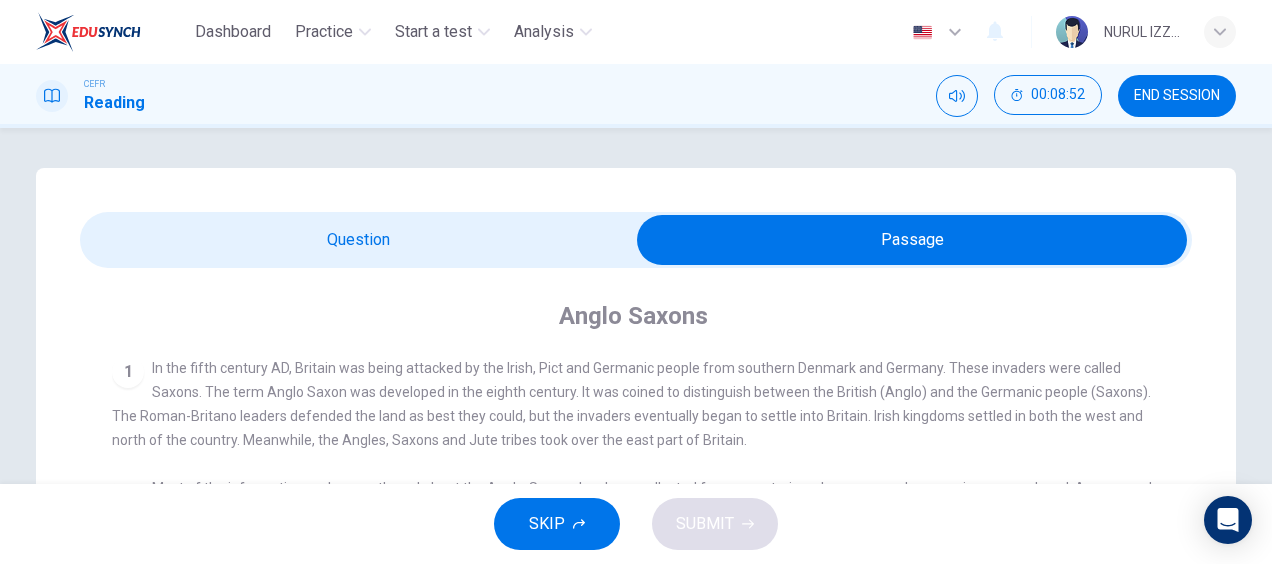 click at bounding box center [912, 240] 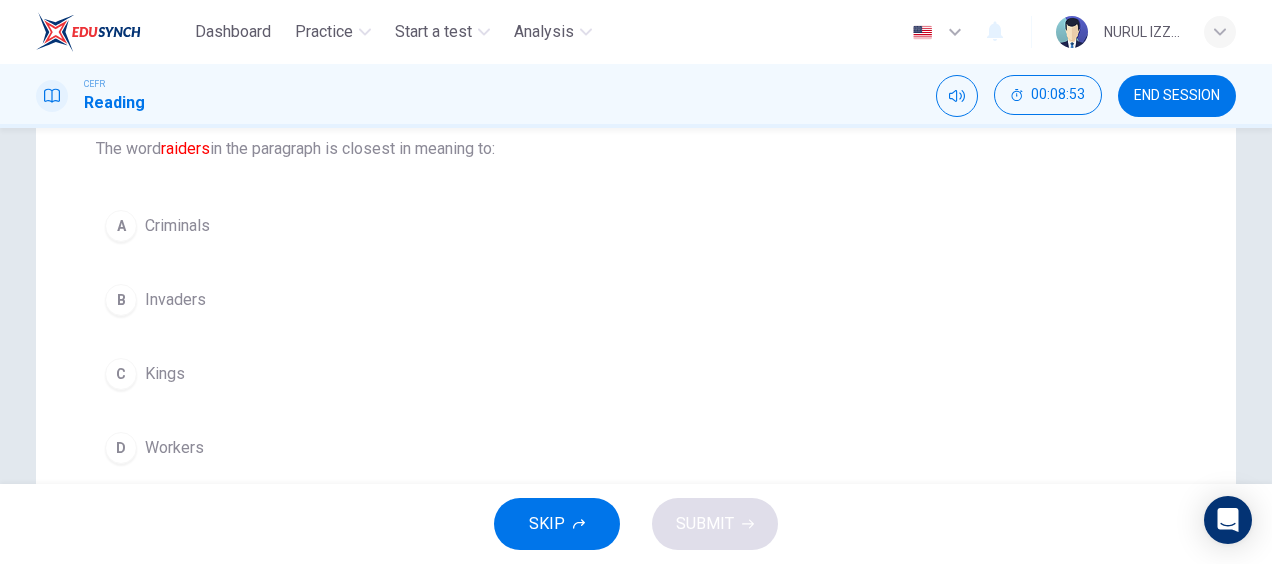 scroll, scrollTop: 218, scrollLeft: 0, axis: vertical 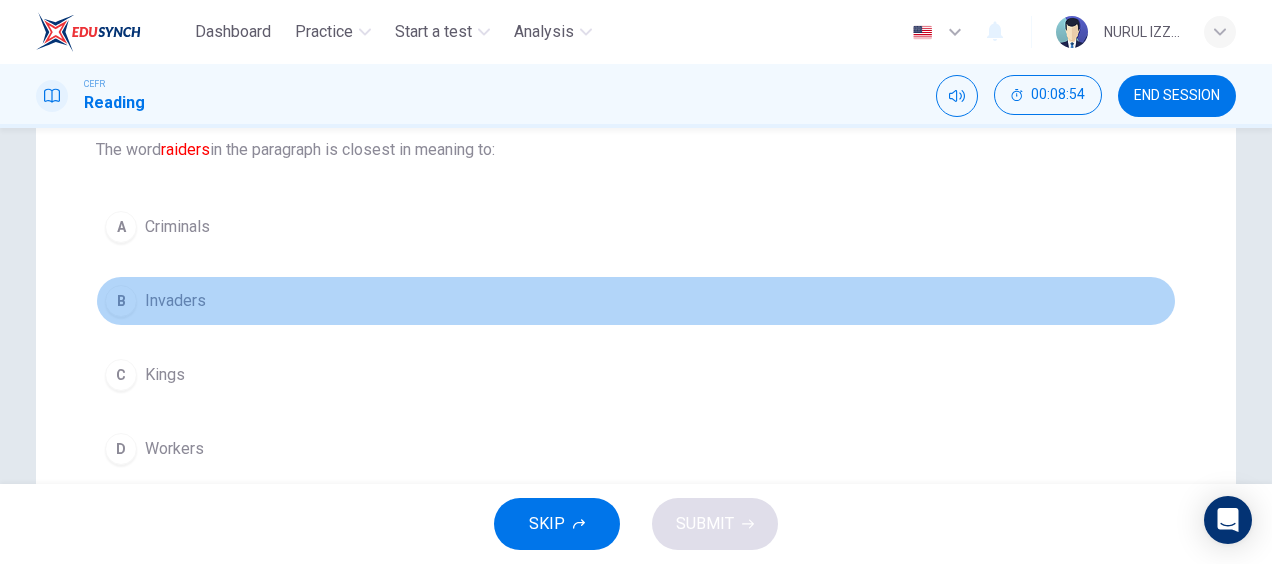 click on "B Invaders" at bounding box center (636, 301) 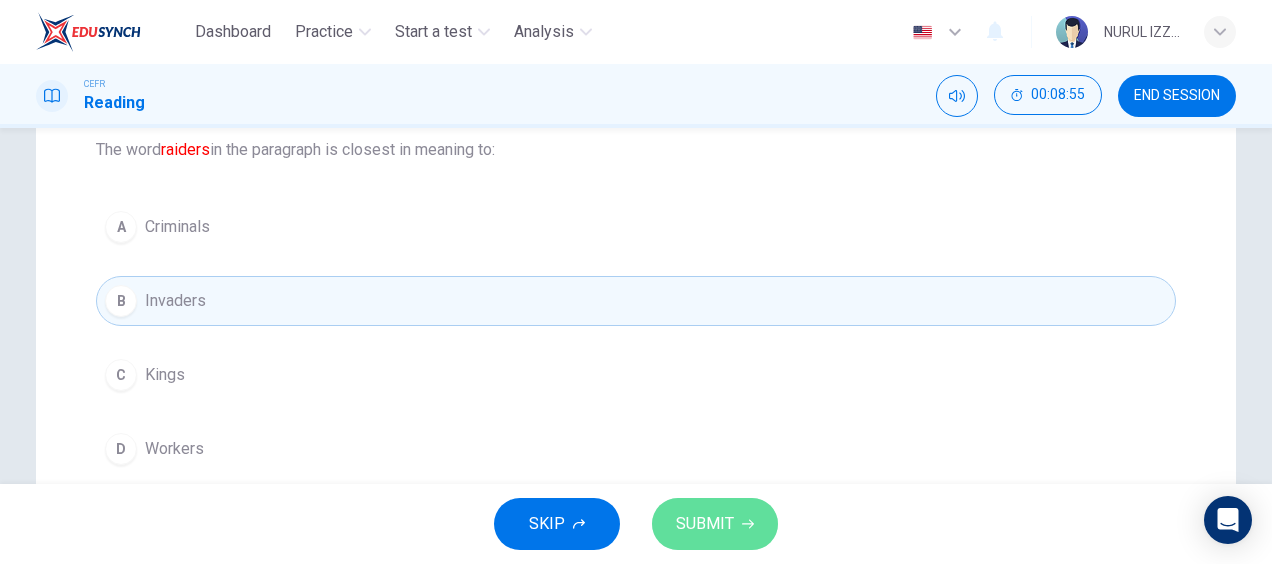 click on "SUBMIT" at bounding box center [705, 524] 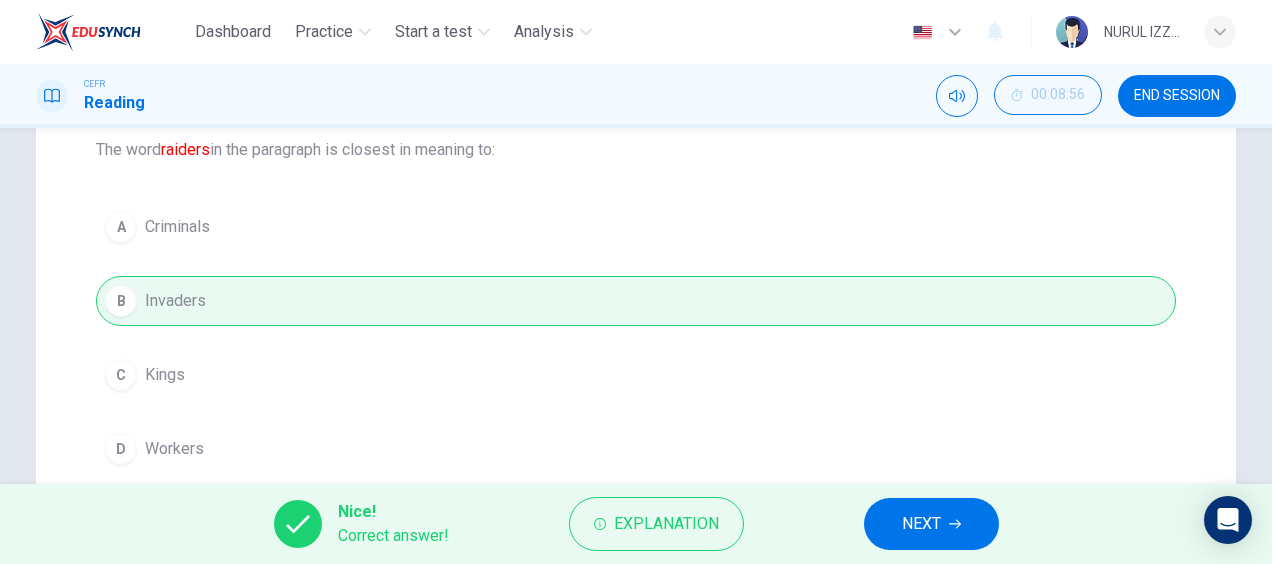 click on "NEXT" at bounding box center (921, 524) 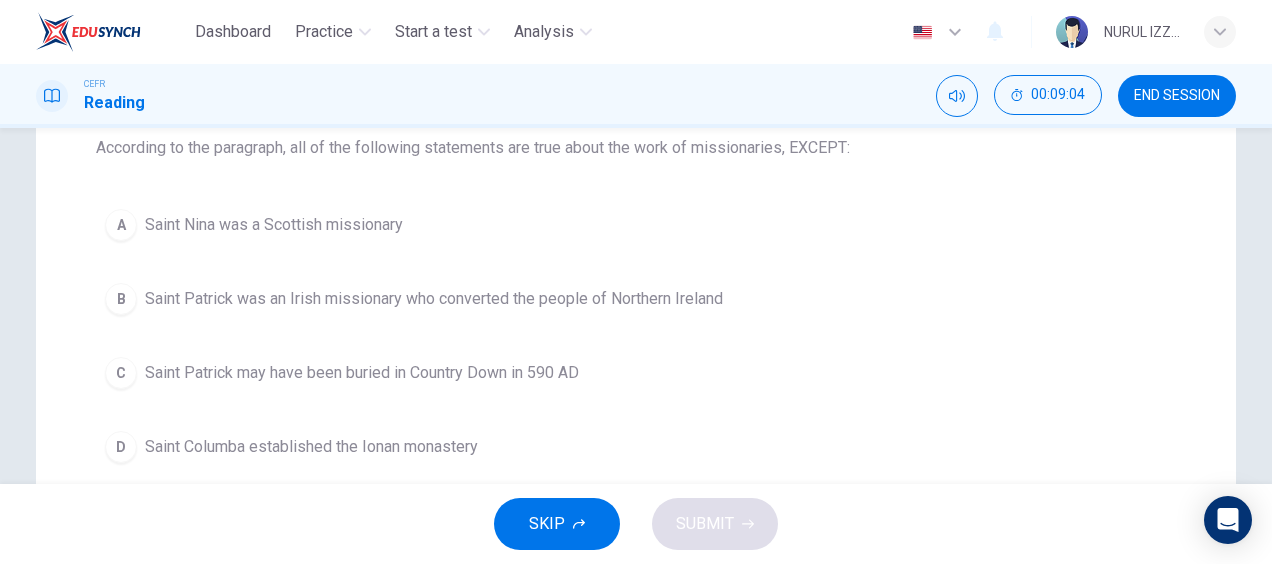 scroll, scrollTop: 0, scrollLeft: 0, axis: both 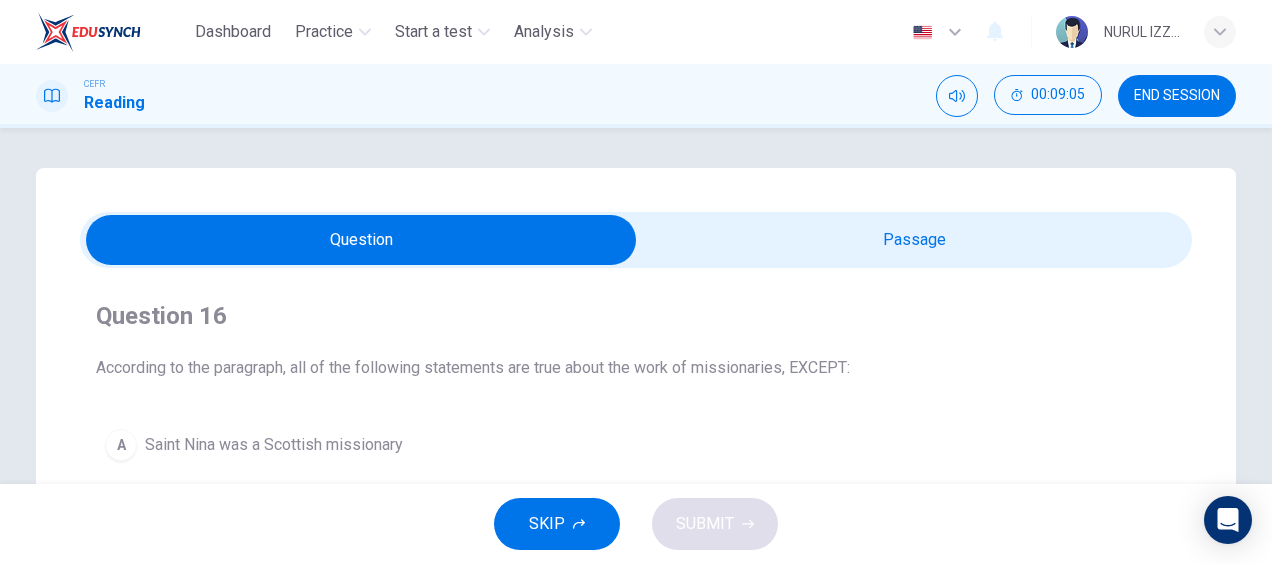 click at bounding box center [361, 240] 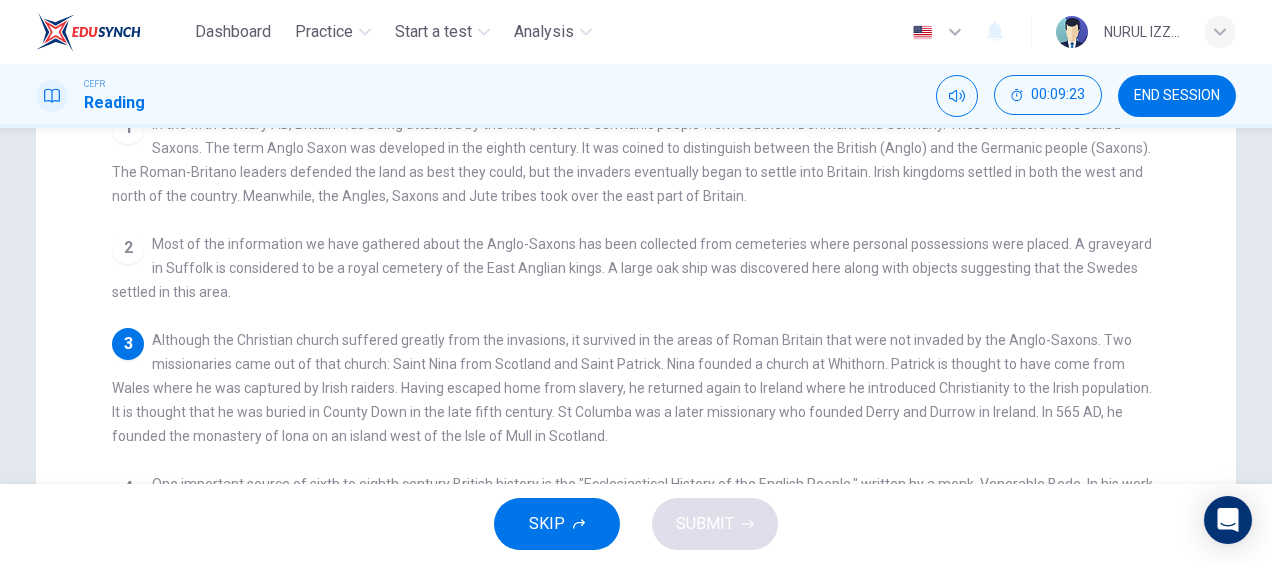 scroll, scrollTop: 243, scrollLeft: 0, axis: vertical 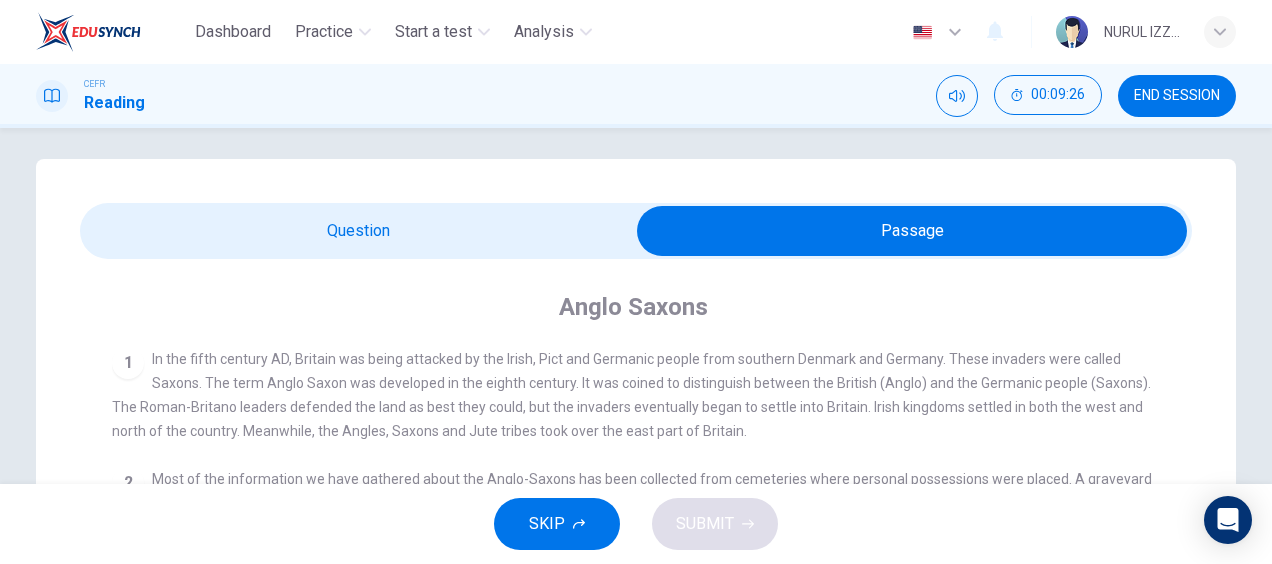 click at bounding box center (912, 231) 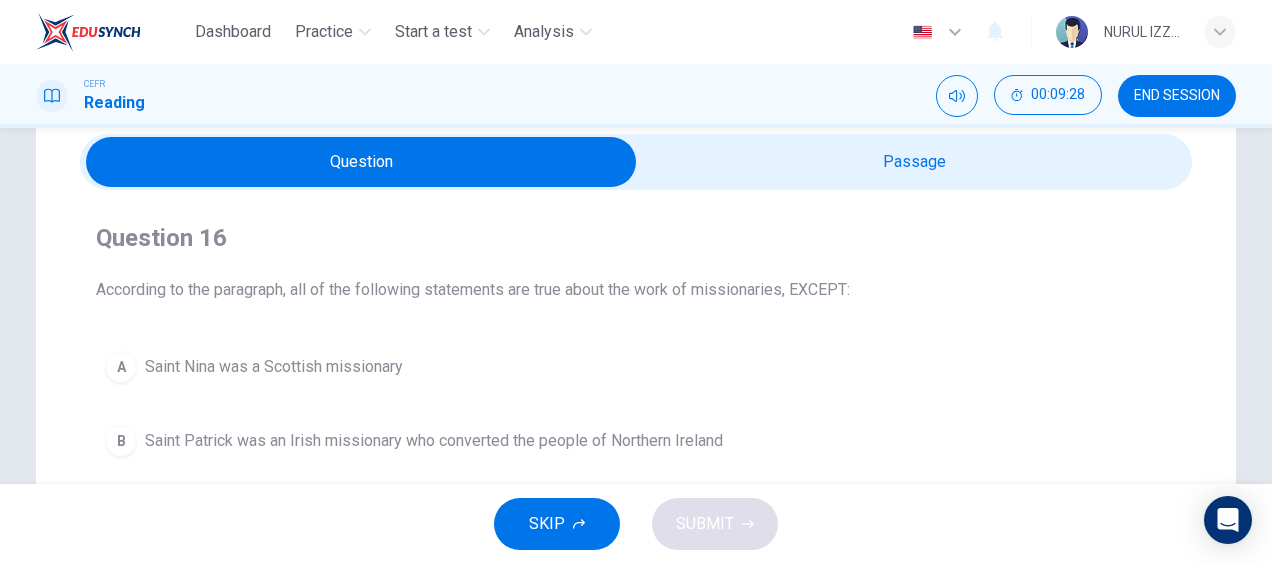scroll, scrollTop: 64, scrollLeft: 0, axis: vertical 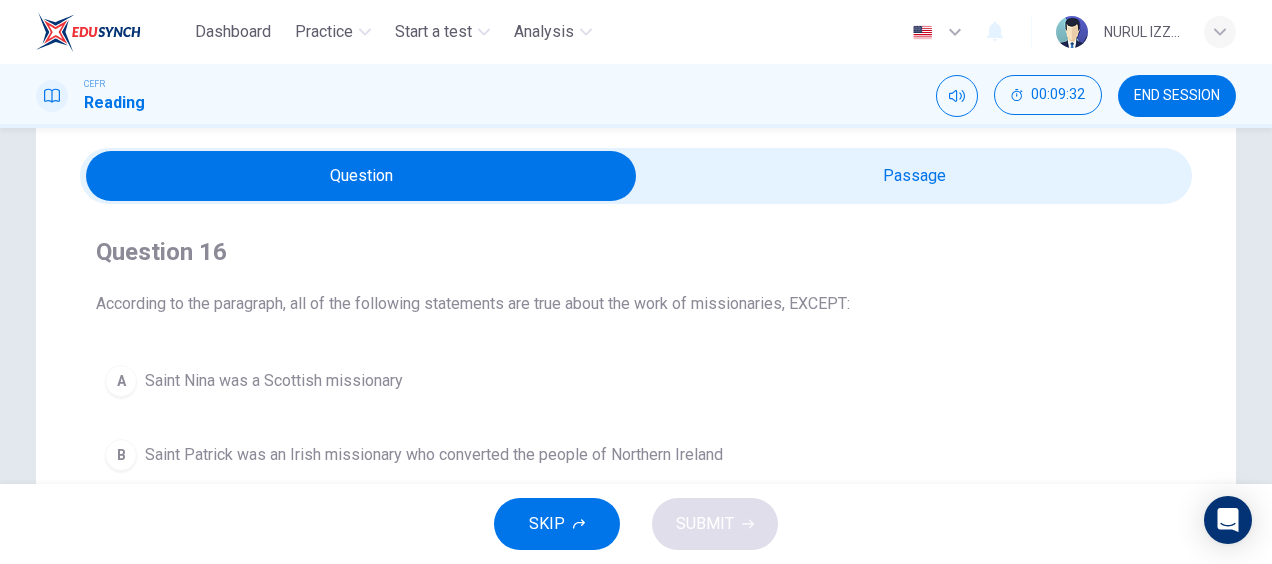 click at bounding box center (361, 176) 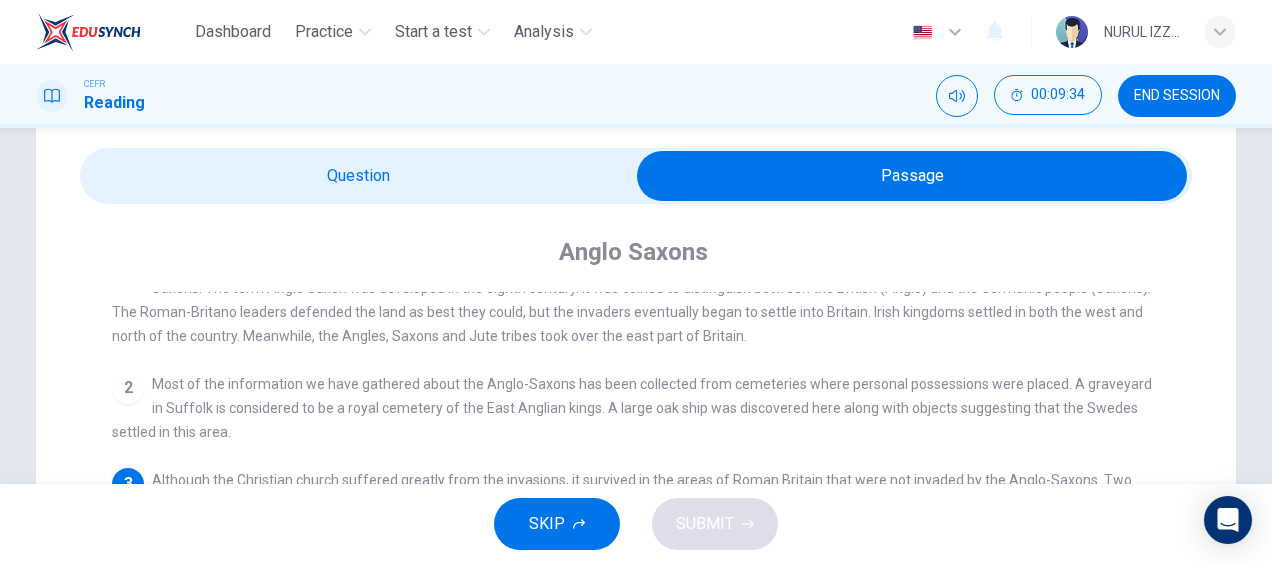 scroll, scrollTop: 93, scrollLeft: 0, axis: vertical 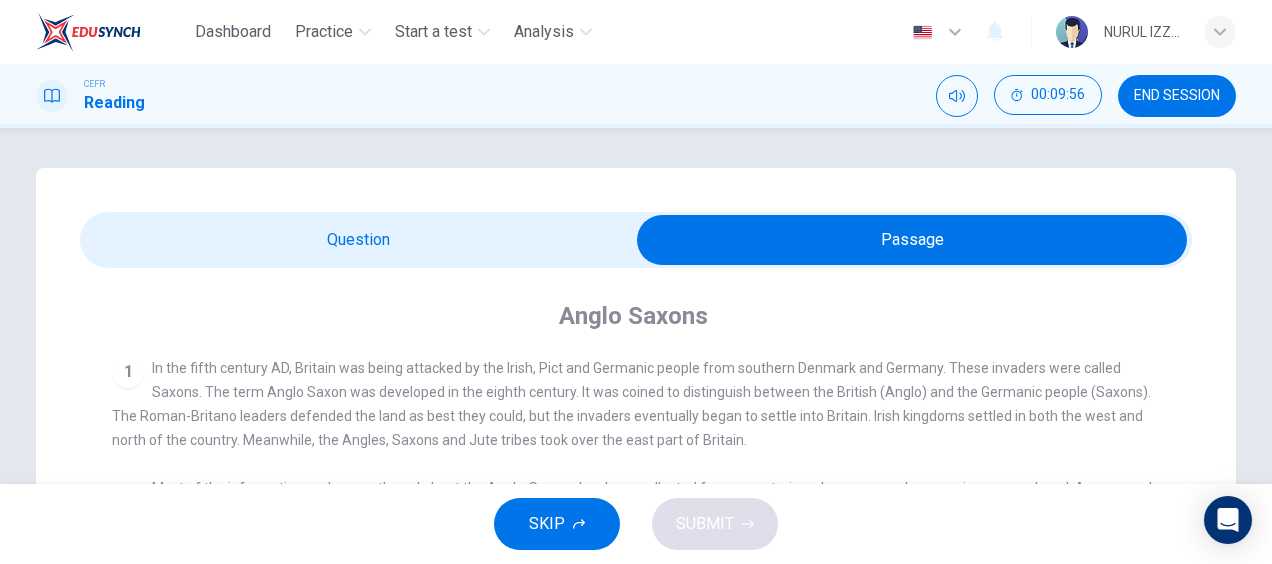 click at bounding box center [912, 240] 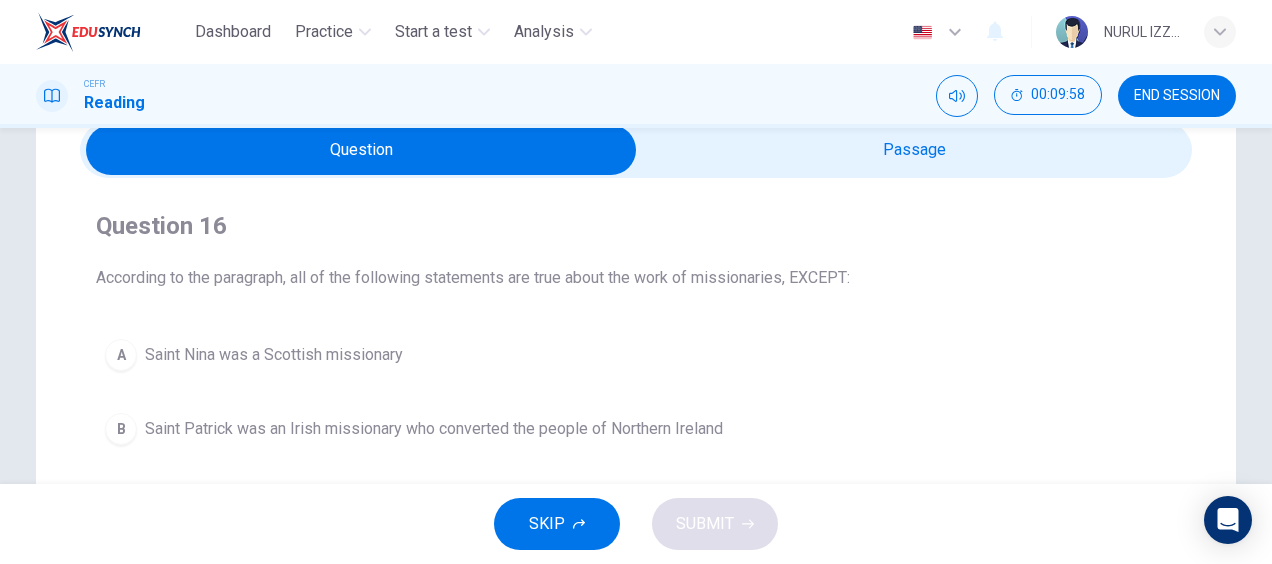 scroll, scrollTop: 96, scrollLeft: 0, axis: vertical 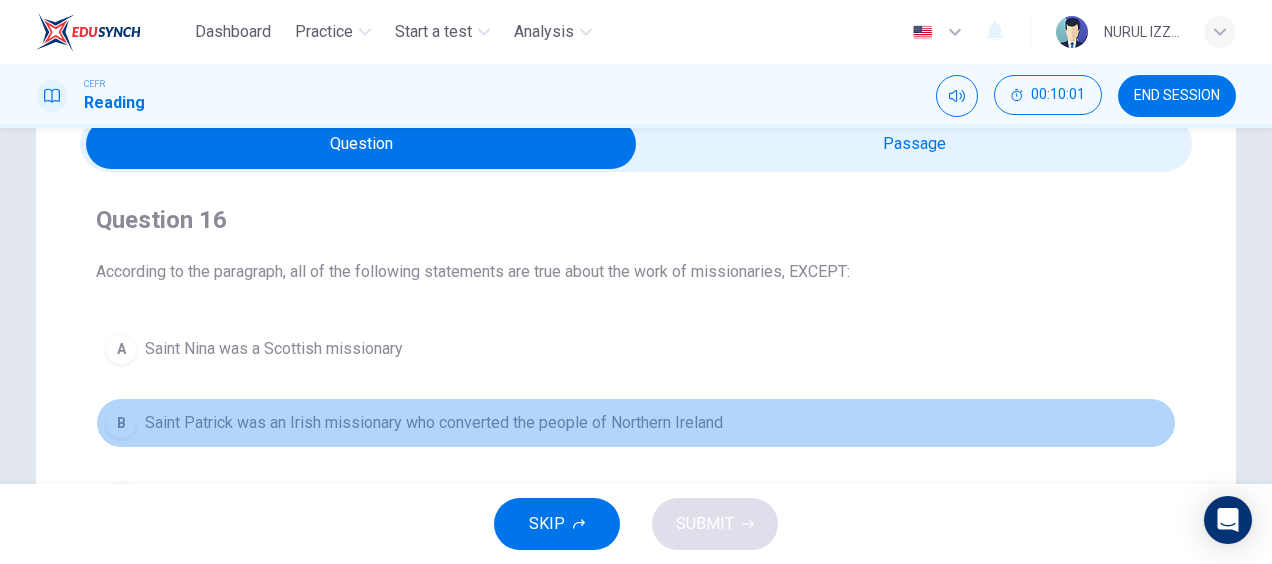 click on "Saint Patrick was an Irish missionary who converted the people of Northern Ireland" at bounding box center [274, 349] 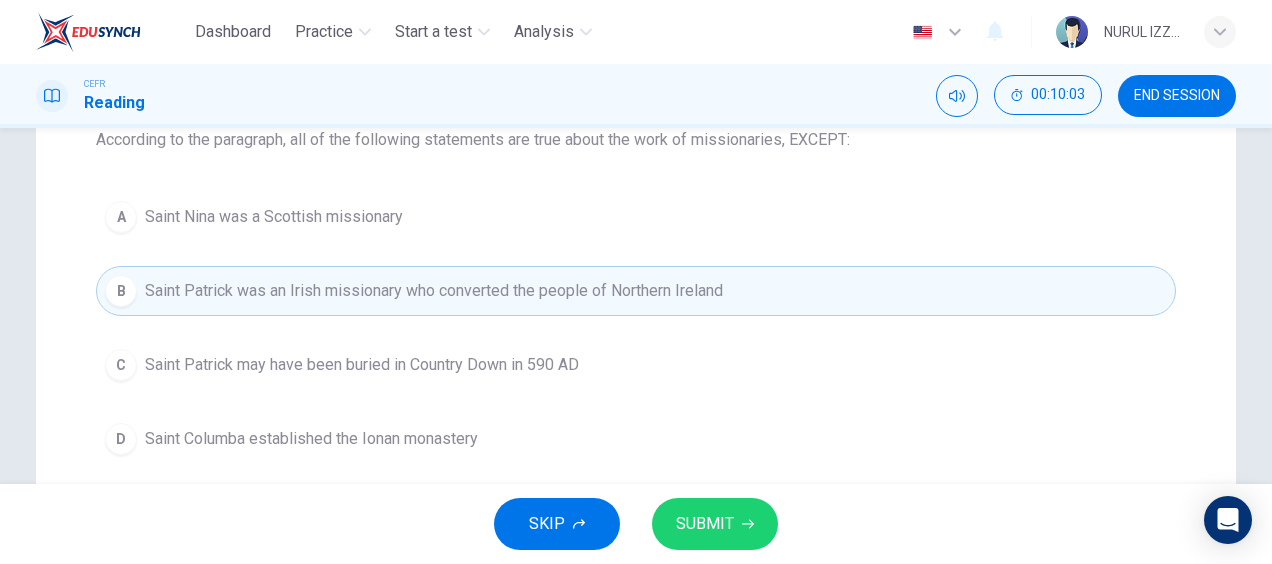 scroll, scrollTop: 249, scrollLeft: 0, axis: vertical 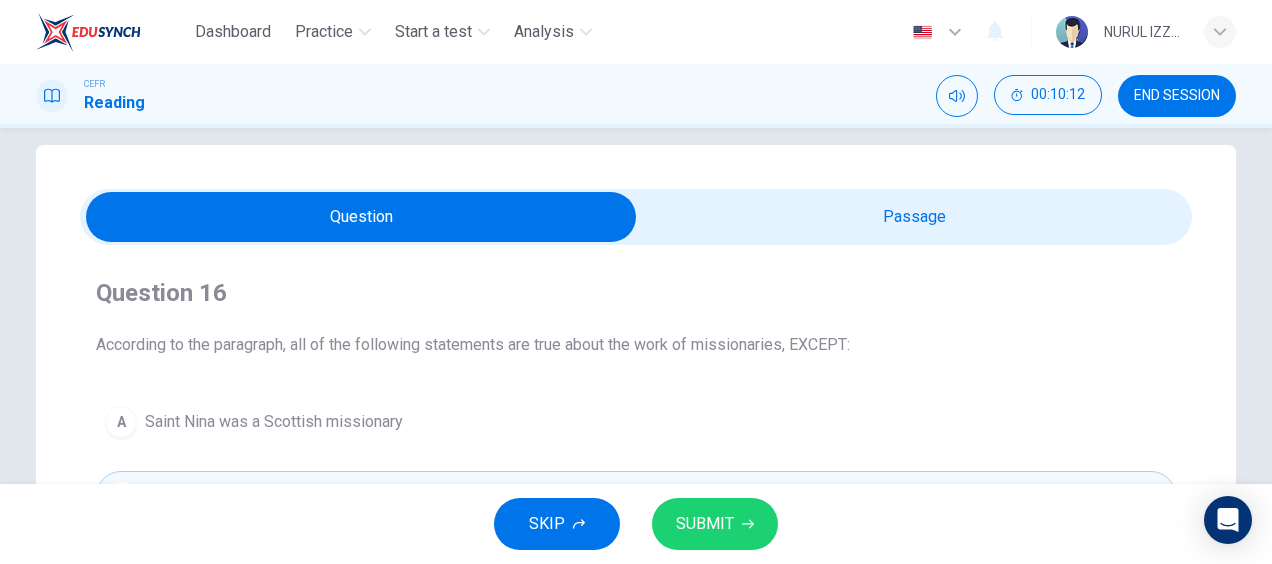 click at bounding box center [361, 217] 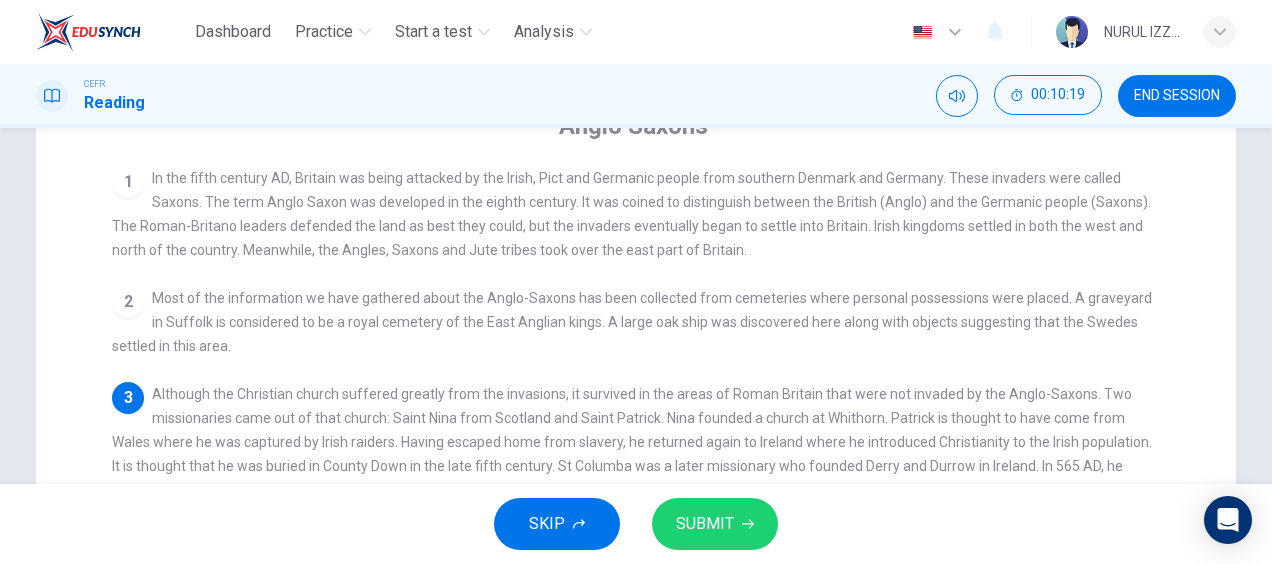 scroll, scrollTop: 0, scrollLeft: 0, axis: both 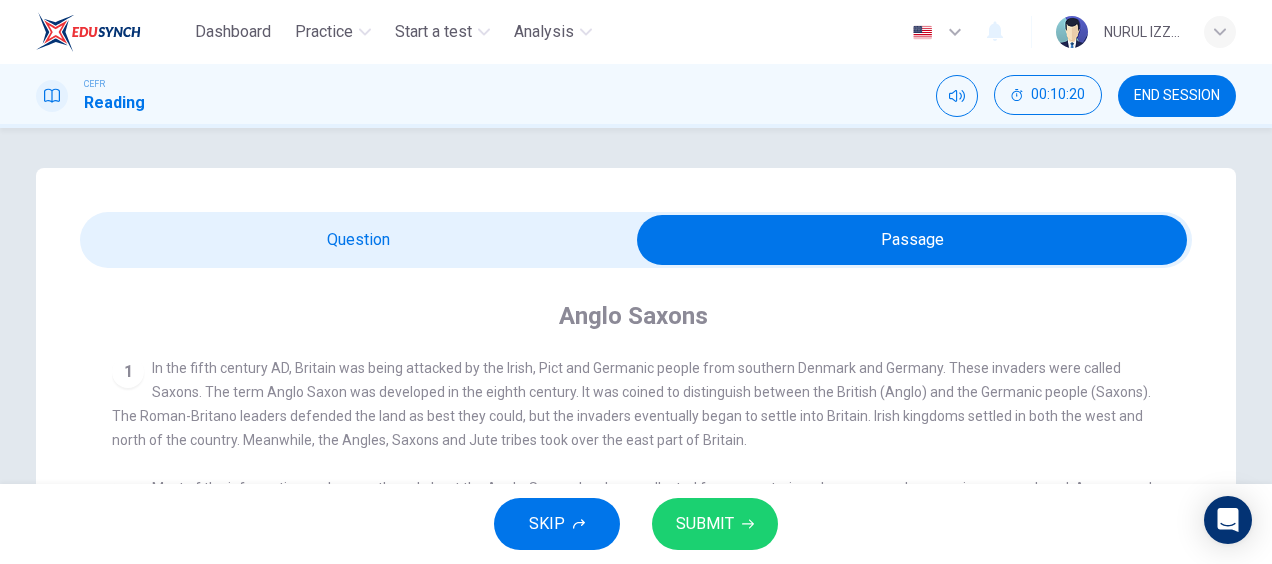 click at bounding box center [912, 240] 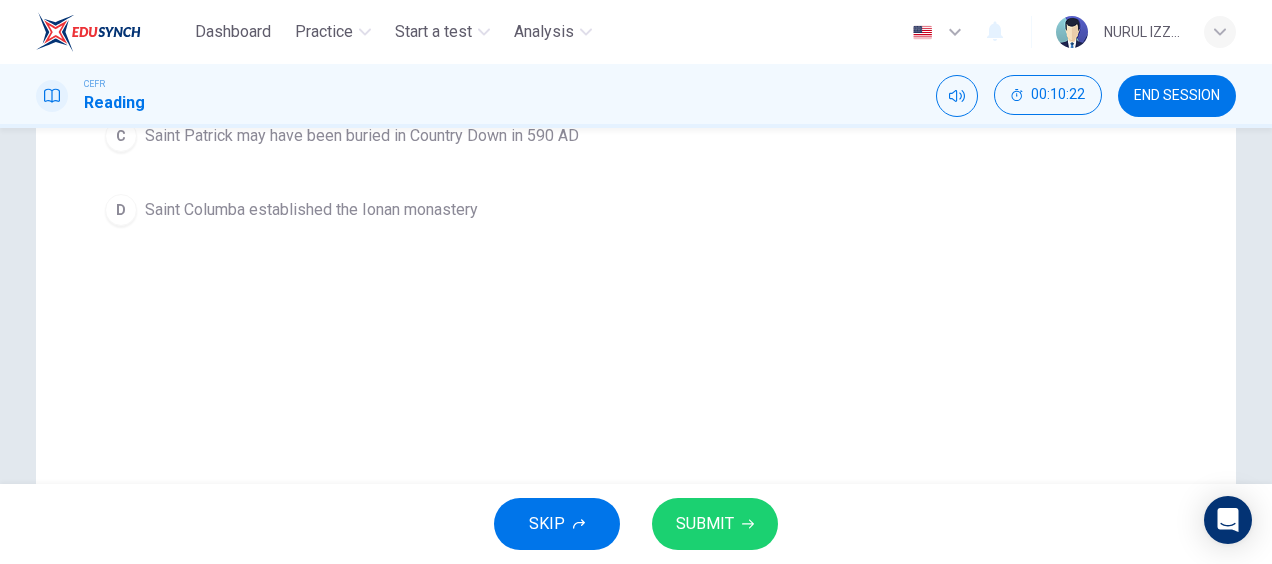 scroll, scrollTop: 261, scrollLeft: 0, axis: vertical 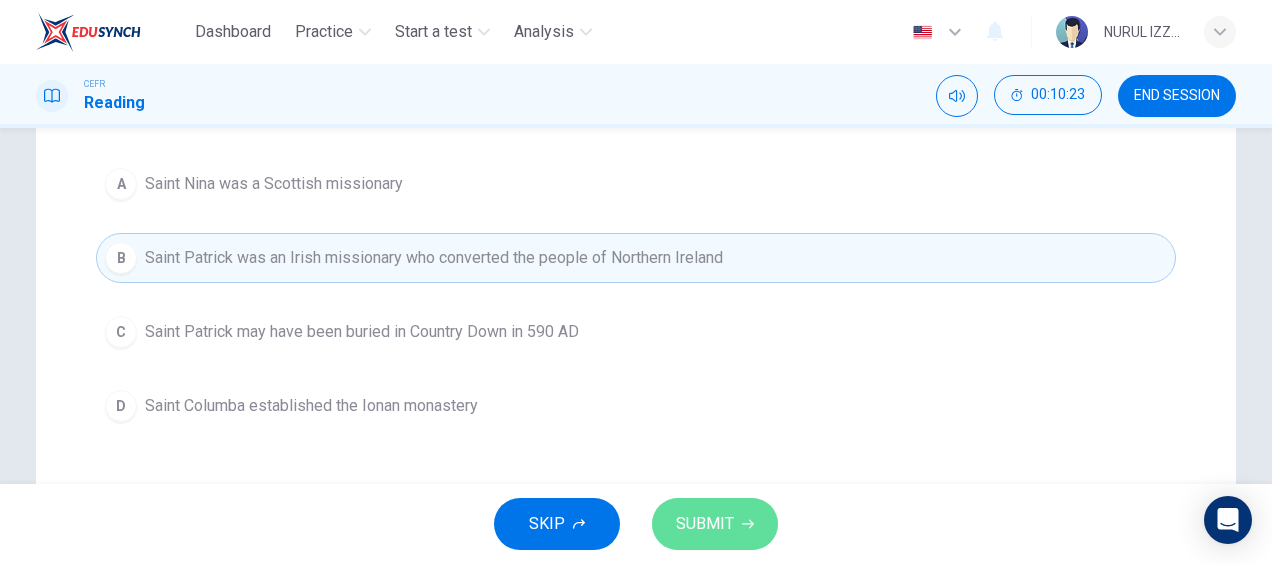click on "SUBMIT" at bounding box center [715, 524] 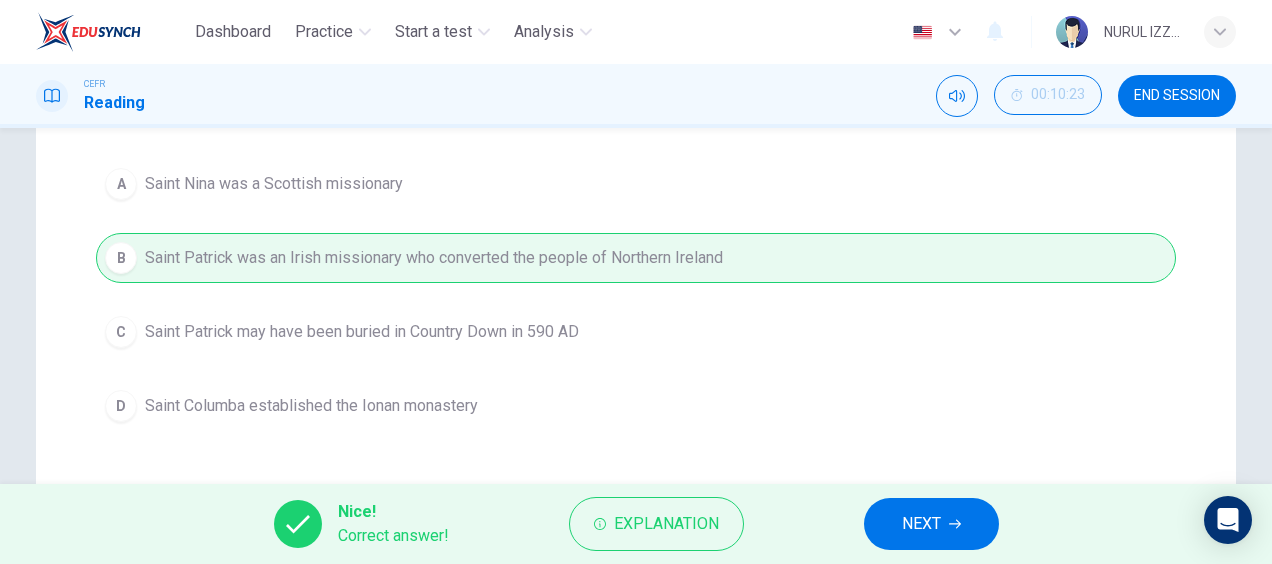 scroll, scrollTop: 289, scrollLeft: 0, axis: vertical 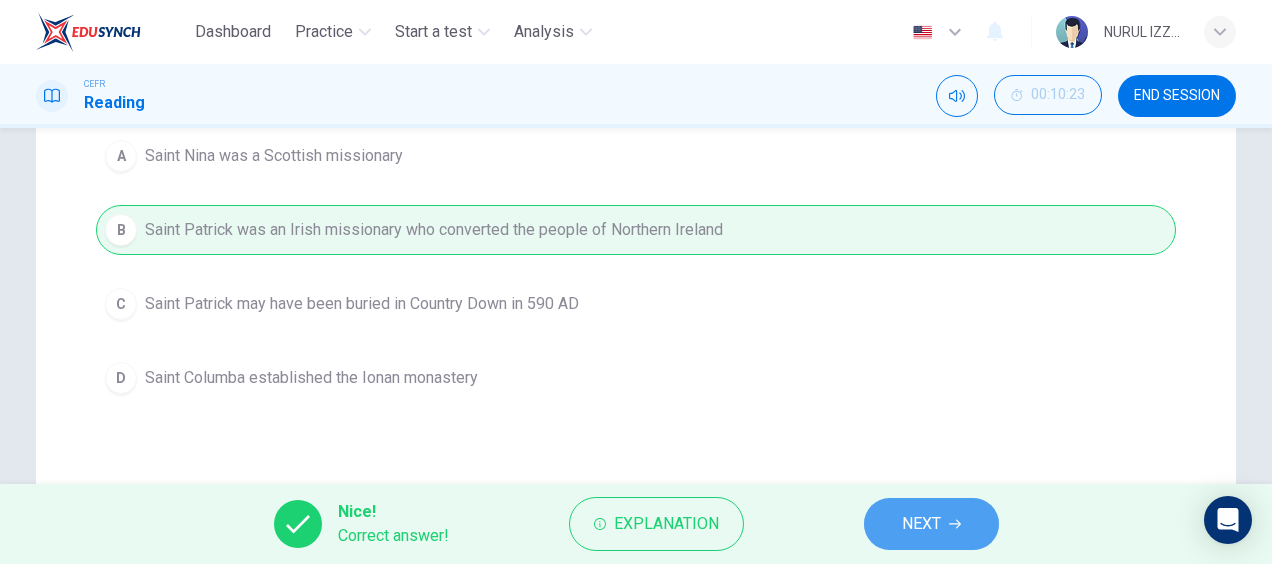 click on "NEXT" at bounding box center [931, 524] 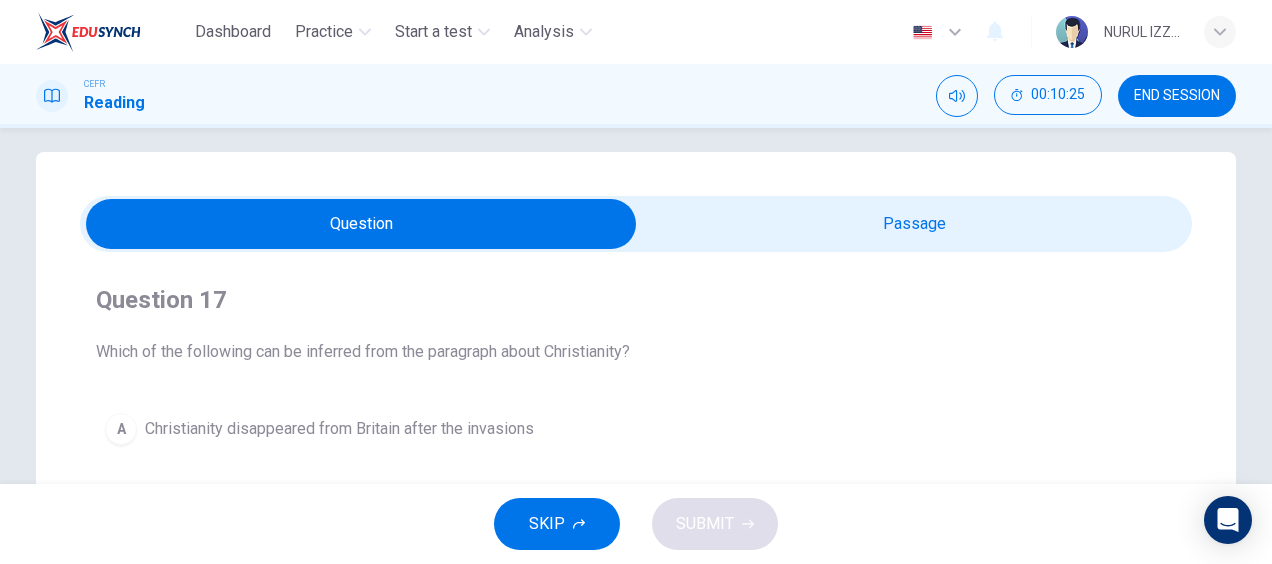 scroll, scrollTop: 13, scrollLeft: 0, axis: vertical 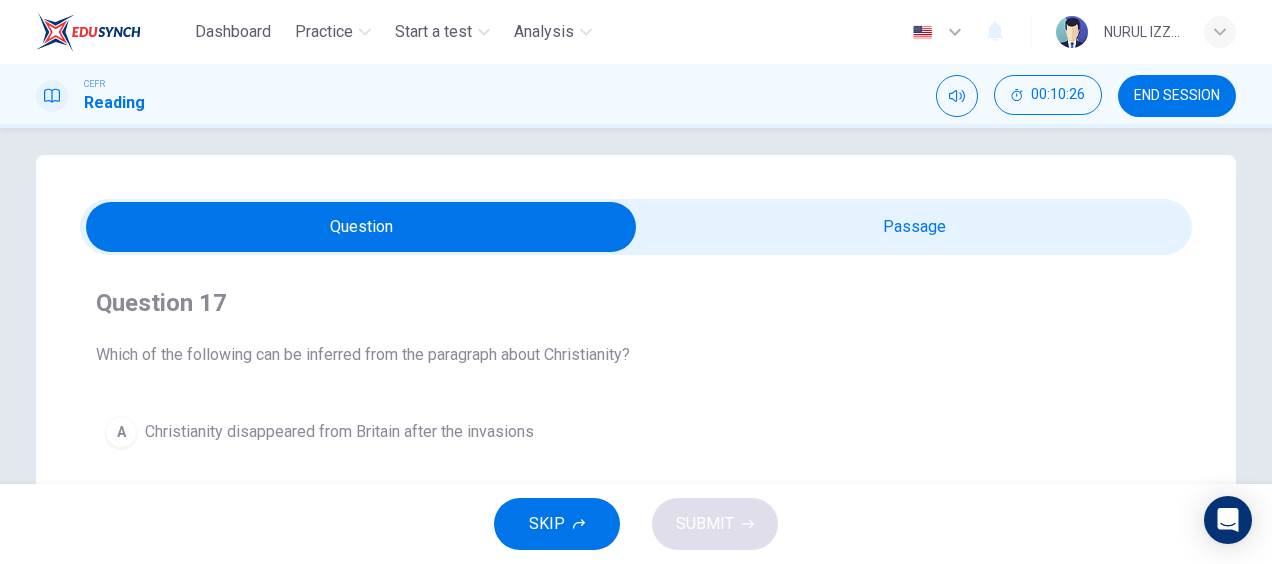click at bounding box center (361, 227) 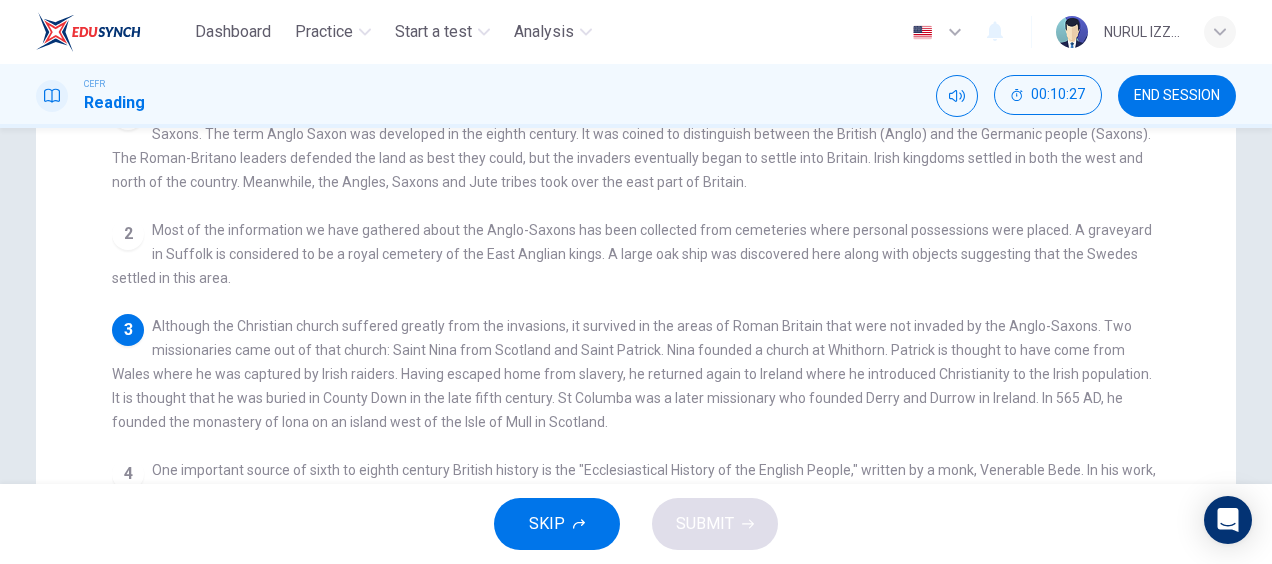 scroll, scrollTop: 261, scrollLeft: 0, axis: vertical 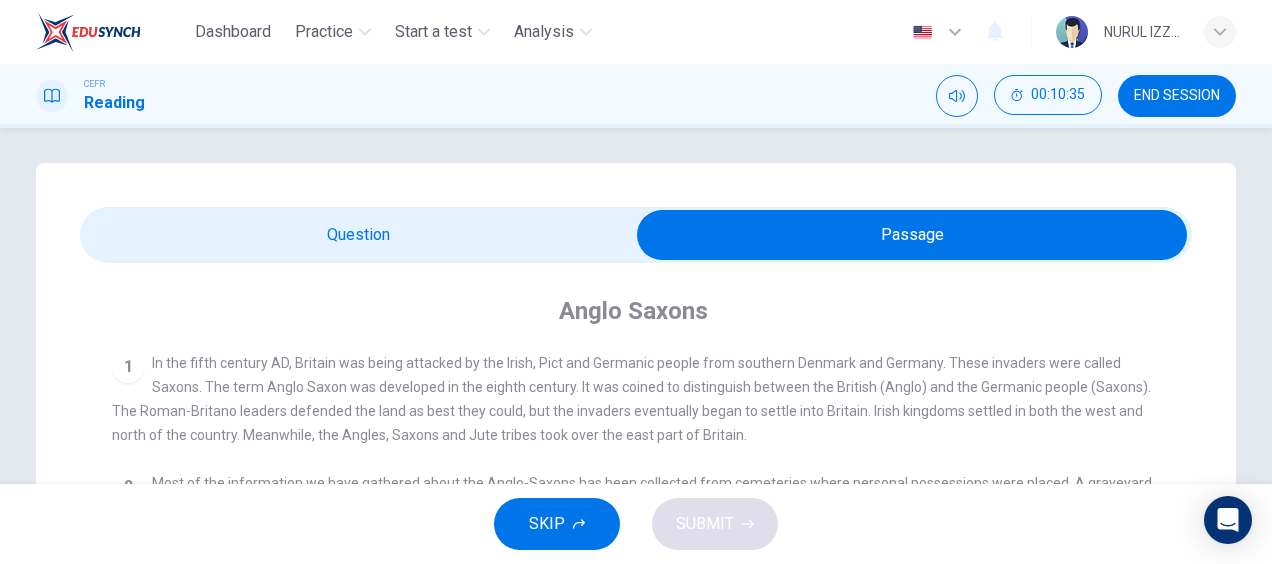 click at bounding box center [912, 235] 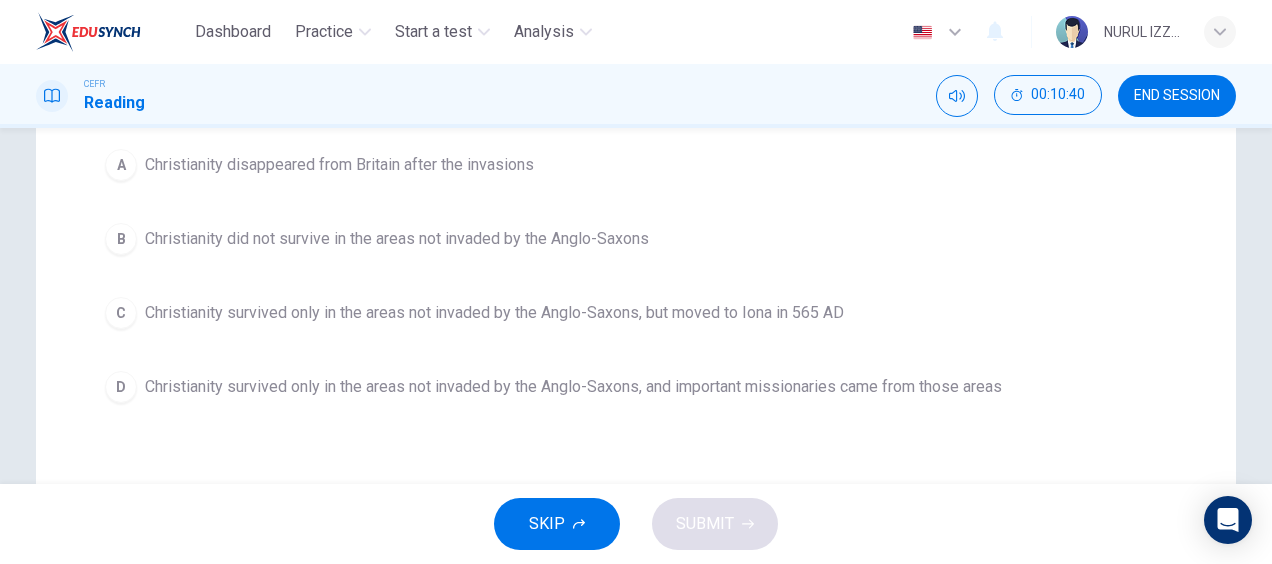 scroll, scrollTop: 282, scrollLeft: 0, axis: vertical 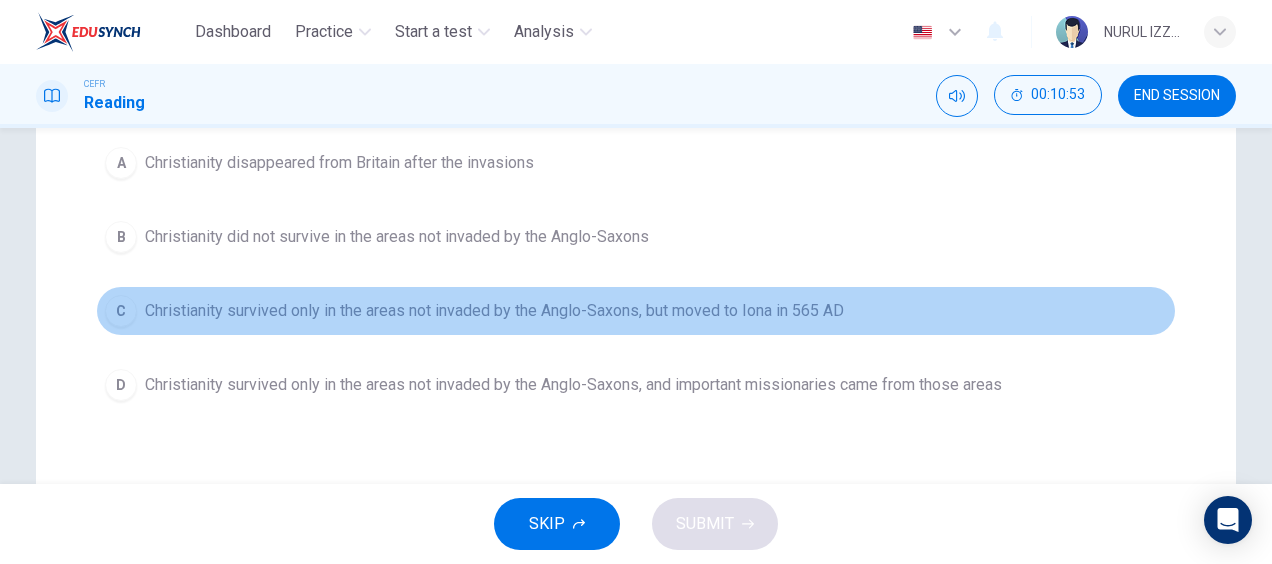 click on "Christianity survived only in the areas not invaded by the Anglo-Saxons, but moved to Iona in 565 AD" at bounding box center [339, 163] 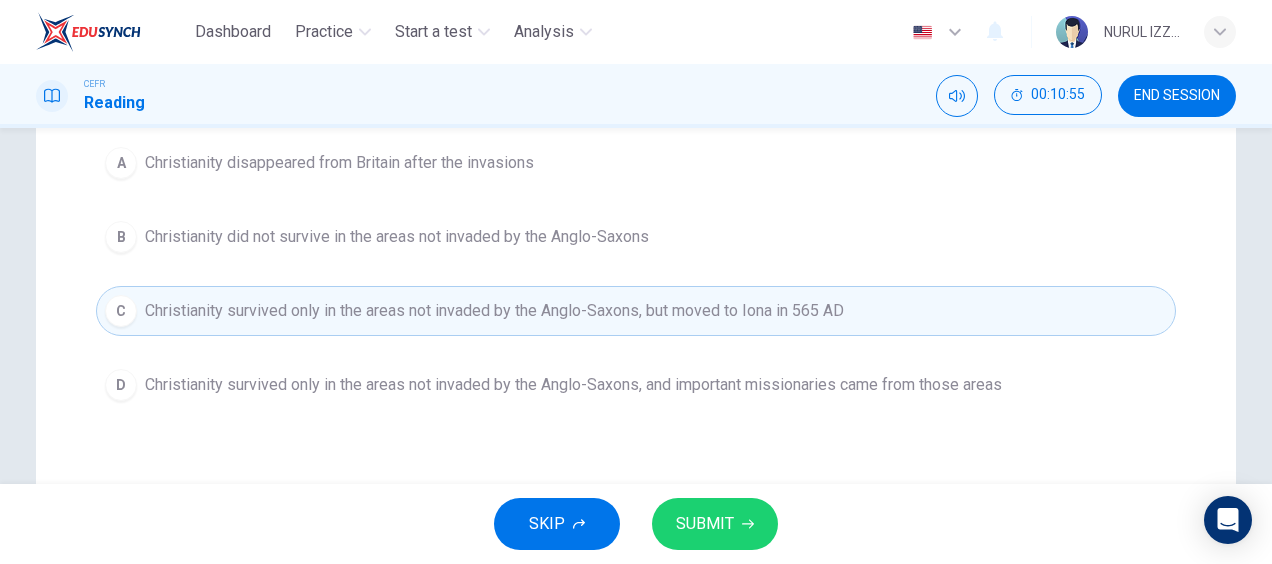 click on "SUBMIT" at bounding box center (705, 524) 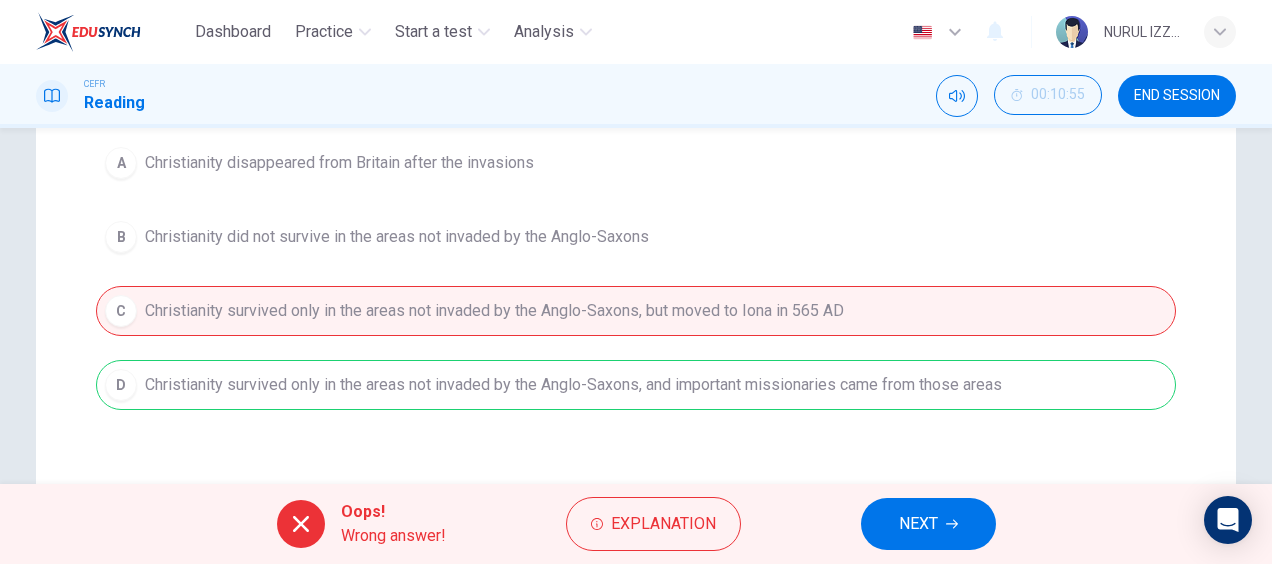 click on "A Christianity disappeared from Britain after the invasions B Christianity did not survive in the areas not invaded by the Anglo-Saxons C Christianity survived only in the areas not invaded by the Anglo-Saxons, but moved to Iona in 565 AD D Christianity survived only in the areas not invaded by the Anglo-Saxons, and important missionaries came from those areas" at bounding box center (636, 274) 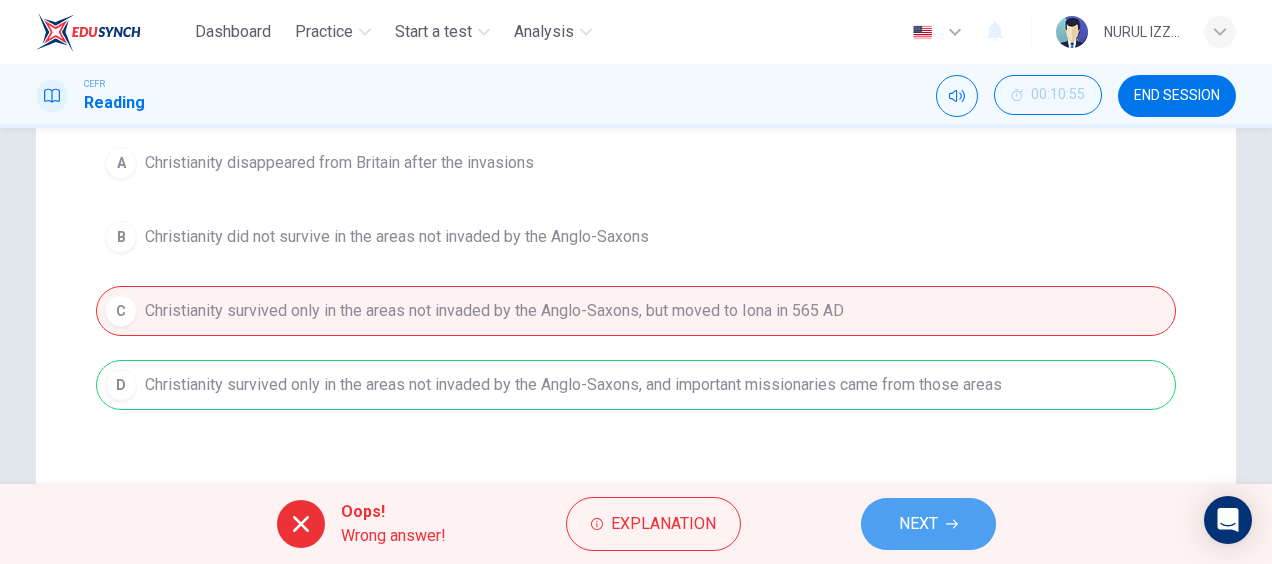 click on "NEXT" at bounding box center [928, 524] 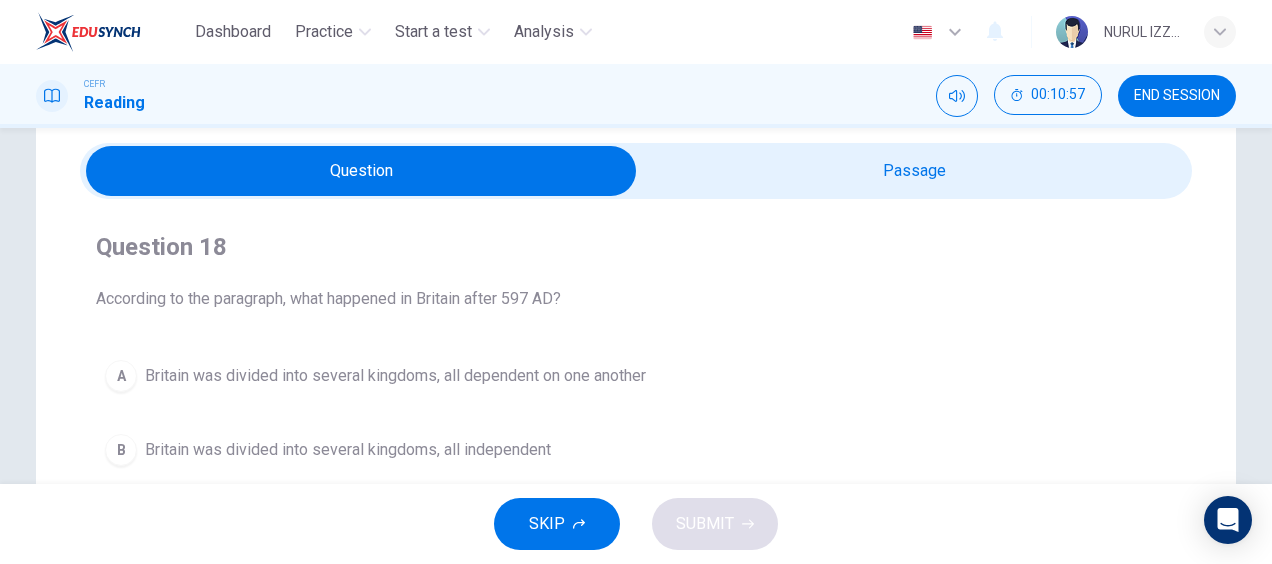 scroll, scrollTop: 68, scrollLeft: 0, axis: vertical 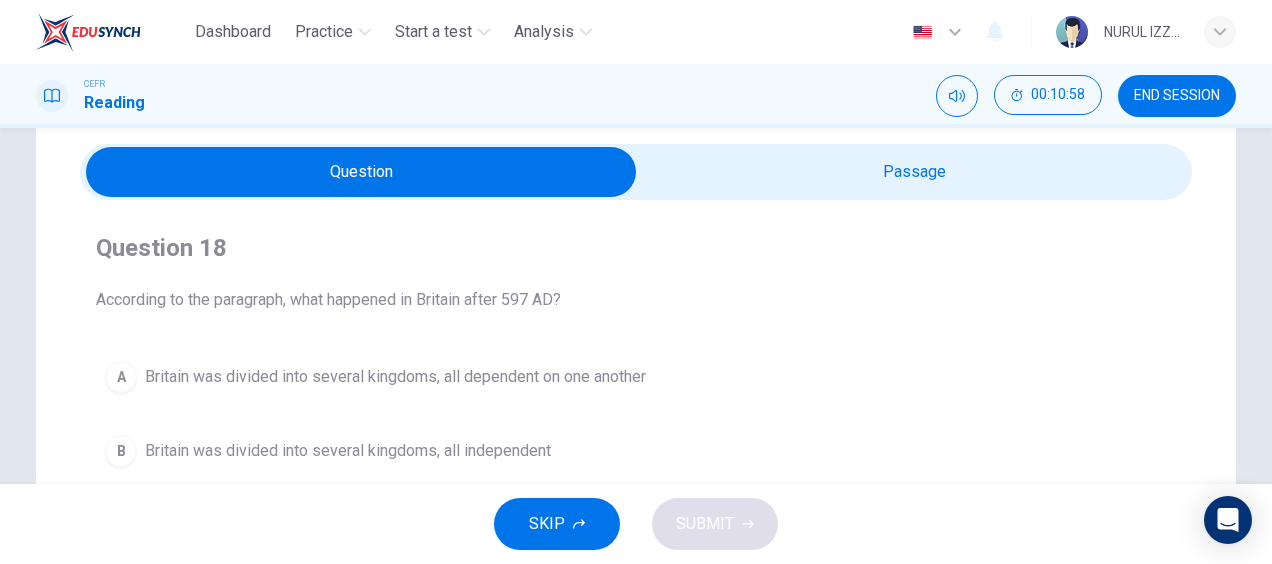 click at bounding box center (361, 172) 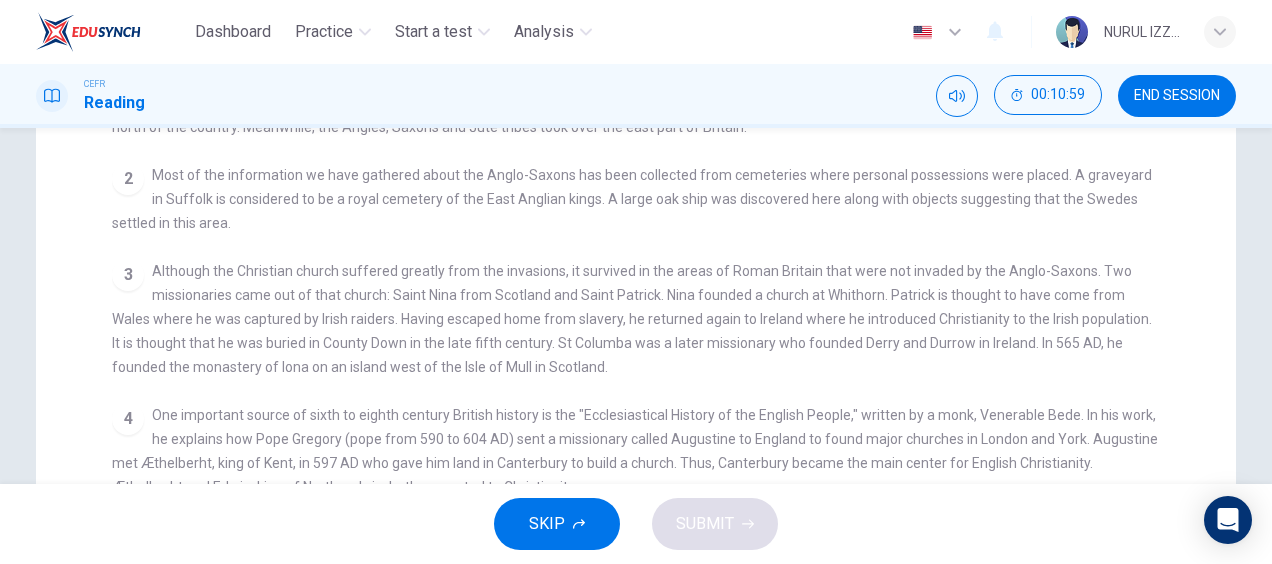 scroll, scrollTop: 319, scrollLeft: 0, axis: vertical 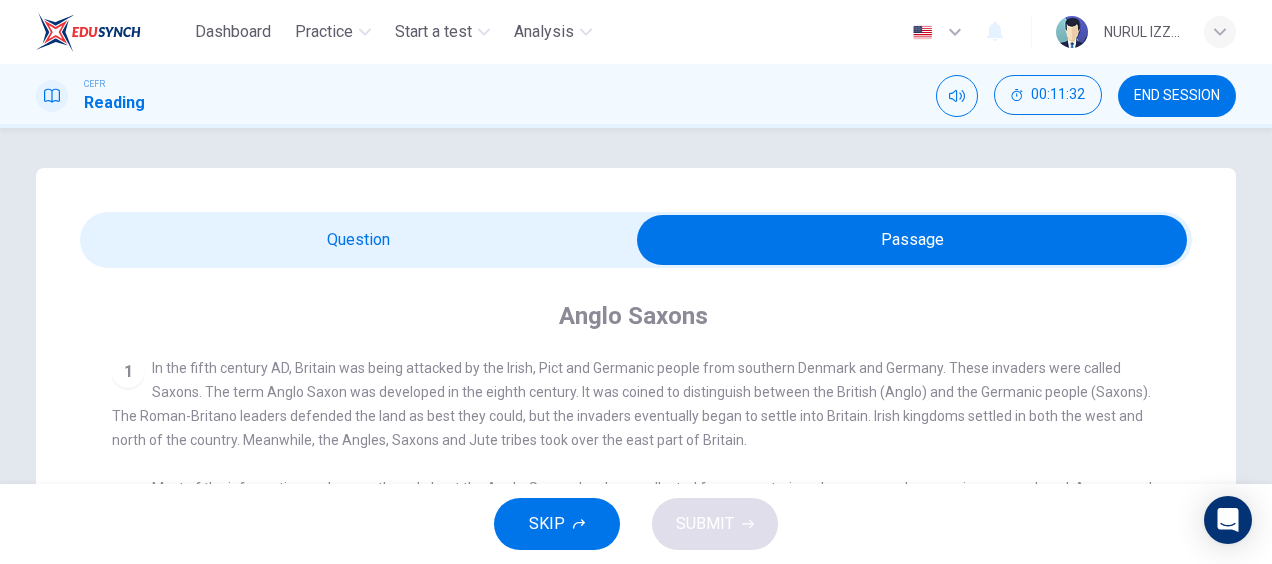 click at bounding box center [912, 240] 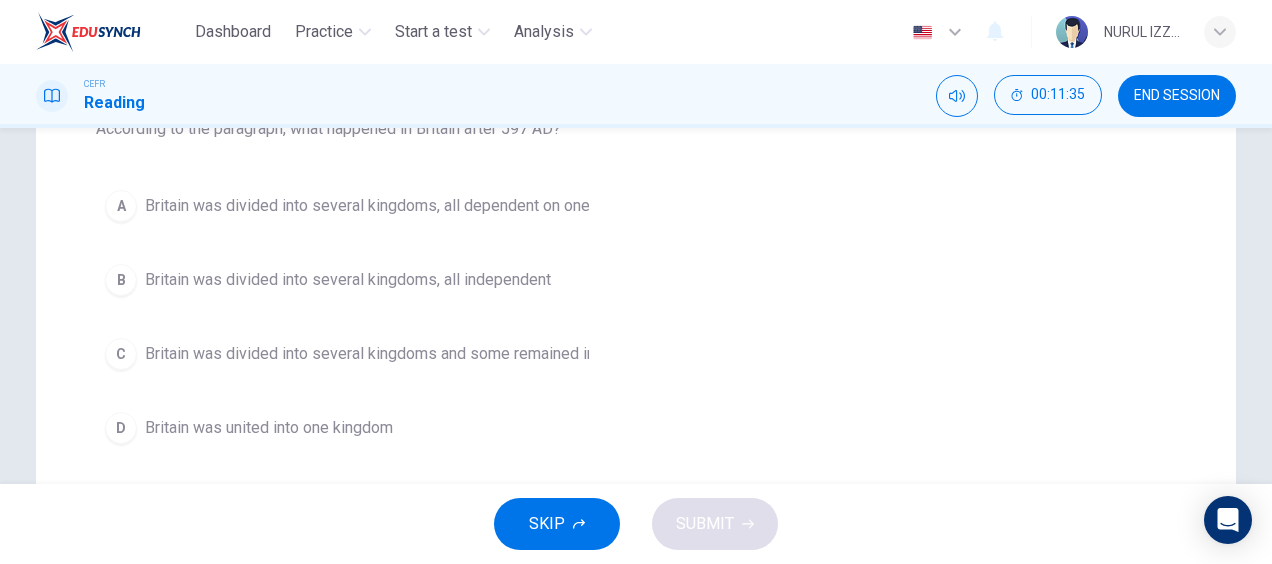 scroll, scrollTop: 240, scrollLeft: 0, axis: vertical 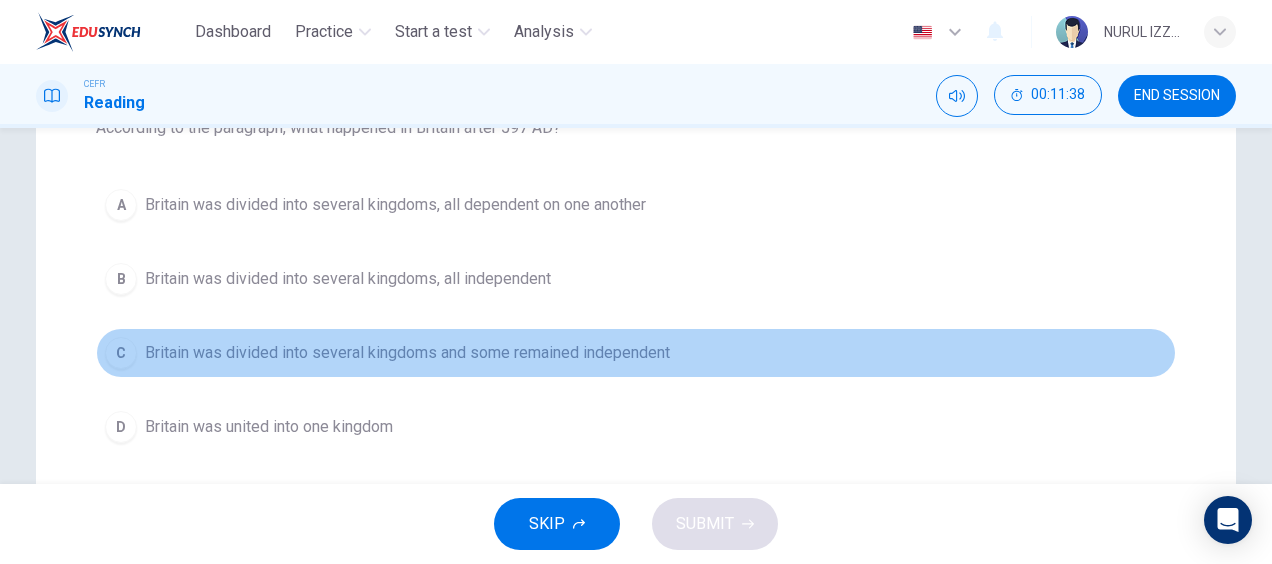 click on "Britain was divided into several kingdoms and some remained independent" at bounding box center (395, 205) 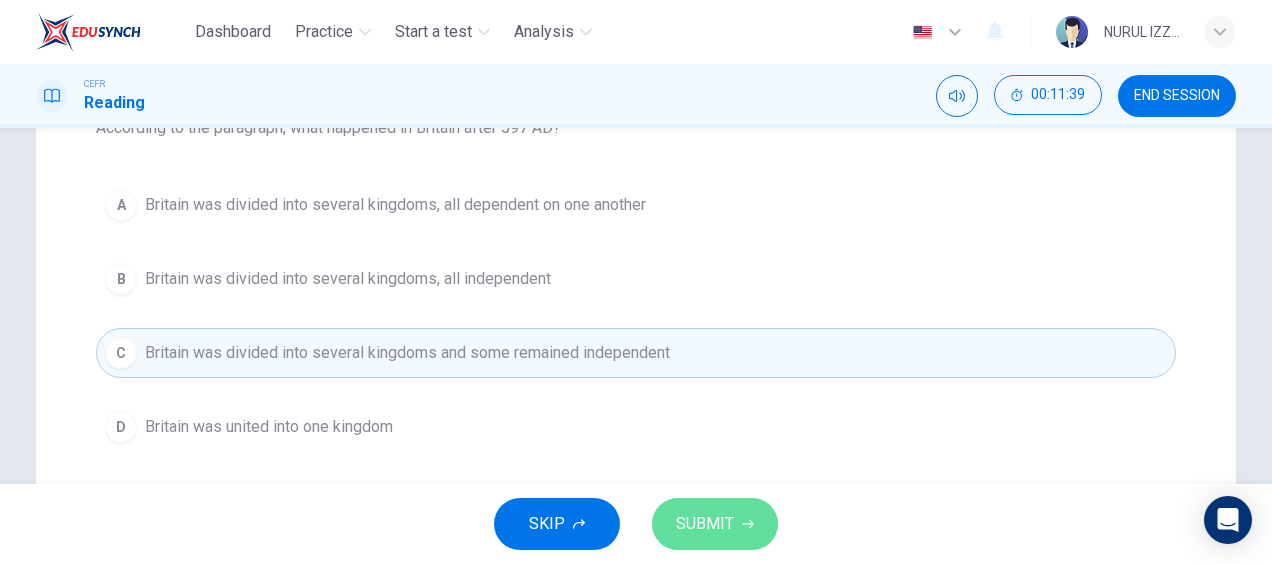 click on "SUBMIT" at bounding box center (705, 524) 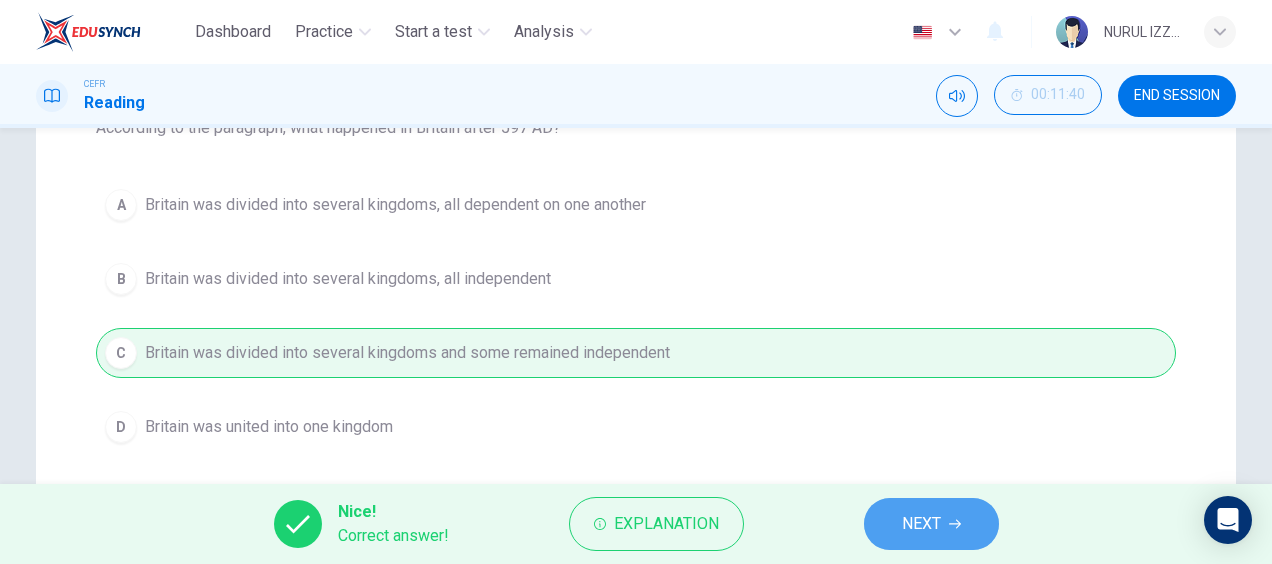 click on "NEXT" at bounding box center [931, 524] 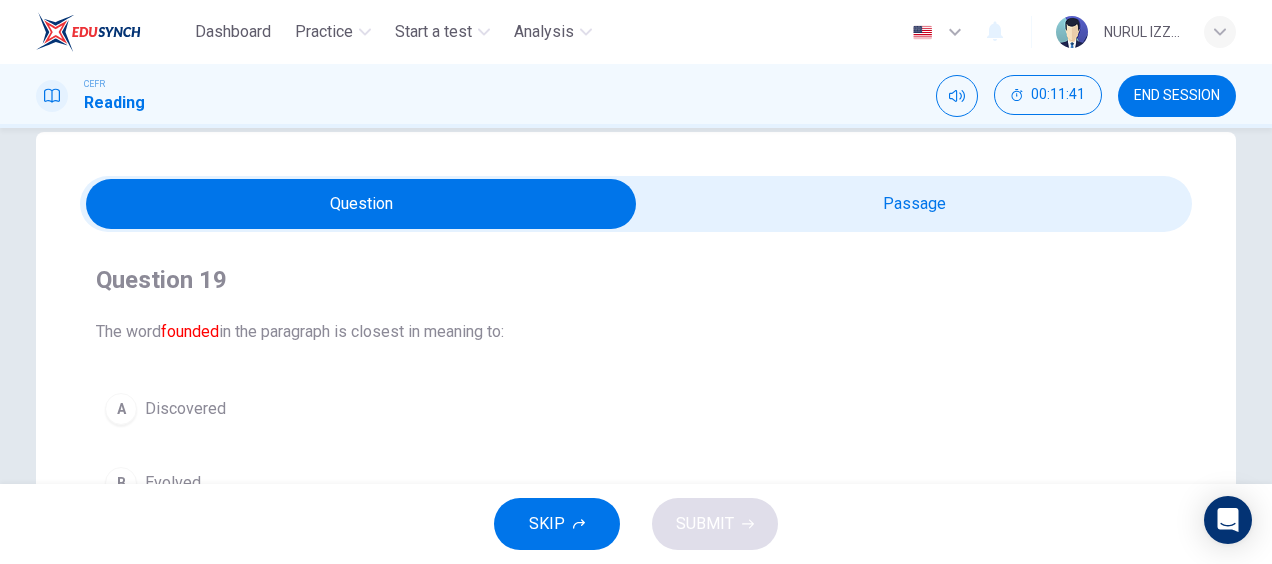 scroll, scrollTop: 0, scrollLeft: 0, axis: both 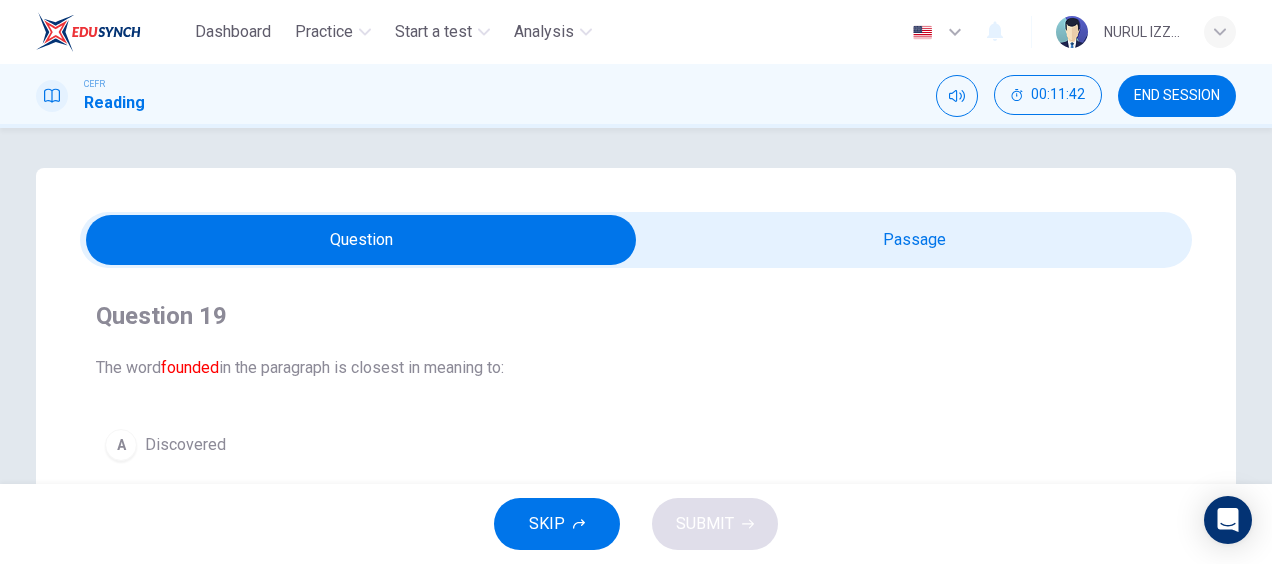 click at bounding box center (361, 240) 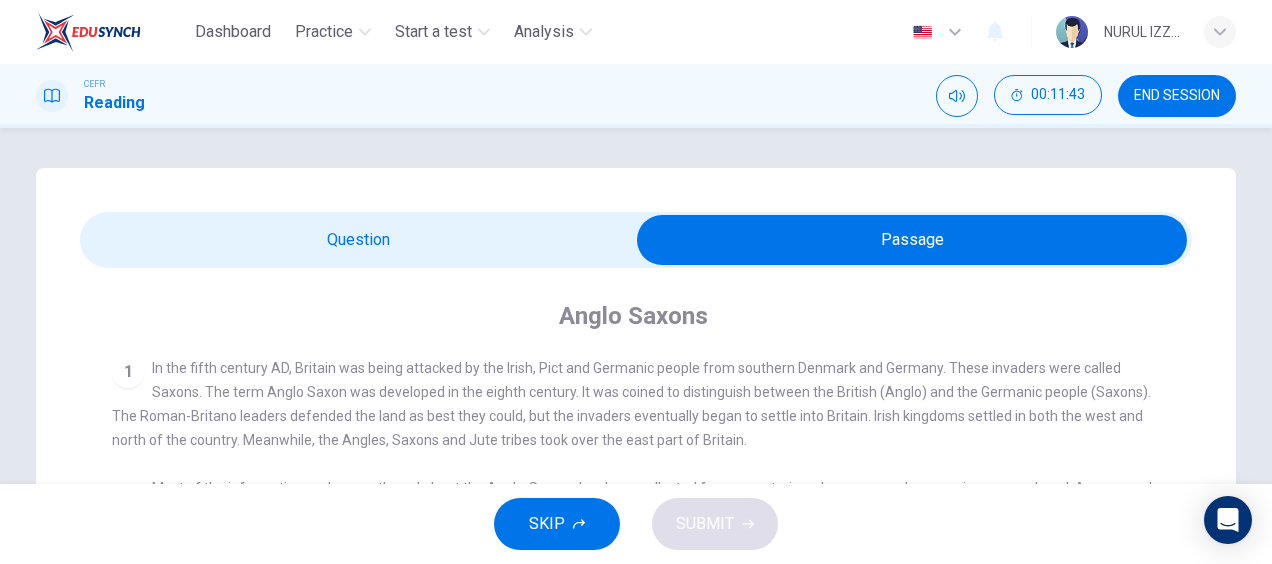scroll, scrollTop: 346, scrollLeft: 0, axis: vertical 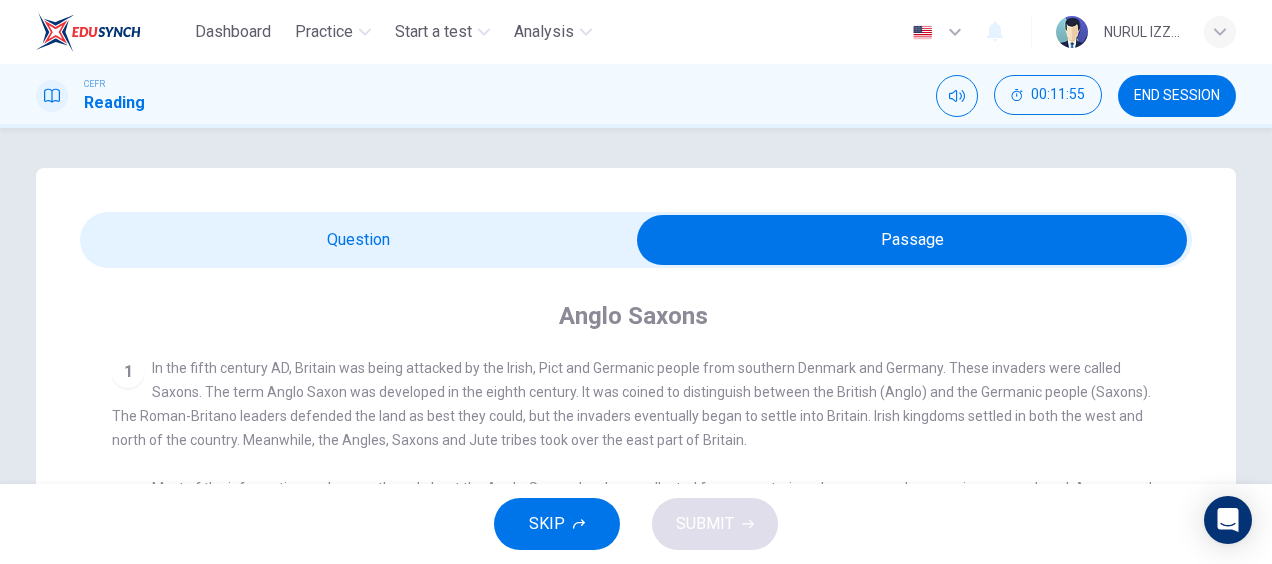 click at bounding box center (912, 240) 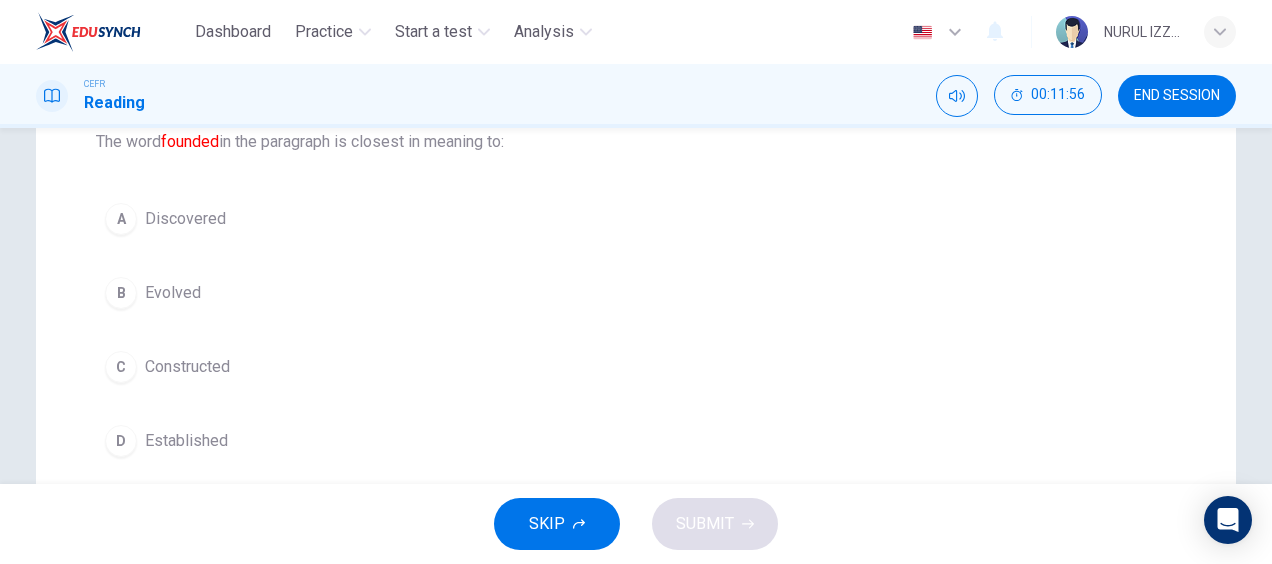 scroll, scrollTop: 227, scrollLeft: 0, axis: vertical 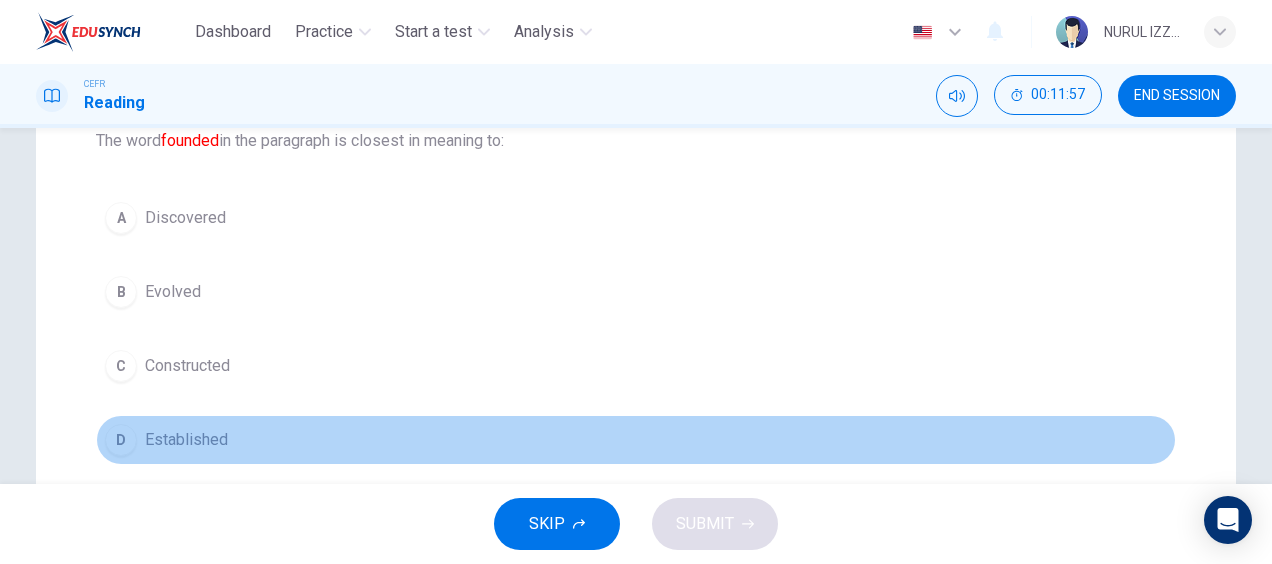 click on "D Established" at bounding box center (636, 440) 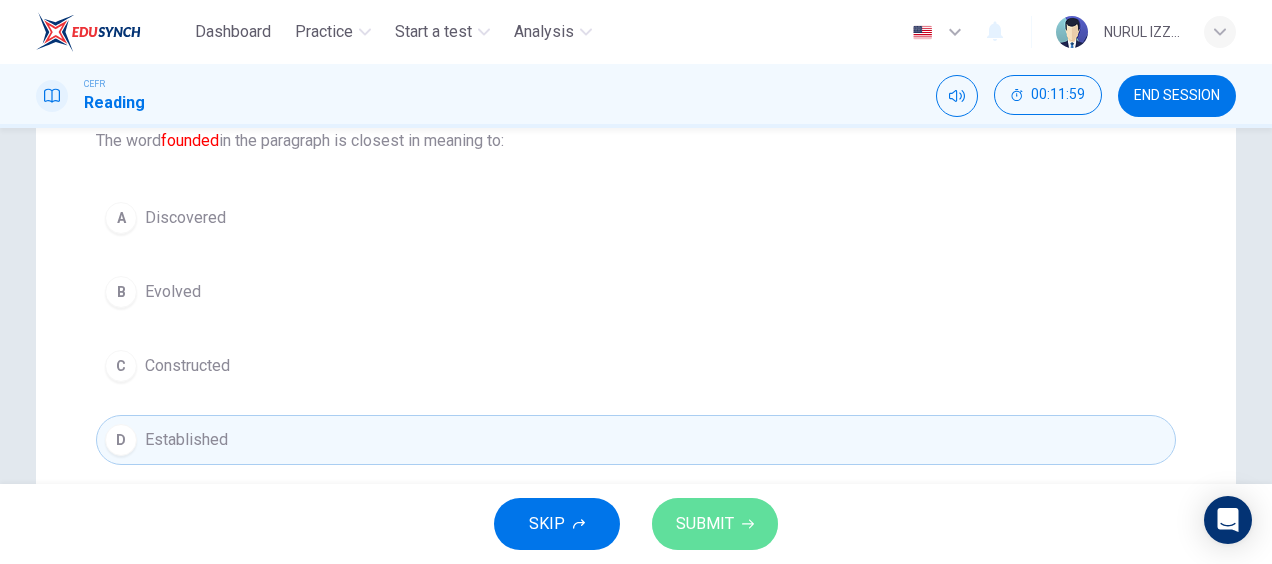 click on "SUBMIT" at bounding box center [705, 524] 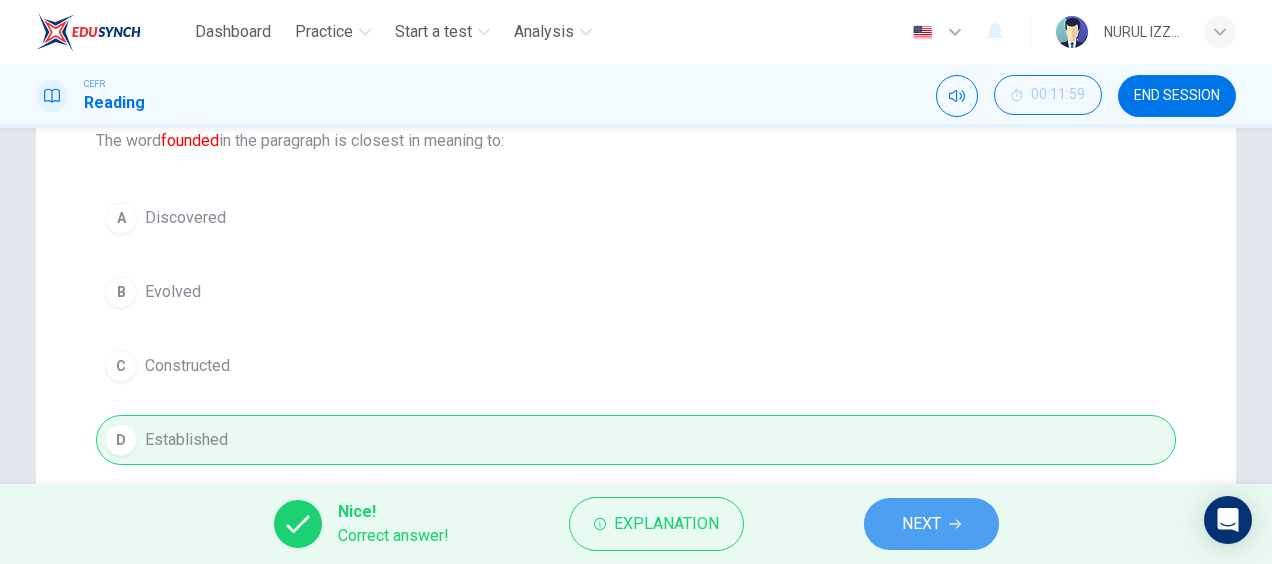 click on "NEXT" at bounding box center (931, 524) 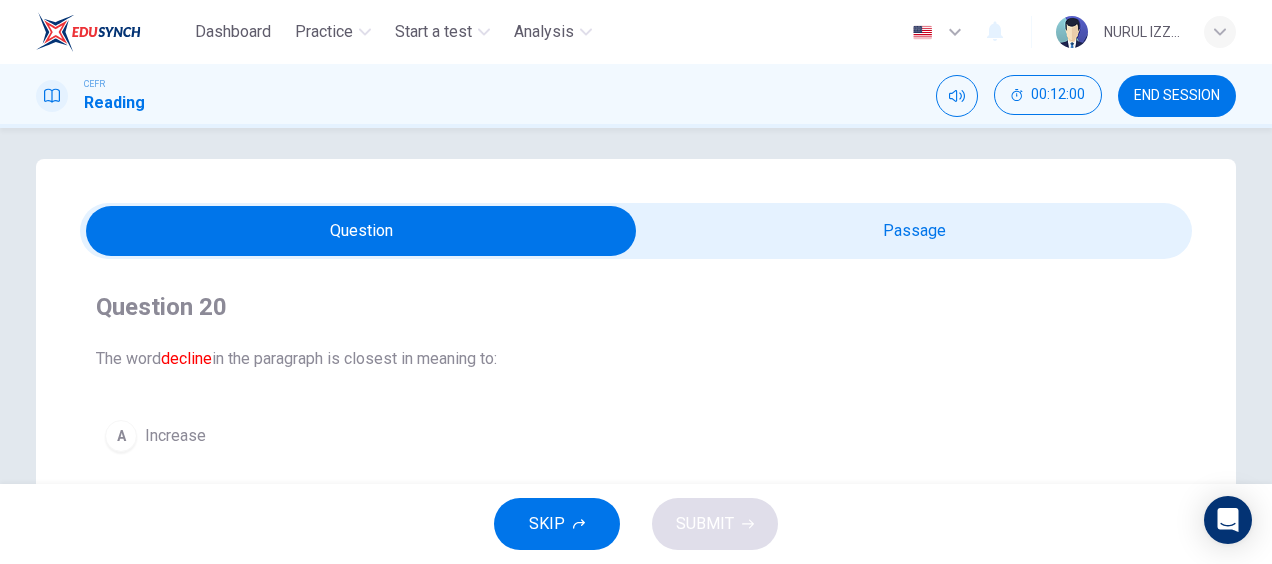 scroll, scrollTop: 0, scrollLeft: 0, axis: both 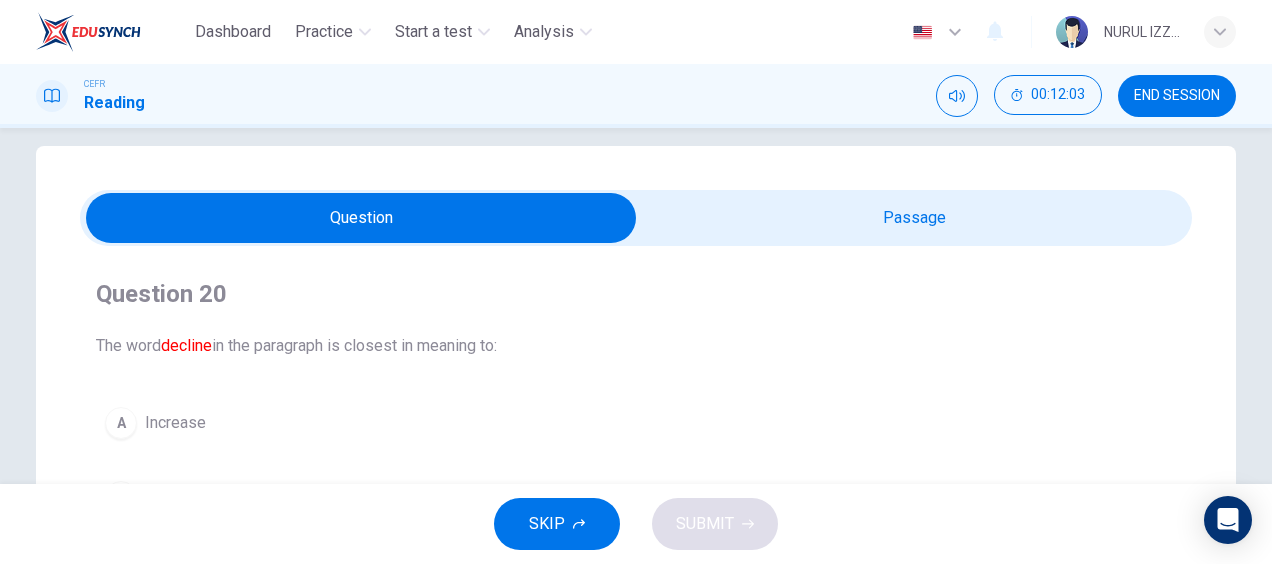 click at bounding box center [361, 218] 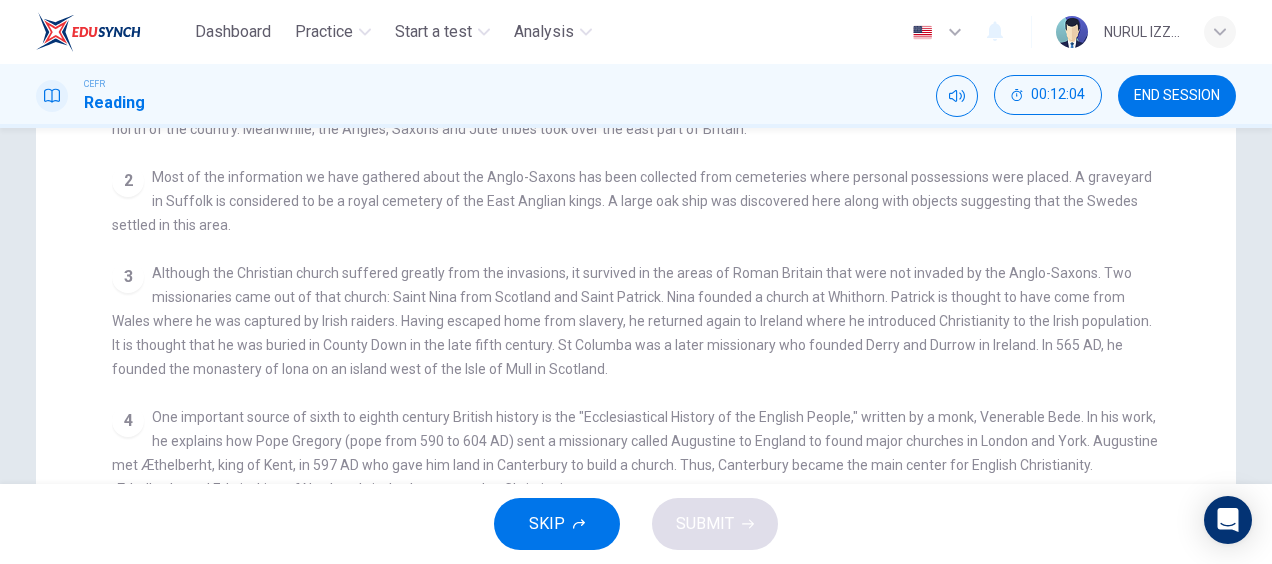 scroll, scrollTop: 342, scrollLeft: 0, axis: vertical 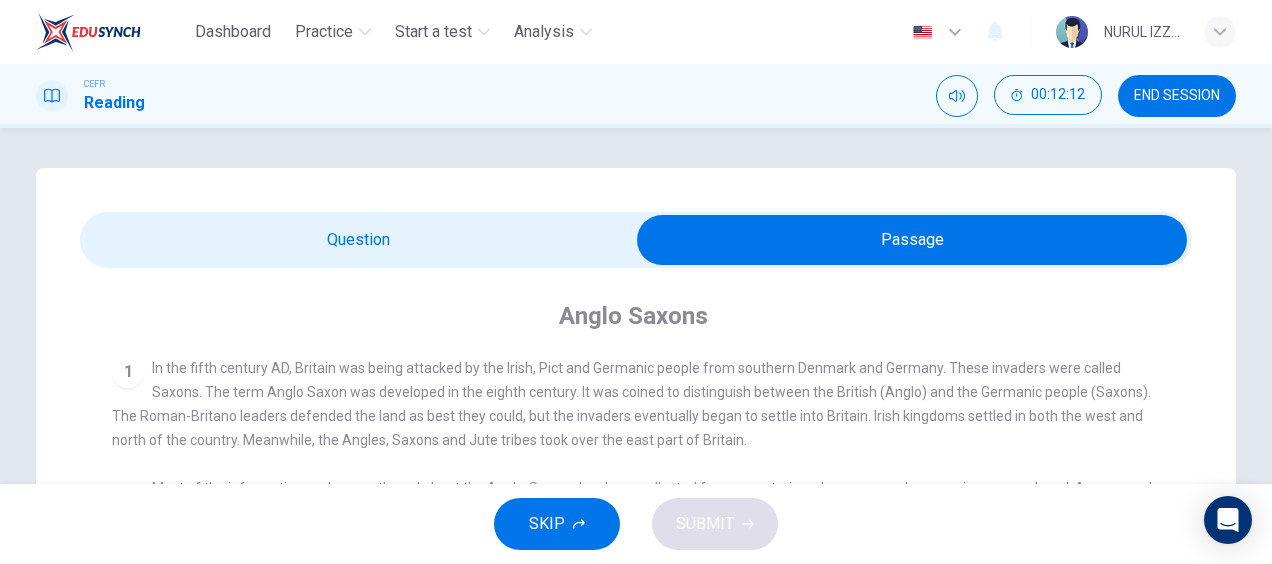 click at bounding box center (912, 240) 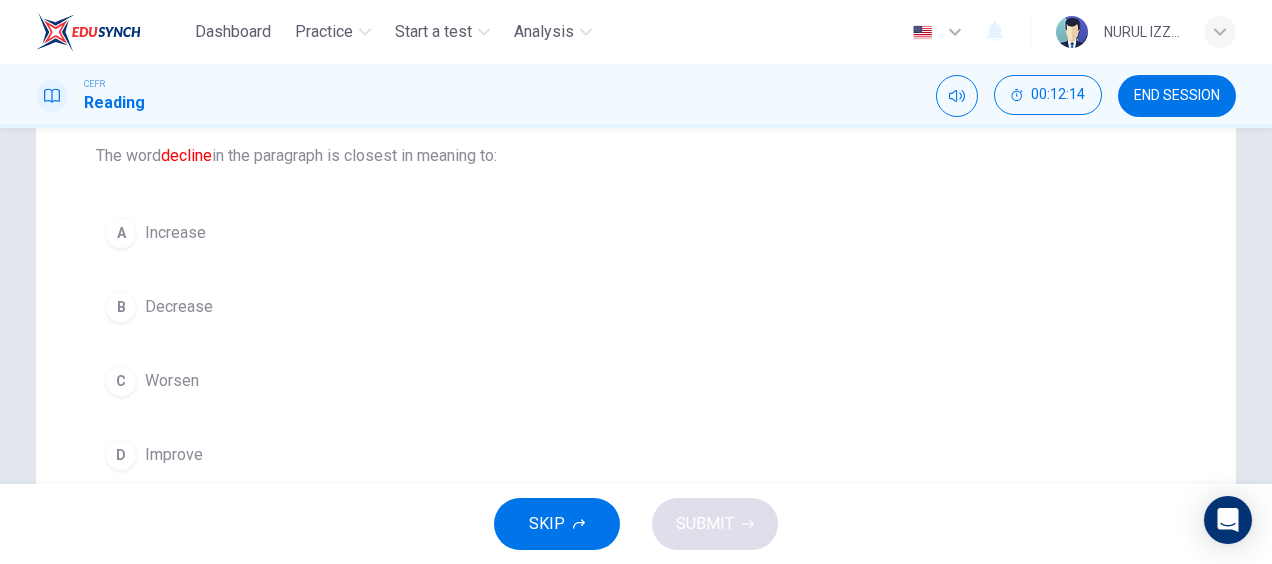 scroll, scrollTop: 210, scrollLeft: 0, axis: vertical 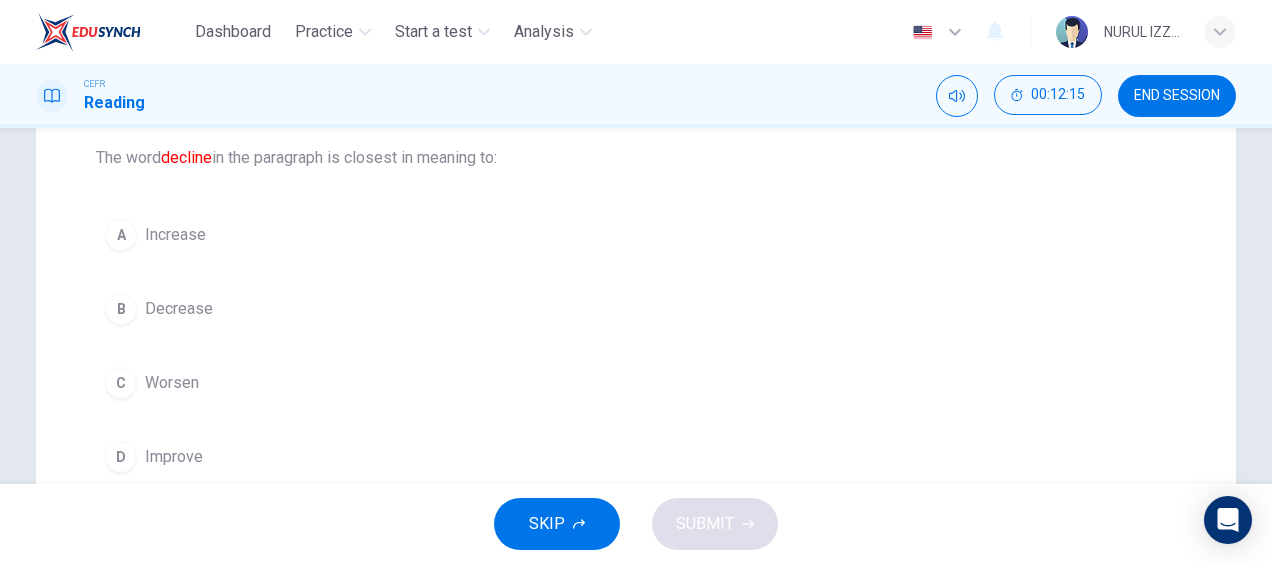 click on "Decrease" at bounding box center [175, 235] 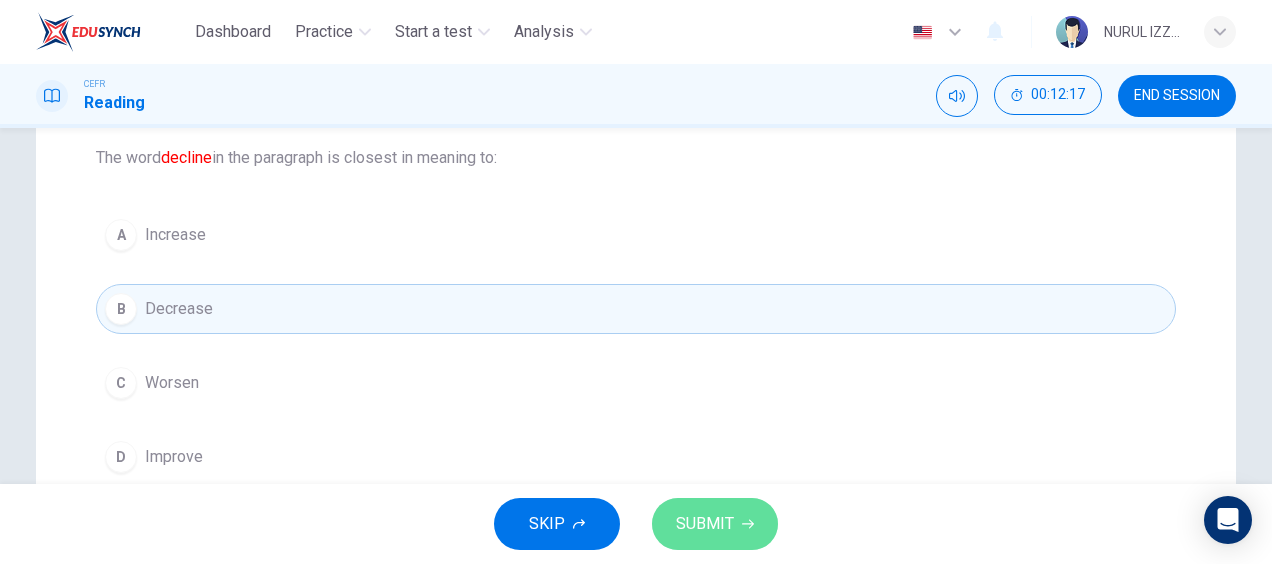 click on "SUBMIT" at bounding box center (705, 524) 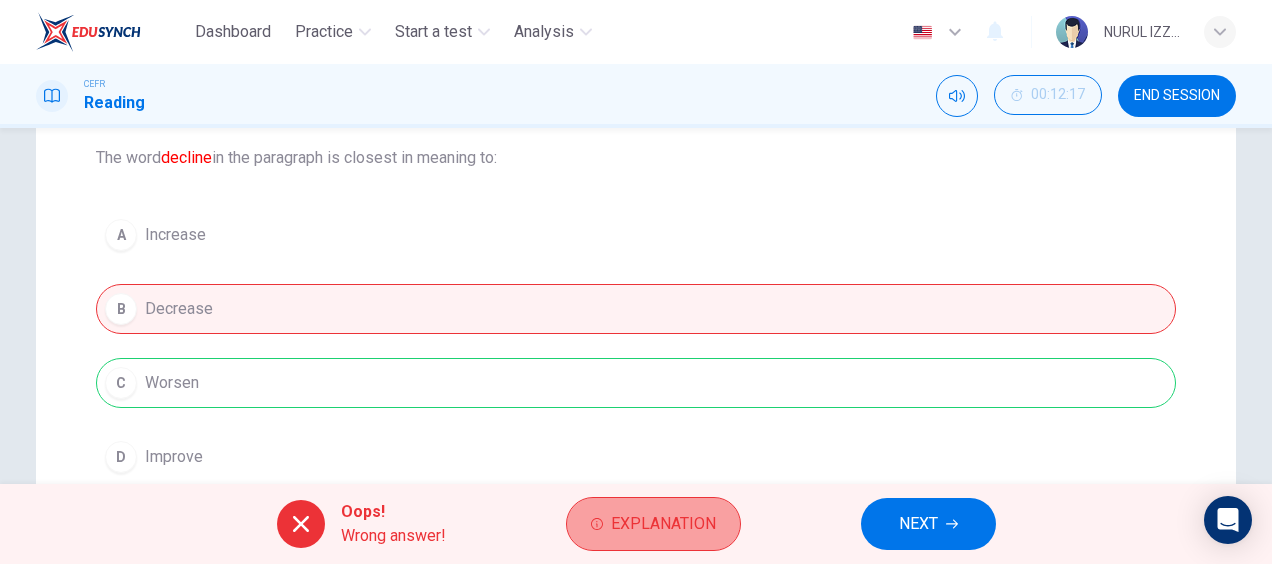 click on "Explanation" at bounding box center (663, 524) 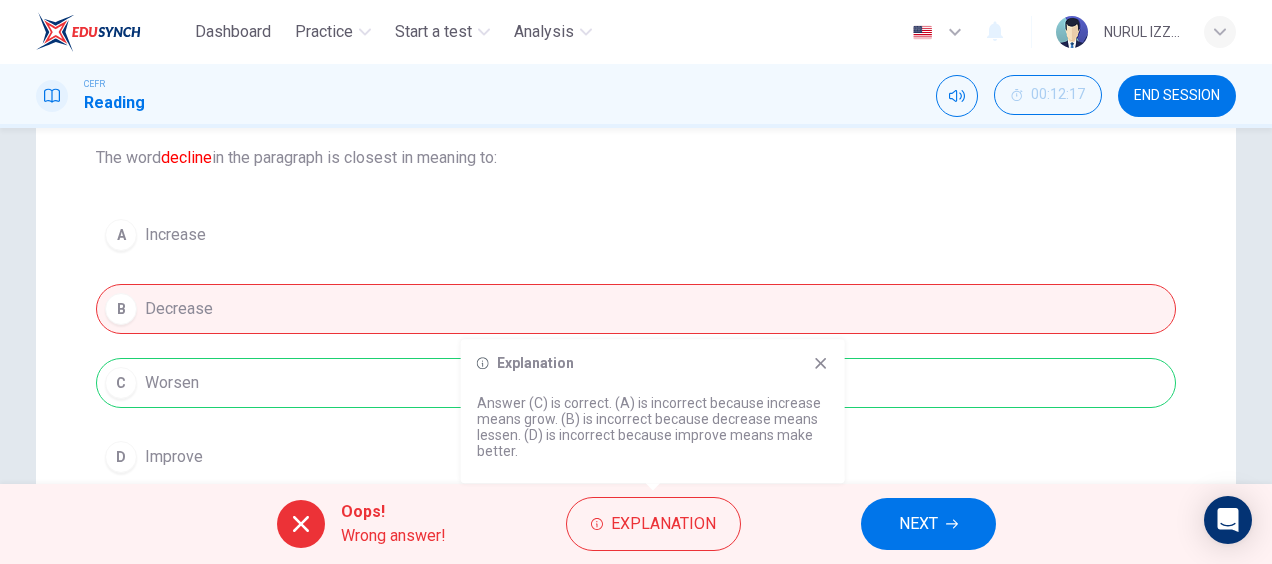 click on "NEXT" at bounding box center [928, 524] 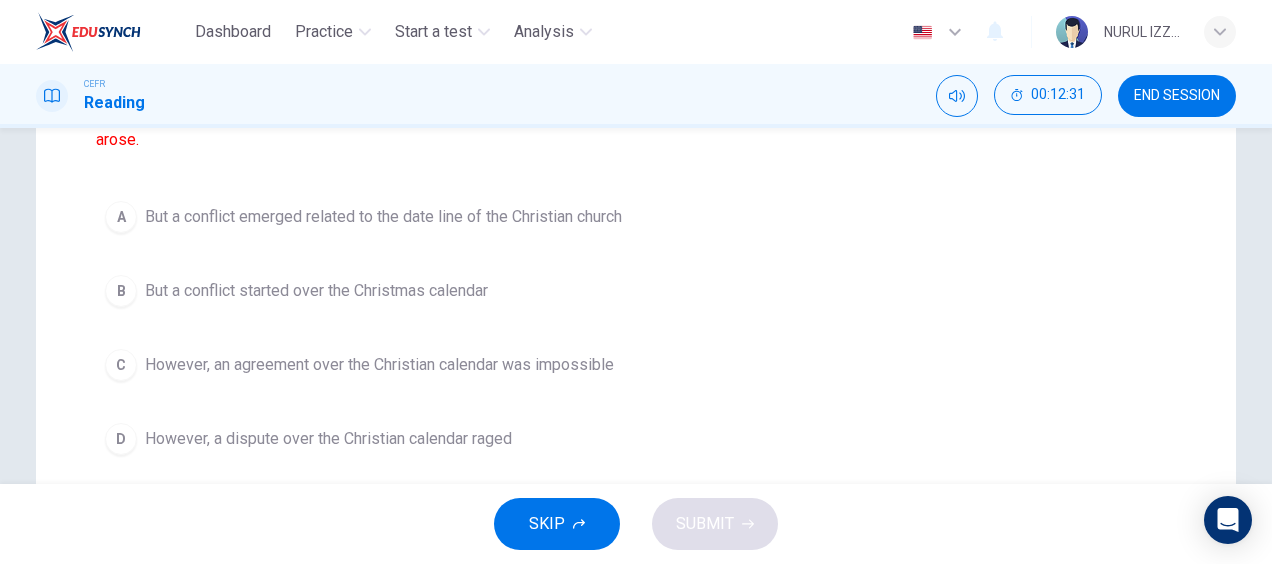 scroll, scrollTop: 253, scrollLeft: 0, axis: vertical 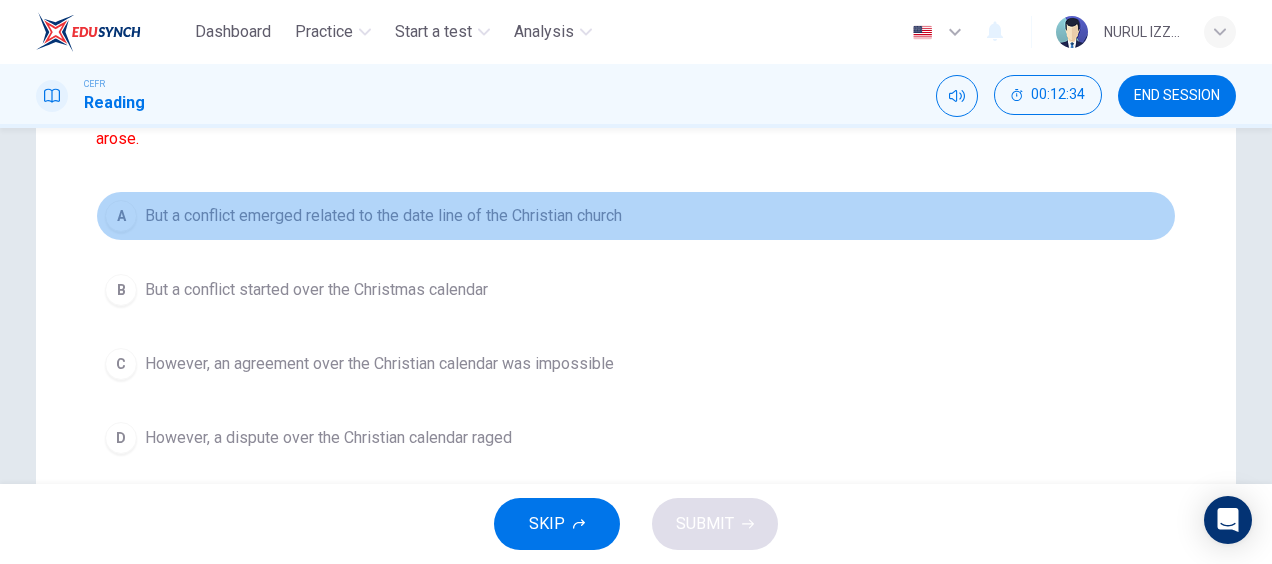 click on "But a conflict emerged related to the date line of the Christian church" at bounding box center (383, 216) 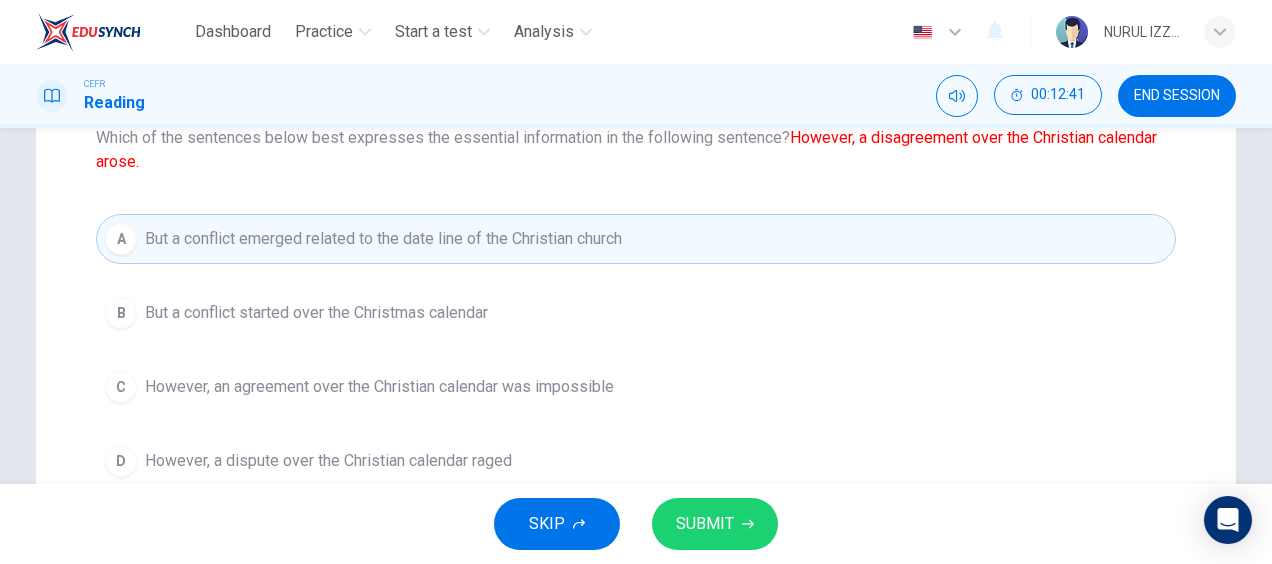scroll, scrollTop: 233, scrollLeft: 0, axis: vertical 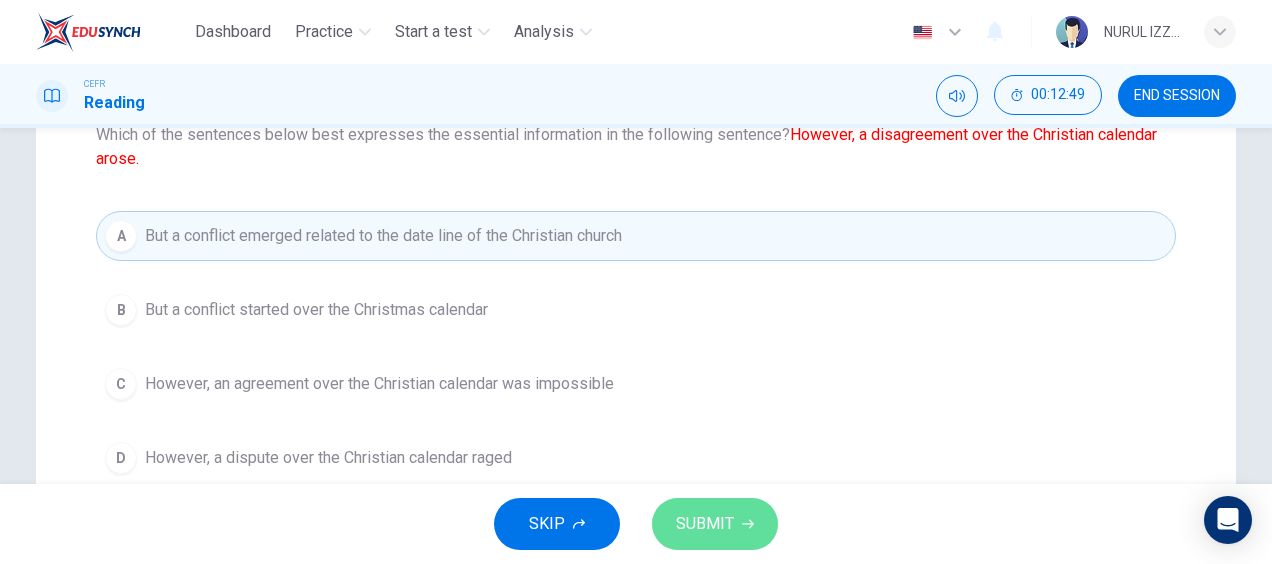 click on "SUBMIT" at bounding box center (705, 524) 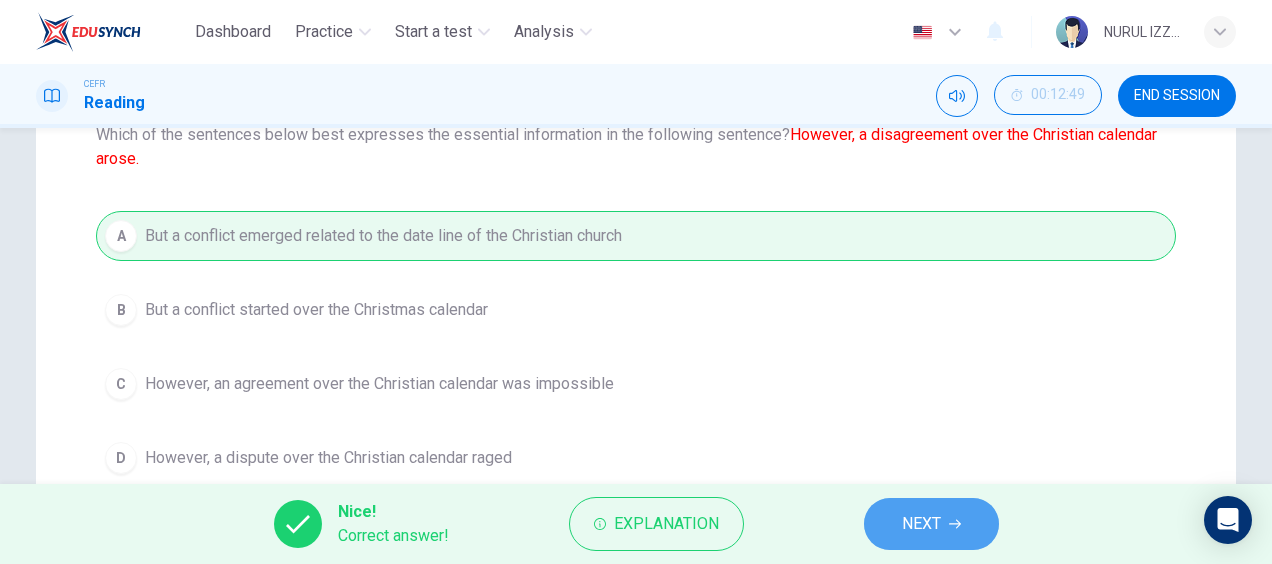 click on "NEXT" at bounding box center (931, 524) 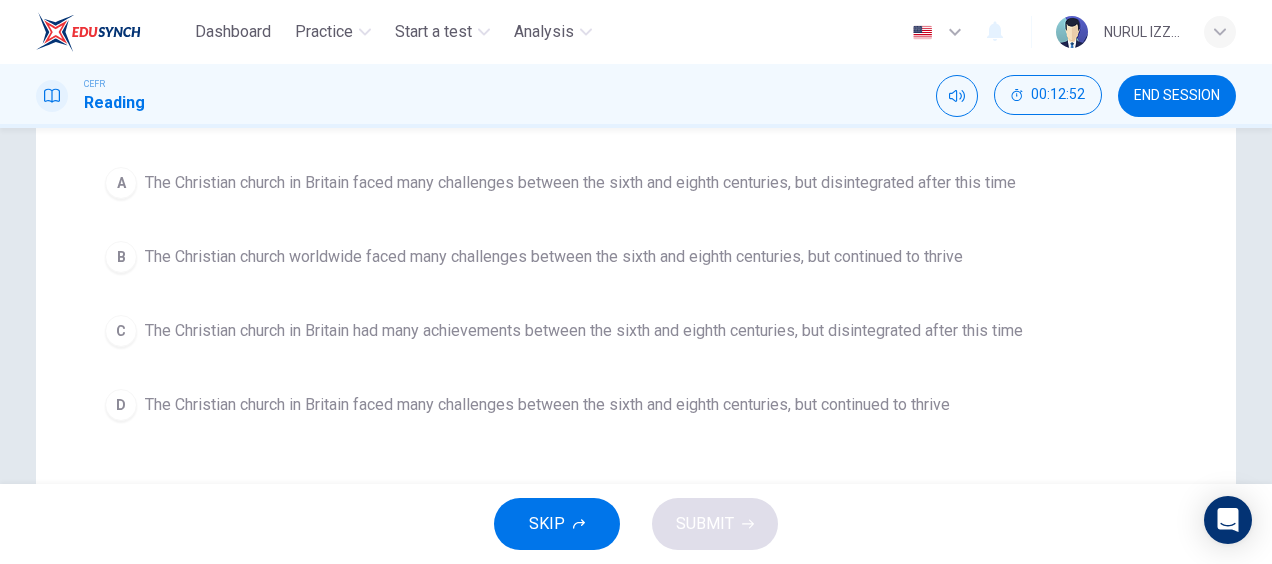 scroll, scrollTop: 266, scrollLeft: 0, axis: vertical 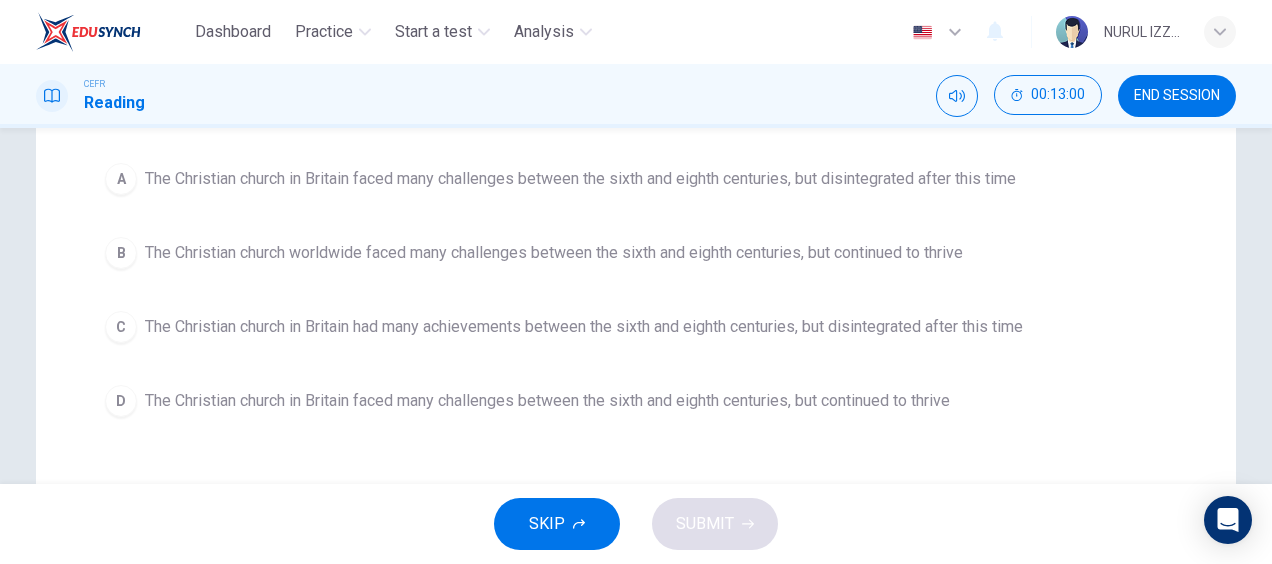 click on "The Christian church in Britain faced many challenges between the sixth and eighth centuries, but continued to thrive" at bounding box center [580, 179] 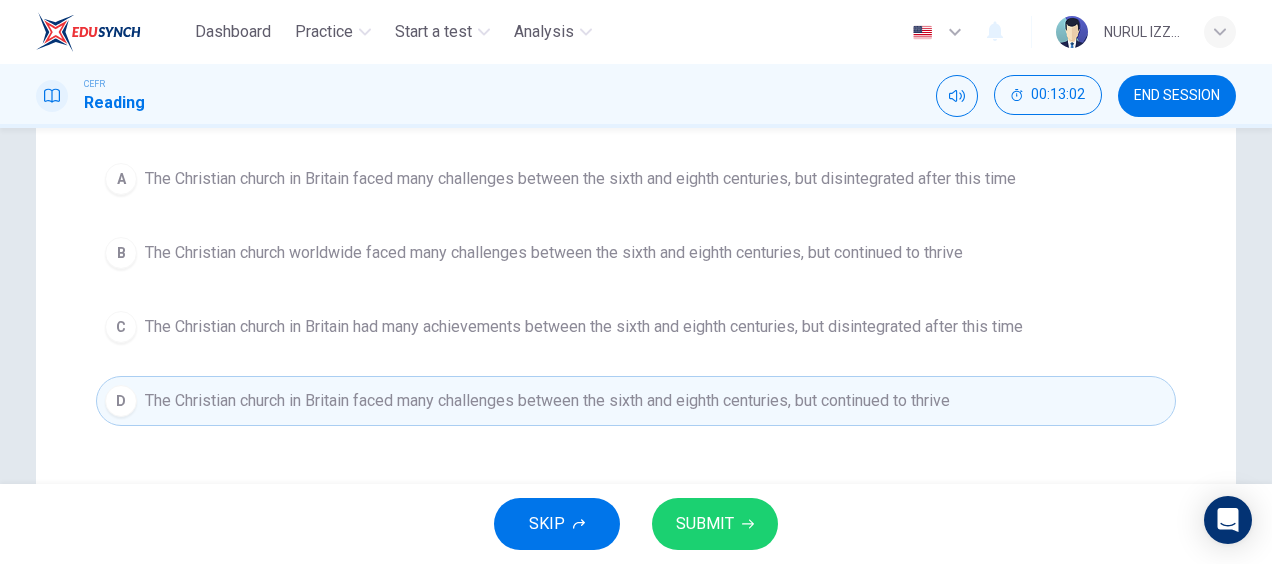 click on "SKIP SUBMIT" at bounding box center [636, 524] 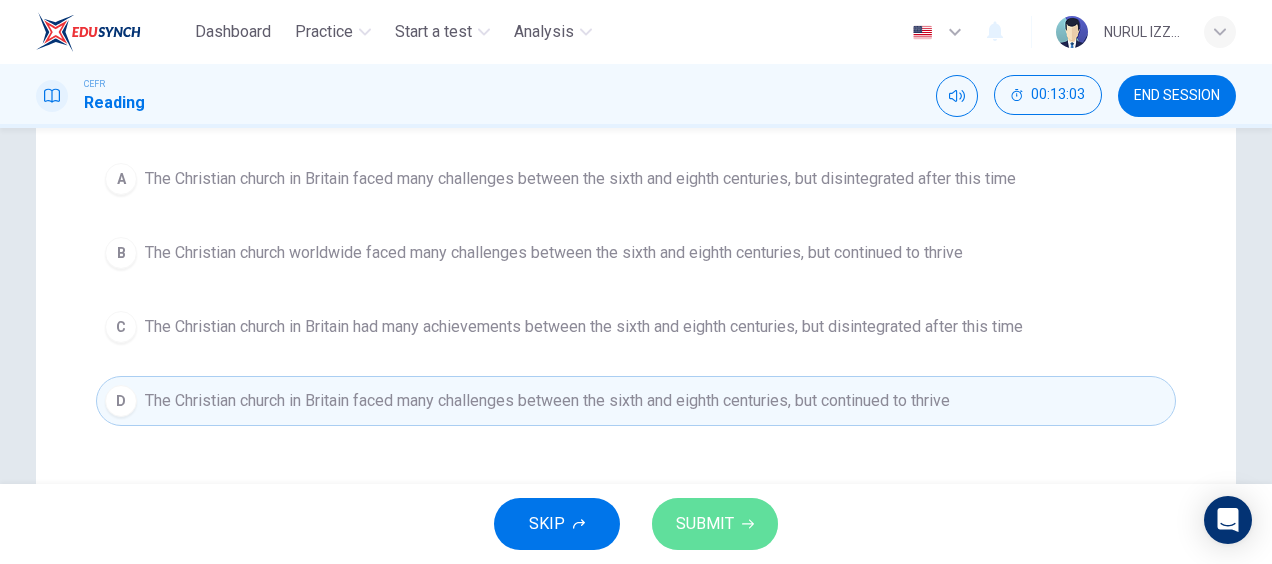 click at bounding box center (748, 524) 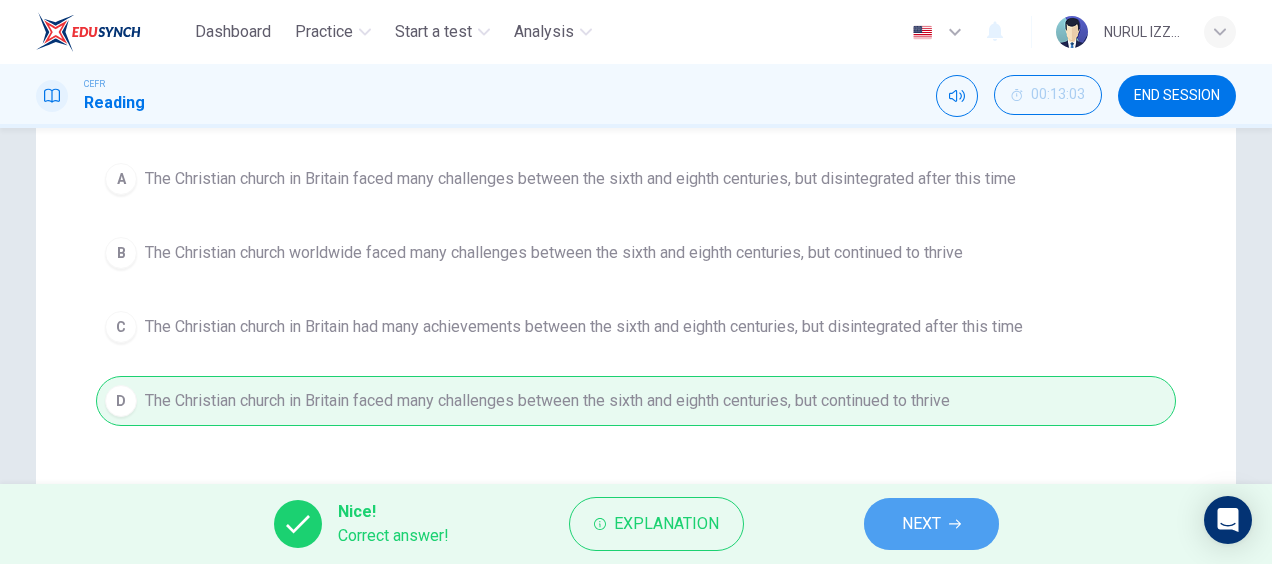 click on "NEXT" at bounding box center [921, 524] 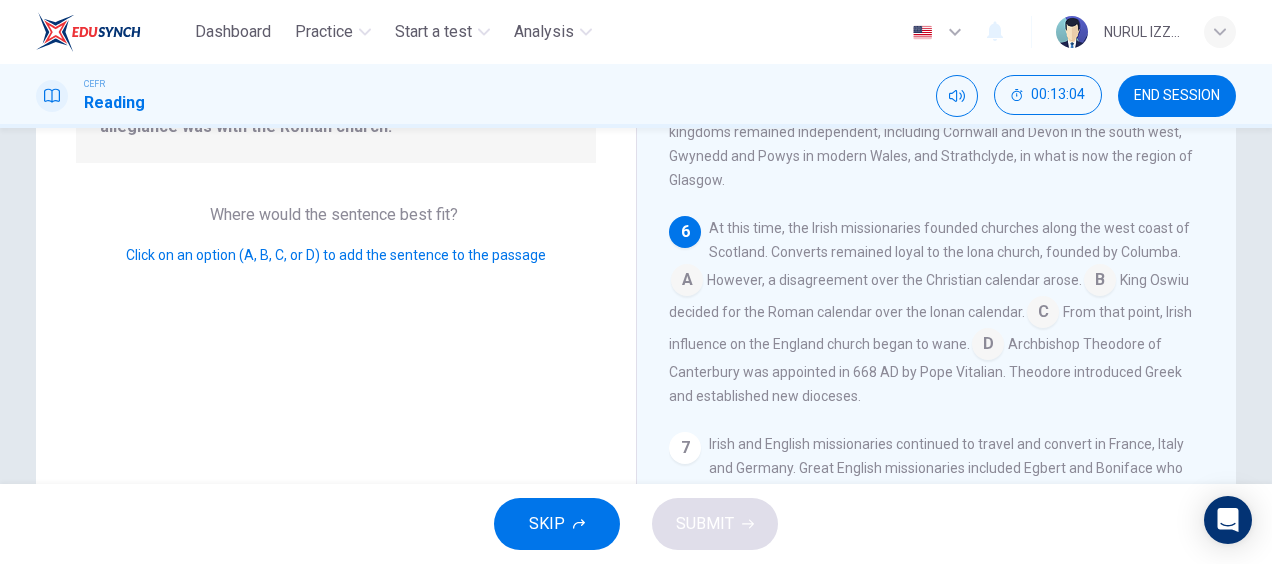 scroll, scrollTop: 845, scrollLeft: 0, axis: vertical 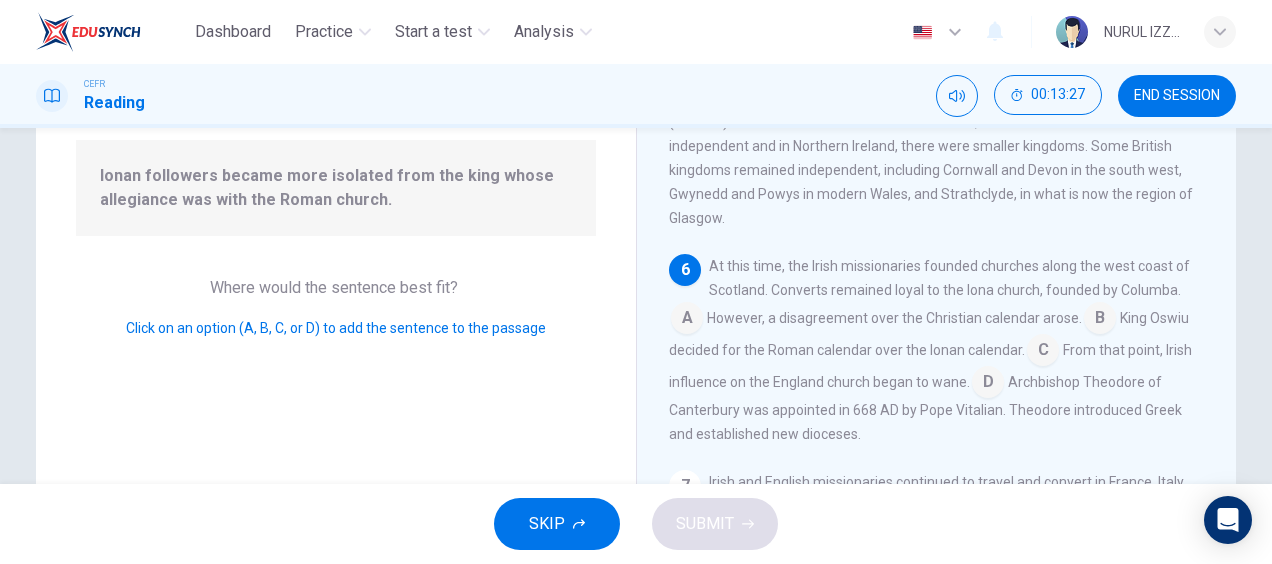 click at bounding box center [687, 320] 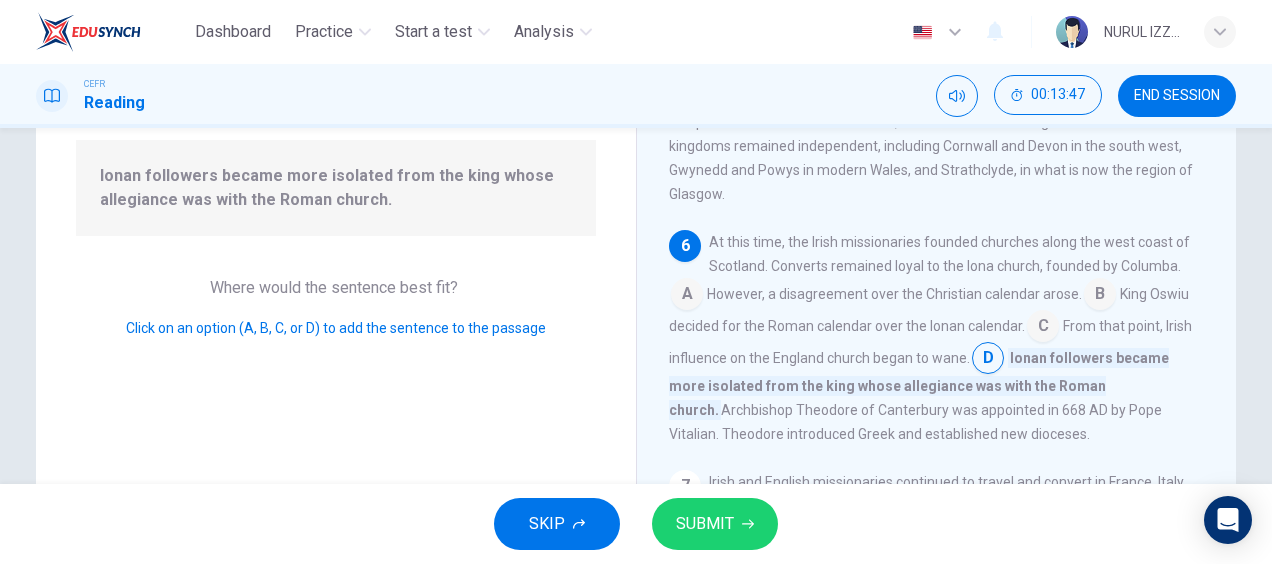 click at bounding box center [687, 296] 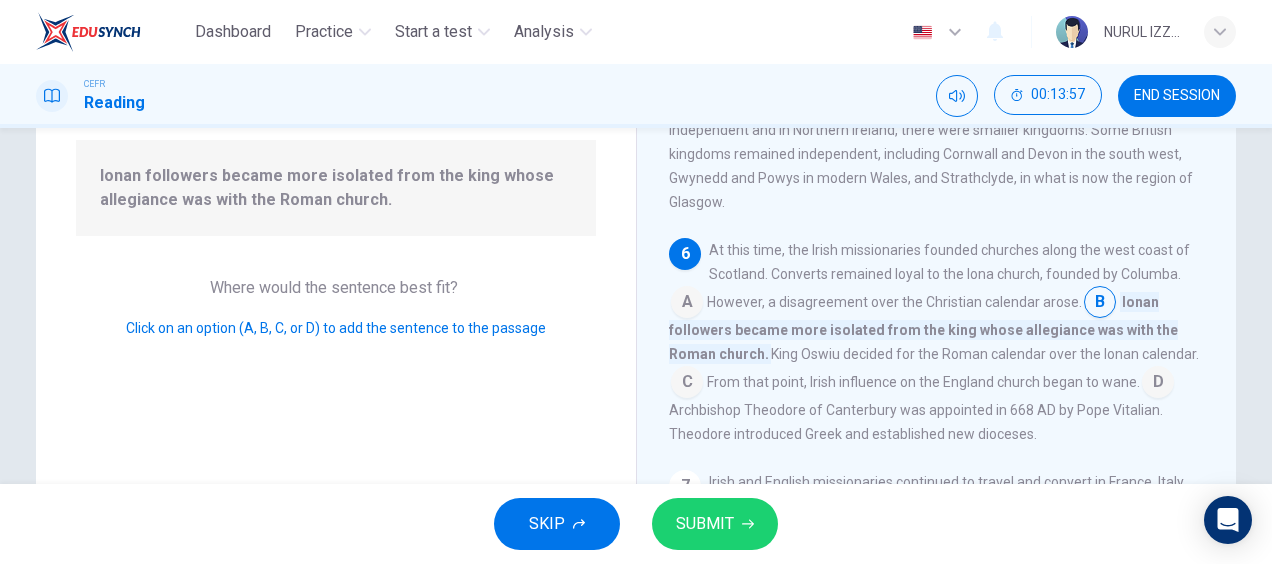 click at bounding box center [687, 304] 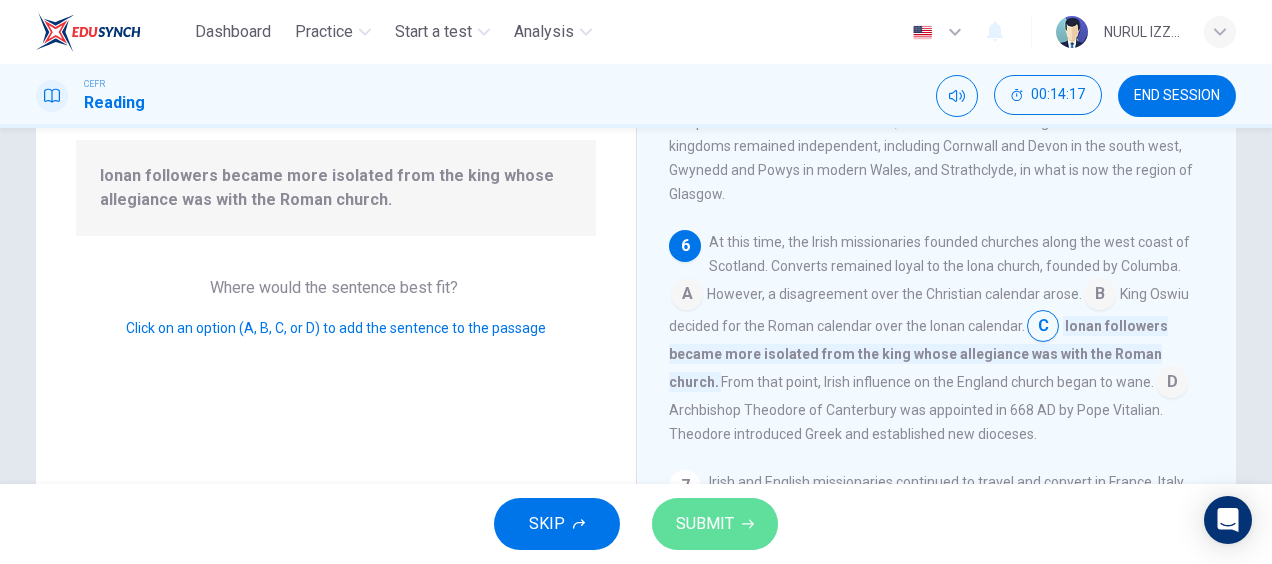 click on "SUBMIT" at bounding box center (705, 524) 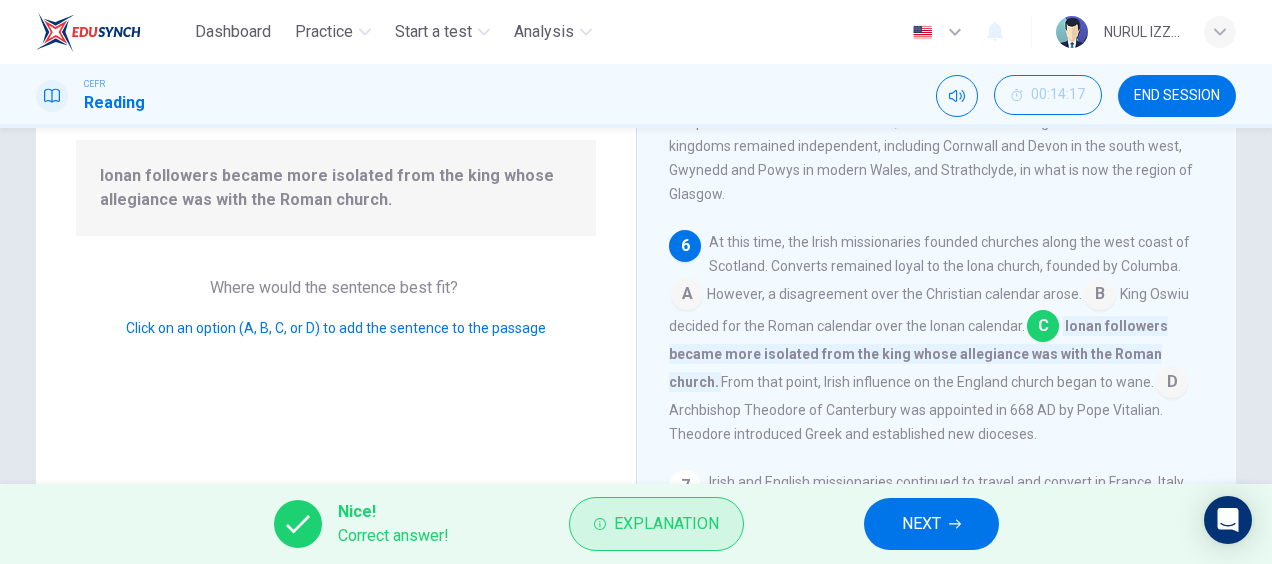 click on "Explanation" at bounding box center (666, 524) 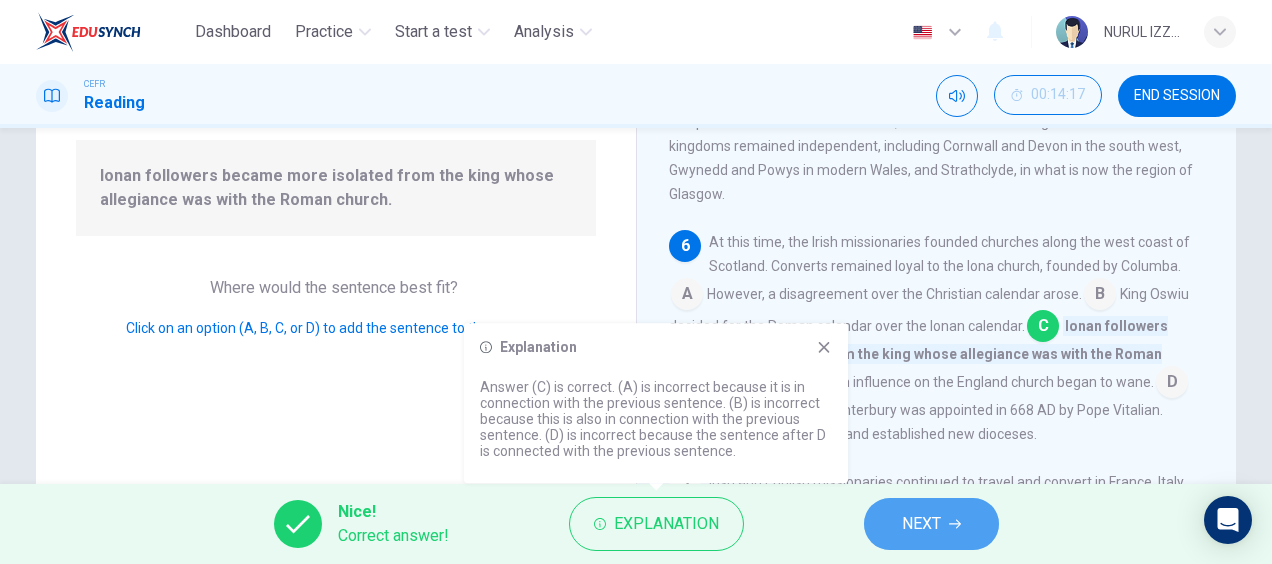click on "NEXT" at bounding box center (931, 524) 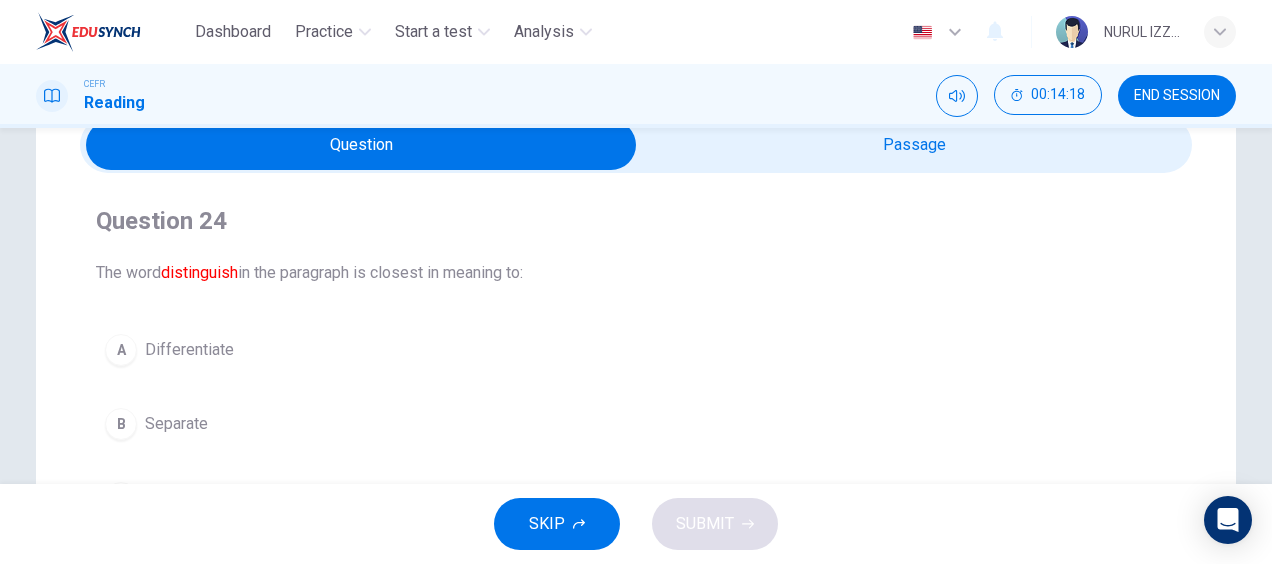 scroll, scrollTop: 0, scrollLeft: 0, axis: both 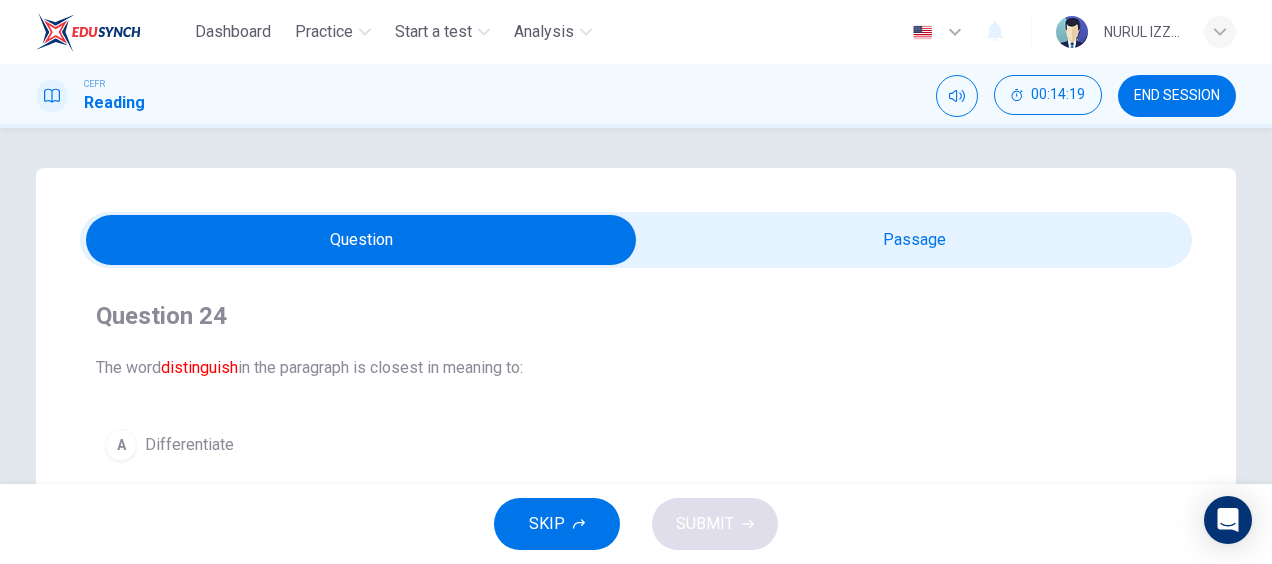 click at bounding box center (361, 240) 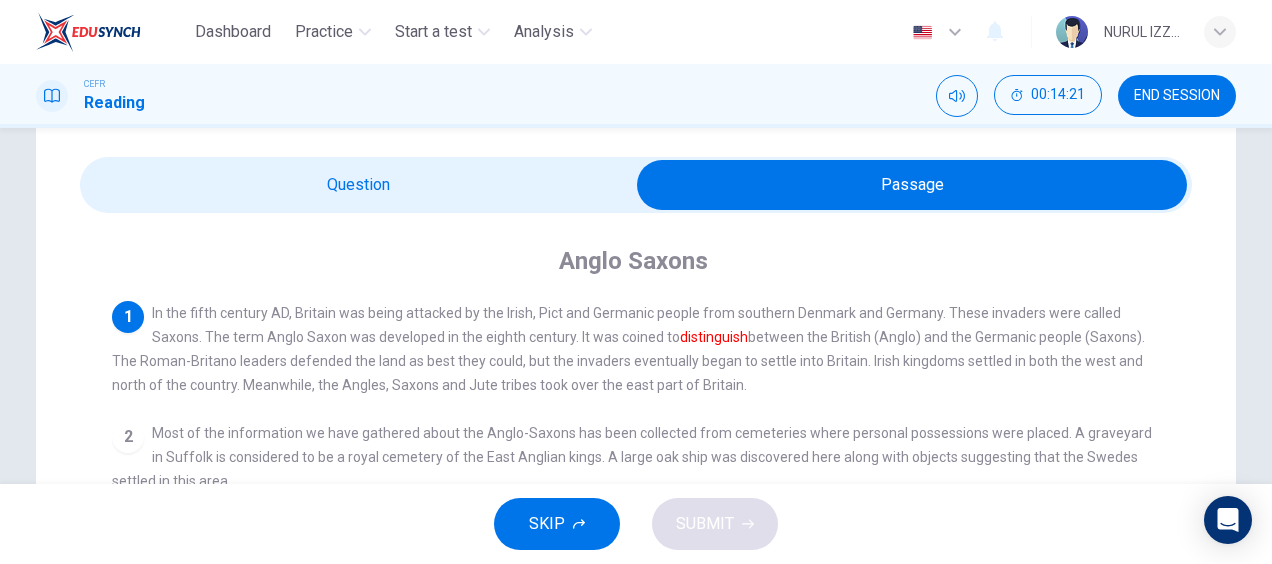 scroll, scrollTop: 59, scrollLeft: 0, axis: vertical 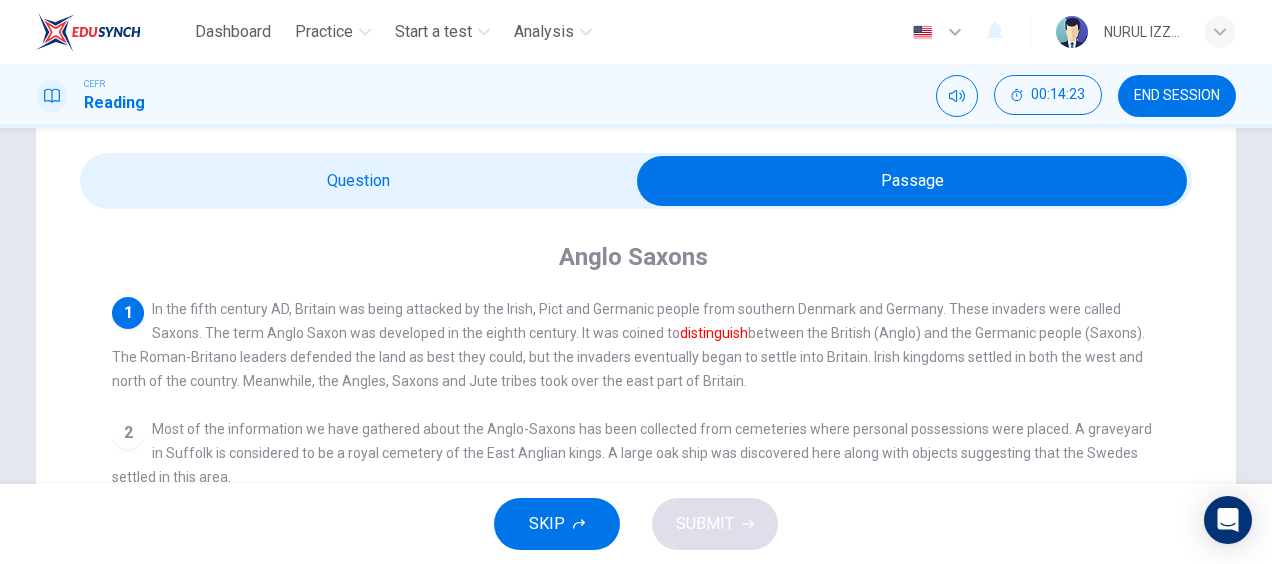 click at bounding box center [912, 181] 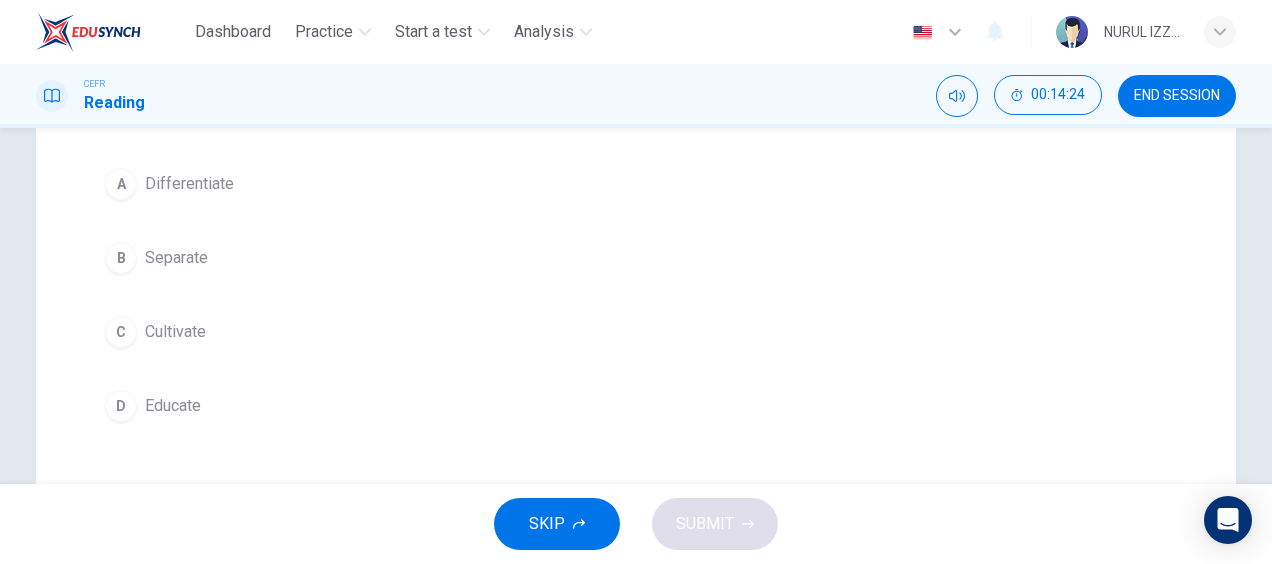 scroll, scrollTop: 263, scrollLeft: 0, axis: vertical 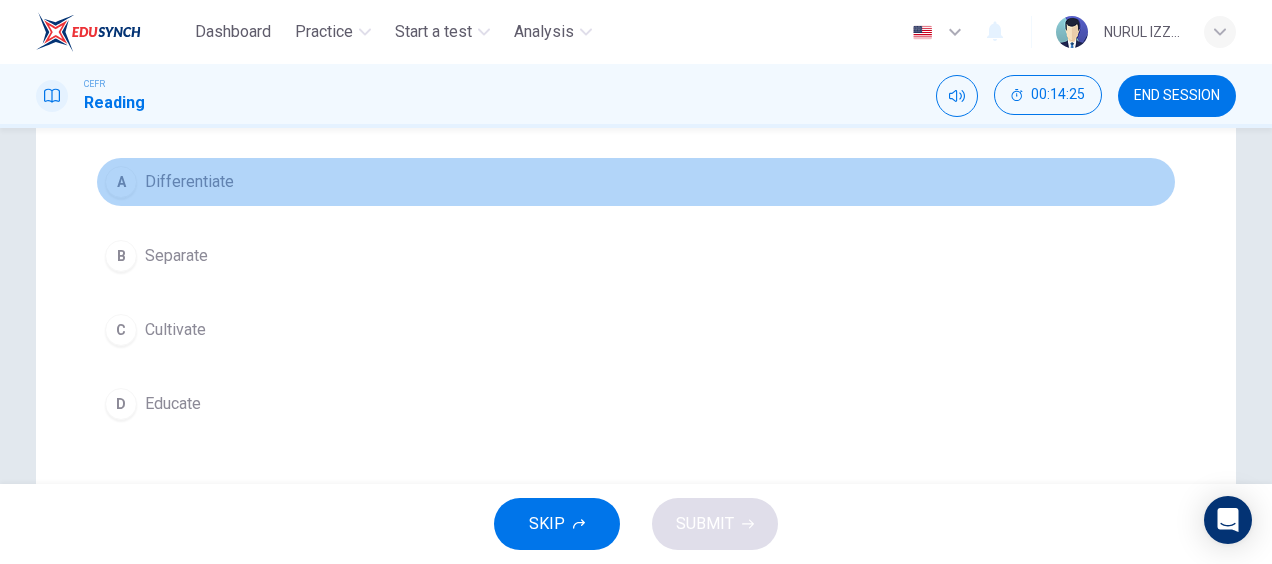 click on "Differentiate" at bounding box center [189, 182] 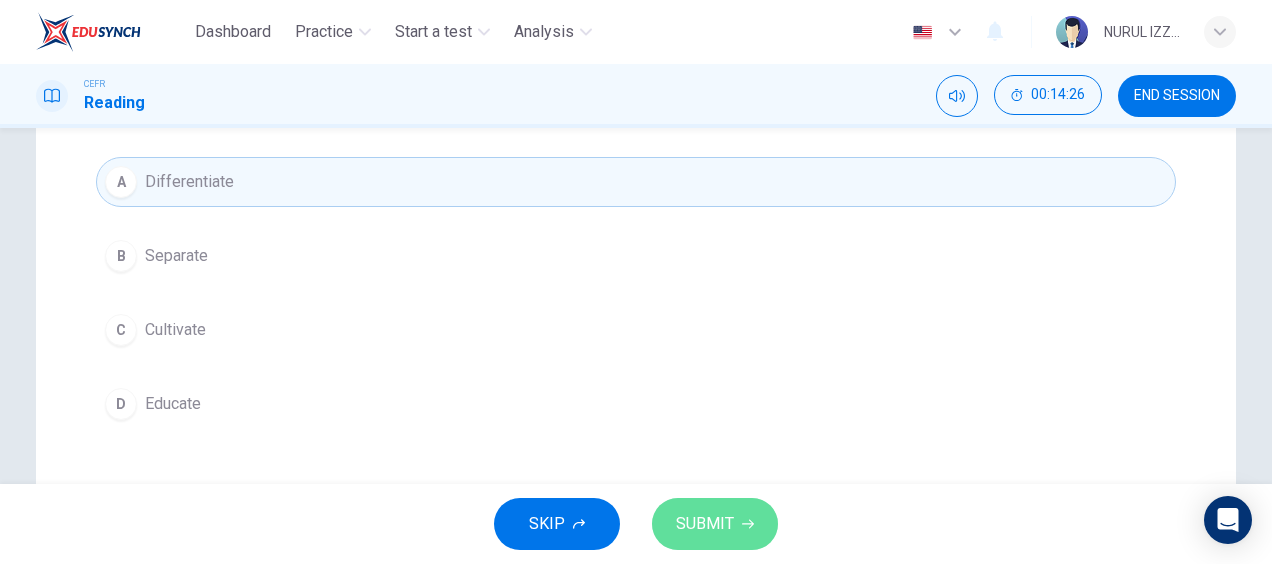 click on "SUBMIT" at bounding box center (715, 524) 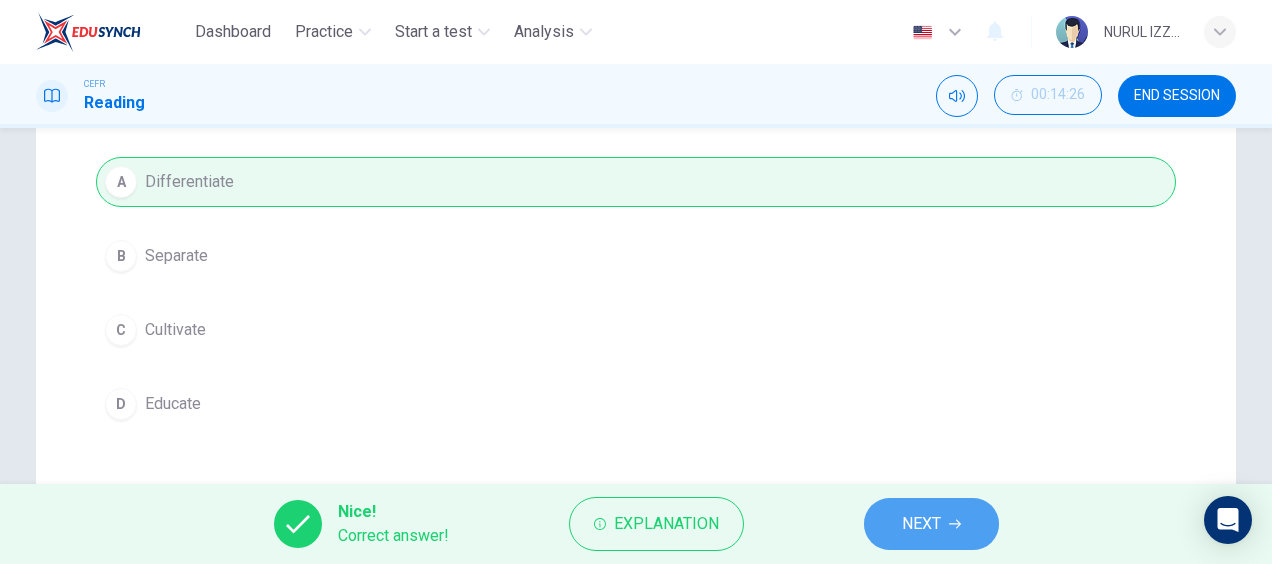 click on "NEXT" at bounding box center (921, 524) 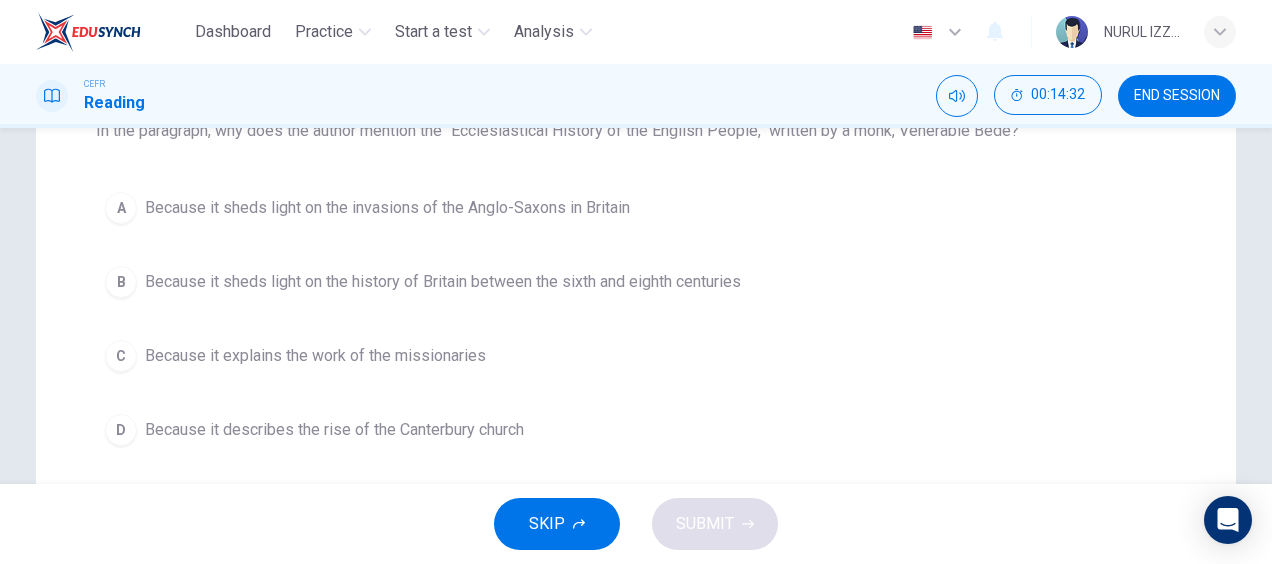 scroll, scrollTop: 239, scrollLeft: 0, axis: vertical 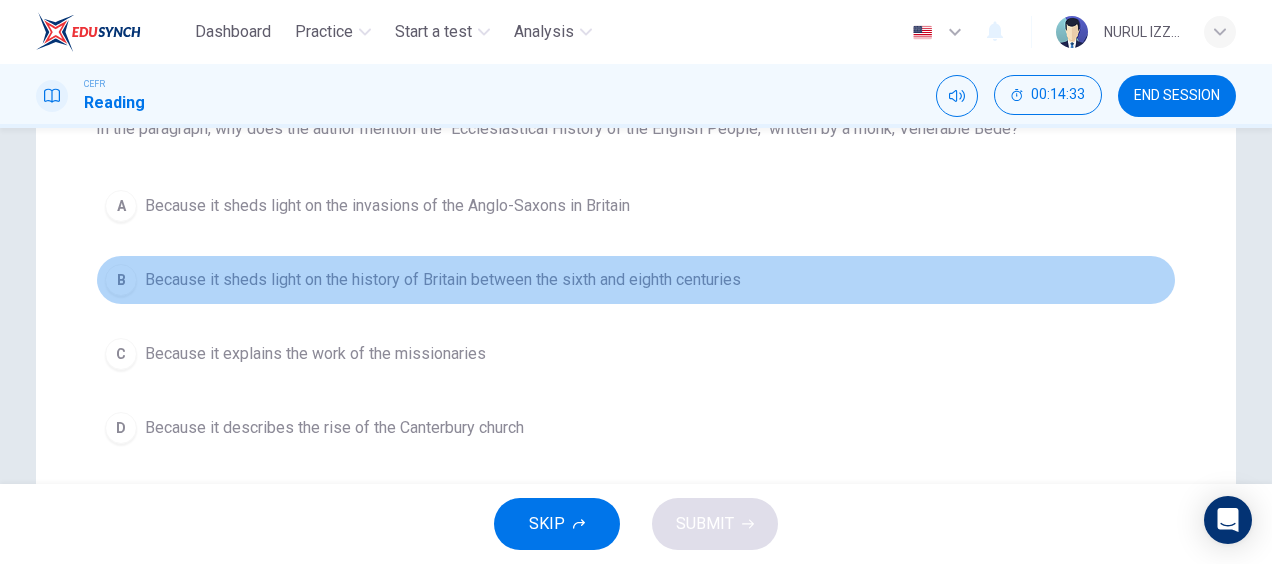 click on "Because it sheds light on the history of Britain between the sixth and eighth centuries" at bounding box center (387, 206) 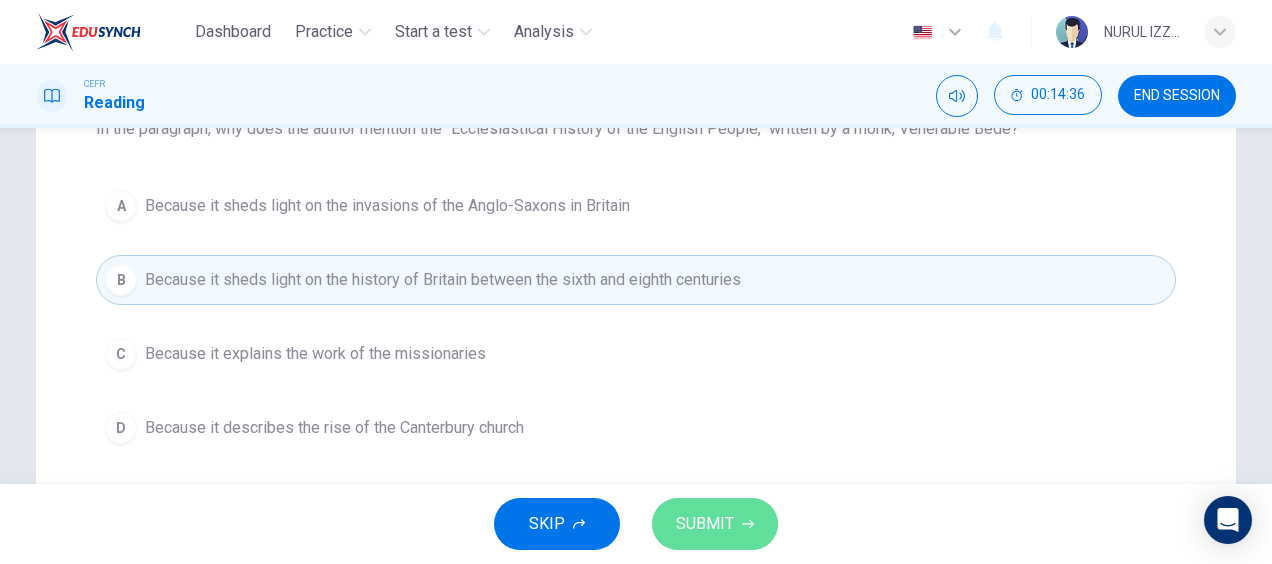 click on "SUBMIT" at bounding box center (715, 524) 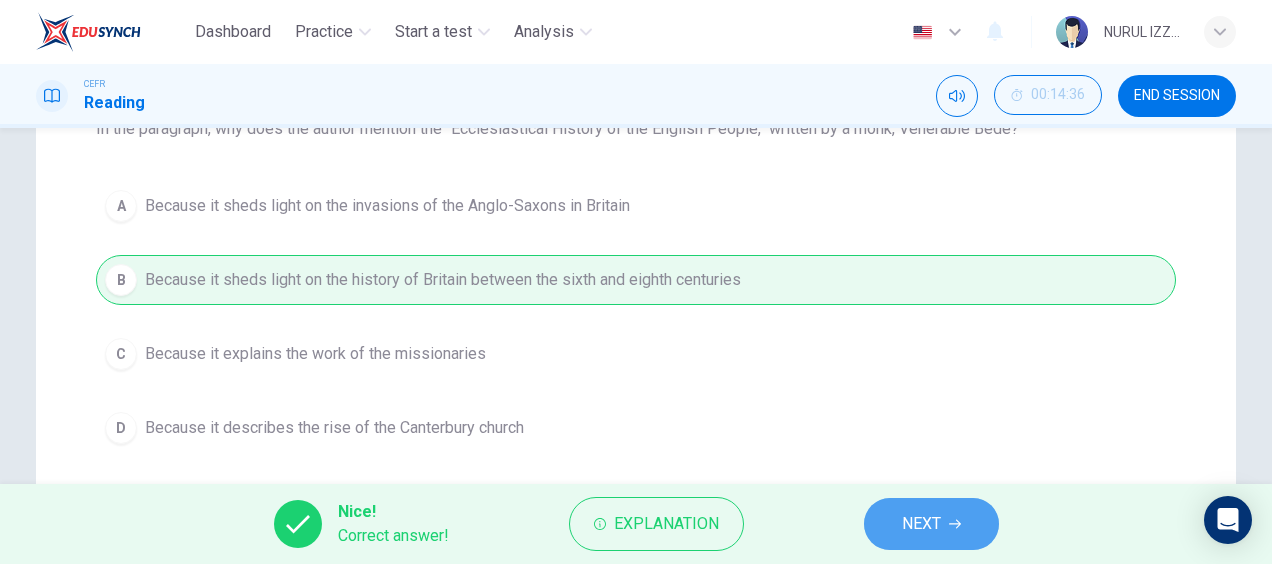 click on "NEXT" at bounding box center [931, 524] 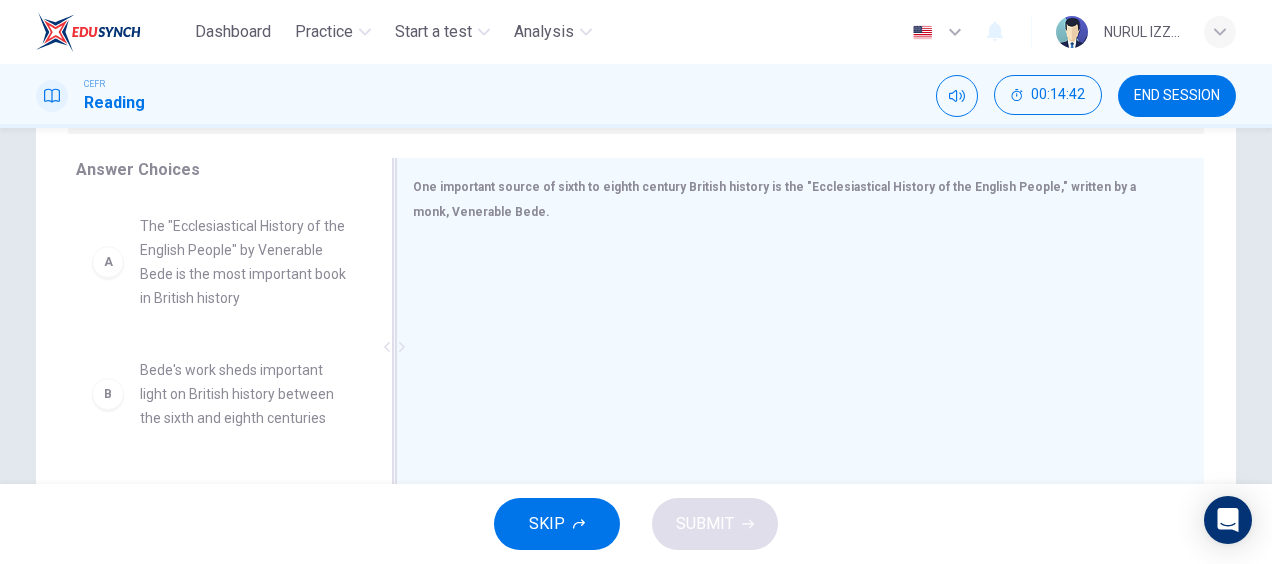 scroll, scrollTop: 316, scrollLeft: 0, axis: vertical 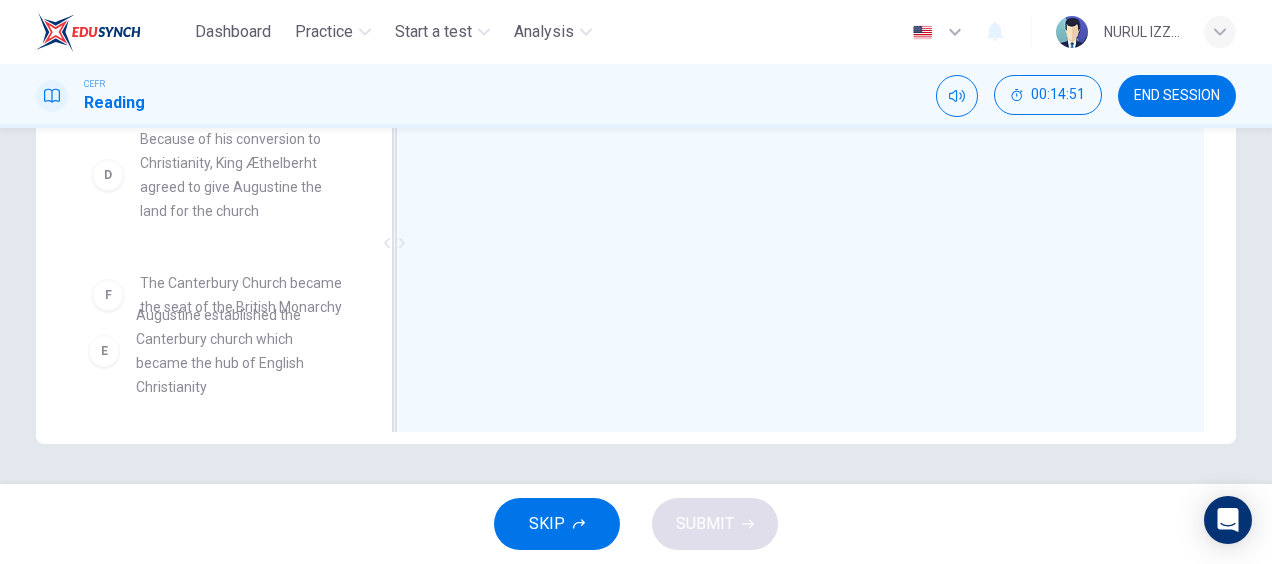 drag, startPoint x: 259, startPoint y: 372, endPoint x: 515, endPoint y: 342, distance: 257.75183 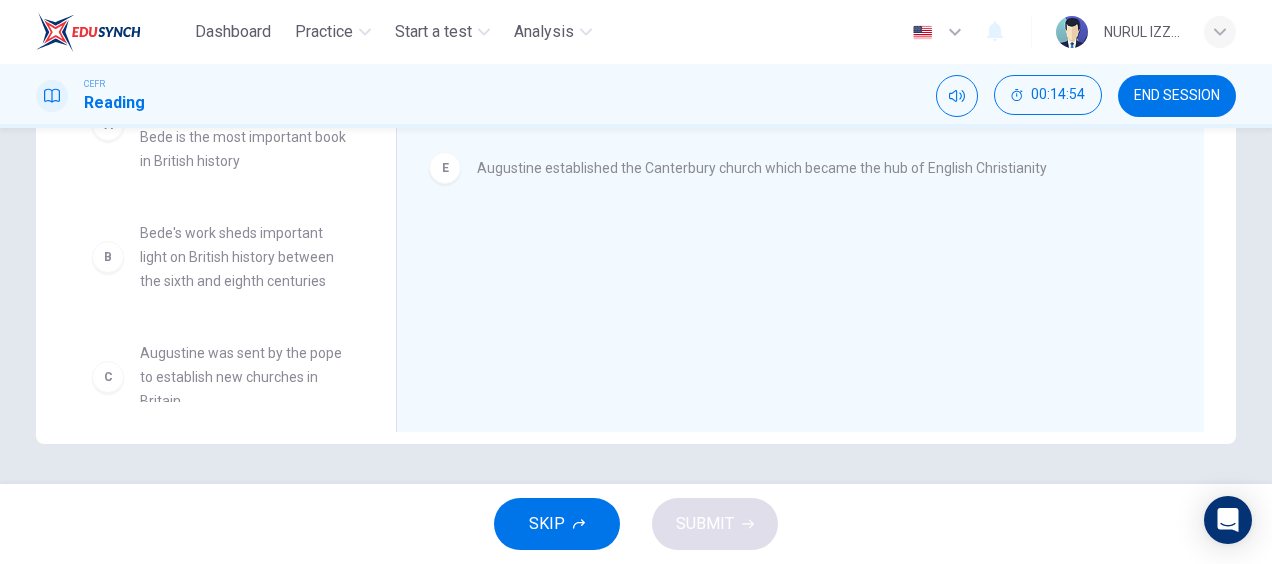 scroll, scrollTop: 0, scrollLeft: 0, axis: both 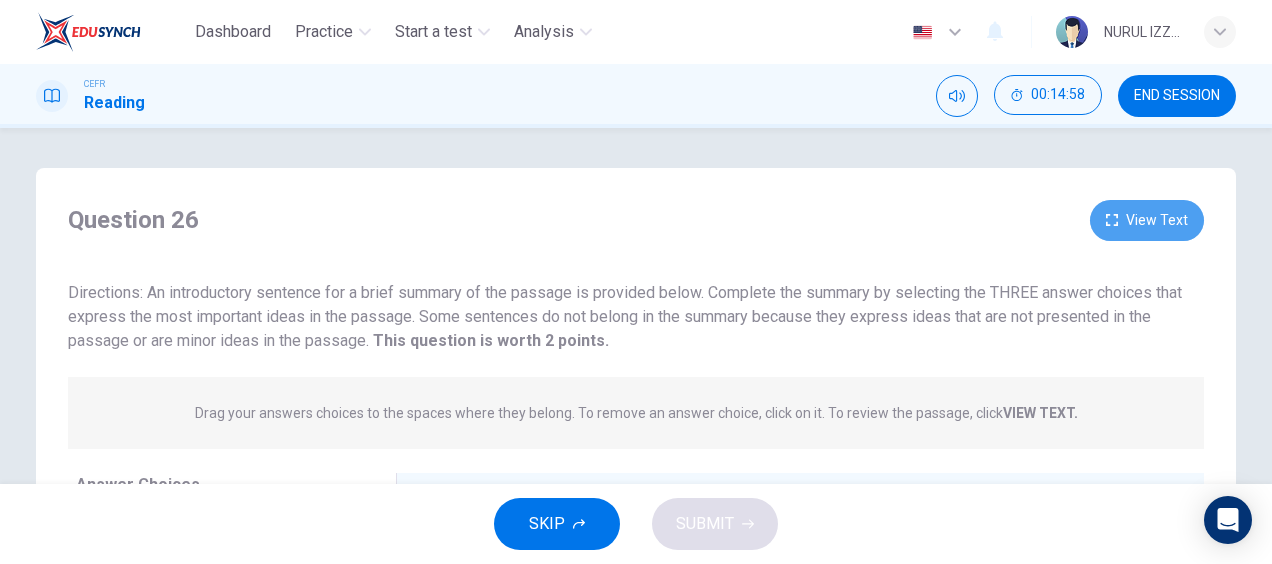 click on "View Text" at bounding box center [1147, 220] 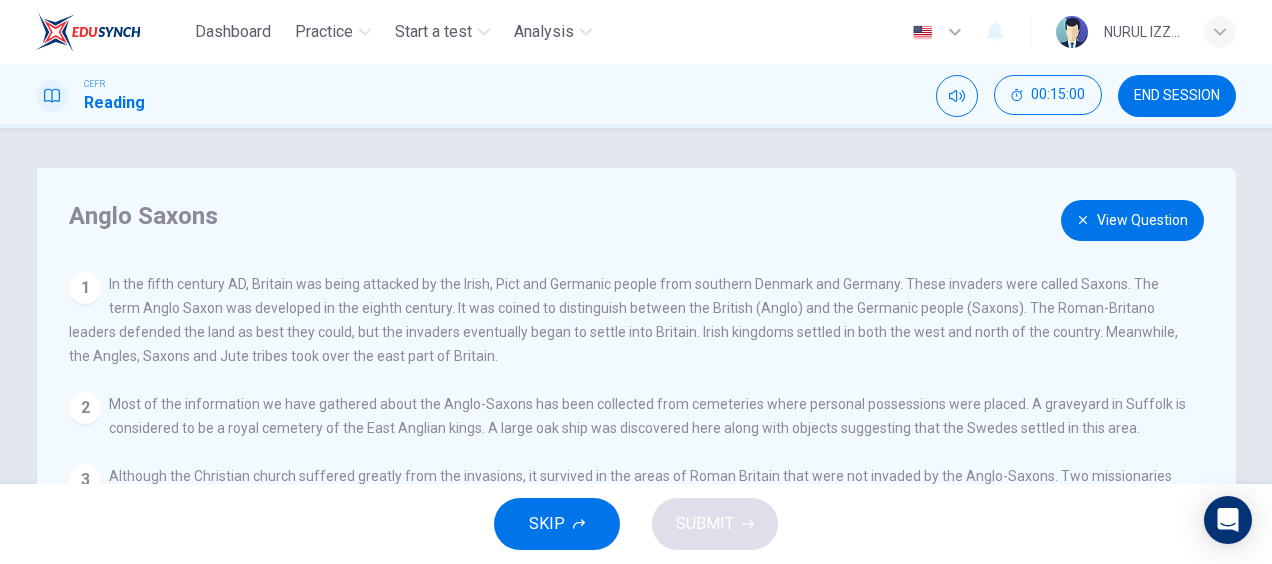scroll, scrollTop: 184, scrollLeft: 0, axis: vertical 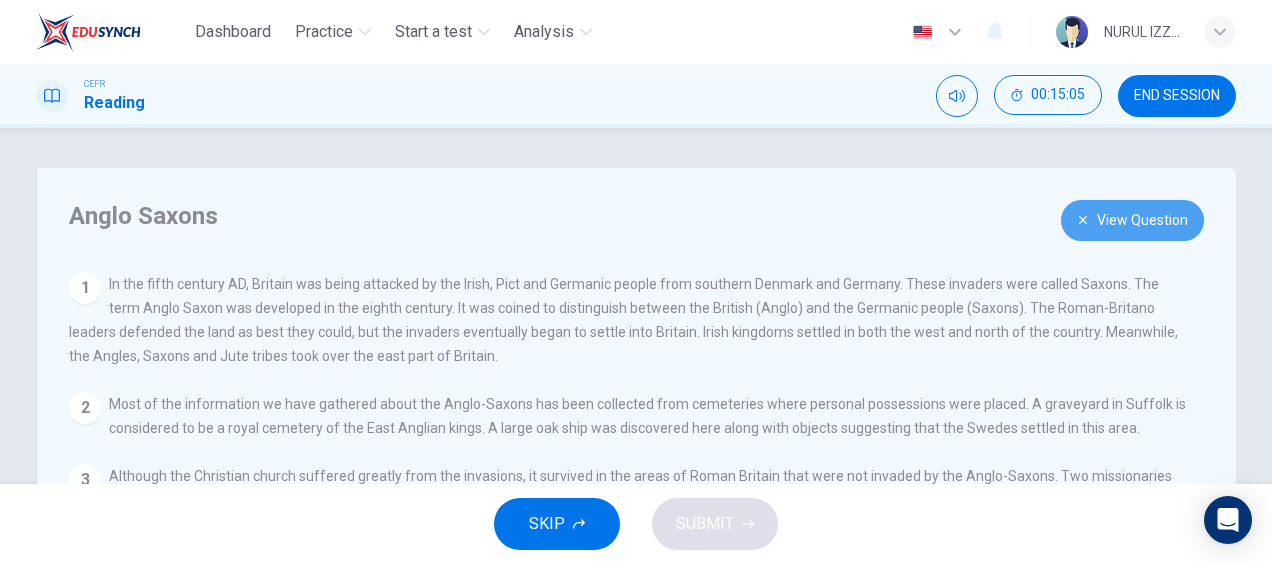 click on "View Question" at bounding box center [1132, 220] 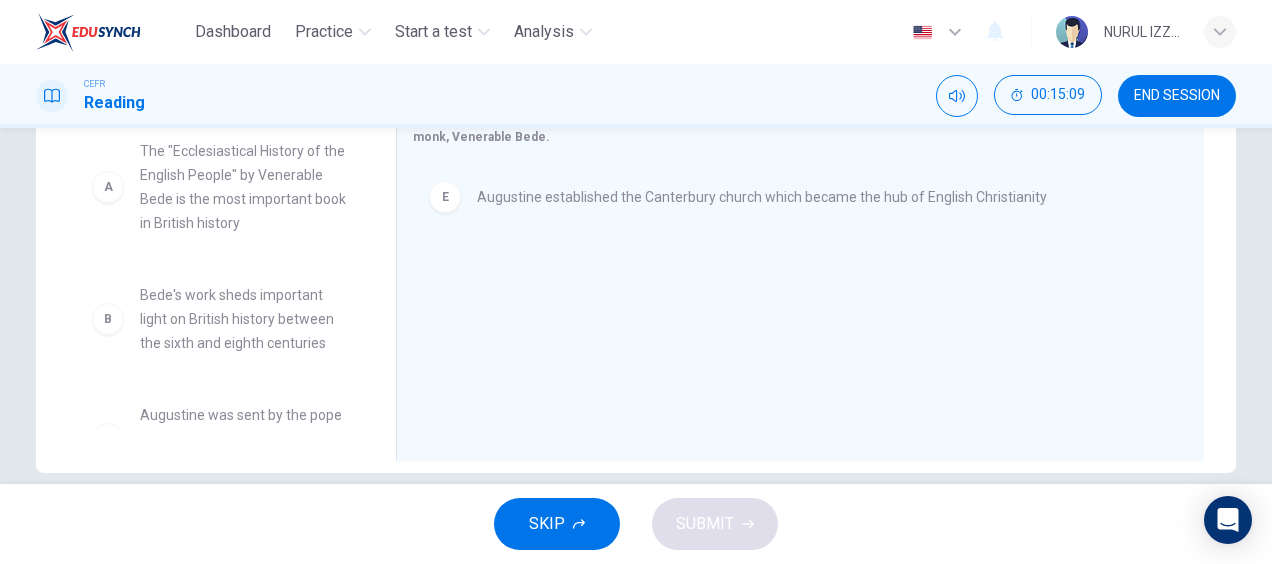 scroll, scrollTop: 400, scrollLeft: 0, axis: vertical 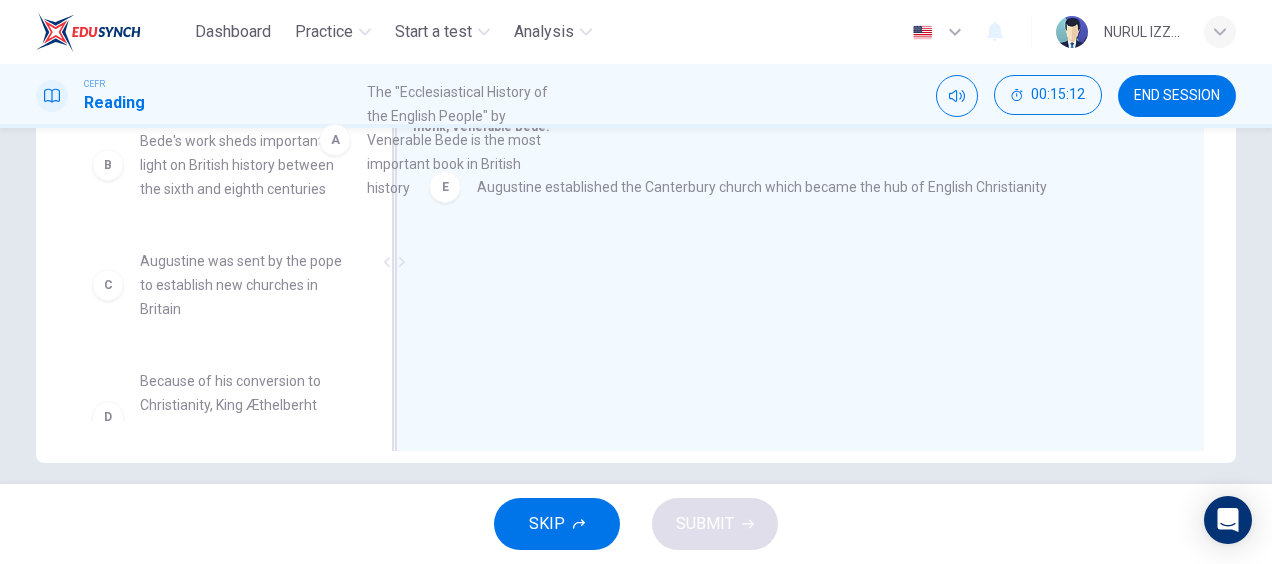 drag, startPoint x: 254, startPoint y: 249, endPoint x: 552, endPoint y: 204, distance: 301.3785 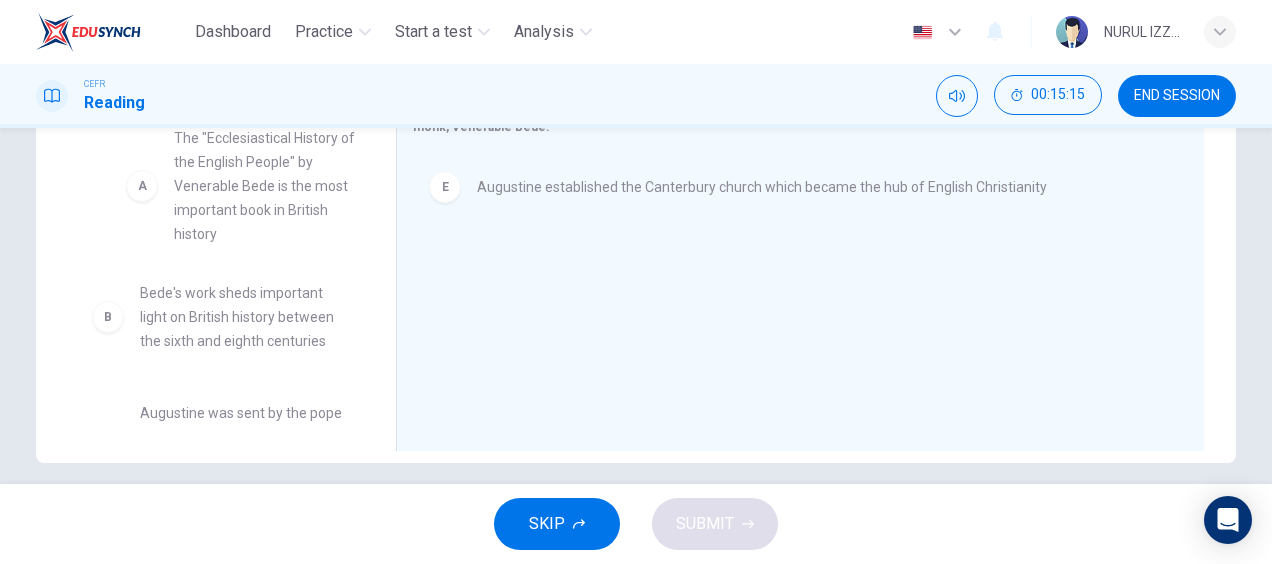 drag, startPoint x: 212, startPoint y: 214, endPoint x: 260, endPoint y: 208, distance: 48.373547 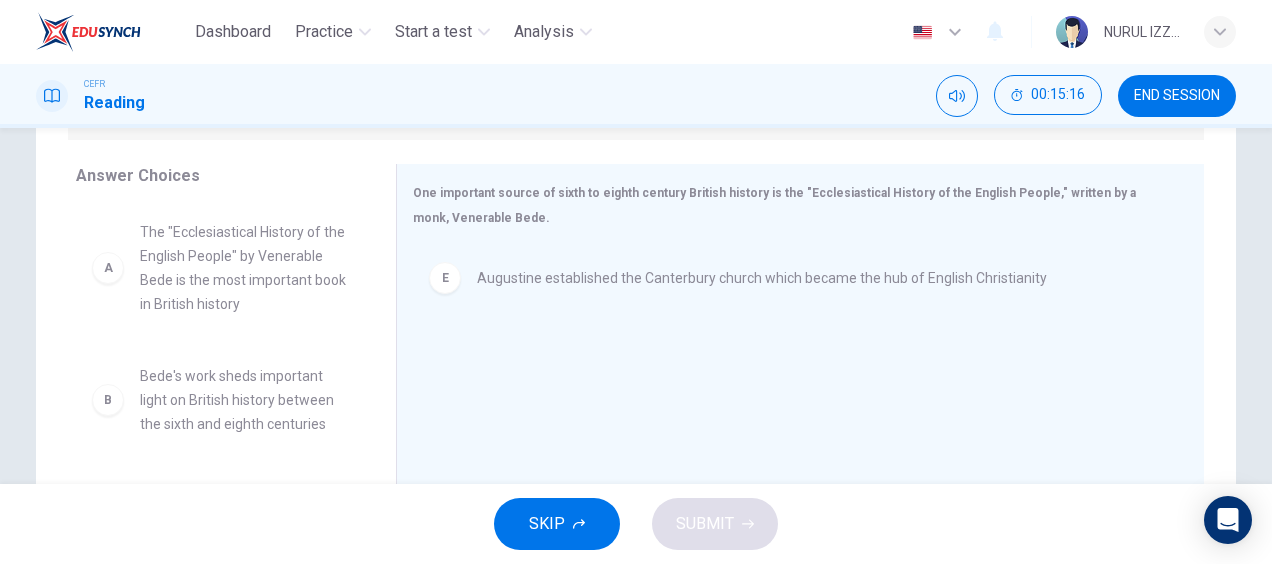 scroll, scrollTop: 341, scrollLeft: 0, axis: vertical 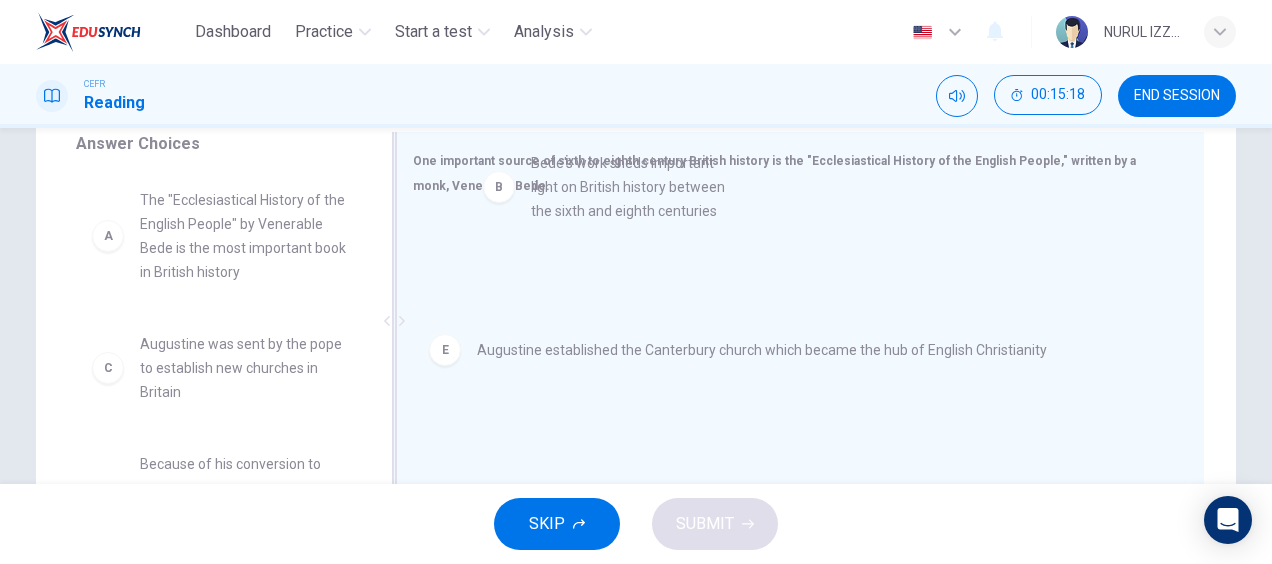 drag, startPoint x: 192, startPoint y: 380, endPoint x: 595, endPoint y: 169, distance: 454.8956 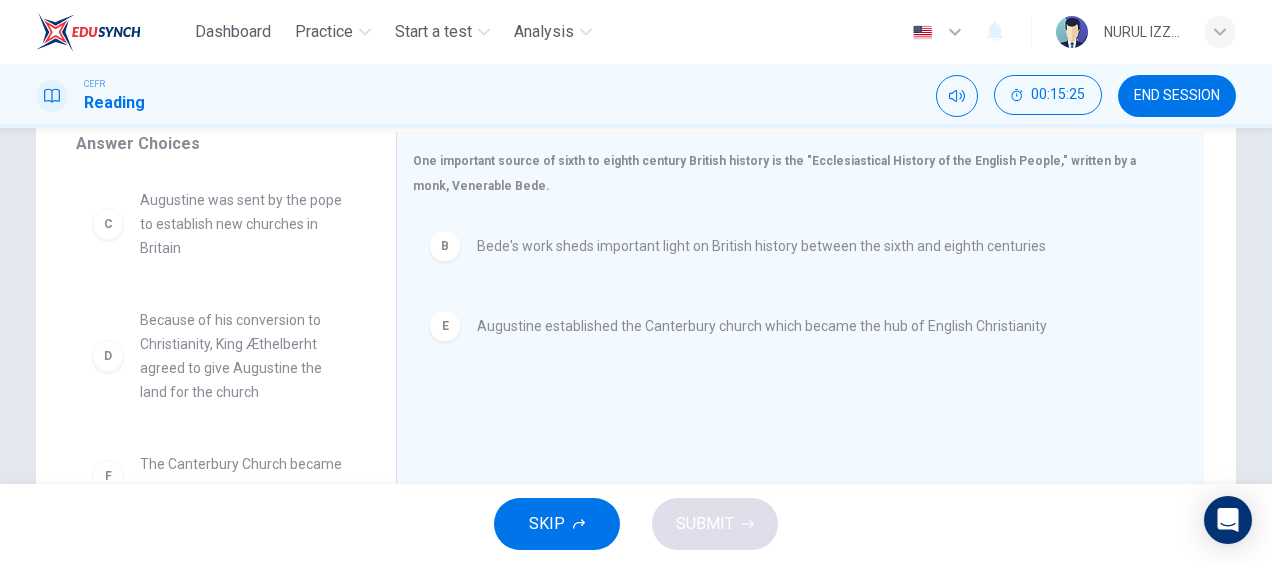 scroll, scrollTop: 146, scrollLeft: 0, axis: vertical 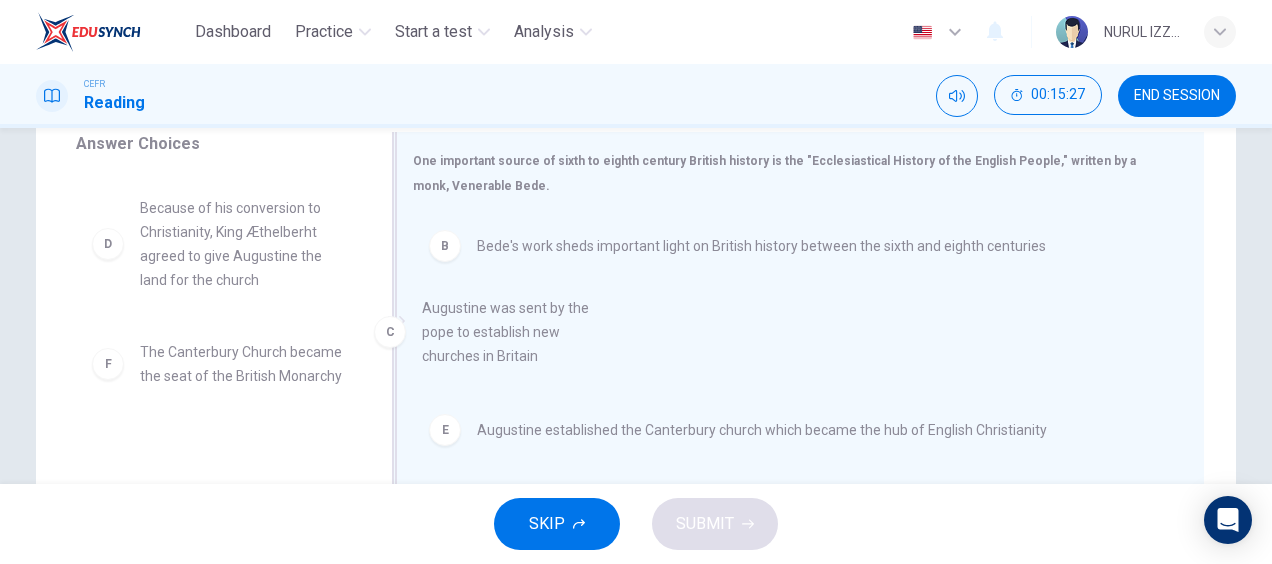 drag, startPoint x: 268, startPoint y: 255, endPoint x: 561, endPoint y: 340, distance: 305.08032 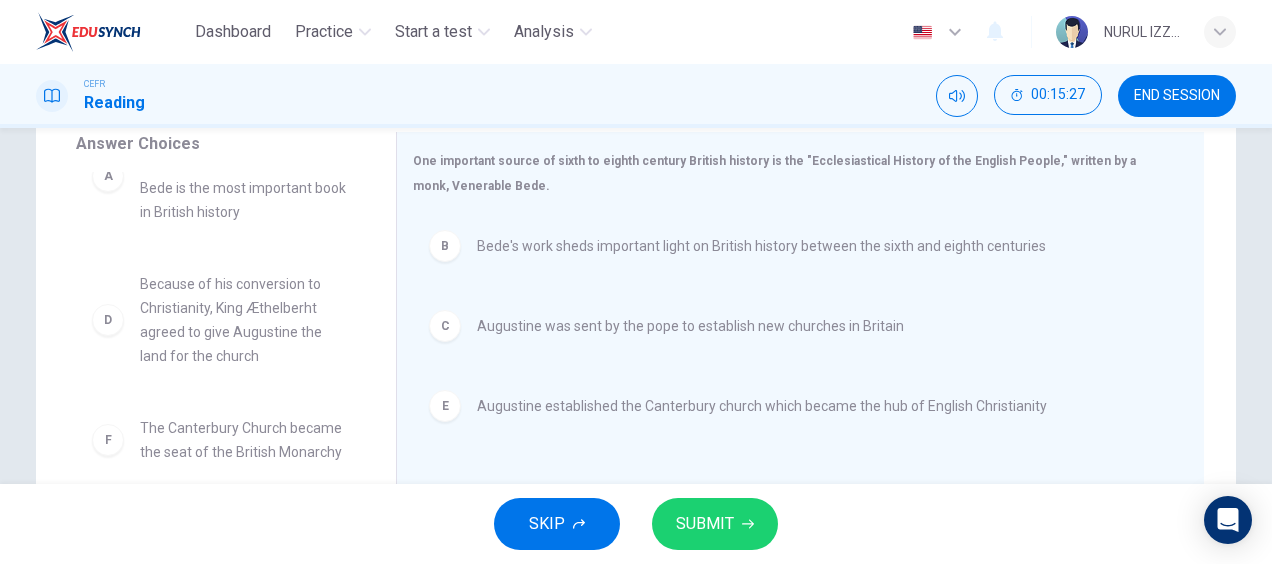 scroll, scrollTop: 108, scrollLeft: 0, axis: vertical 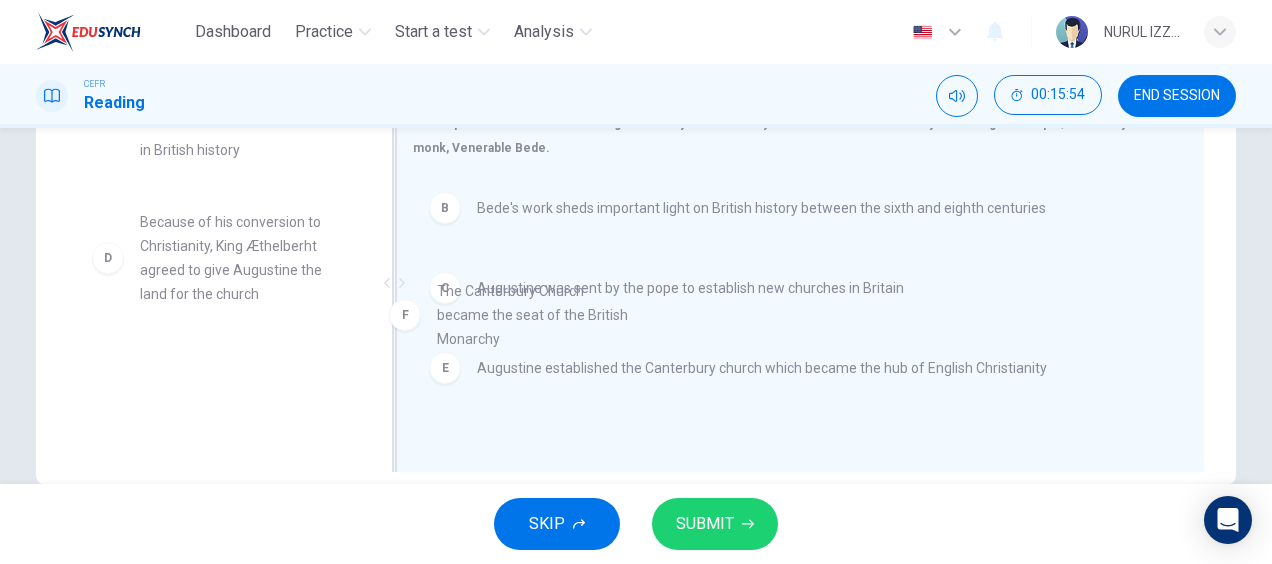 drag, startPoint x: 296, startPoint y: 377, endPoint x: 607, endPoint y: 300, distance: 320.39038 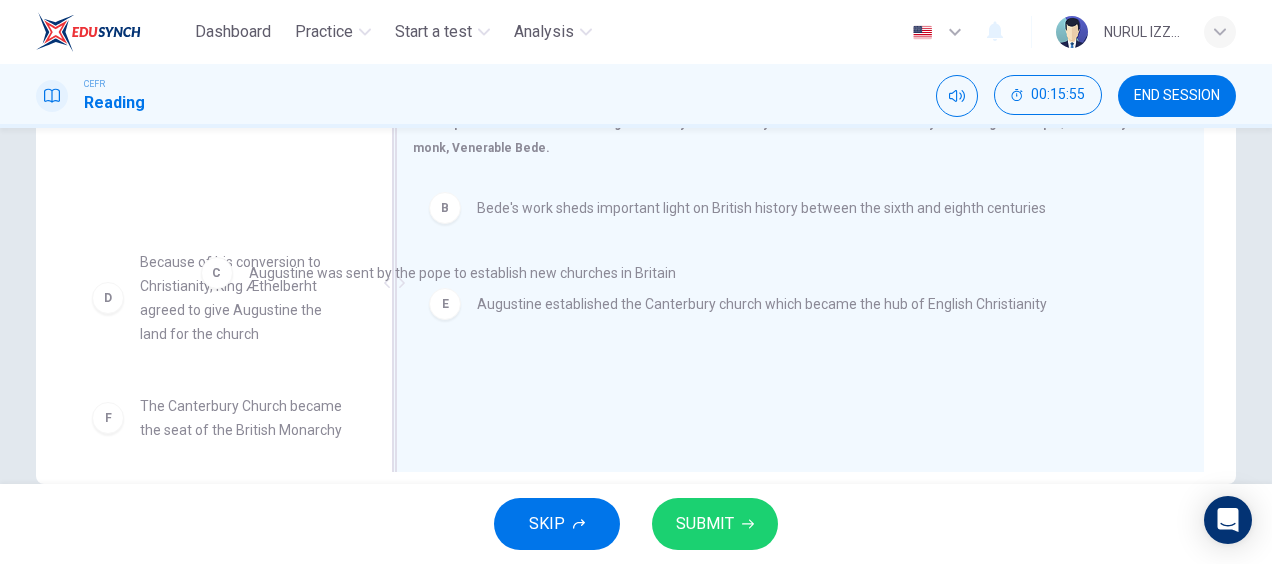 drag, startPoint x: 598, startPoint y: 302, endPoint x: 334, endPoint y: 299, distance: 264.01706 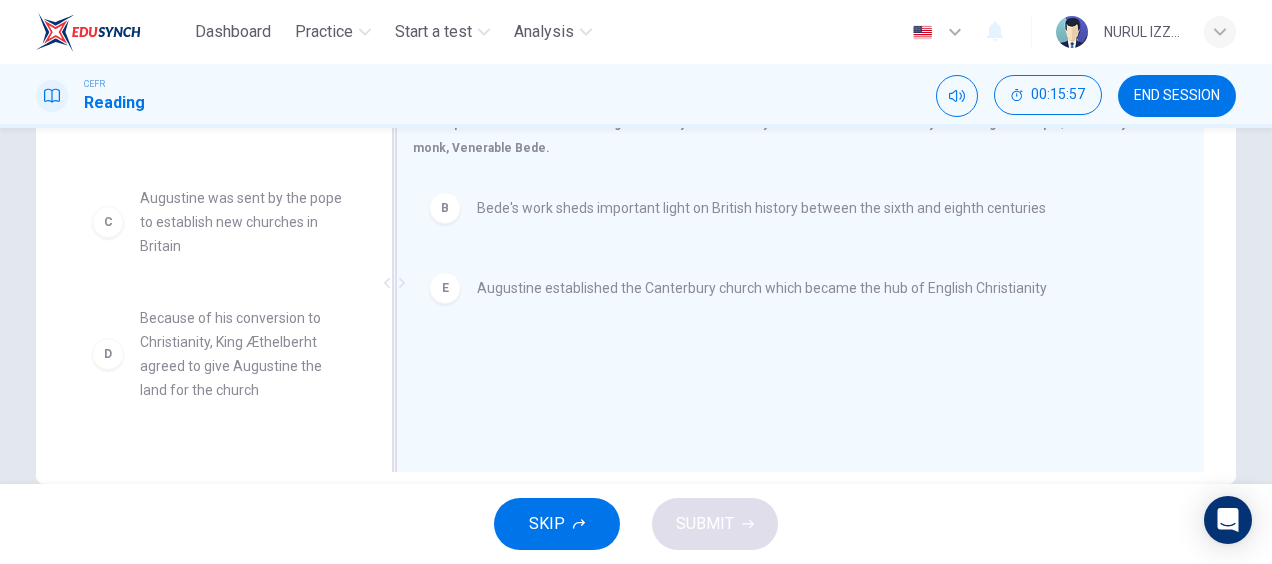 scroll, scrollTop: 228, scrollLeft: 0, axis: vertical 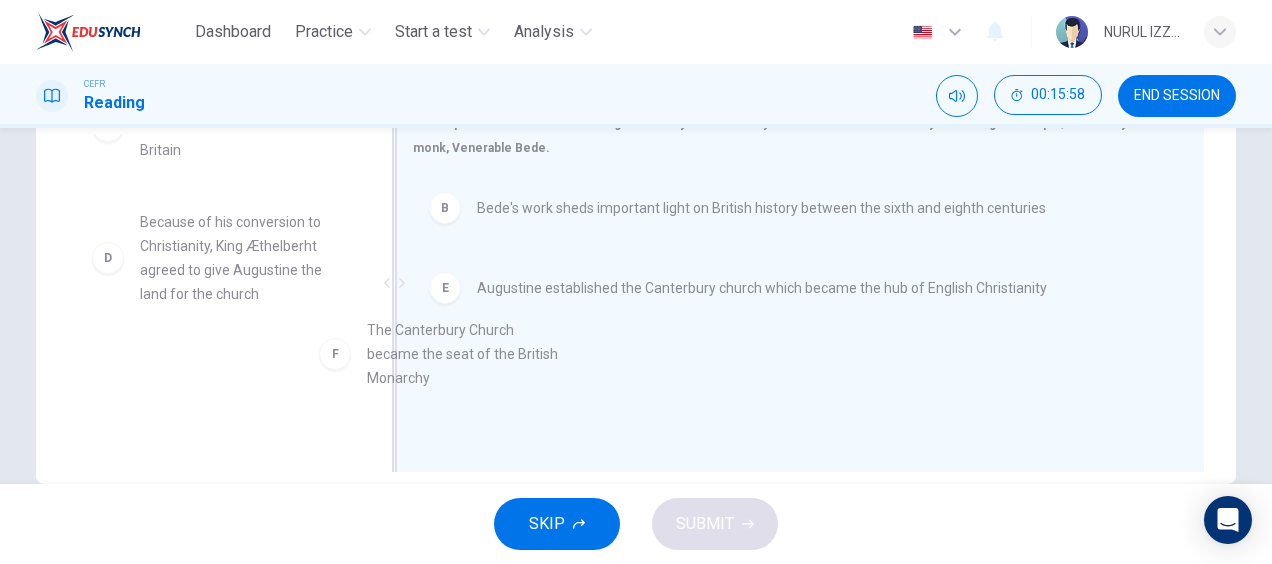 drag, startPoint x: 246, startPoint y: 403, endPoint x: 555, endPoint y: 361, distance: 311.8413 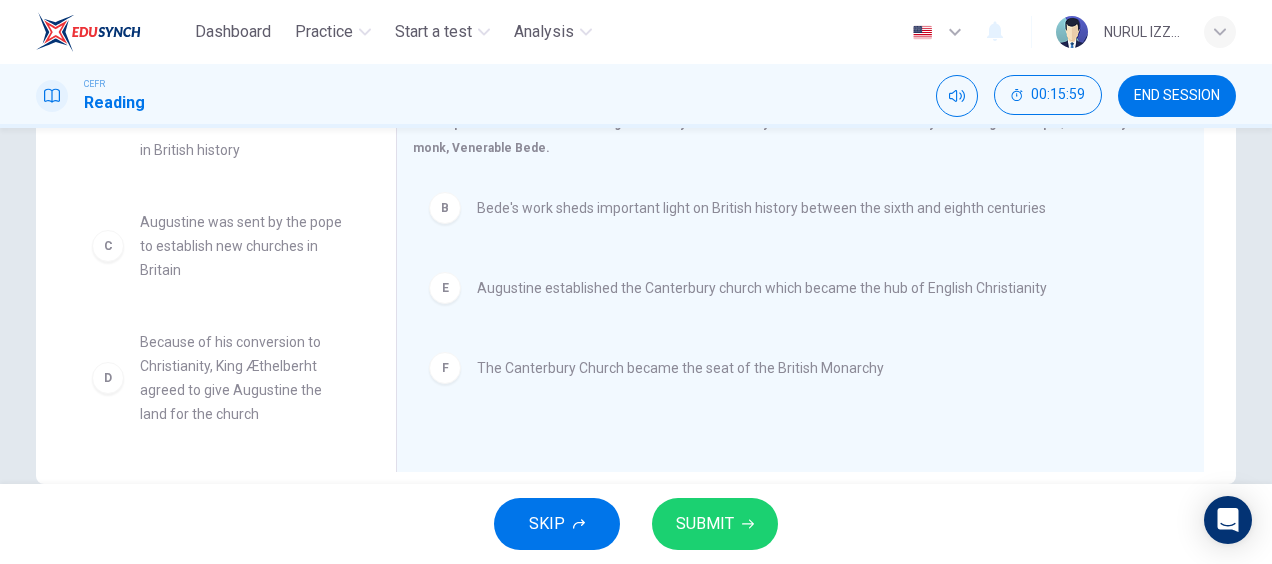 scroll, scrollTop: 0, scrollLeft: 0, axis: both 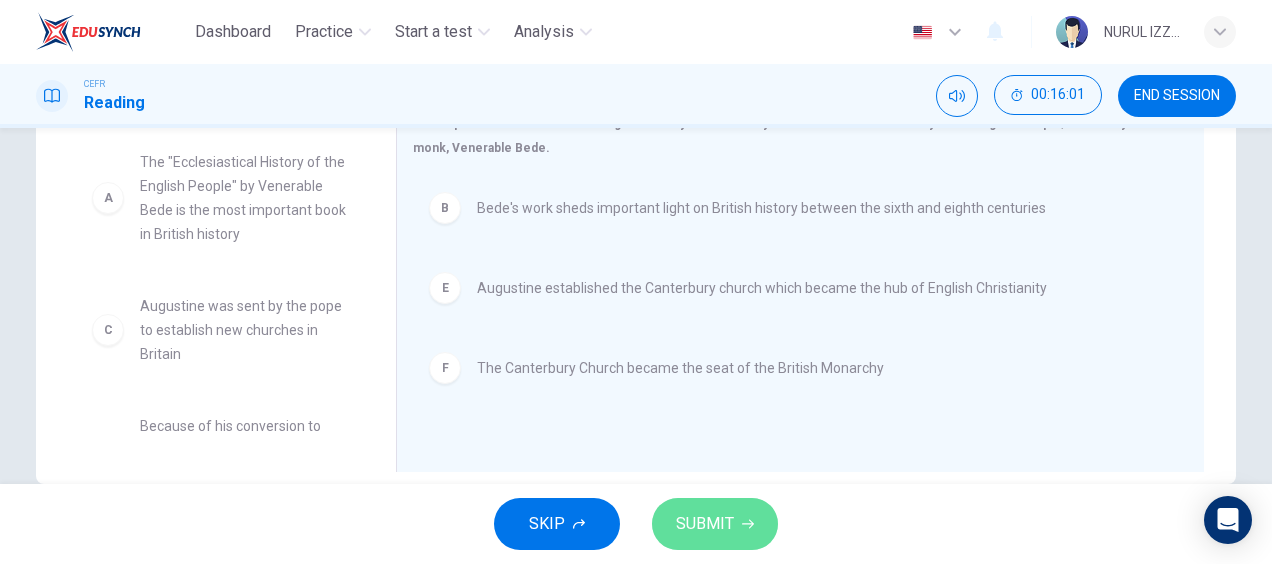 click on "SUBMIT" at bounding box center [705, 524] 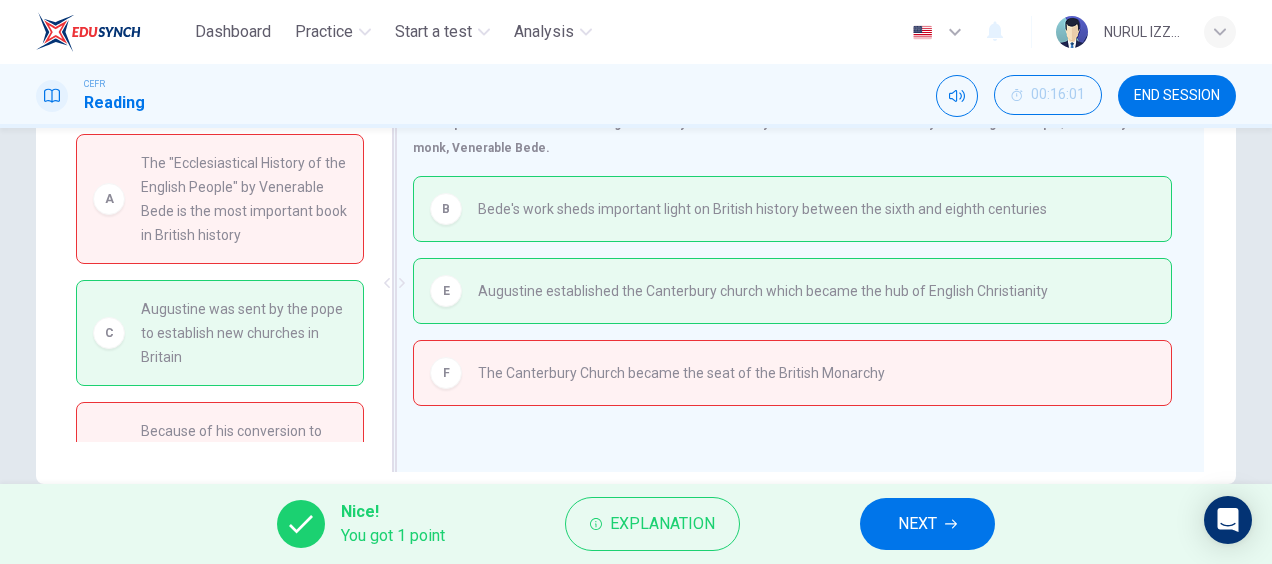 drag, startPoint x: 317, startPoint y: 372, endPoint x: 530, endPoint y: 385, distance: 213.39635 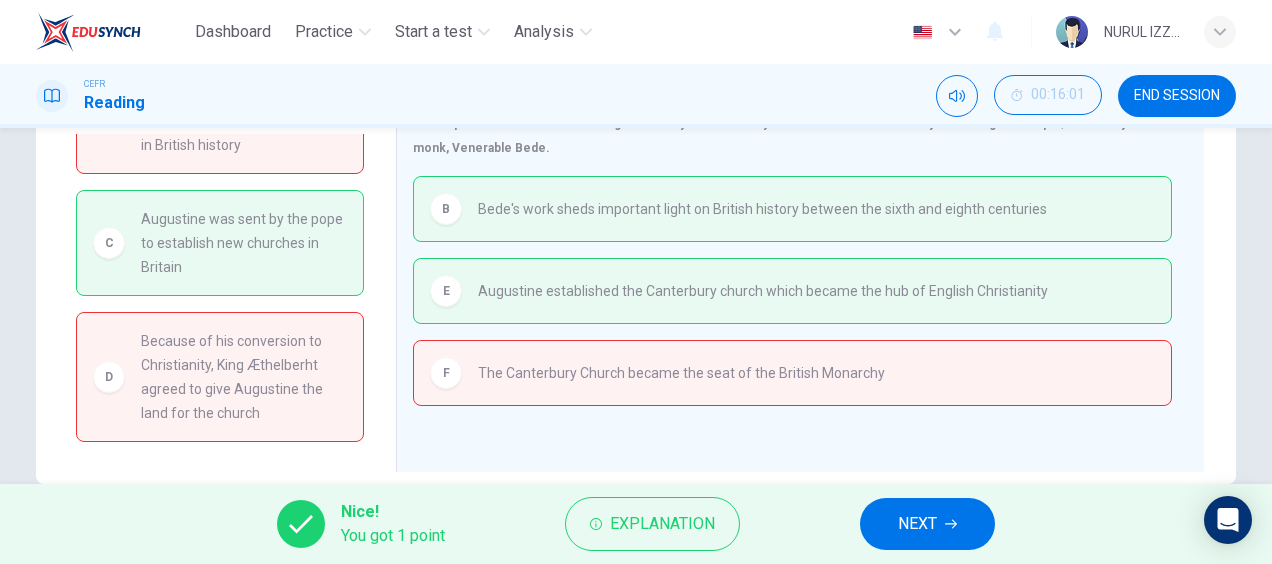 scroll, scrollTop: 0, scrollLeft: 0, axis: both 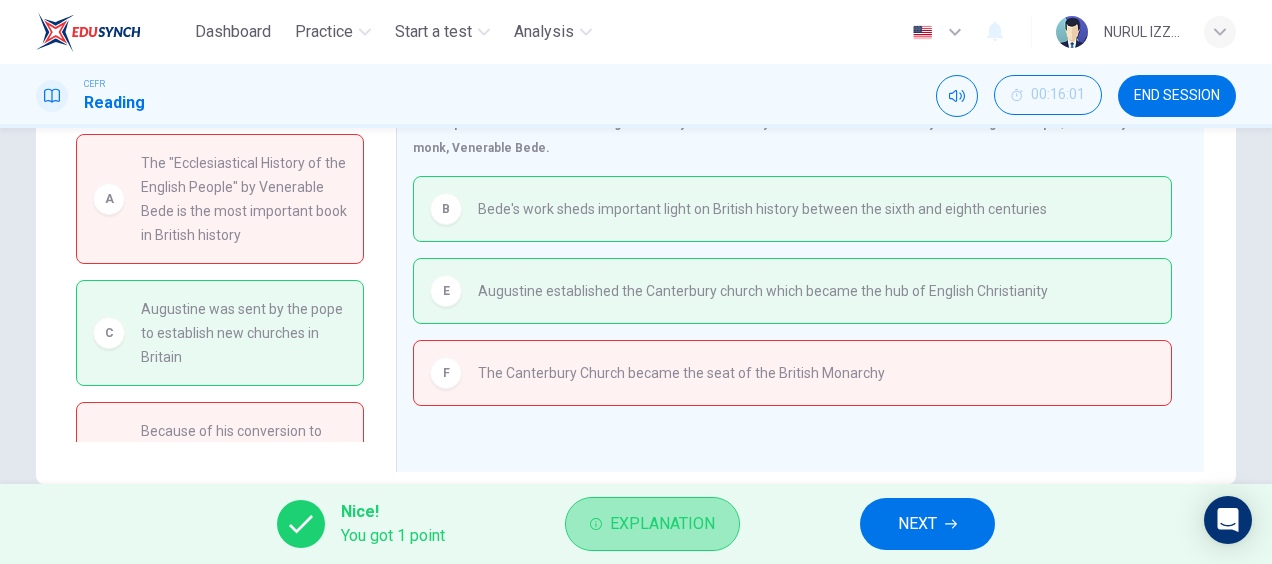 click on "Explanation" at bounding box center (652, 524) 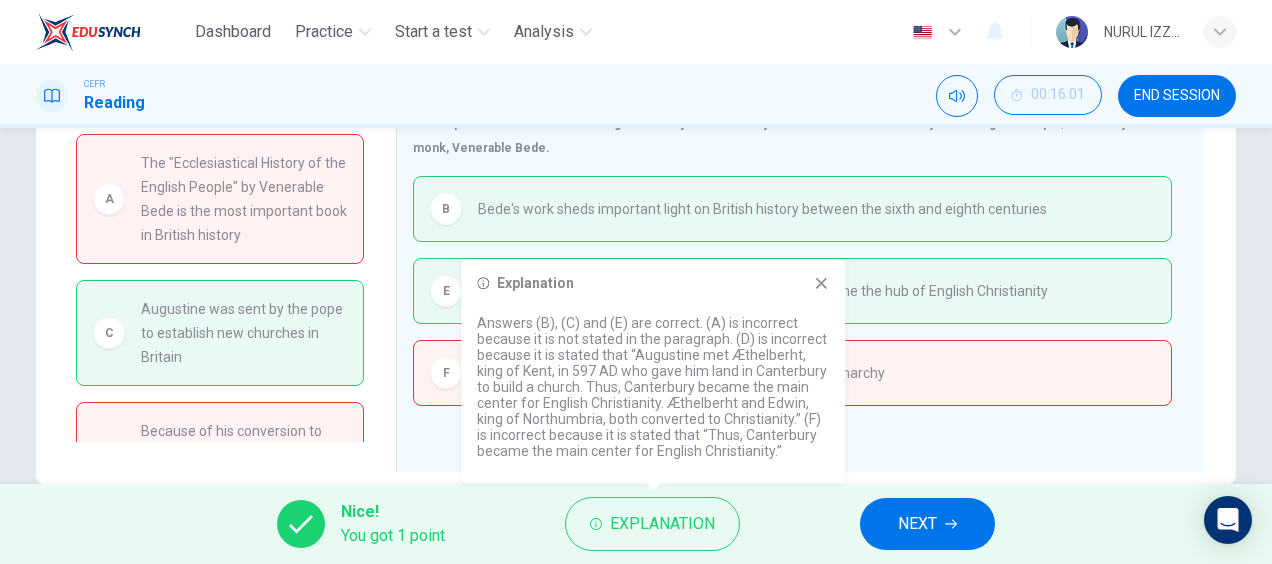 click on "NEXT" at bounding box center (917, 524) 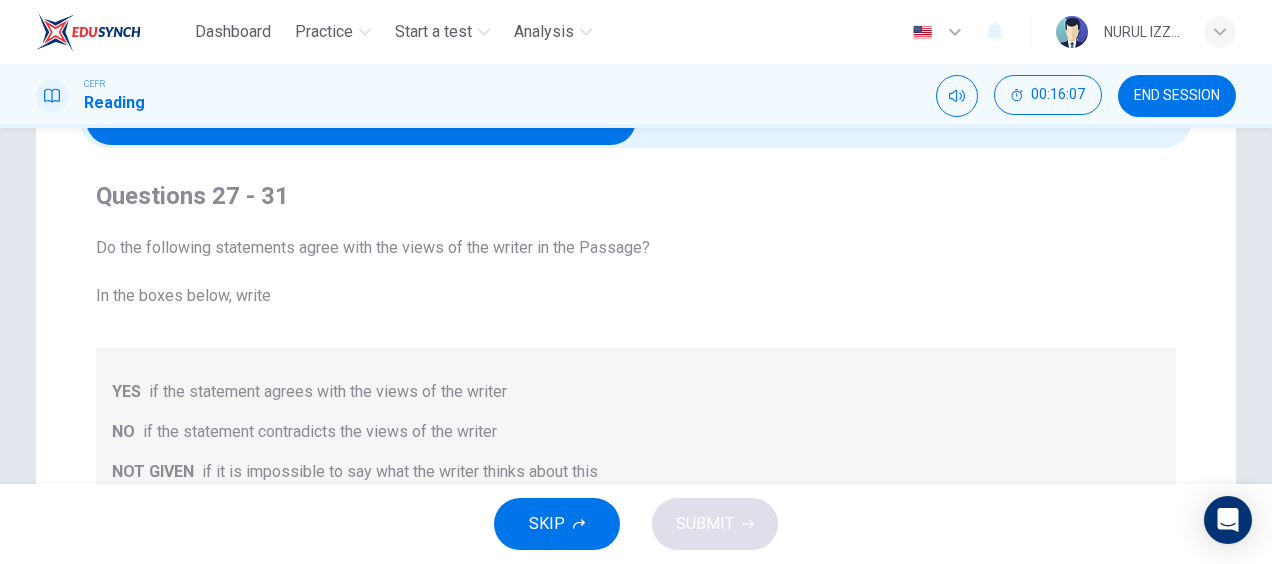 scroll, scrollTop: 0, scrollLeft: 0, axis: both 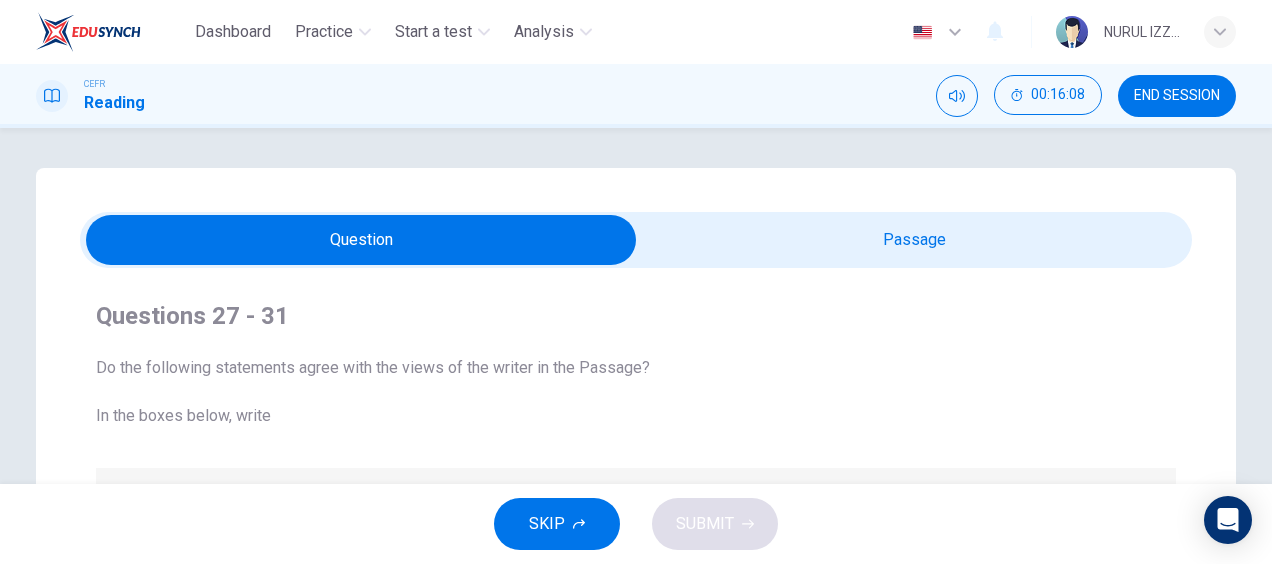 click at bounding box center [361, 240] 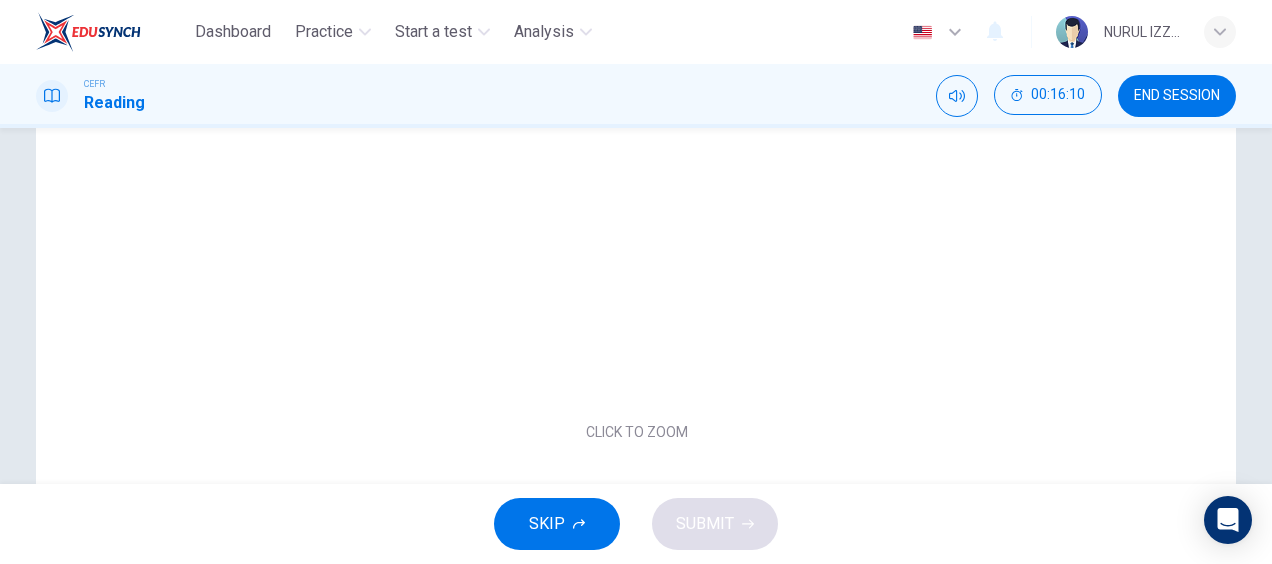 scroll, scrollTop: 0, scrollLeft: 0, axis: both 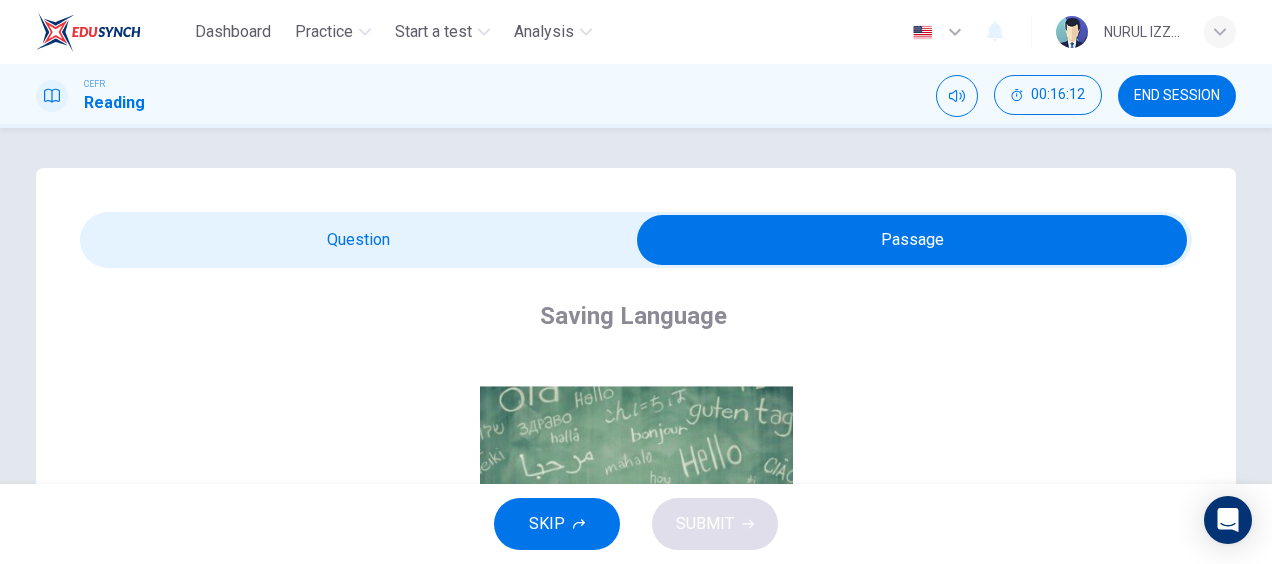 click on "CEFR Reading 00:16:12 END SESSION" at bounding box center (636, 96) 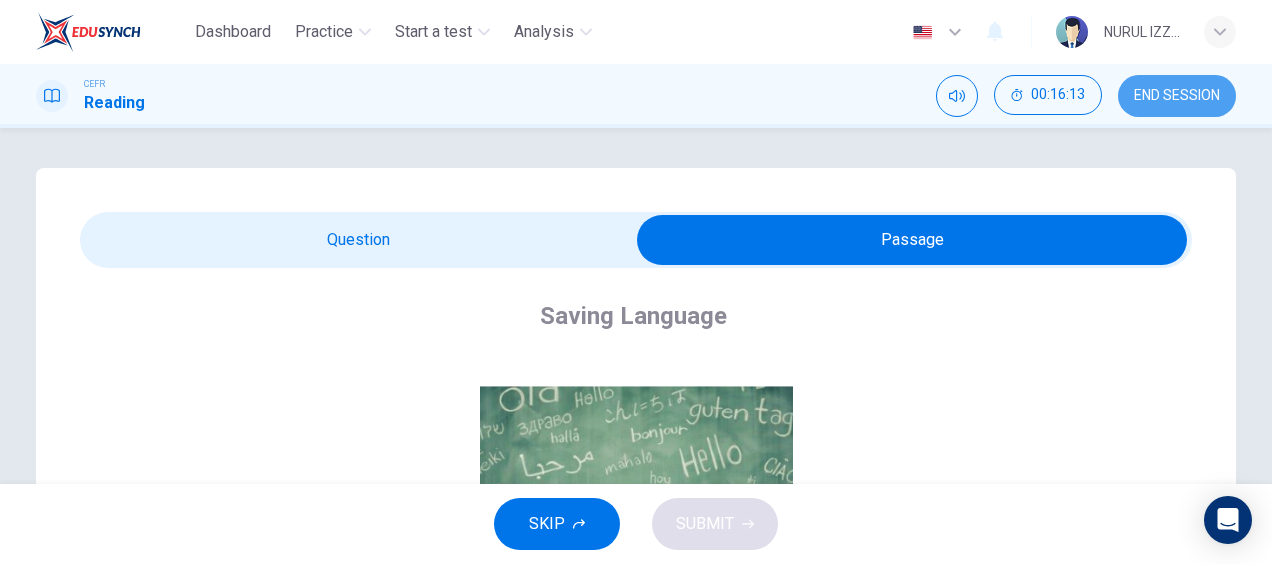 click on "END SESSION" at bounding box center (1177, 96) 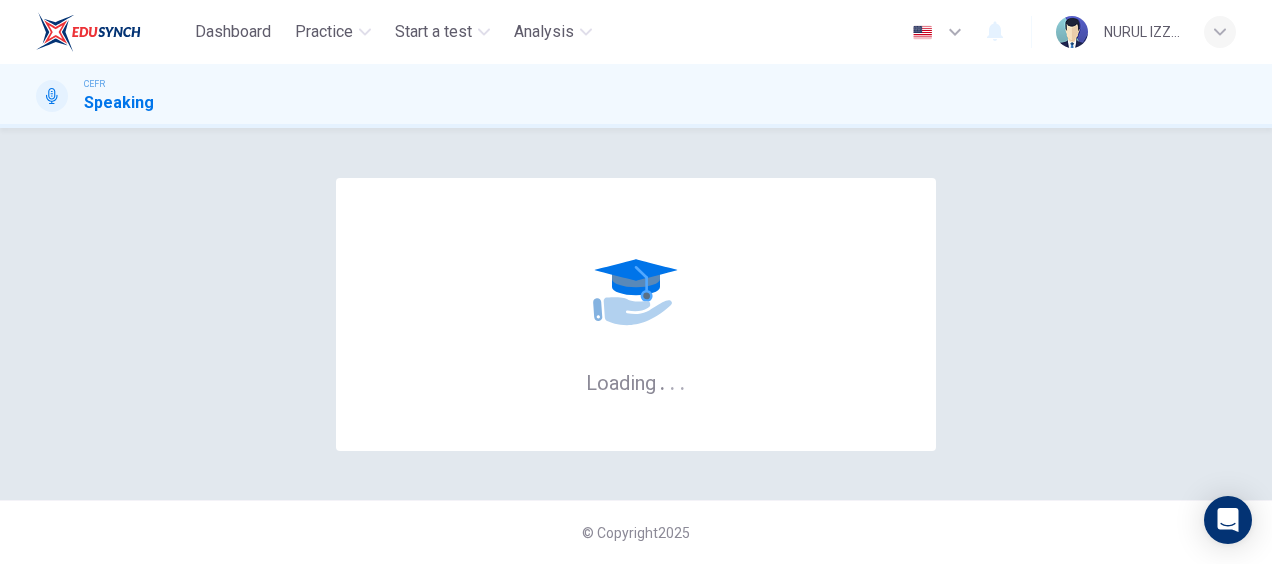 scroll, scrollTop: 0, scrollLeft: 0, axis: both 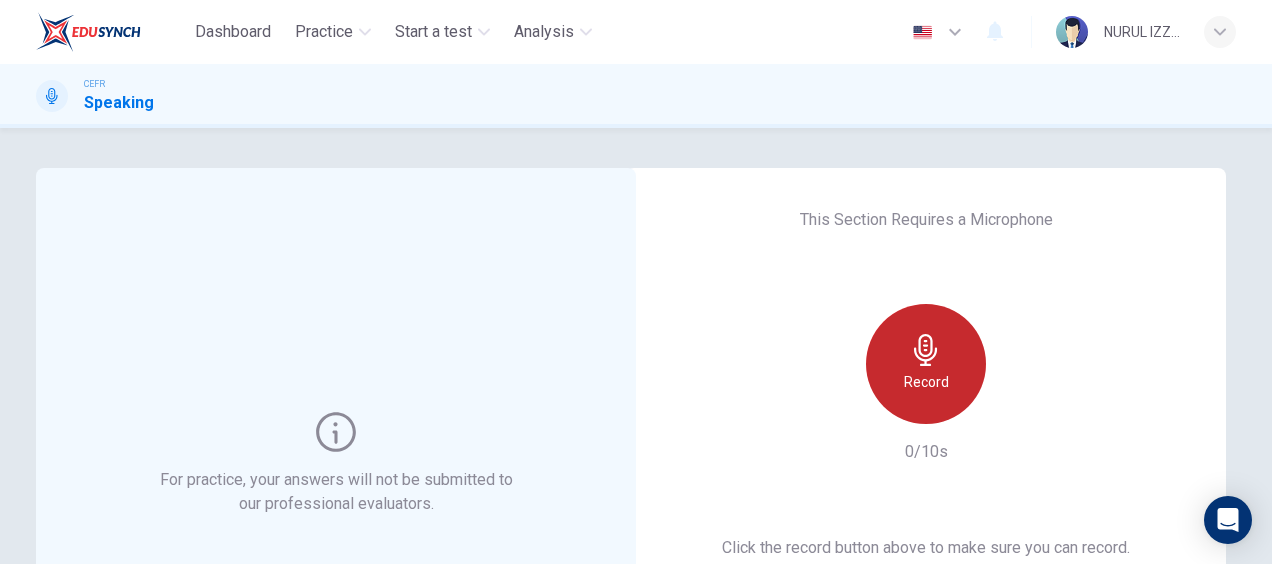 click at bounding box center [926, 350] 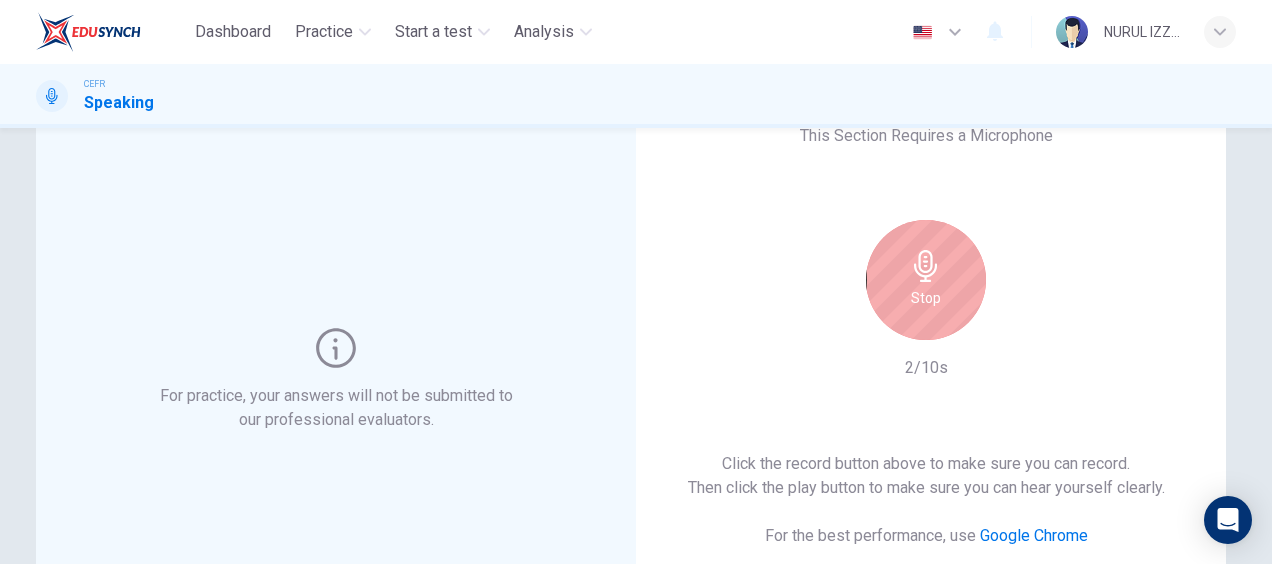 scroll, scrollTop: 86, scrollLeft: 0, axis: vertical 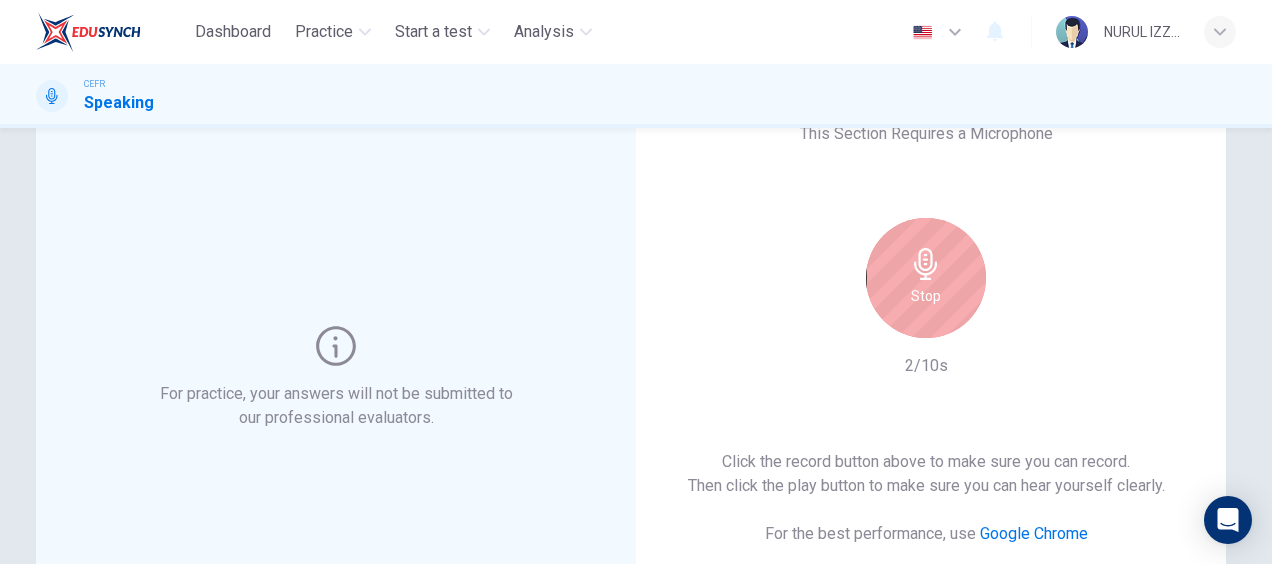 type 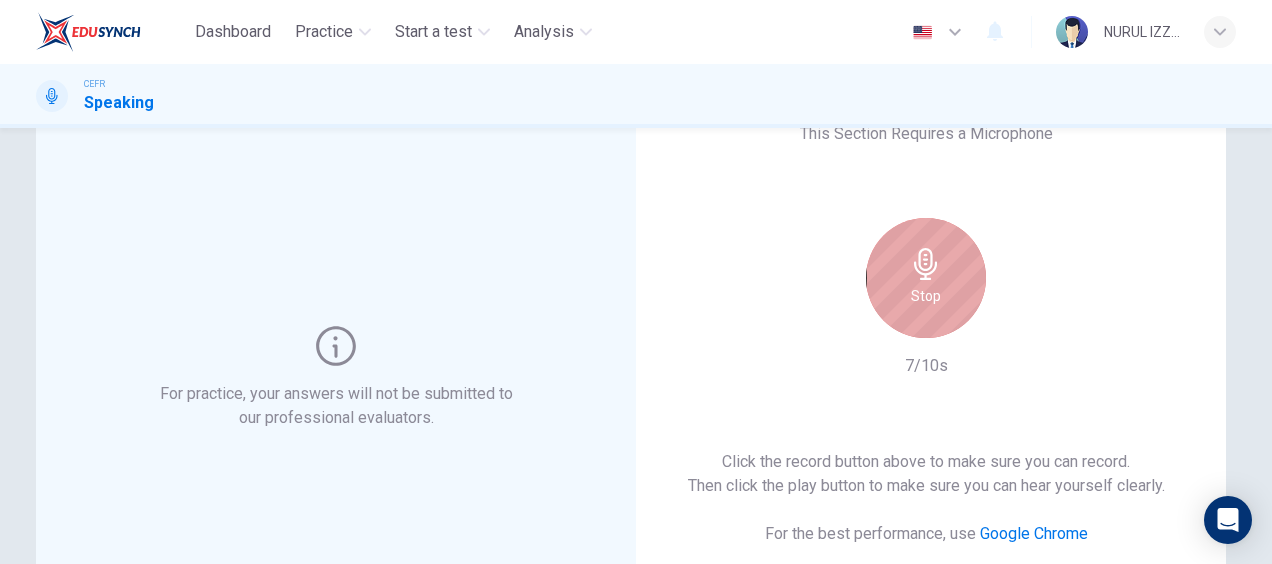 click at bounding box center (926, 264) 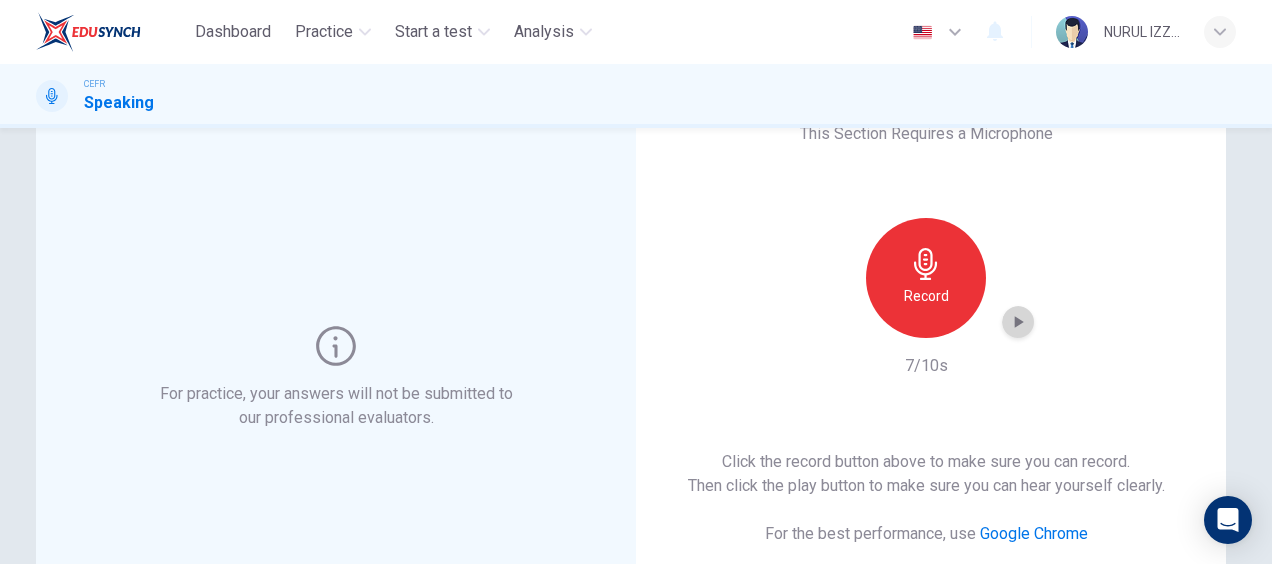 click at bounding box center [1018, 322] 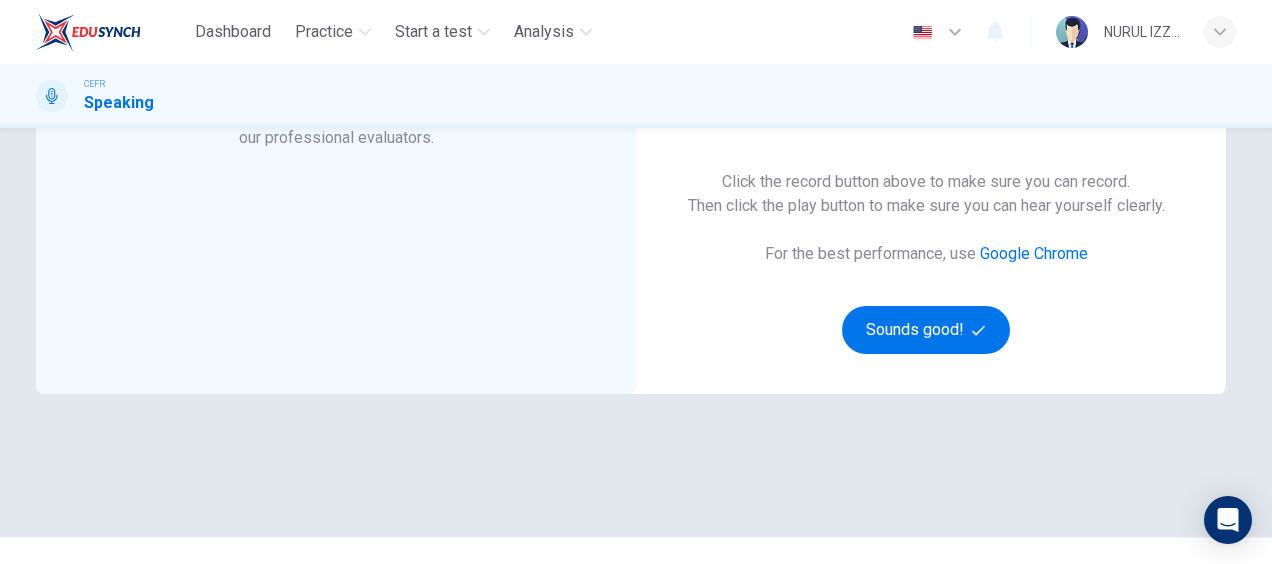 scroll, scrollTop: 367, scrollLeft: 0, axis: vertical 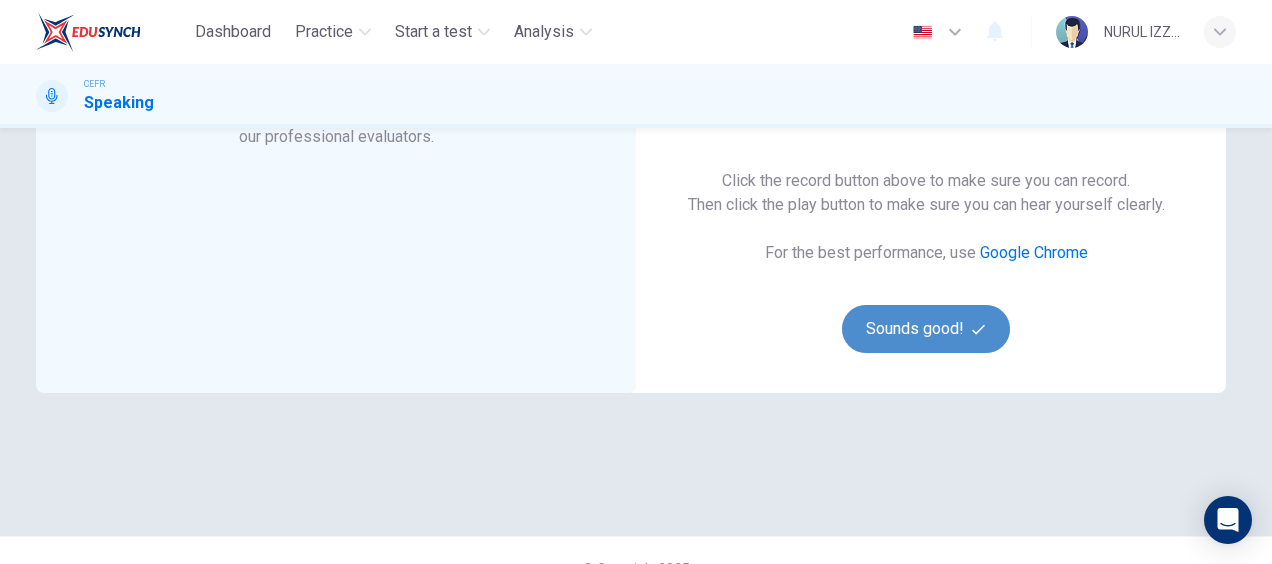 click on "Sounds good!" at bounding box center [926, 329] 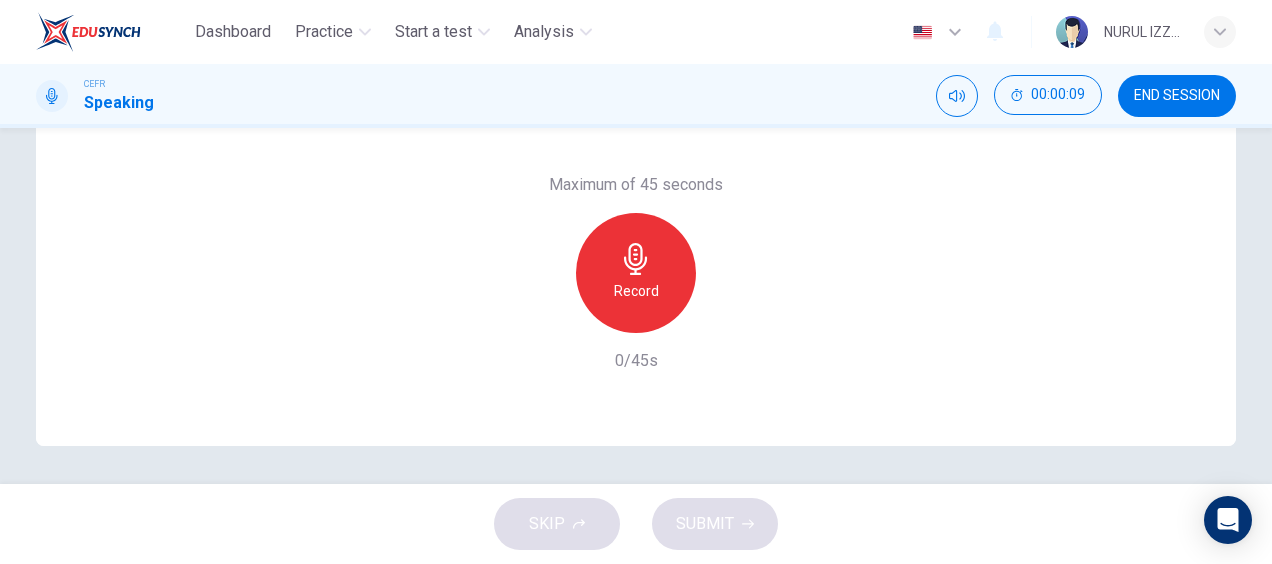 scroll, scrollTop: 419, scrollLeft: 0, axis: vertical 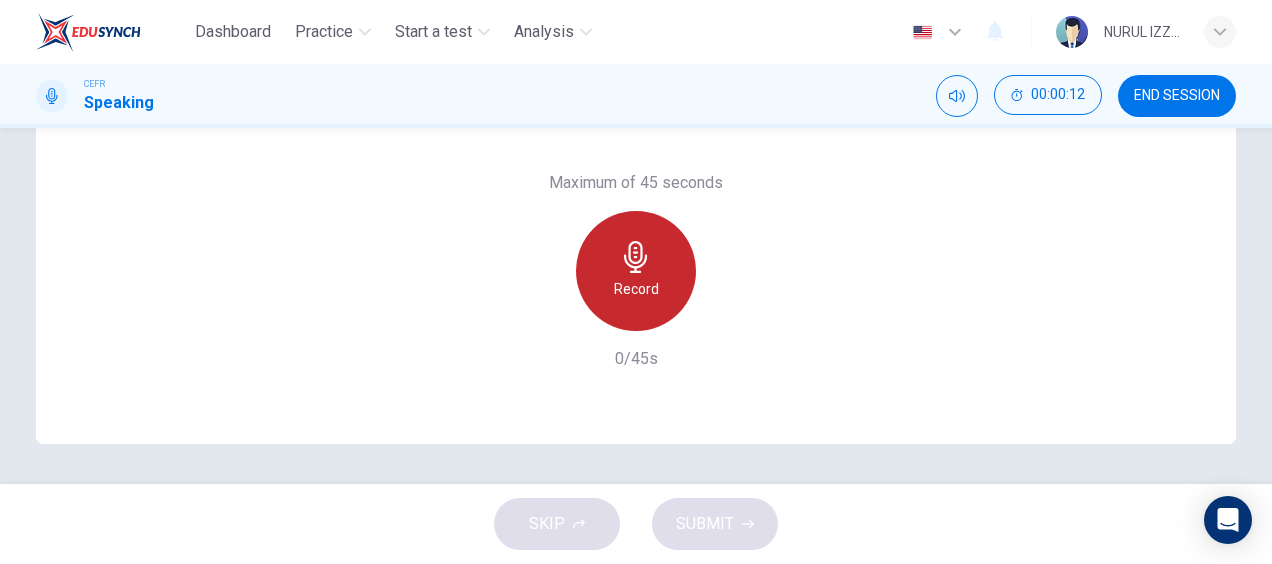 click on "Record" at bounding box center (636, 271) 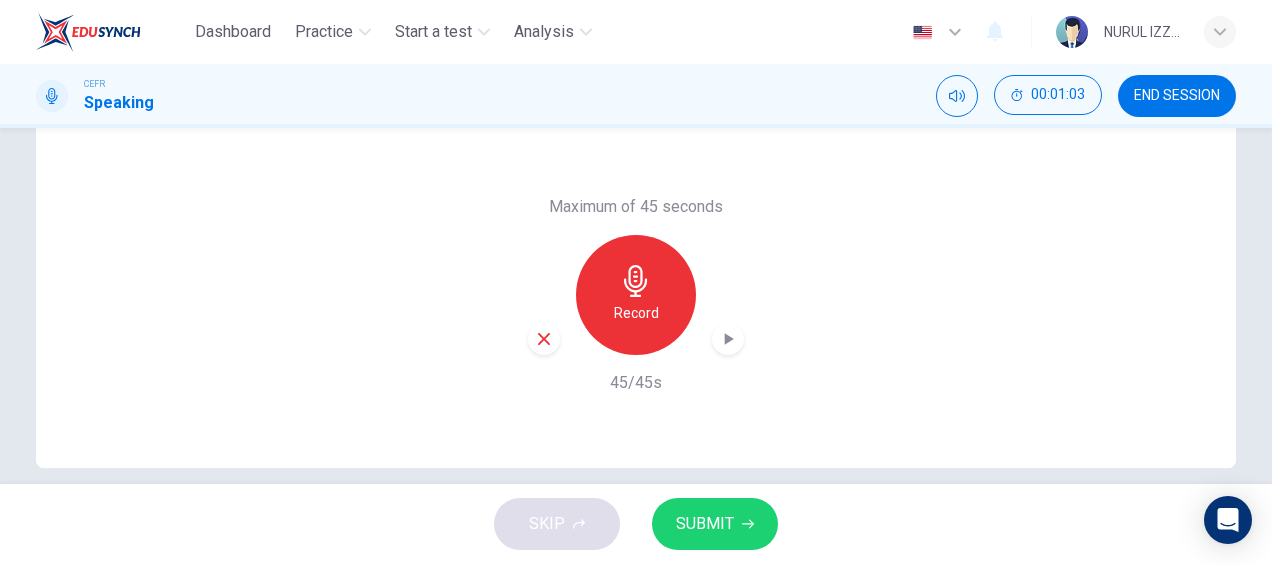 scroll, scrollTop: 396, scrollLeft: 0, axis: vertical 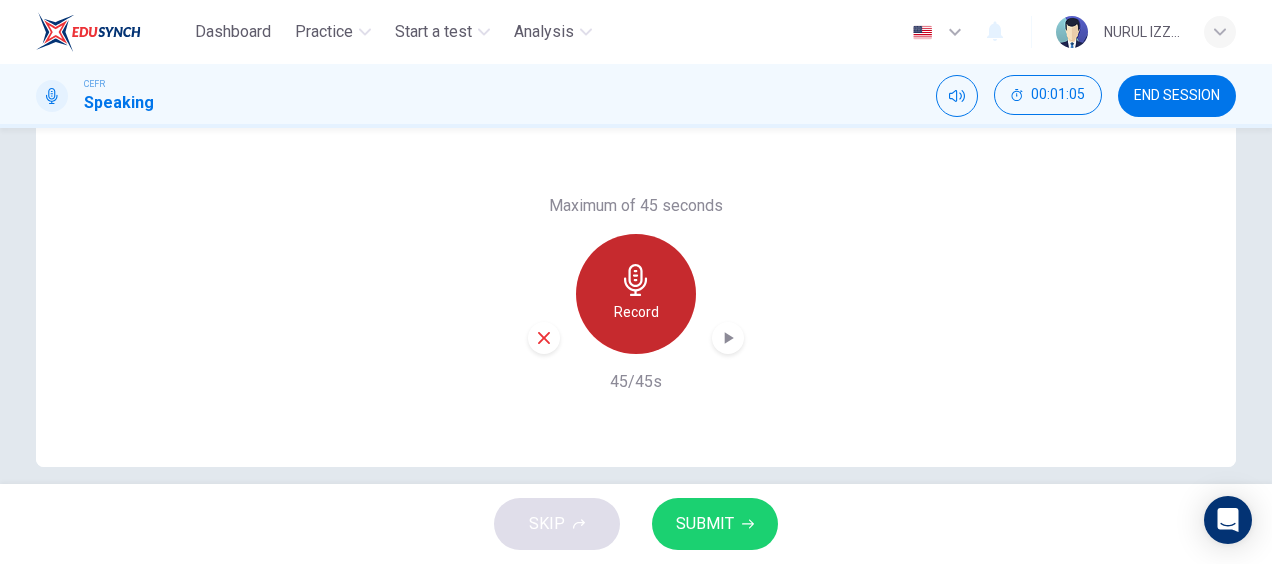 click on "Record" at bounding box center [636, 312] 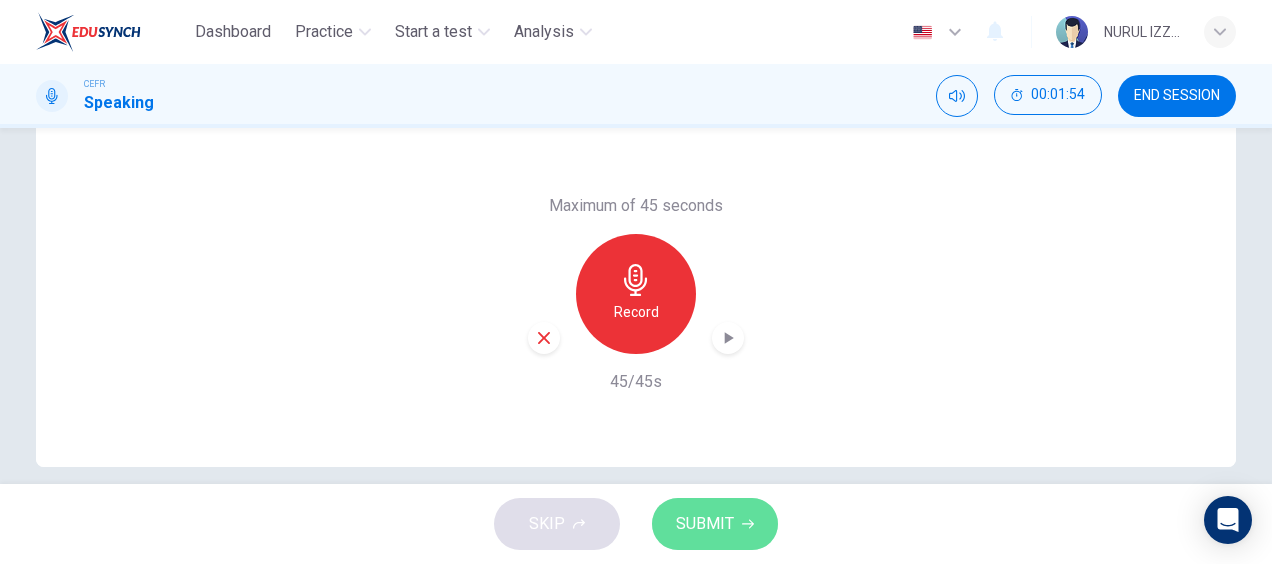 click on "SUBMIT" at bounding box center [715, 524] 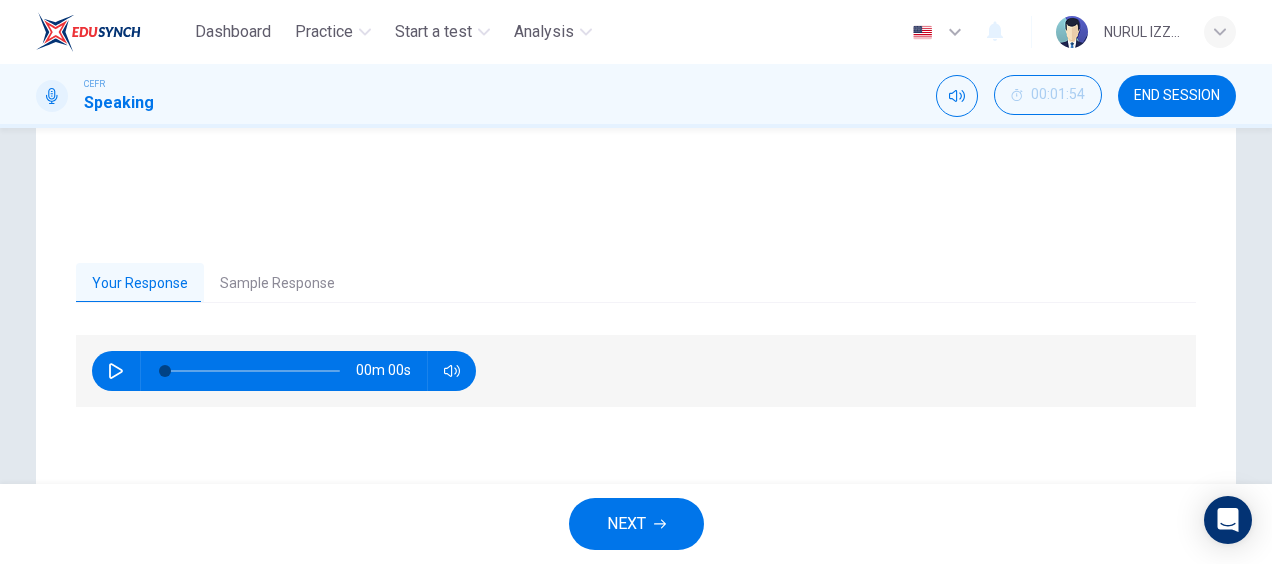 scroll, scrollTop: 332, scrollLeft: 0, axis: vertical 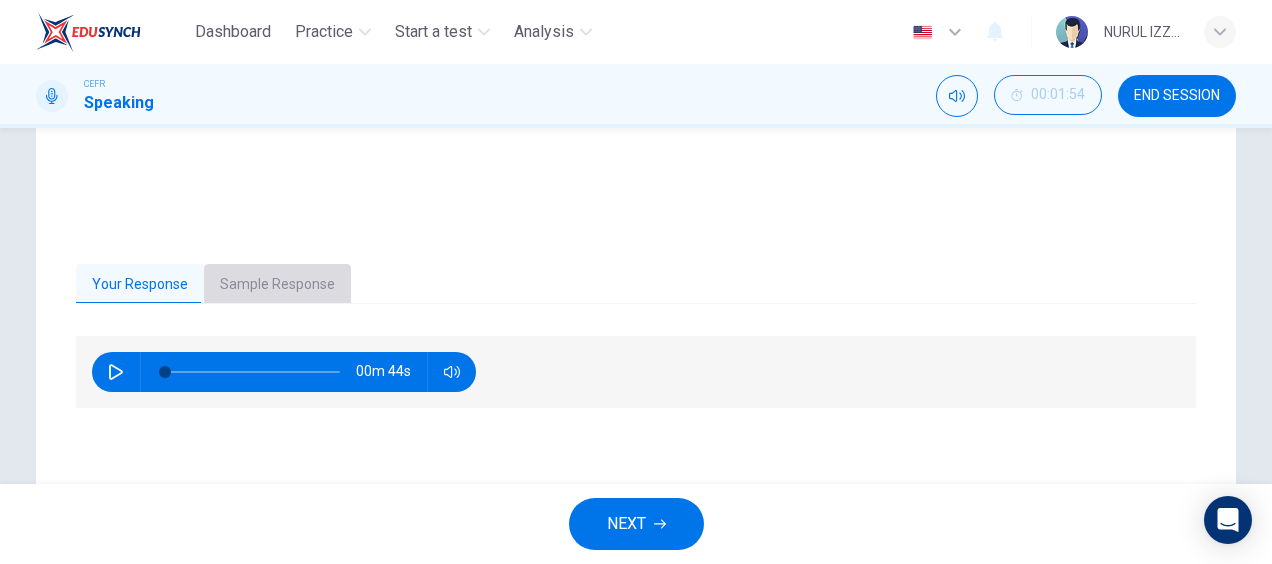 click on "Sample Response" at bounding box center (277, 285) 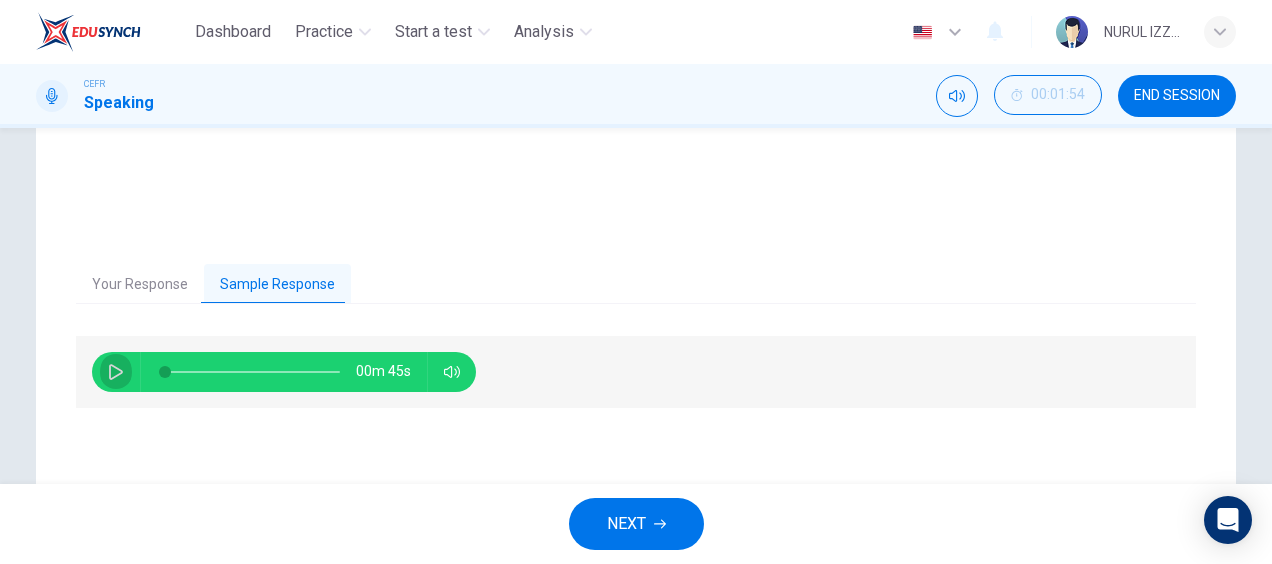 click at bounding box center (116, 372) 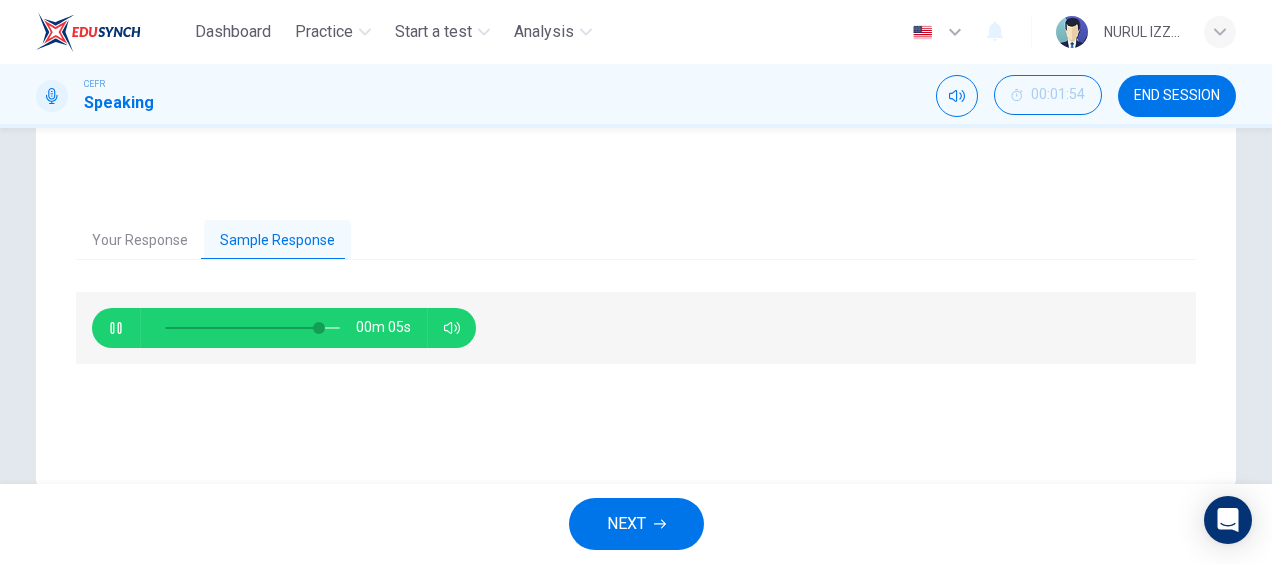 scroll, scrollTop: 378, scrollLeft: 0, axis: vertical 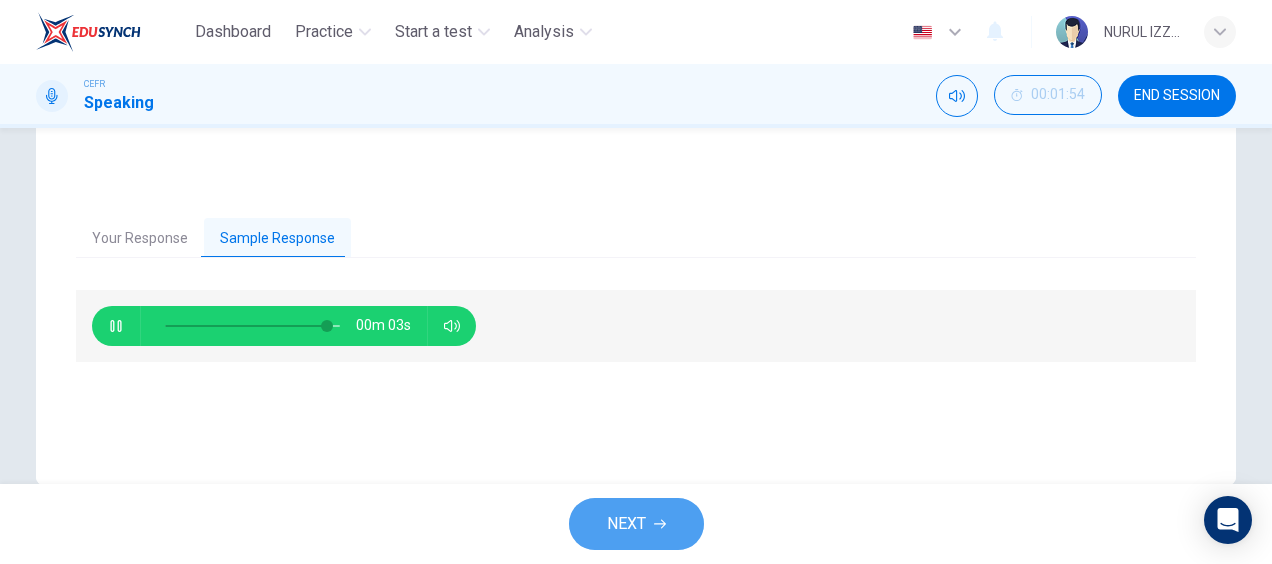 click on "NEXT" at bounding box center [636, 524] 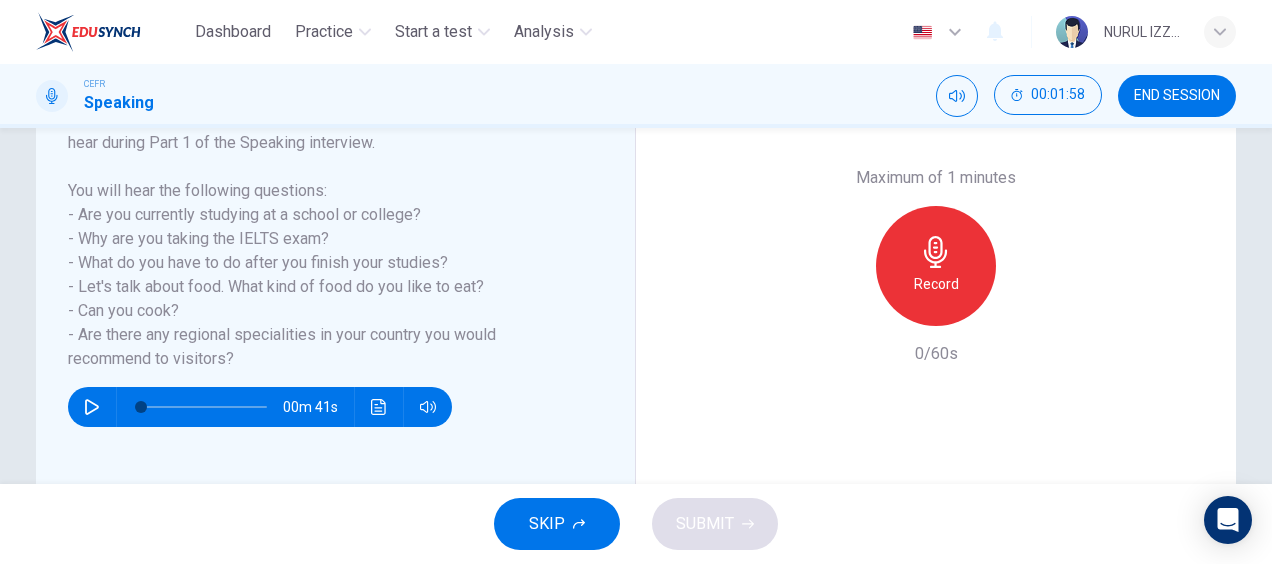 scroll, scrollTop: 351, scrollLeft: 0, axis: vertical 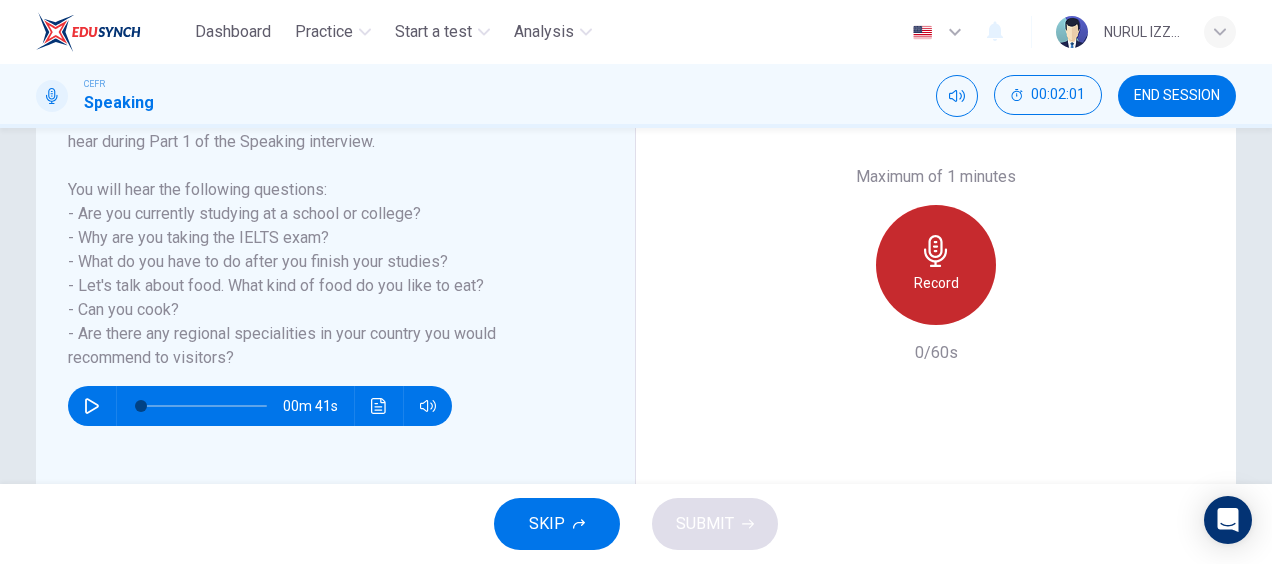 click on "Record" at bounding box center [936, 265] 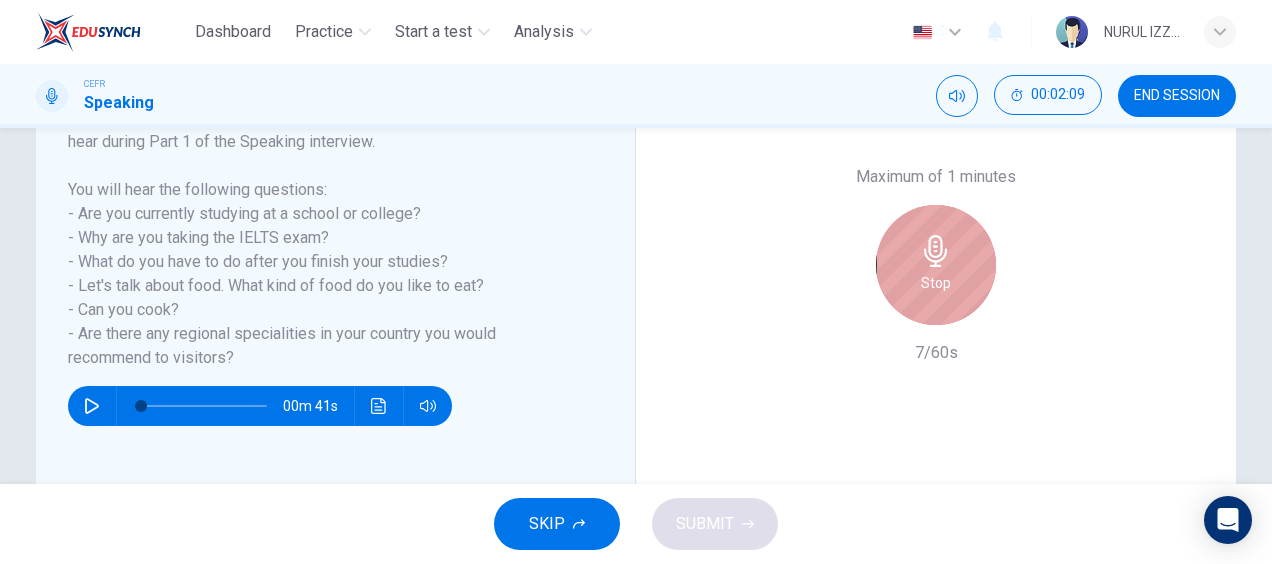 click on "Stop" at bounding box center [936, 265] 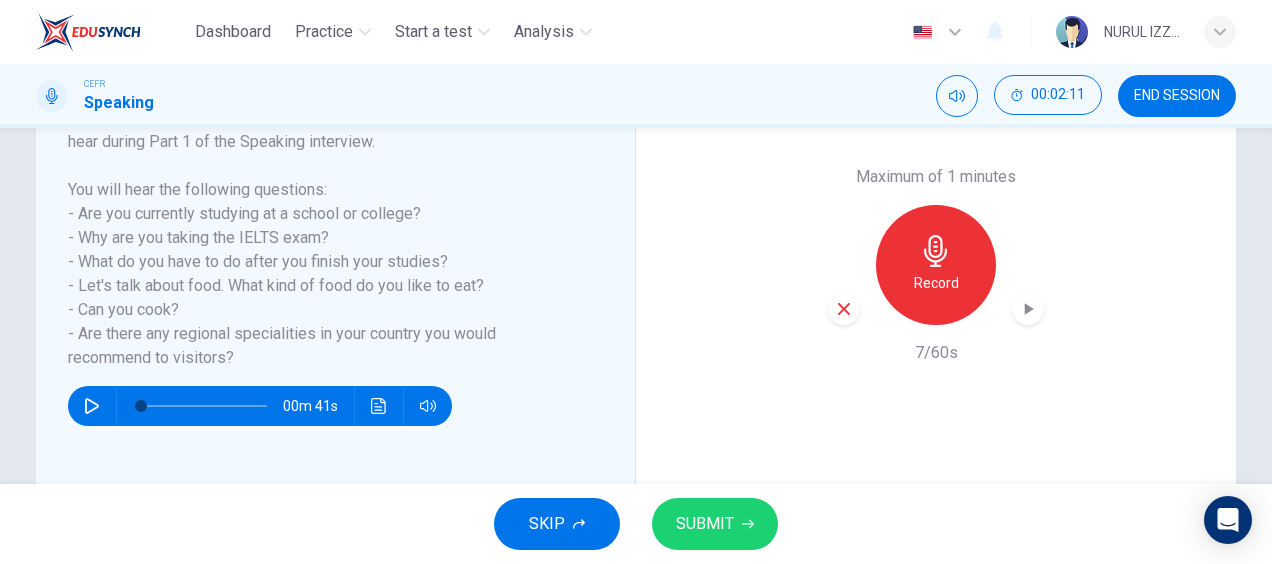 click on "Record" at bounding box center (936, 283) 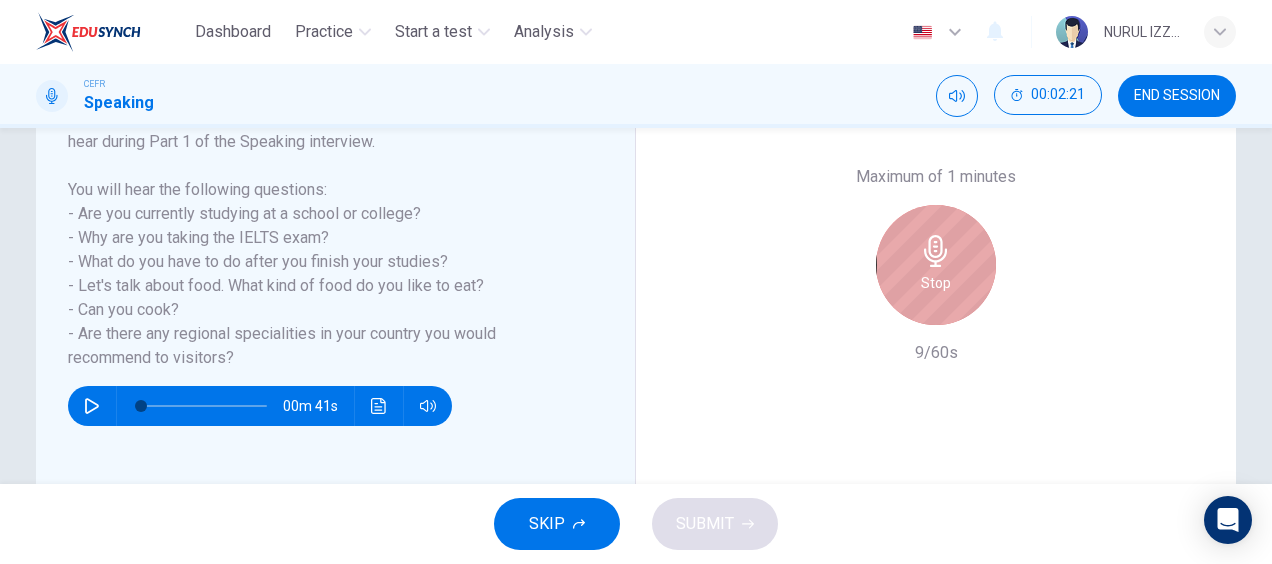 click on "Stop" at bounding box center (936, 283) 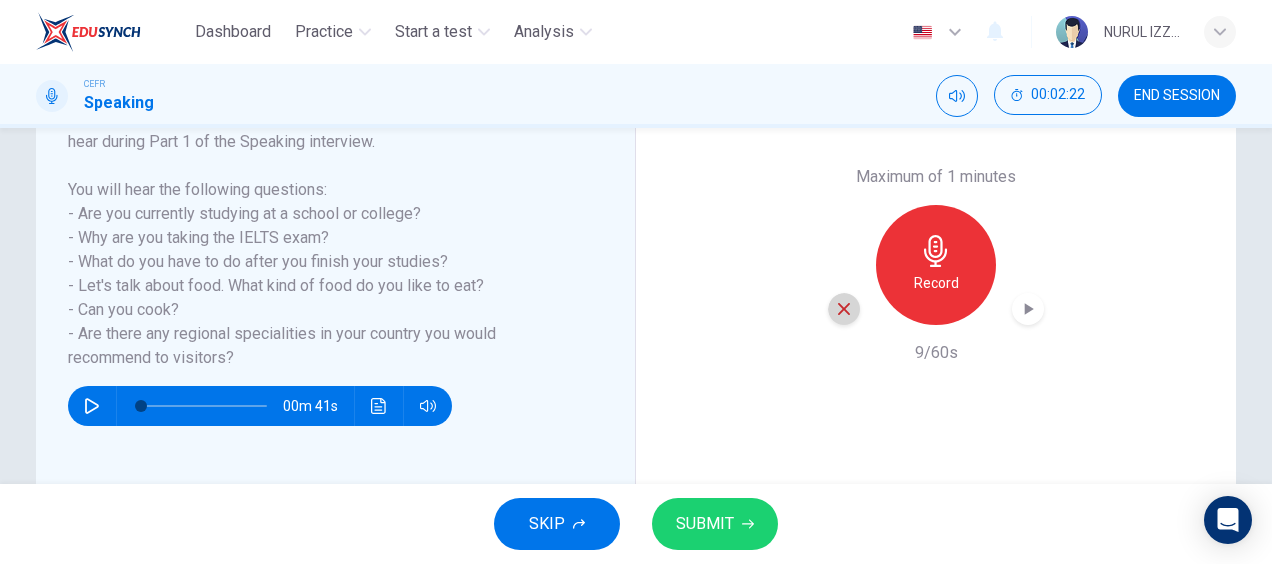 click at bounding box center [844, 309] 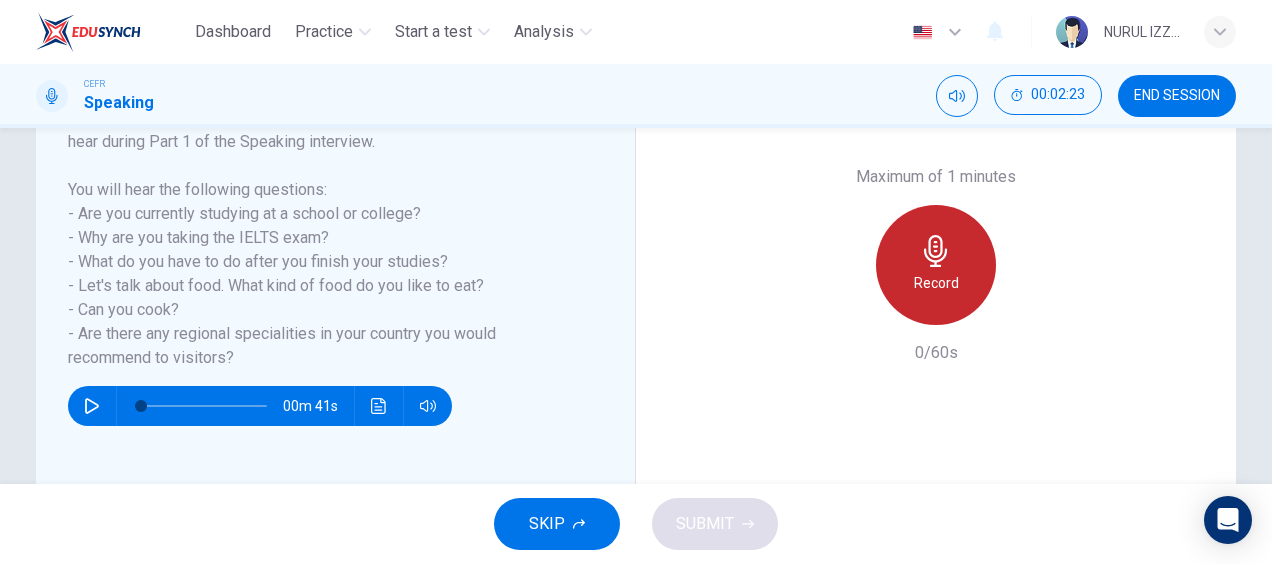 click on "Record" at bounding box center [936, 283] 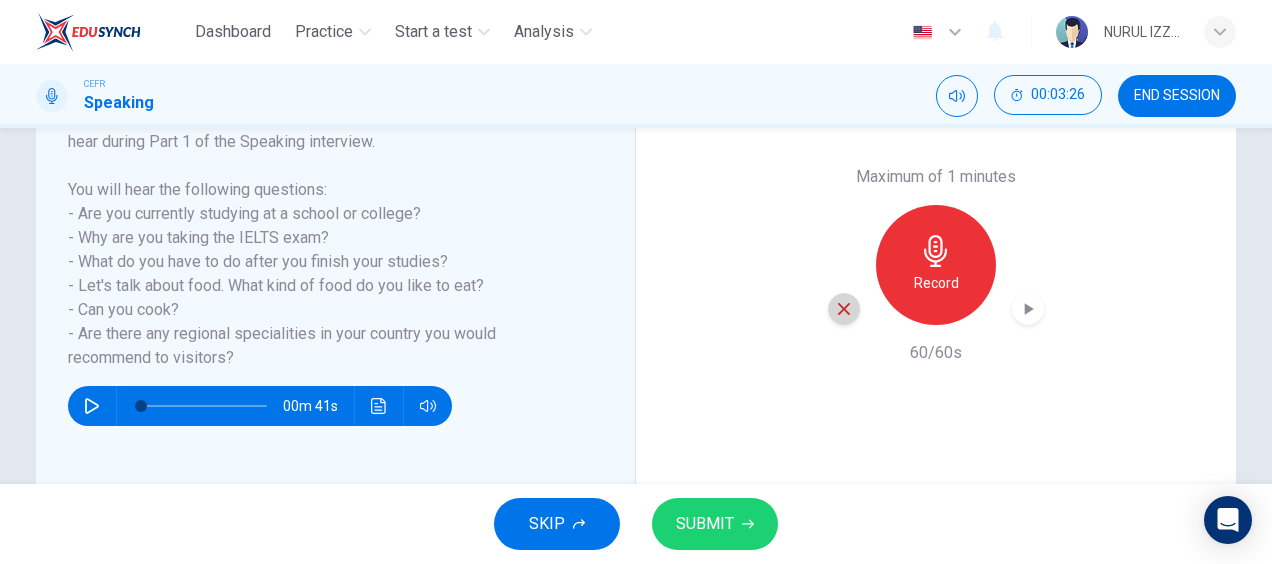 click at bounding box center (844, 309) 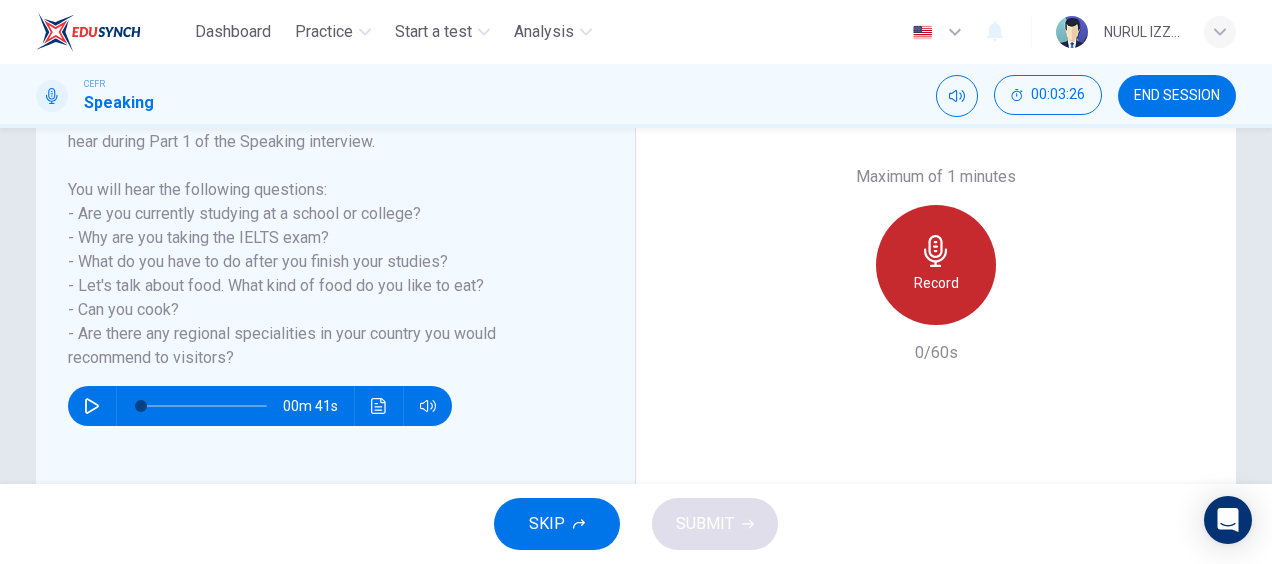 click on "Record" at bounding box center (936, 265) 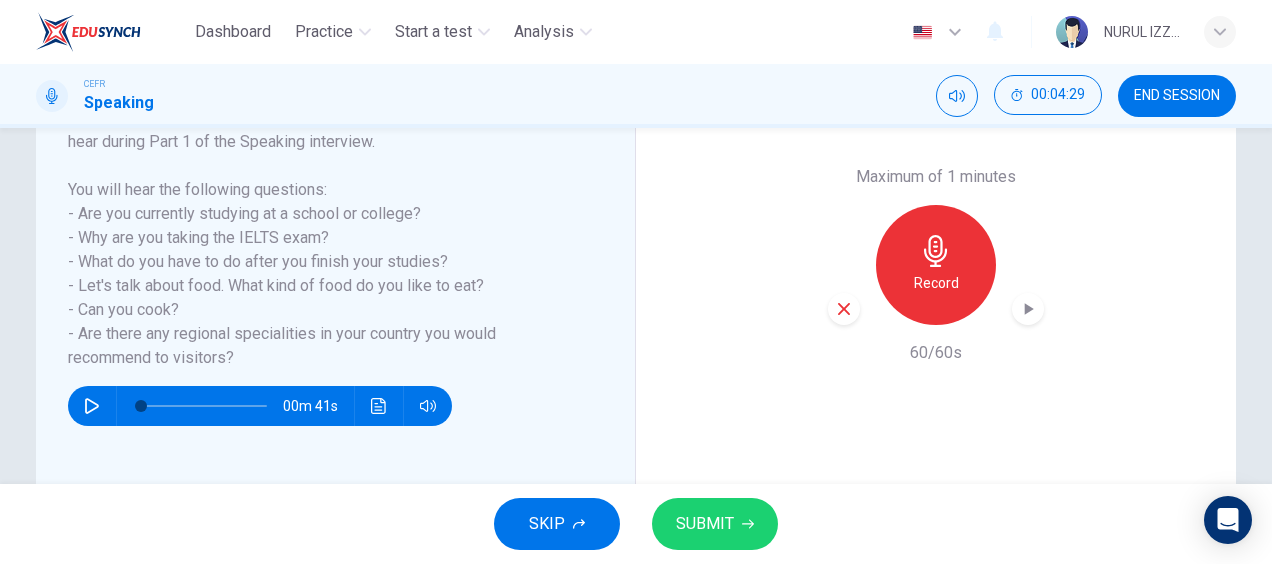 click on "Record" at bounding box center [936, 265] 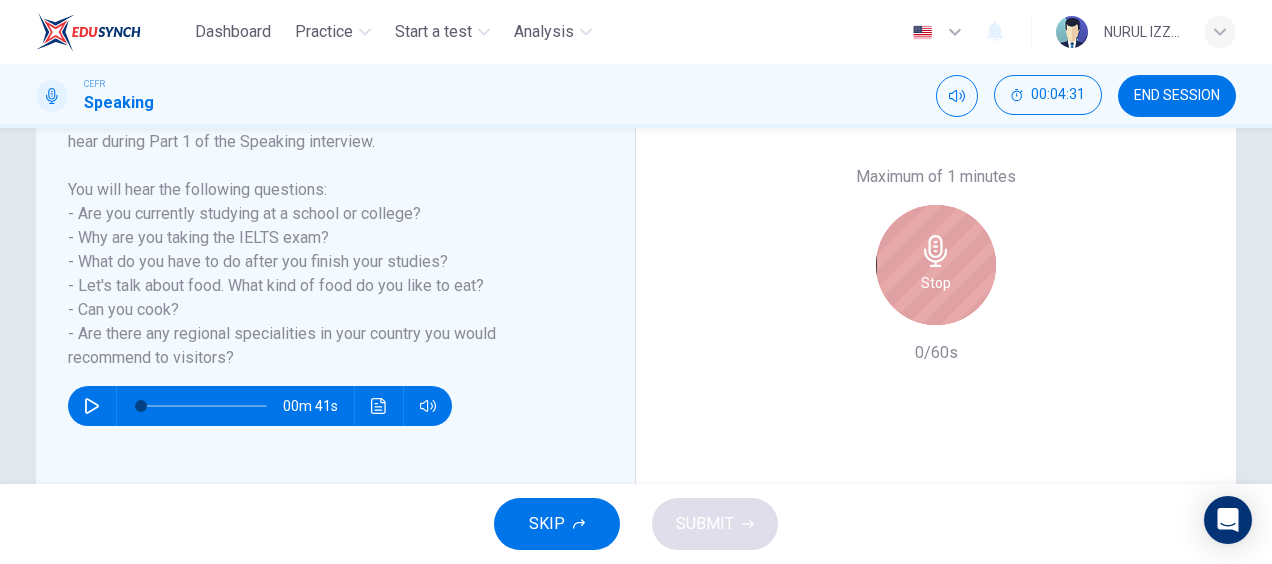 click on "Stop" at bounding box center [936, 265] 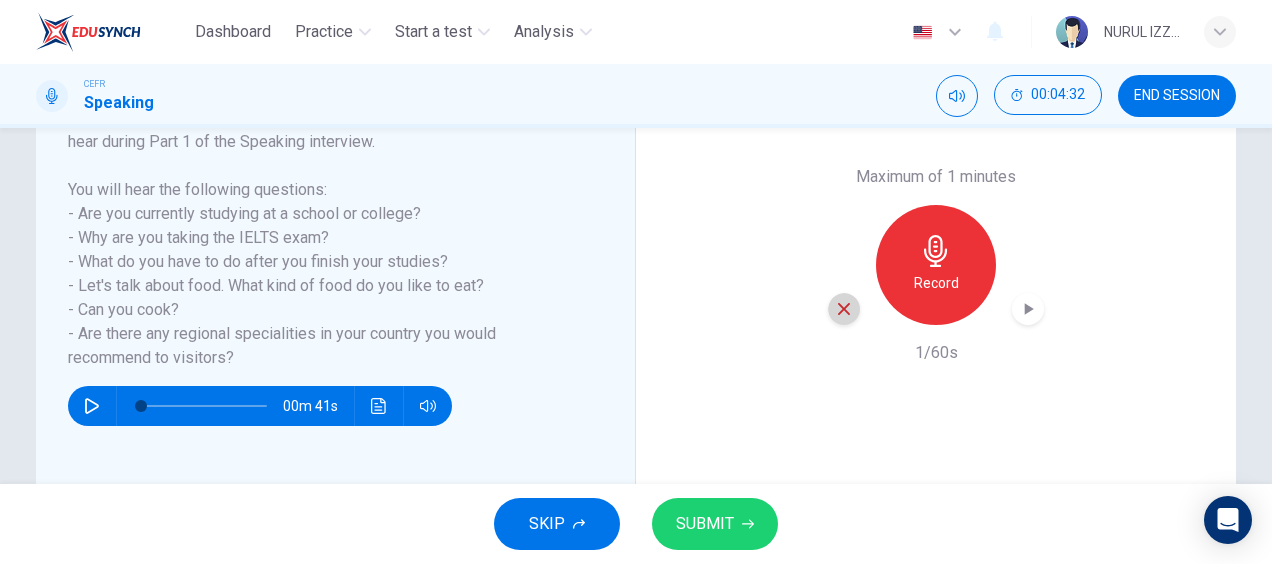 click at bounding box center [844, 309] 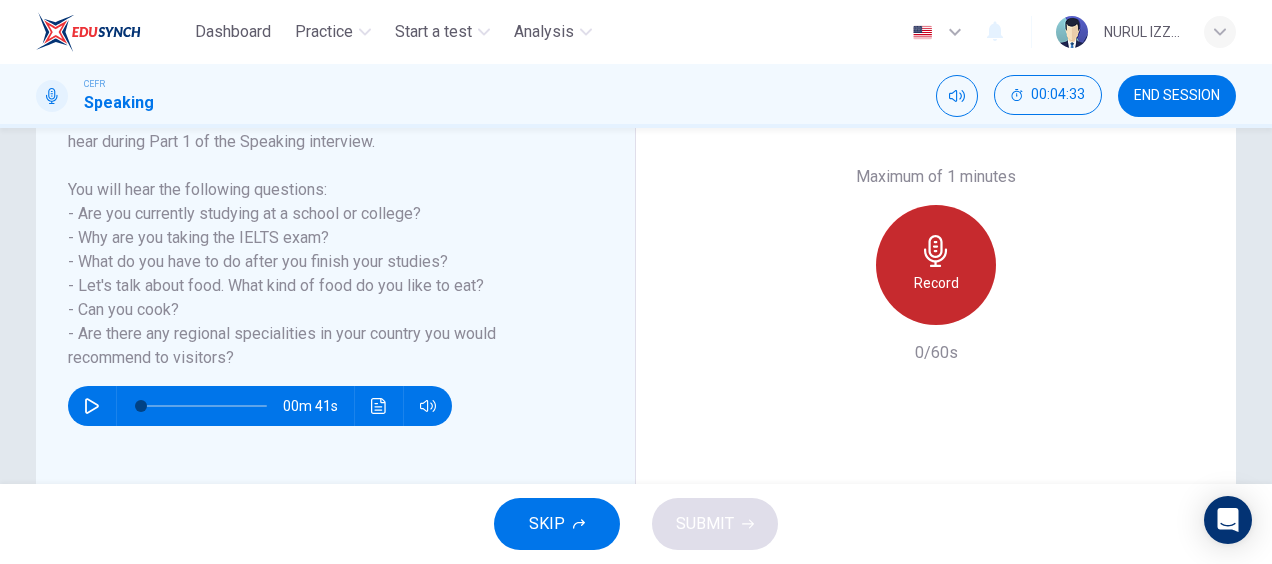 click on "Record" at bounding box center (936, 283) 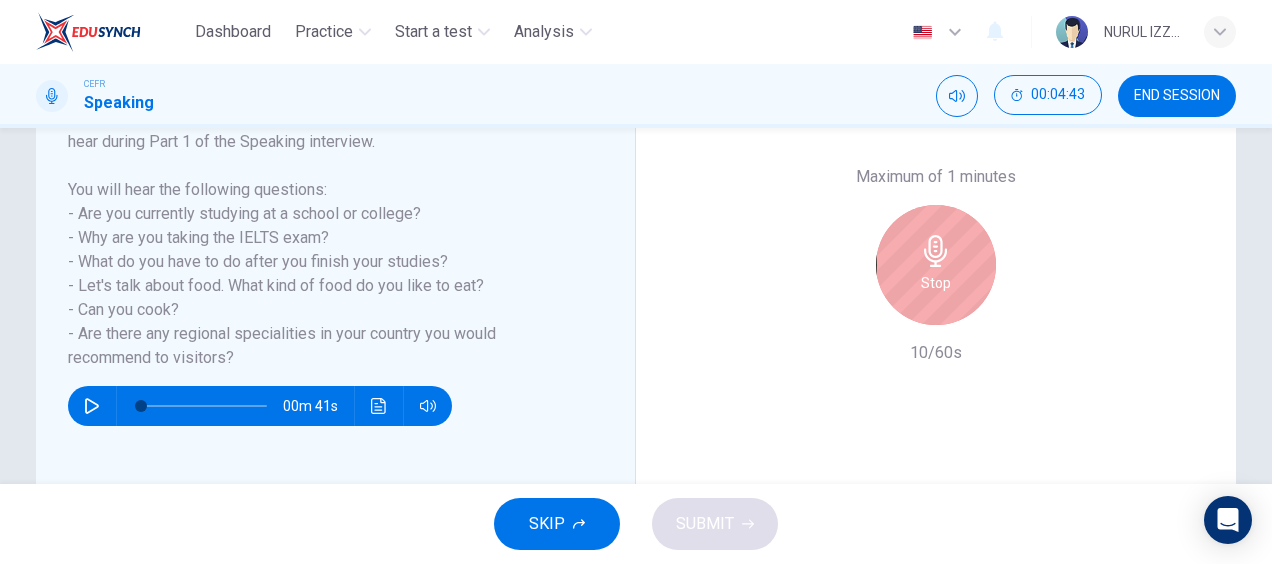 click on "Stop" at bounding box center (936, 283) 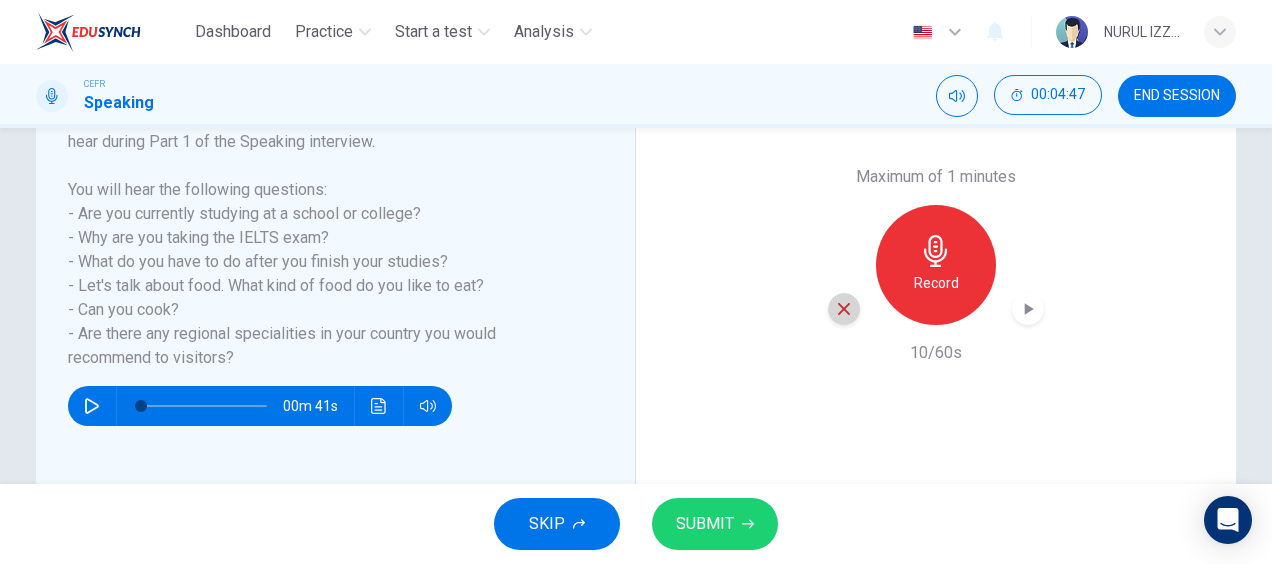 click at bounding box center [844, 309] 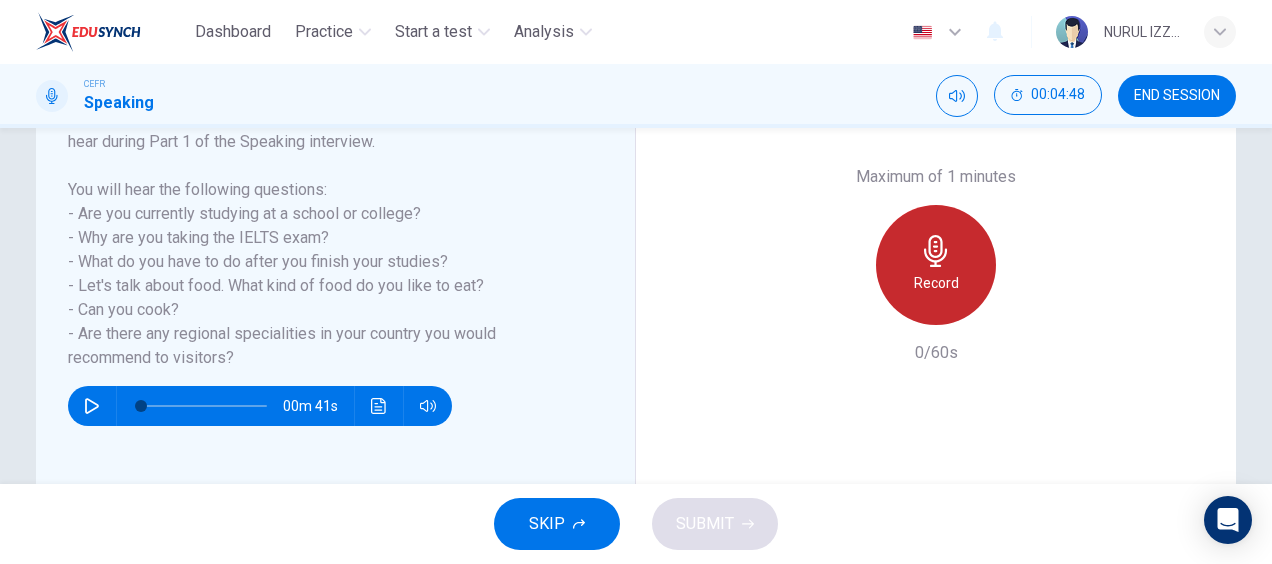 click on "Record" at bounding box center [936, 265] 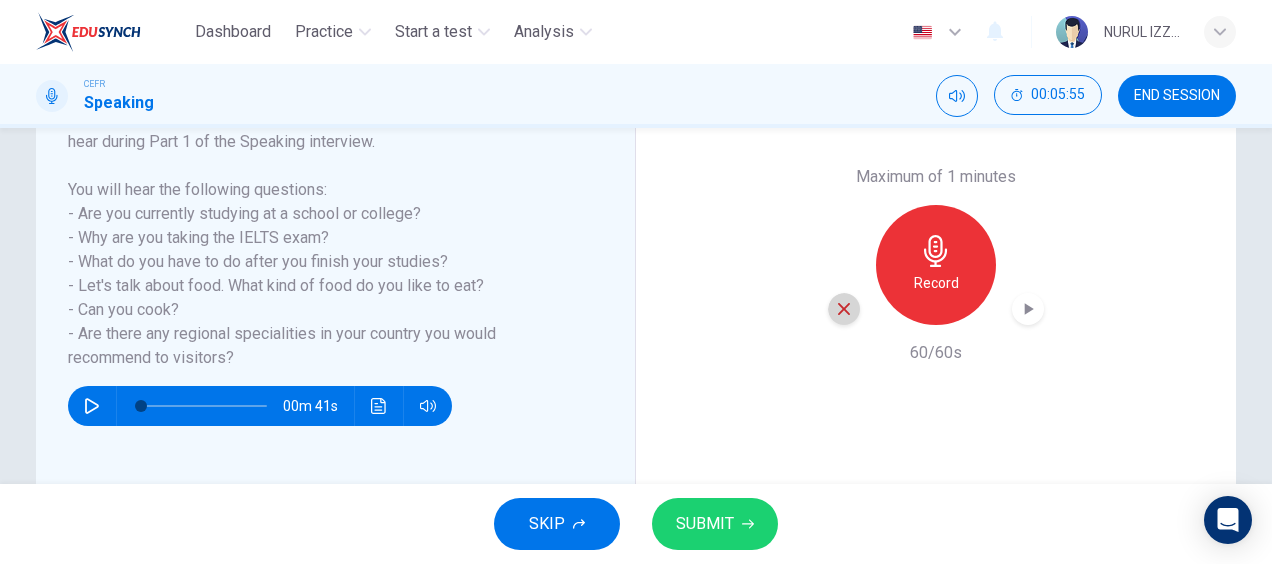 click at bounding box center [844, 309] 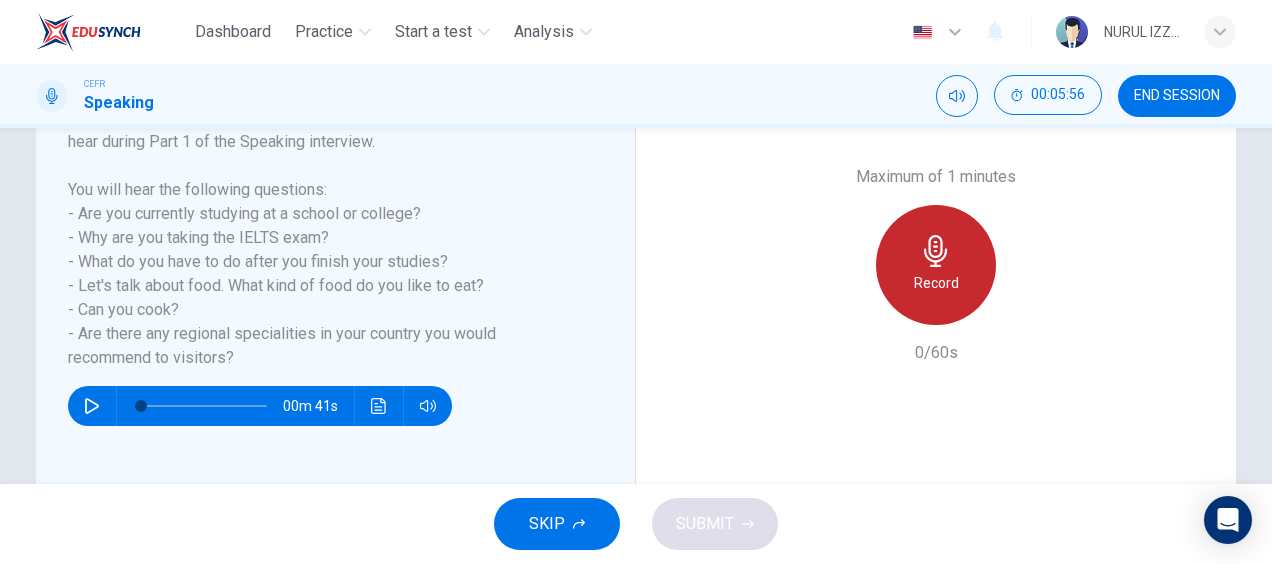 click on "Record" at bounding box center [936, 283] 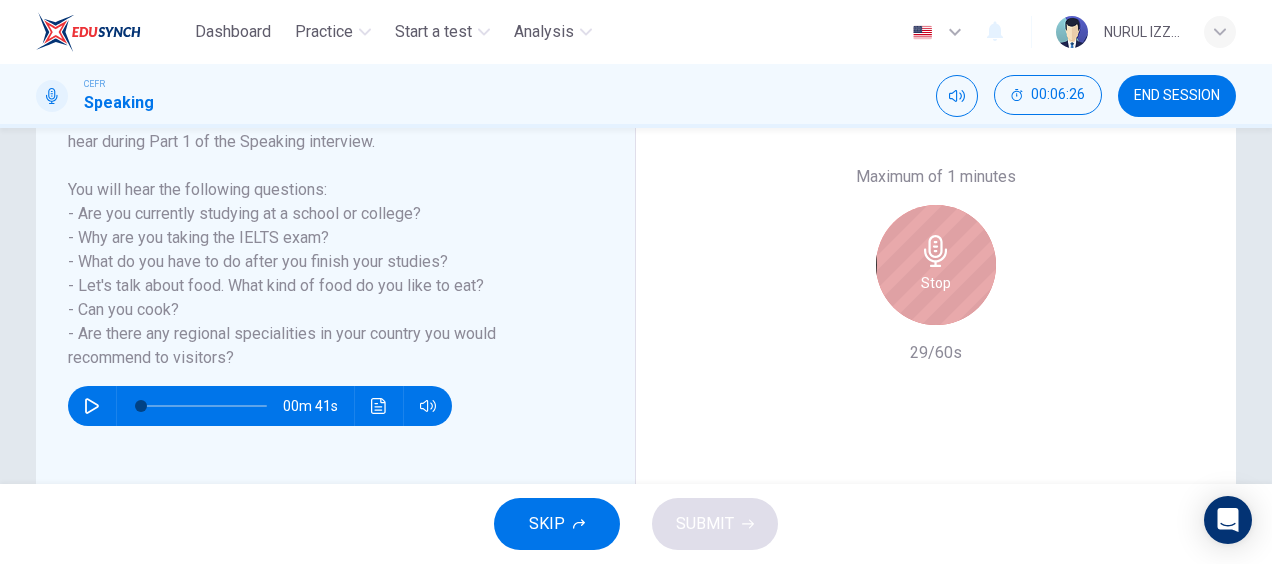 click on "Stop" at bounding box center (936, 283) 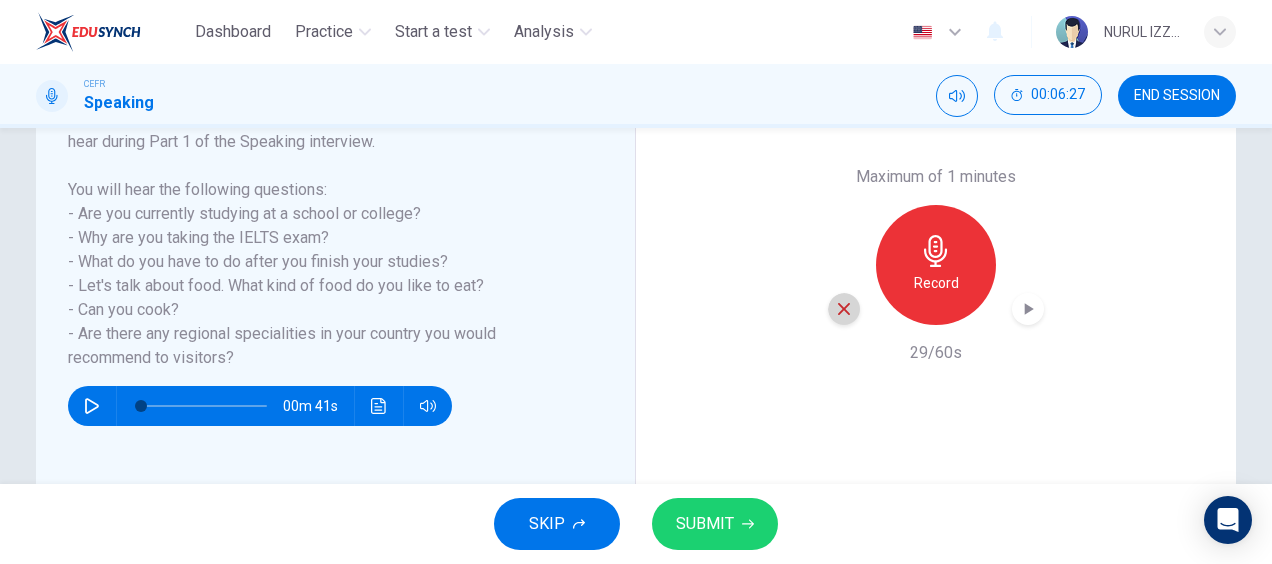 click at bounding box center (844, 309) 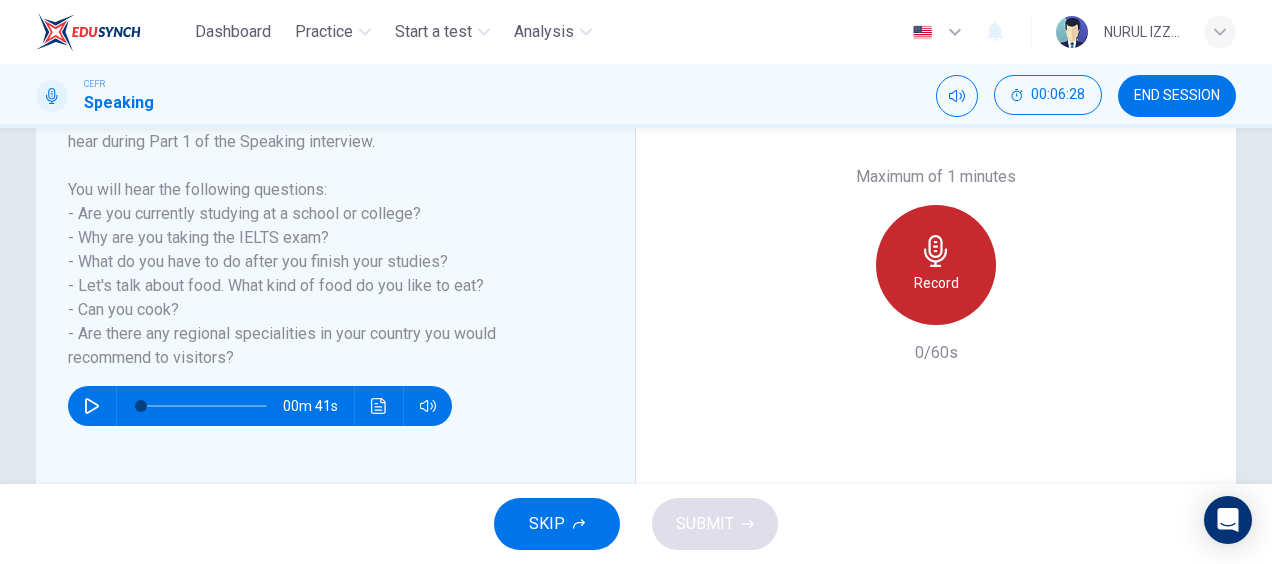 click on "Record" at bounding box center (936, 265) 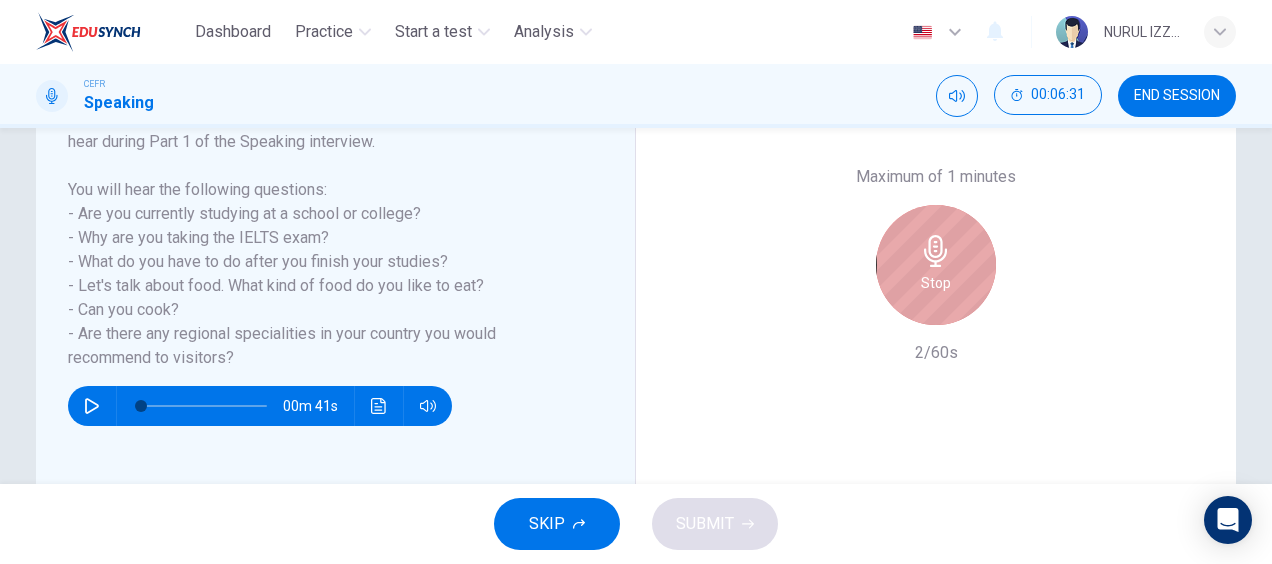 click on "Stop" at bounding box center (936, 265) 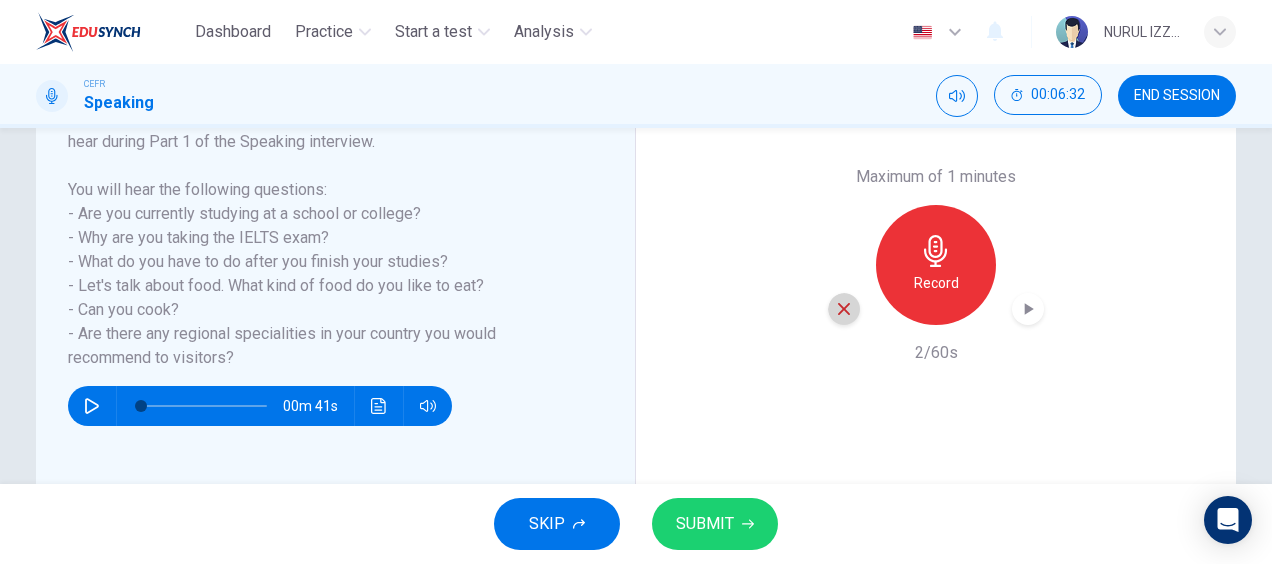 click at bounding box center [844, 309] 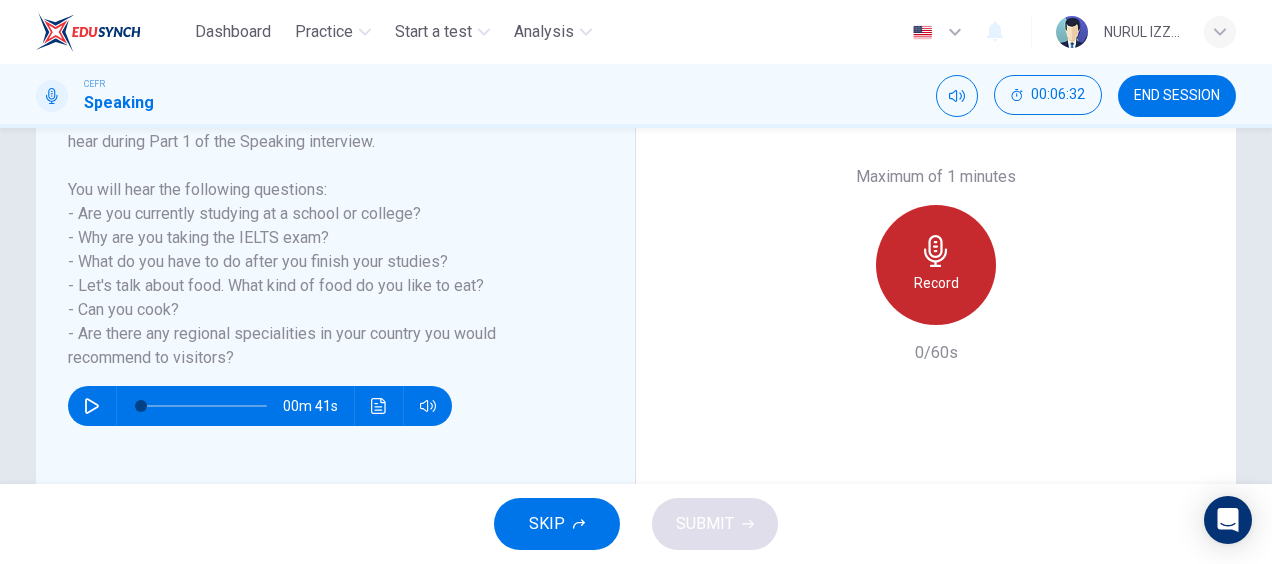 click on "Record" at bounding box center (936, 283) 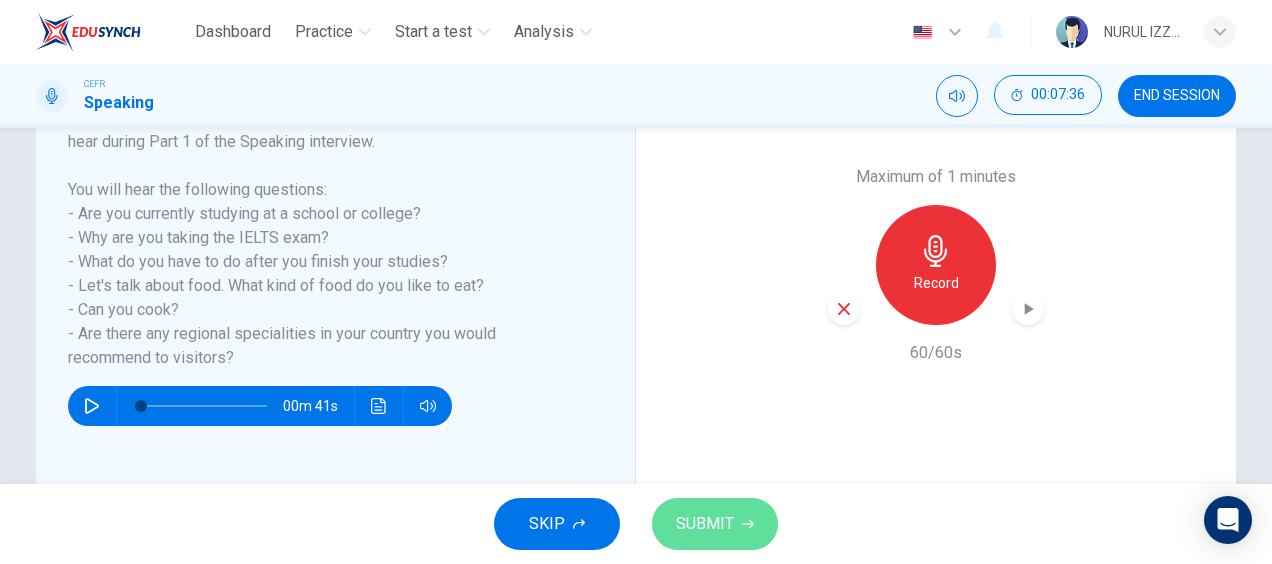 click on "SUBMIT" at bounding box center (705, 524) 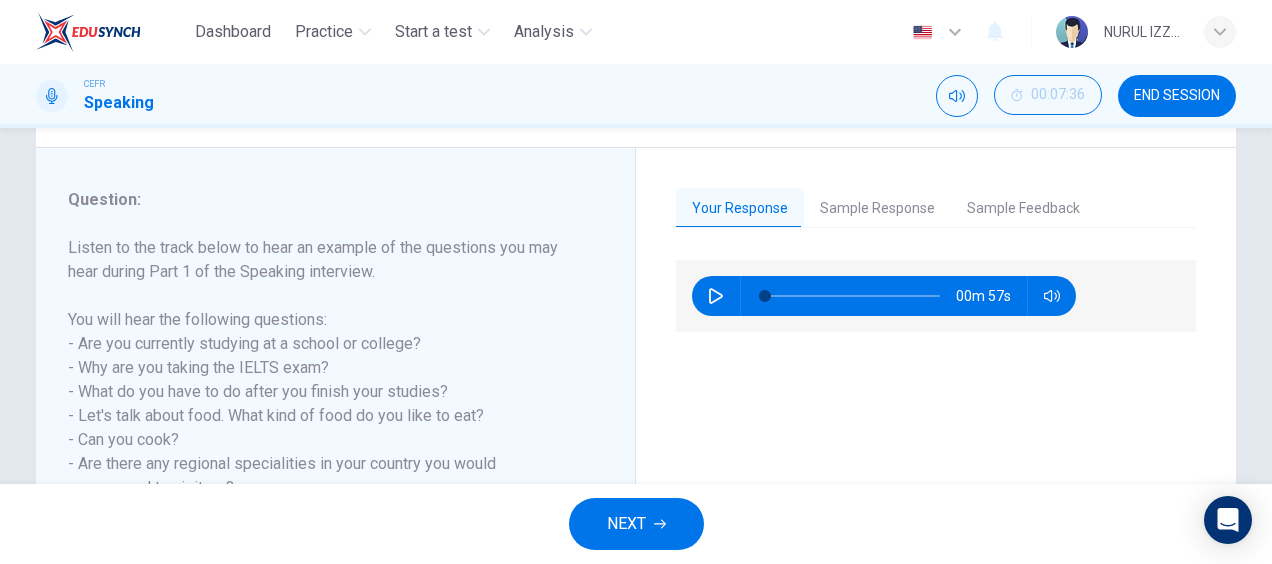 scroll, scrollTop: 220, scrollLeft: 0, axis: vertical 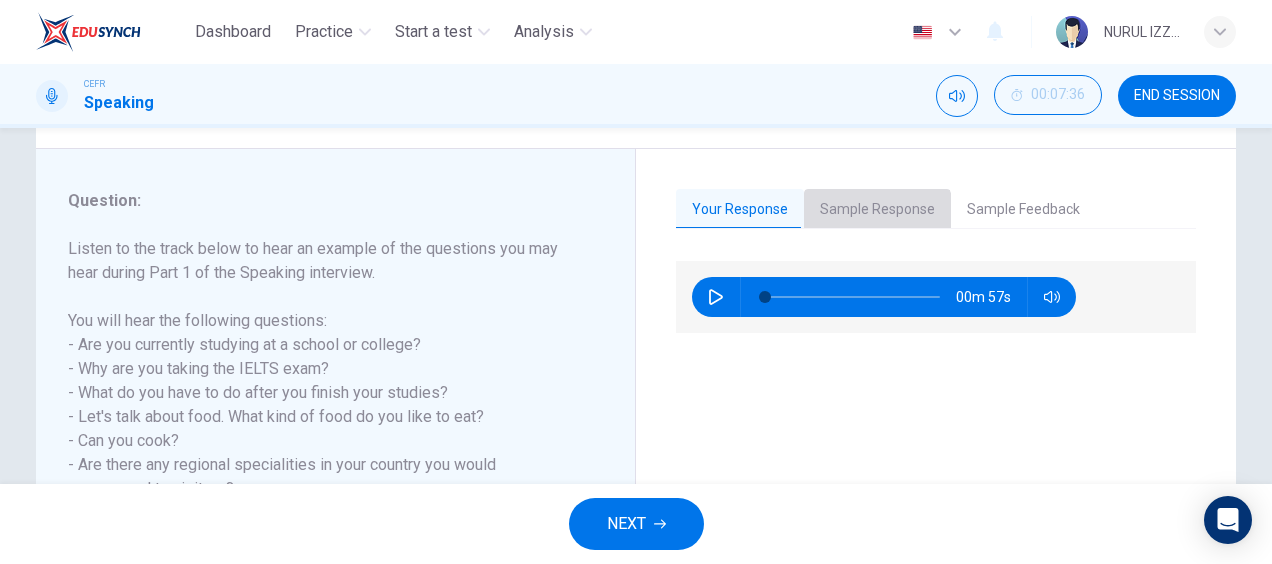click on "Sample Response" at bounding box center [877, 210] 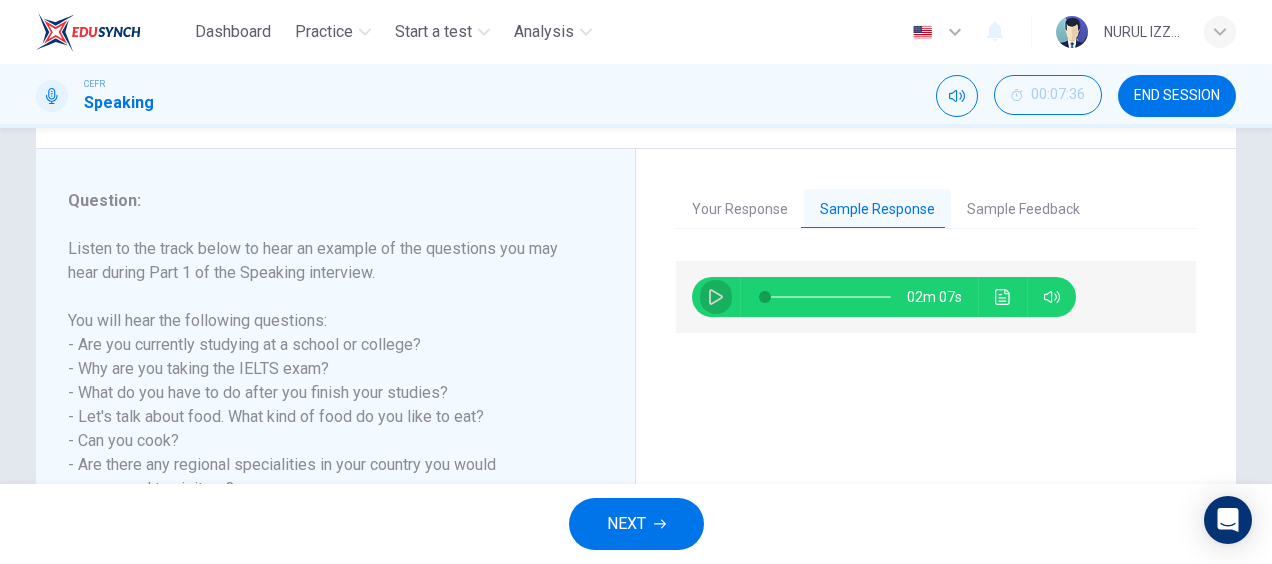 click at bounding box center (716, 297) 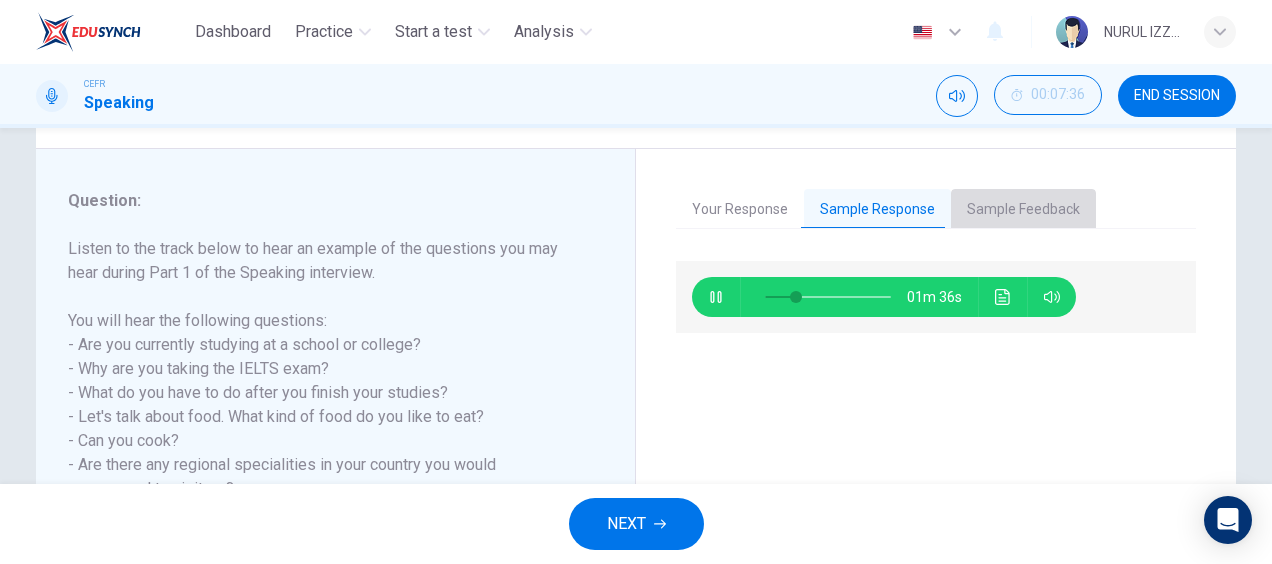 click on "Sample Feedback" at bounding box center [1023, 210] 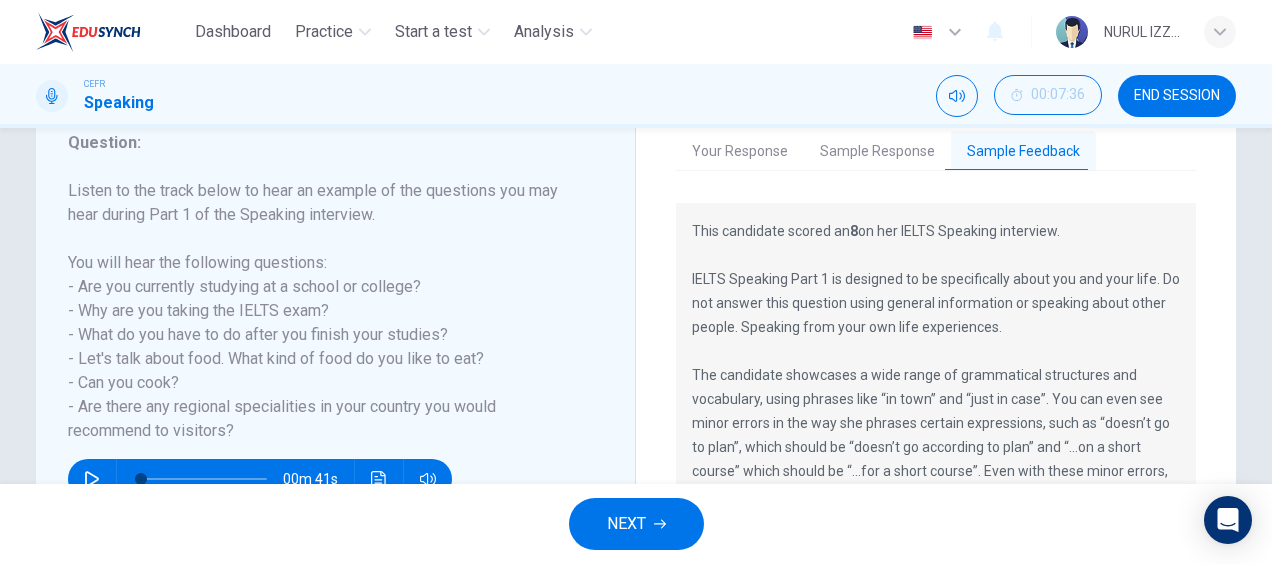 scroll, scrollTop: 284, scrollLeft: 0, axis: vertical 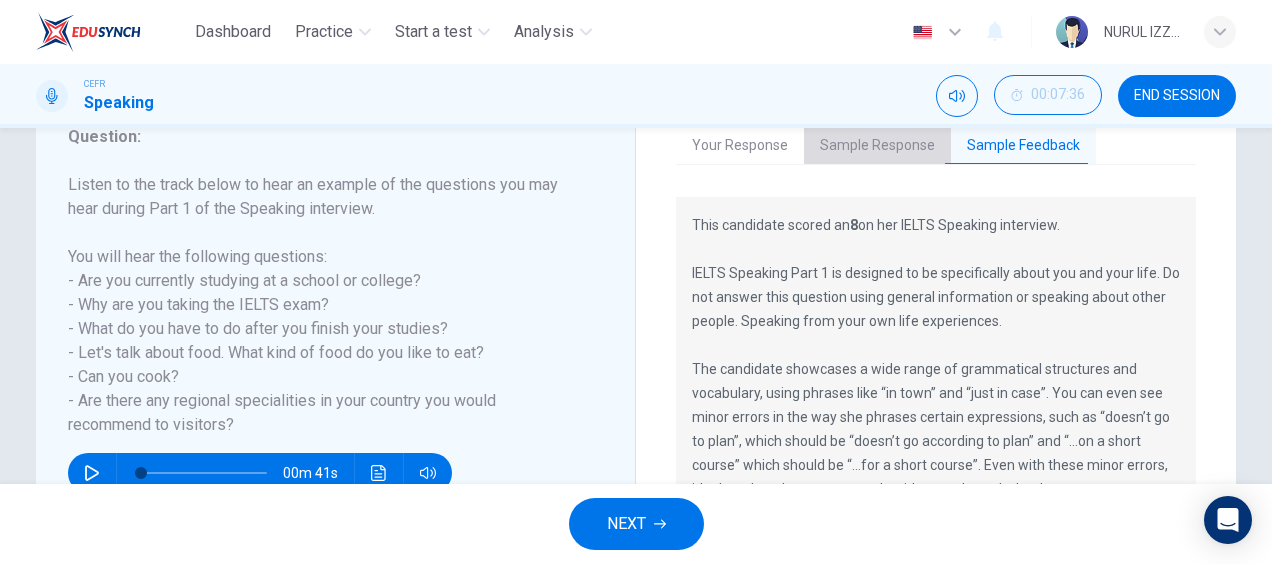 click on "Sample Response" at bounding box center [877, 146] 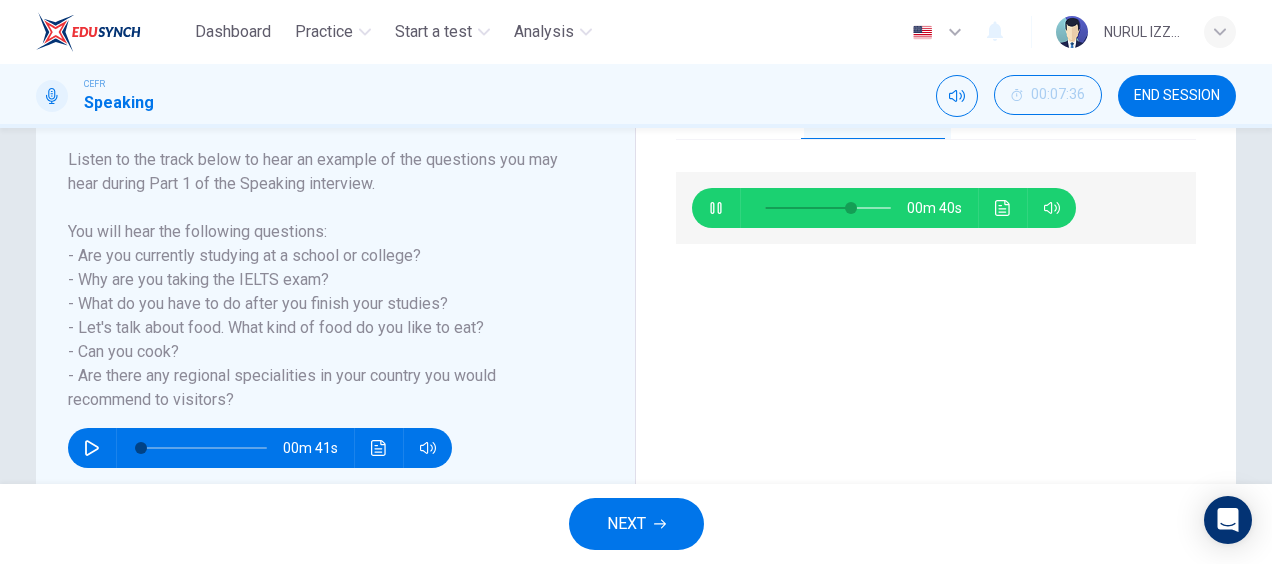 scroll, scrollTop: 310, scrollLeft: 0, axis: vertical 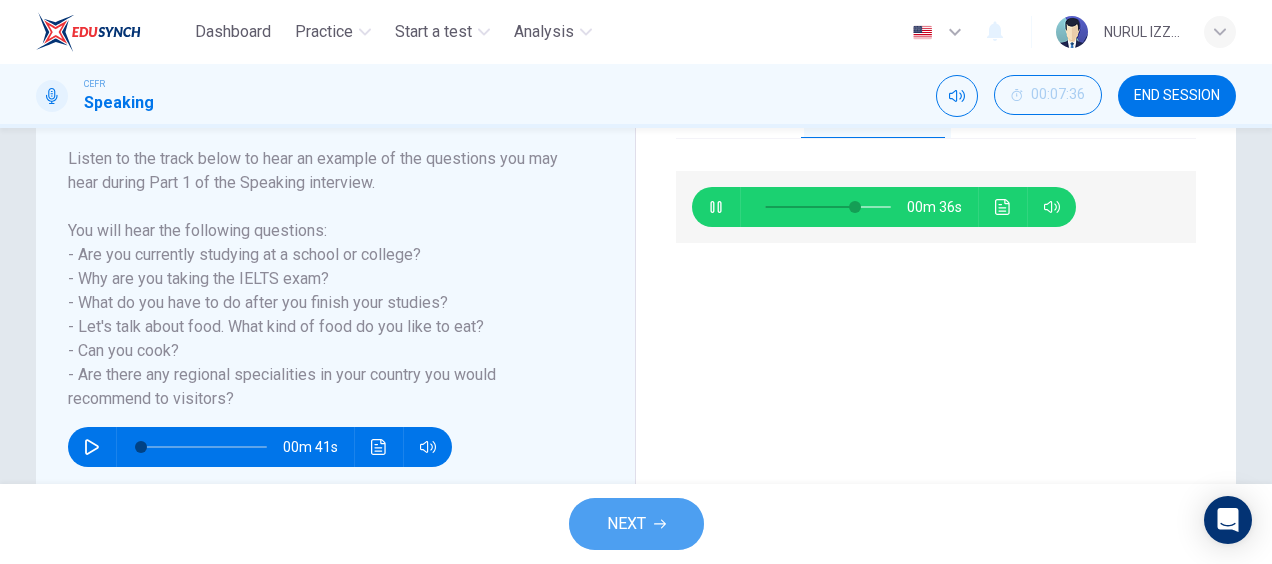 click on "NEXT" at bounding box center [636, 524] 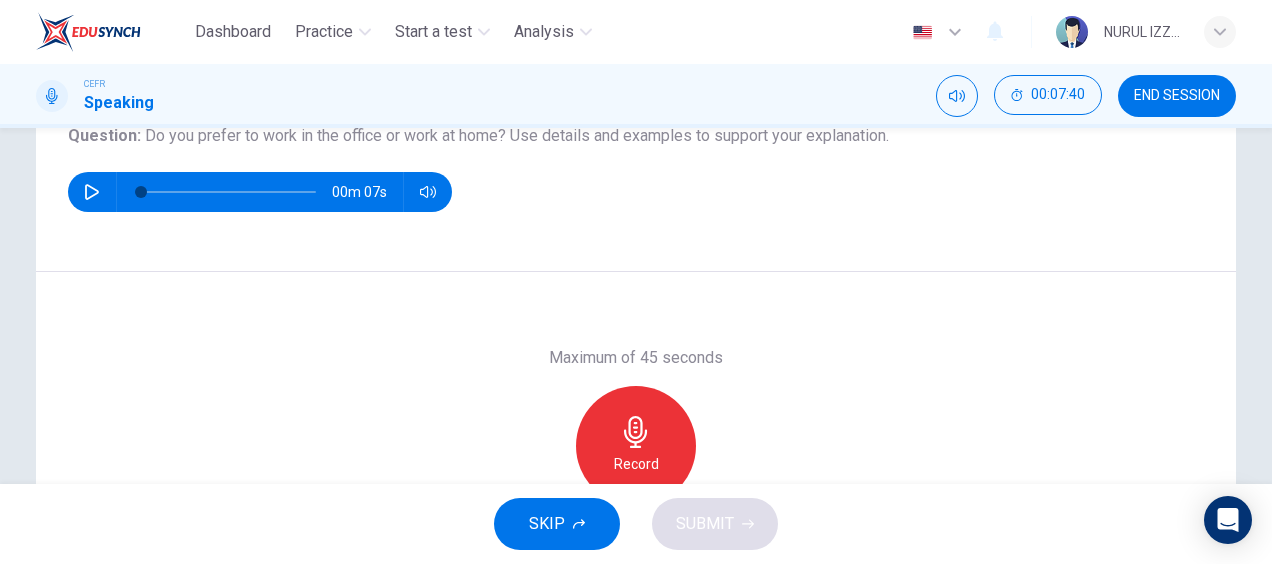 scroll, scrollTop: 242, scrollLeft: 0, axis: vertical 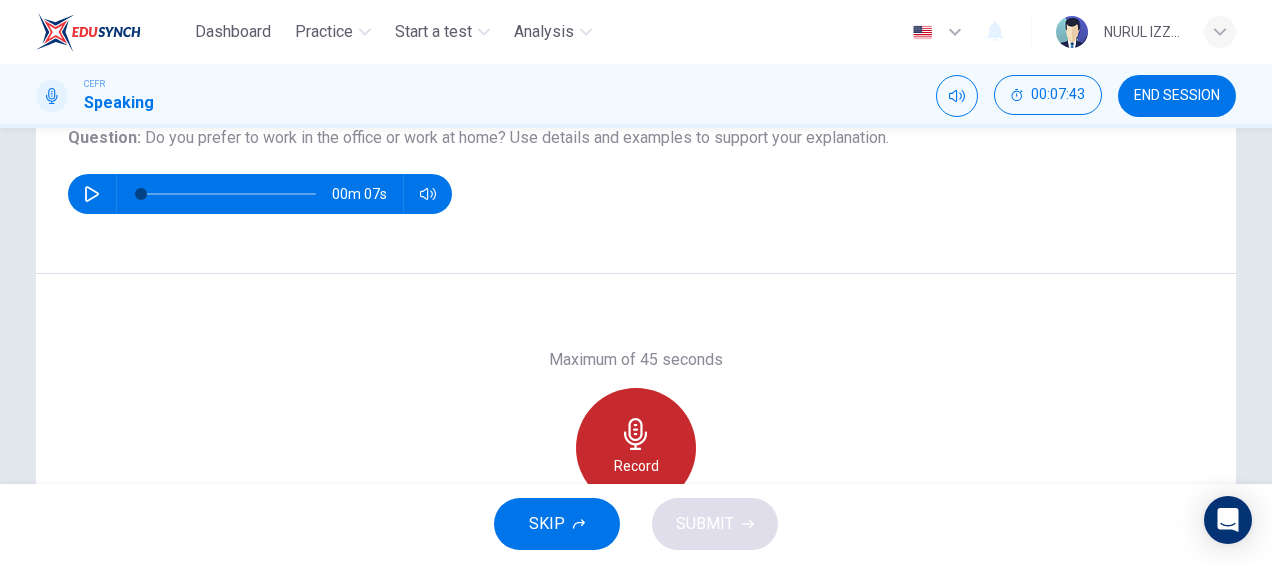 click on "Record" at bounding box center (636, 448) 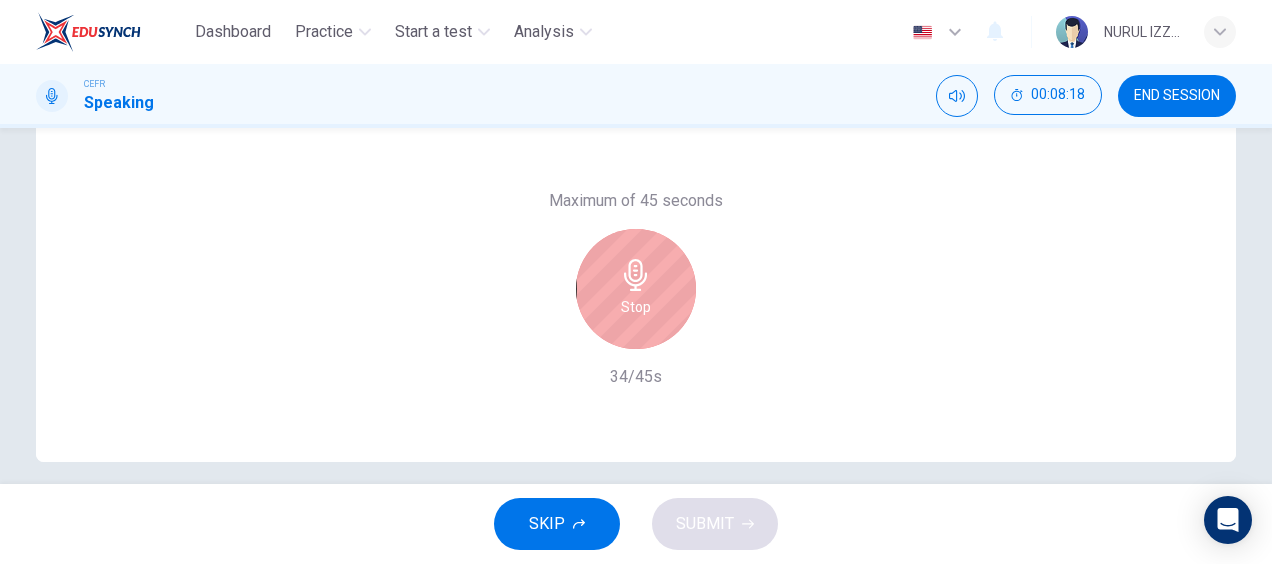 scroll, scrollTop: 404, scrollLeft: 0, axis: vertical 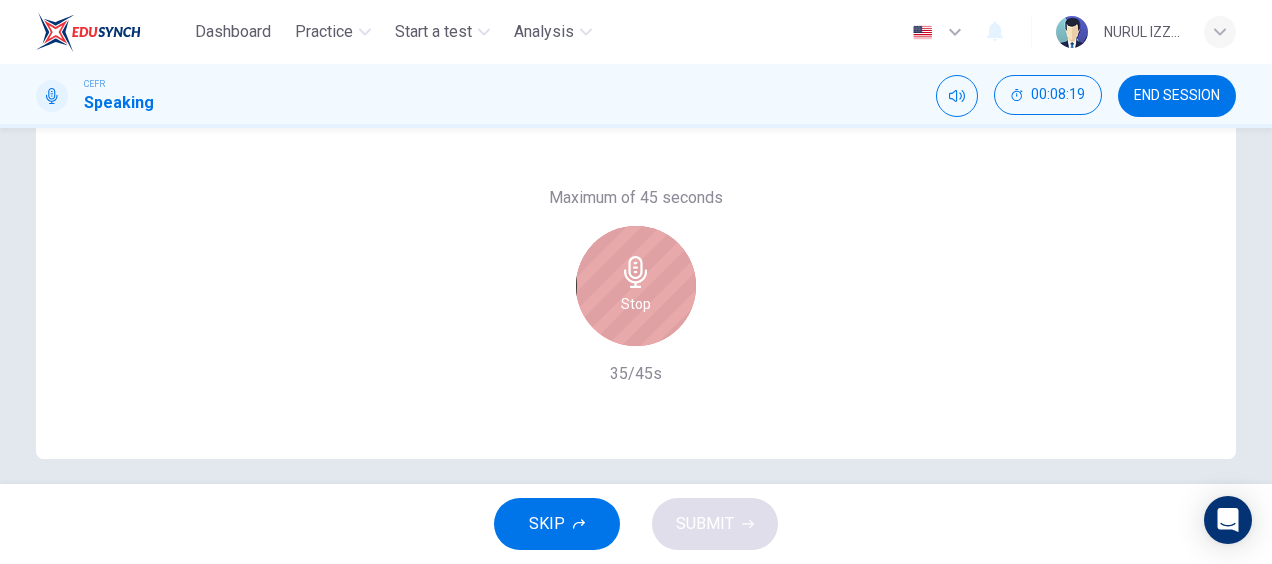 click on "Stop" at bounding box center [636, 286] 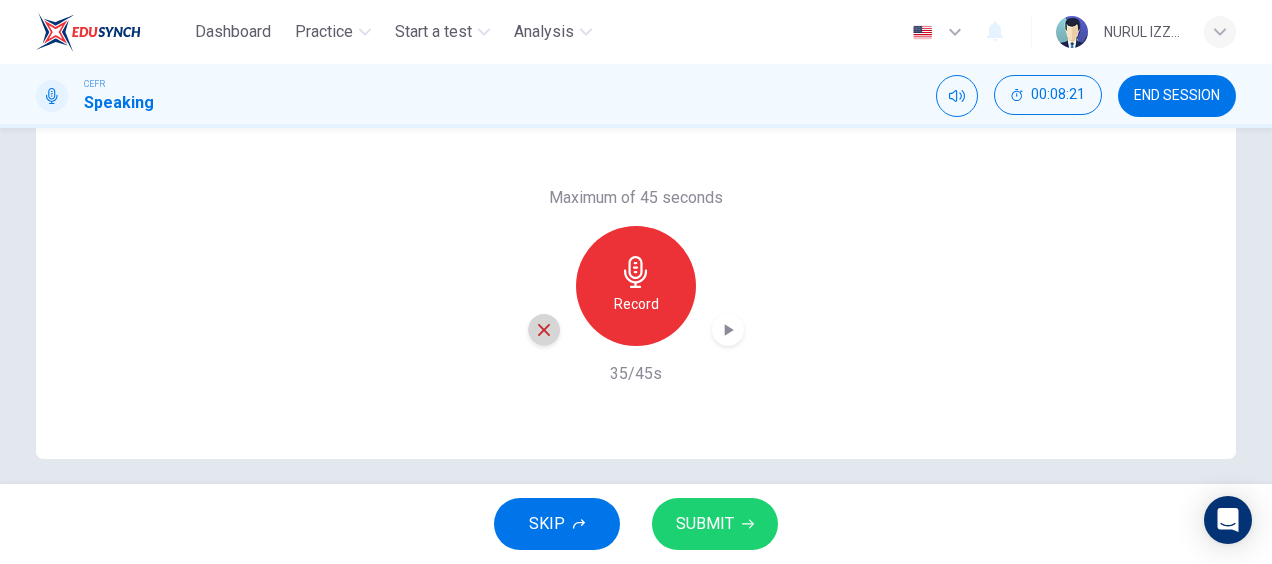 click at bounding box center [544, 330] 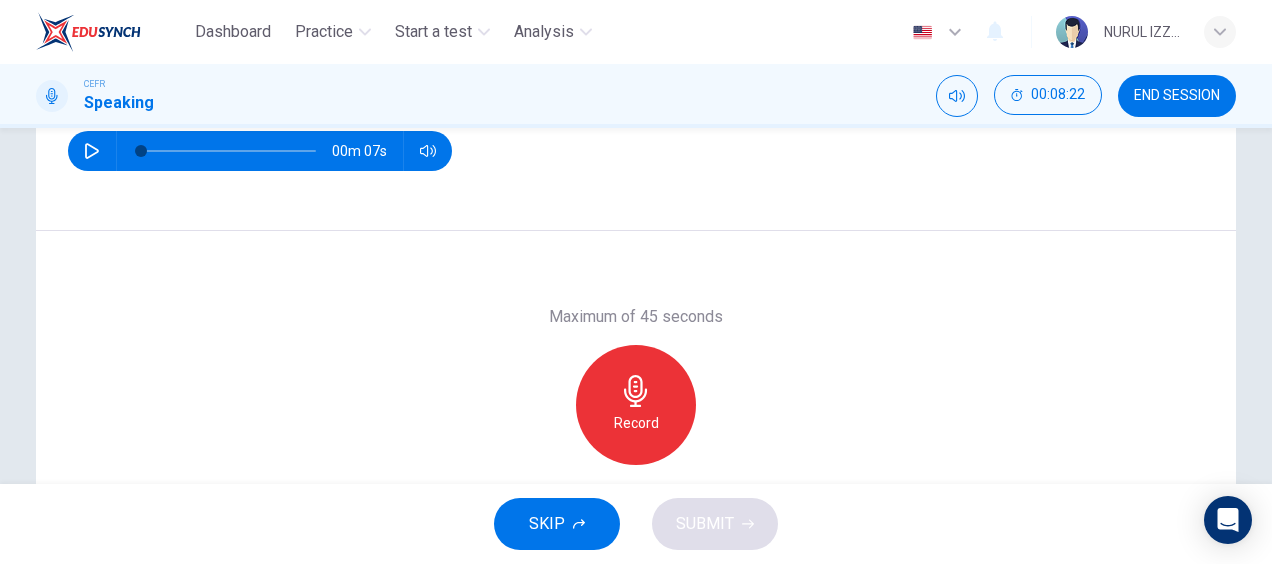 scroll, scrollTop: 284, scrollLeft: 0, axis: vertical 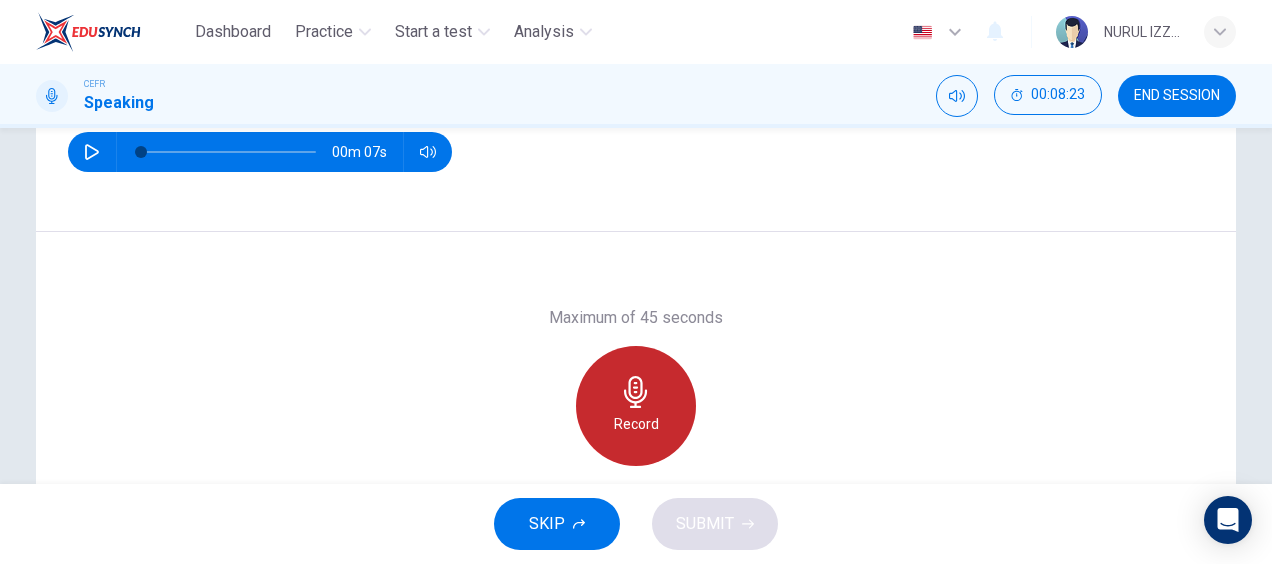 click on "Record" at bounding box center [636, 406] 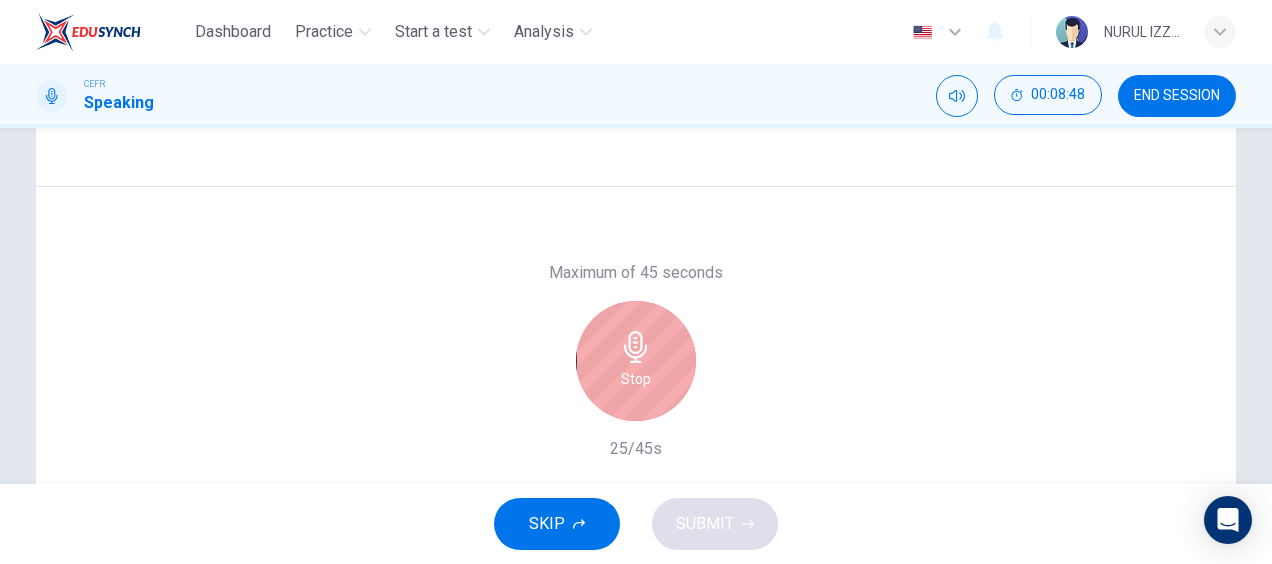 scroll, scrollTop: 338, scrollLeft: 0, axis: vertical 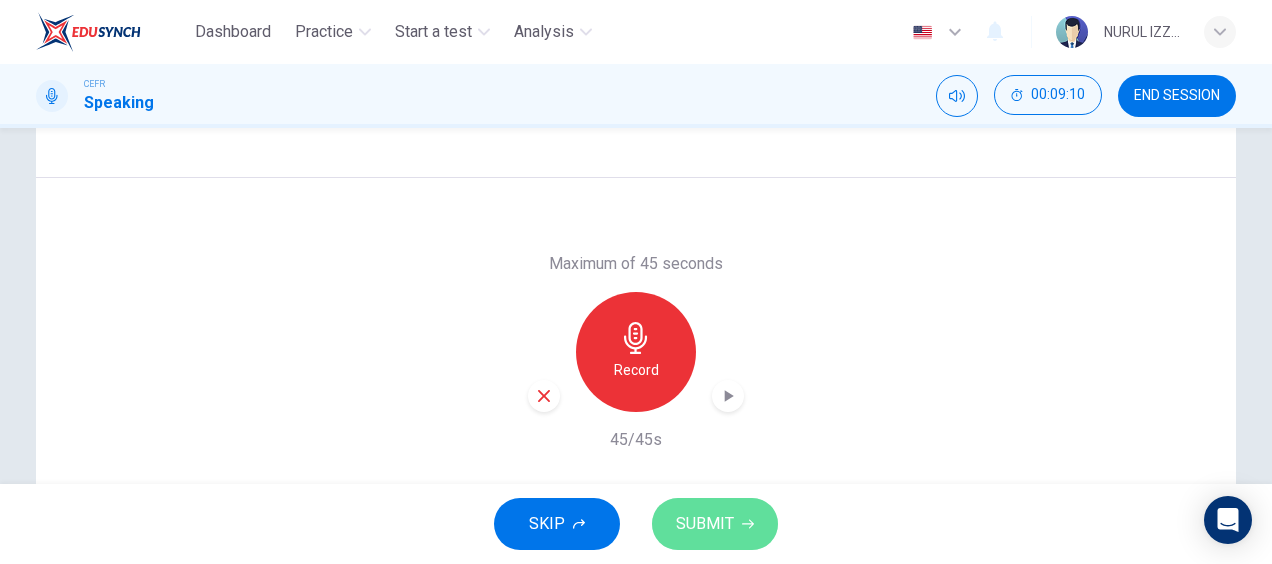 click on "SUBMIT" at bounding box center [705, 524] 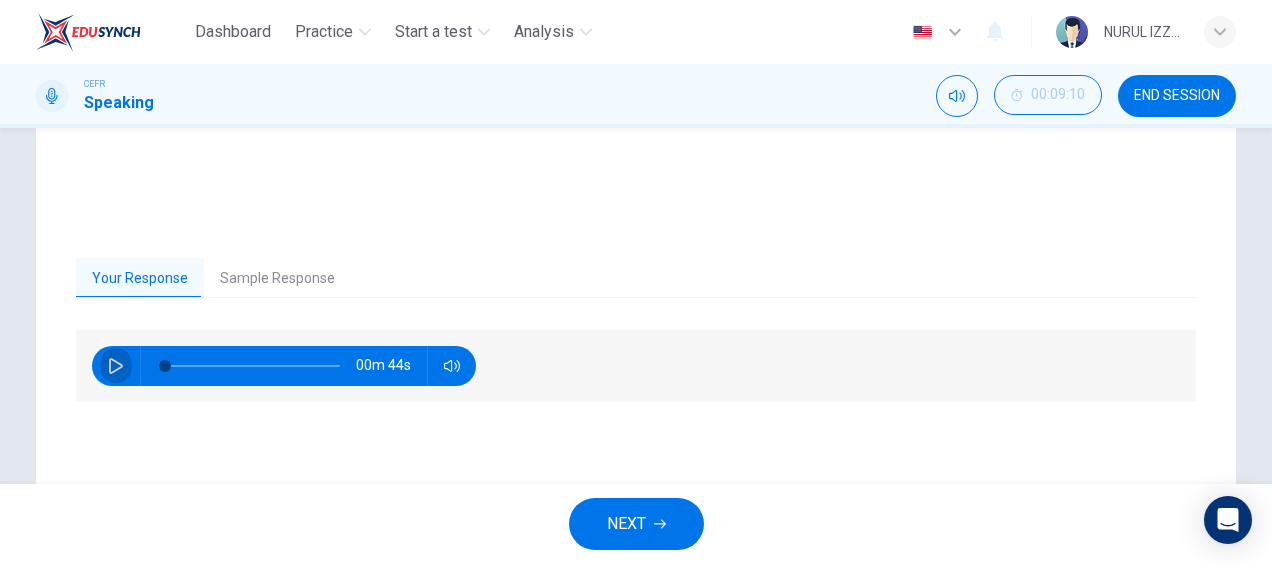 click at bounding box center (116, 366) 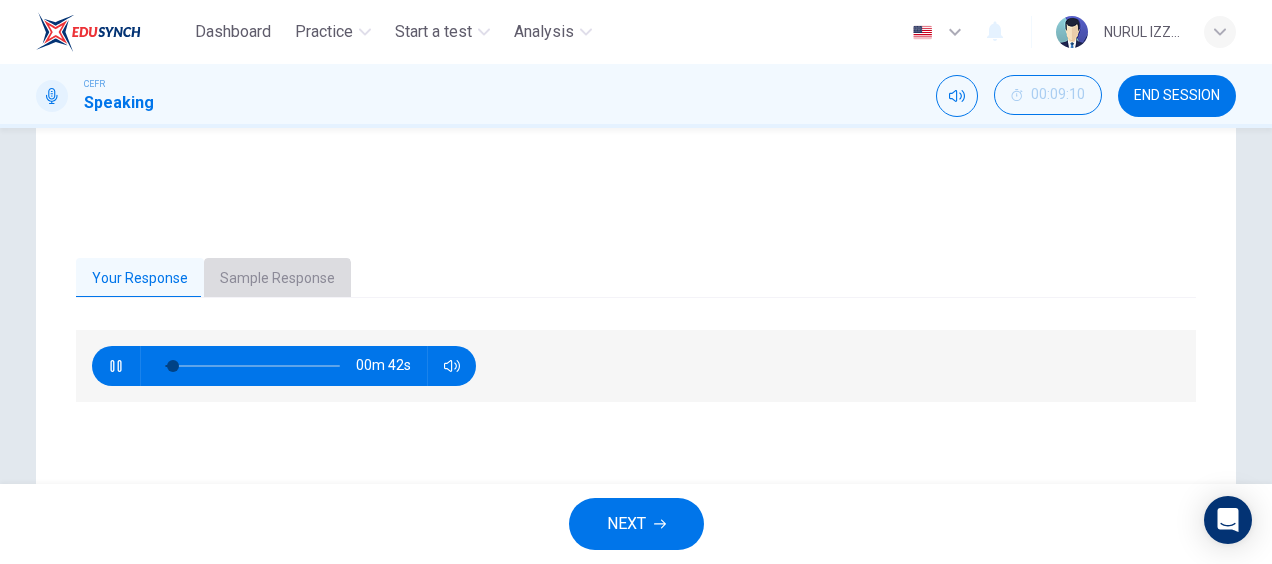 click on "Sample Response" at bounding box center [277, 279] 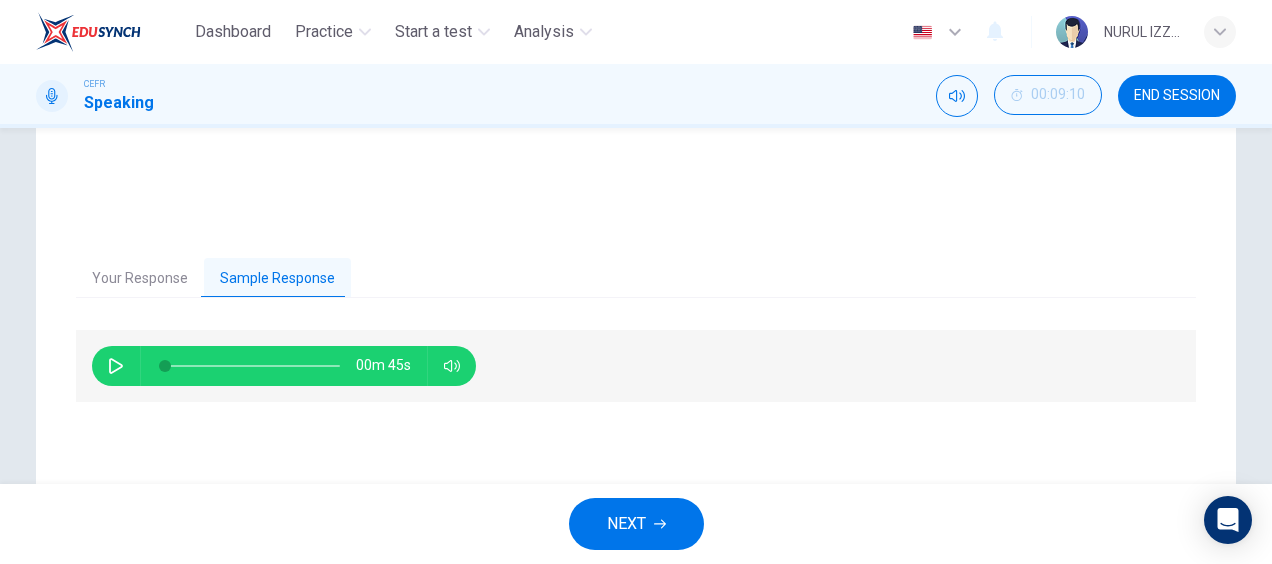 click on "00m 45s" at bounding box center [284, 366] 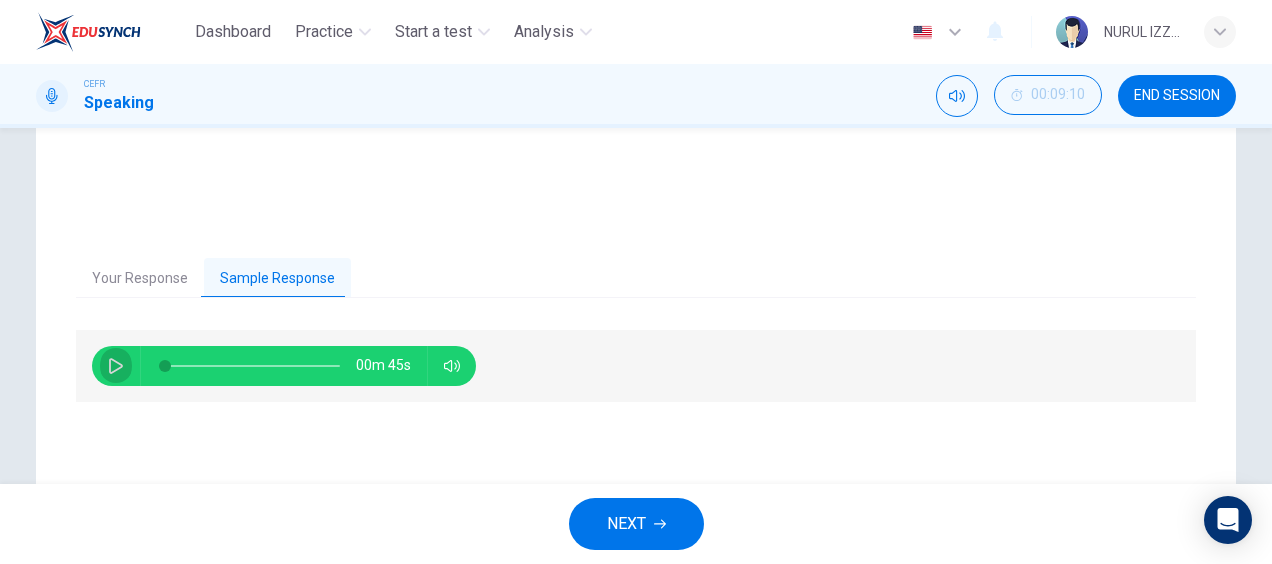 click at bounding box center (116, 366) 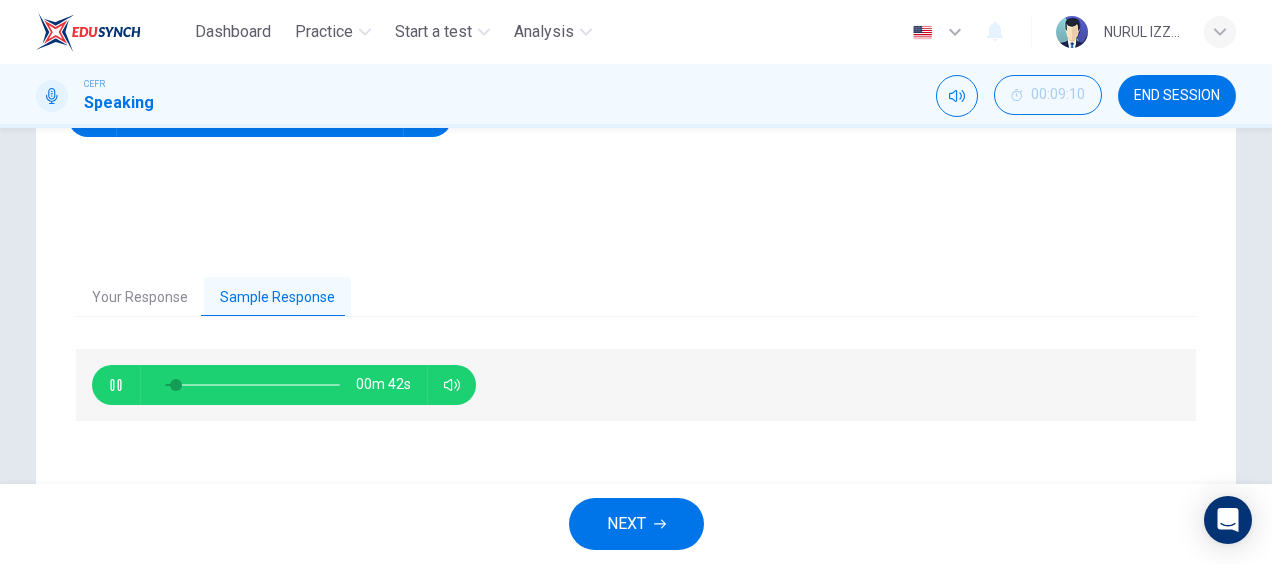 scroll, scrollTop: 338, scrollLeft: 0, axis: vertical 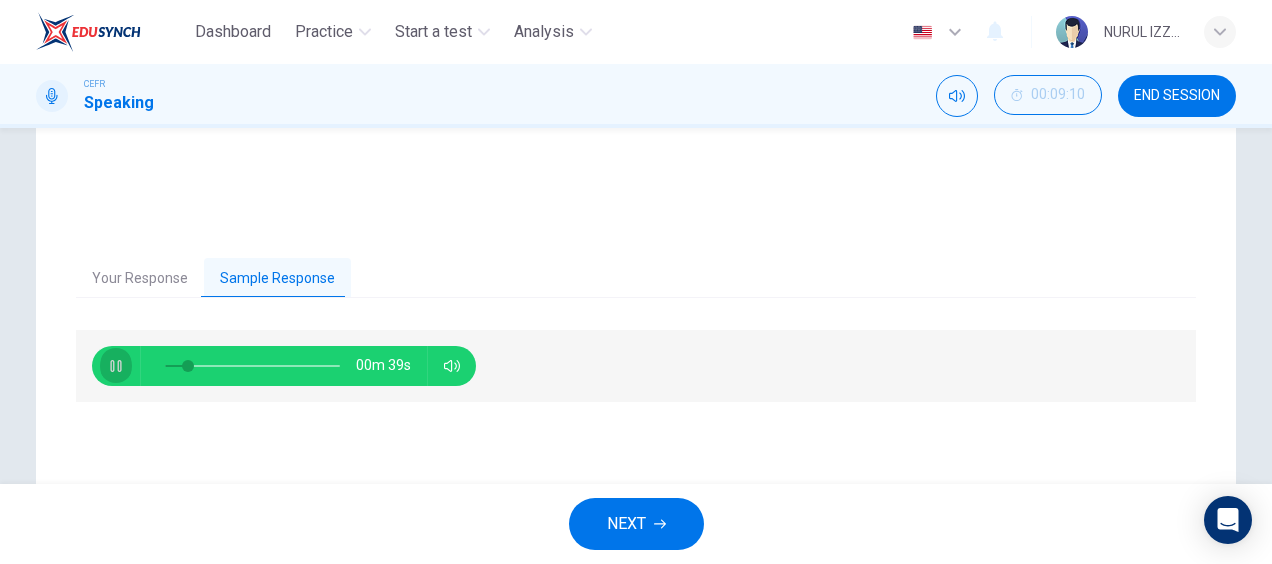click at bounding box center (116, 366) 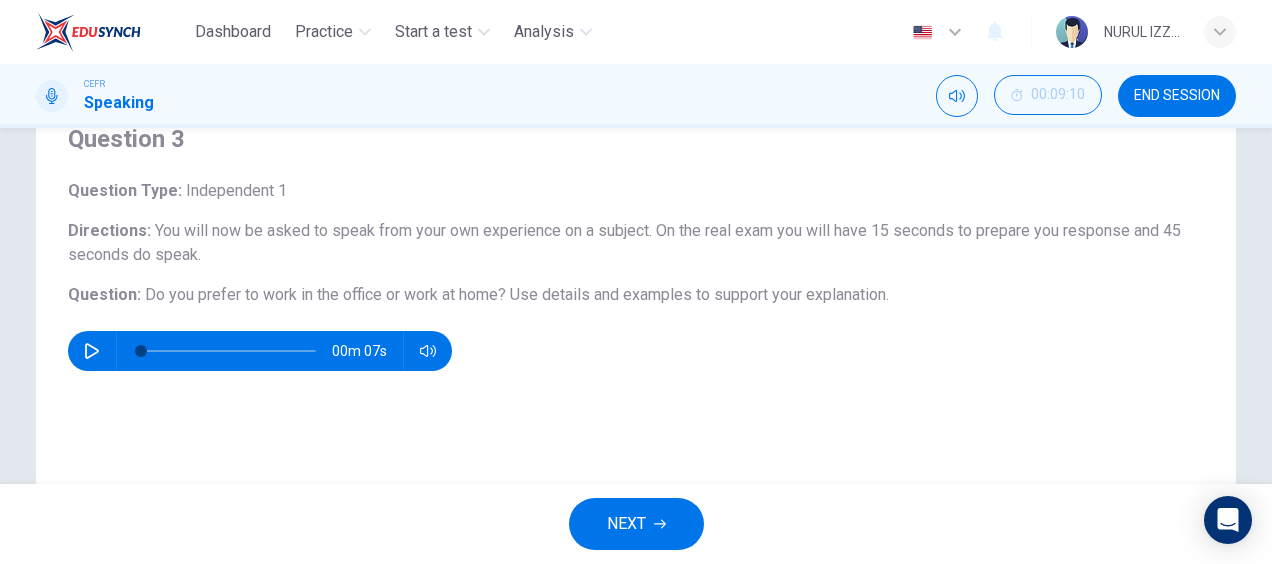 scroll, scrollTop: 0, scrollLeft: 0, axis: both 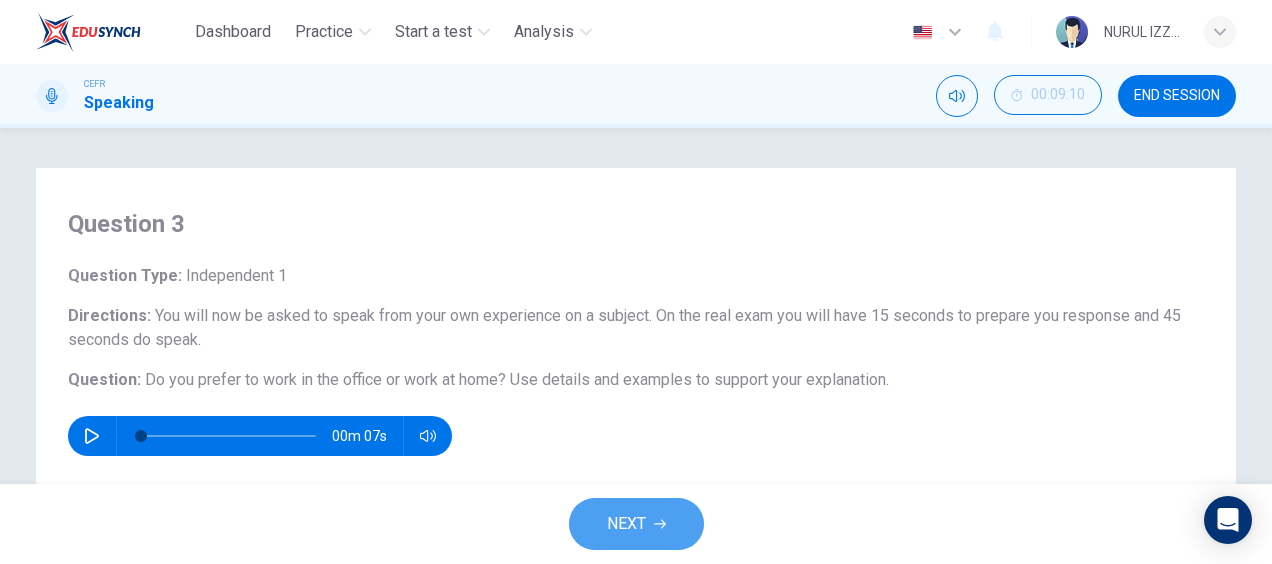 click on "NEXT" at bounding box center (626, 524) 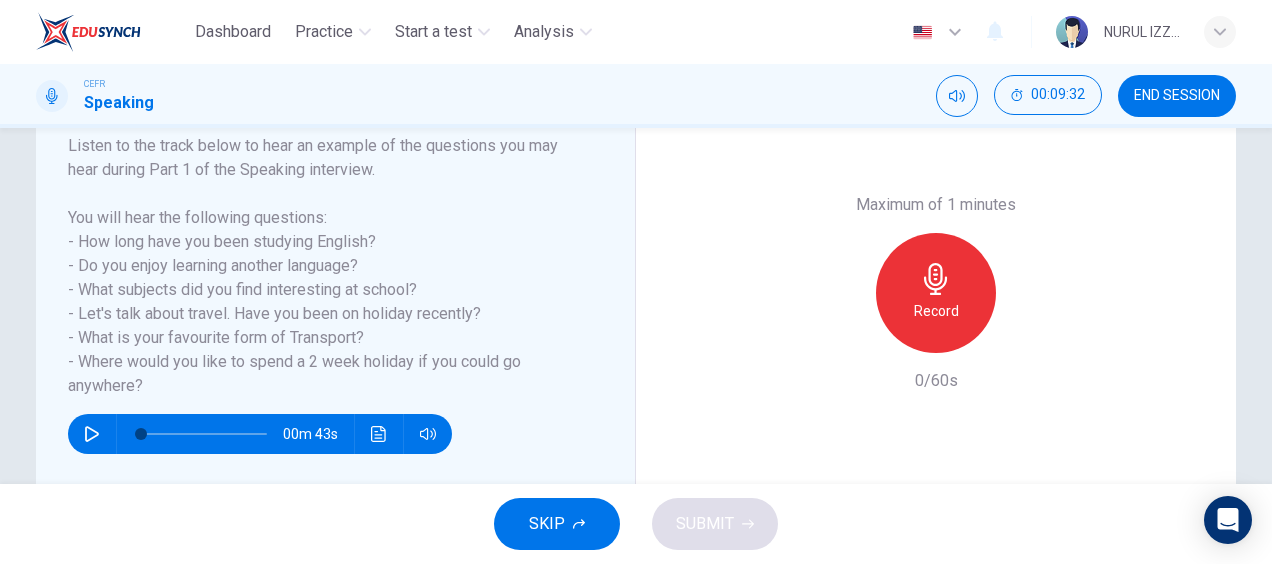 scroll, scrollTop: 324, scrollLeft: 0, axis: vertical 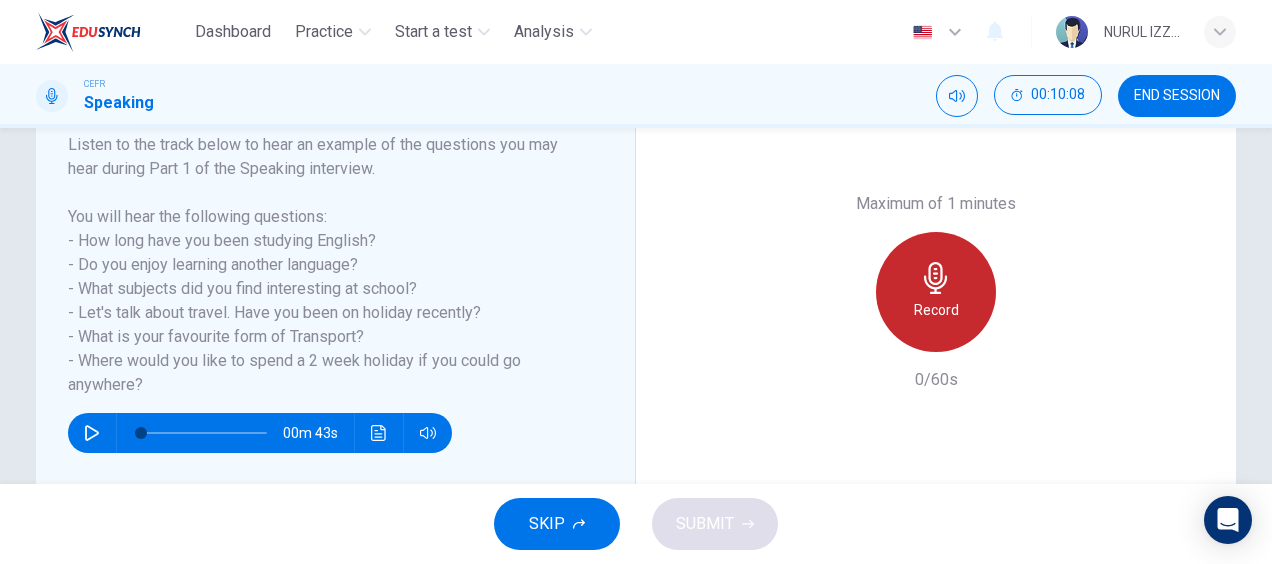 click on "Record" at bounding box center [936, 292] 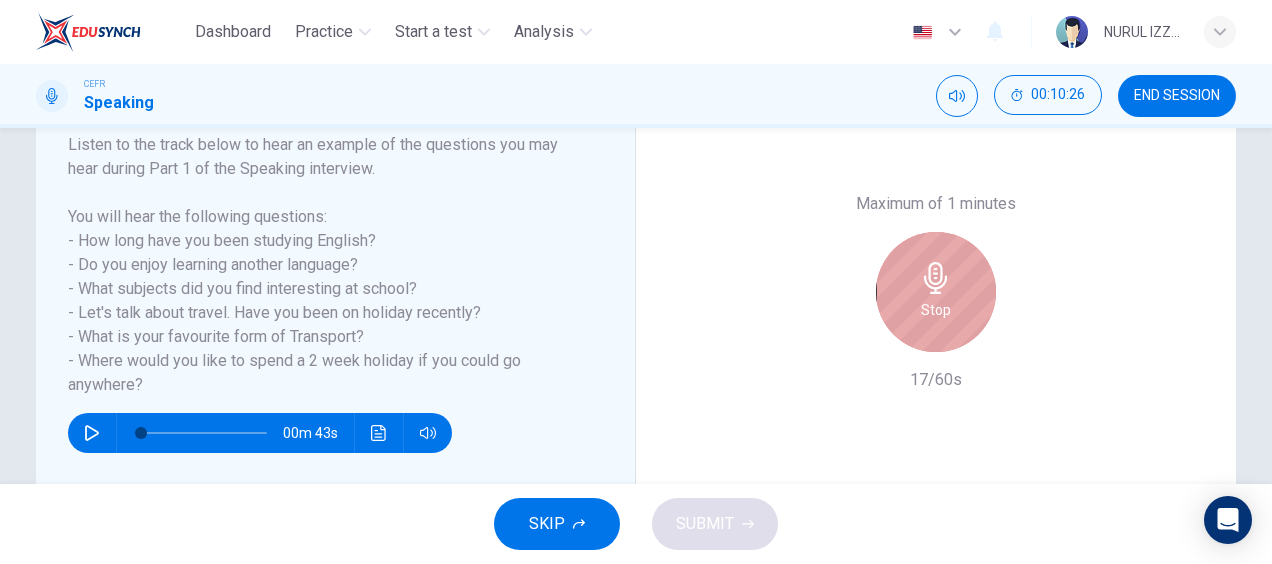 click on "Stop" at bounding box center (936, 292) 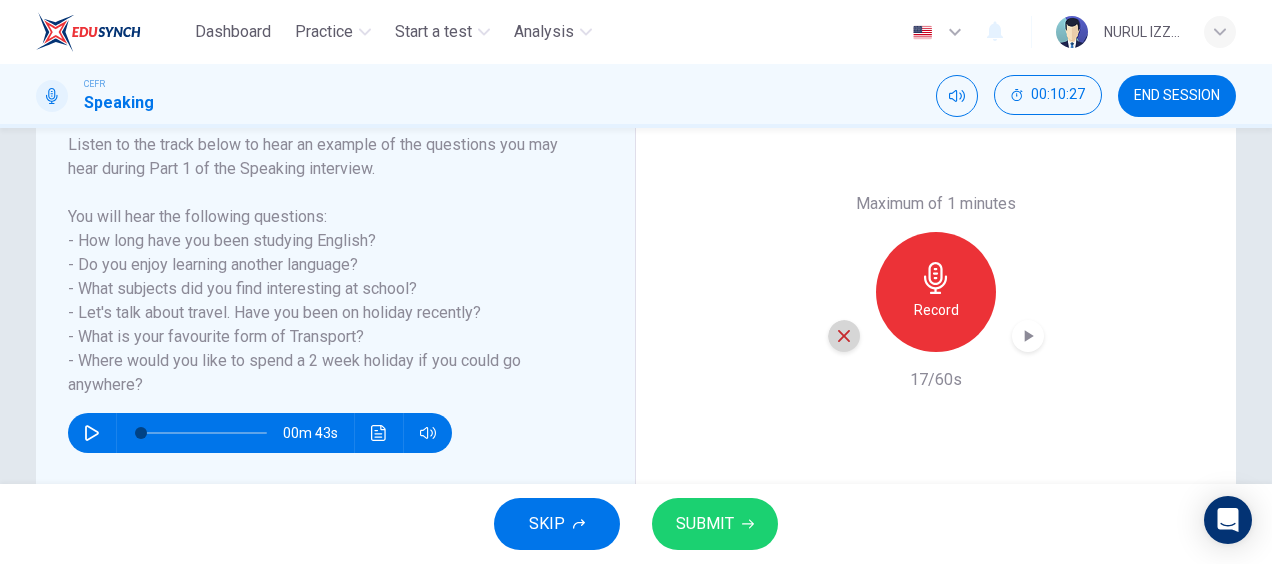 click at bounding box center (844, 336) 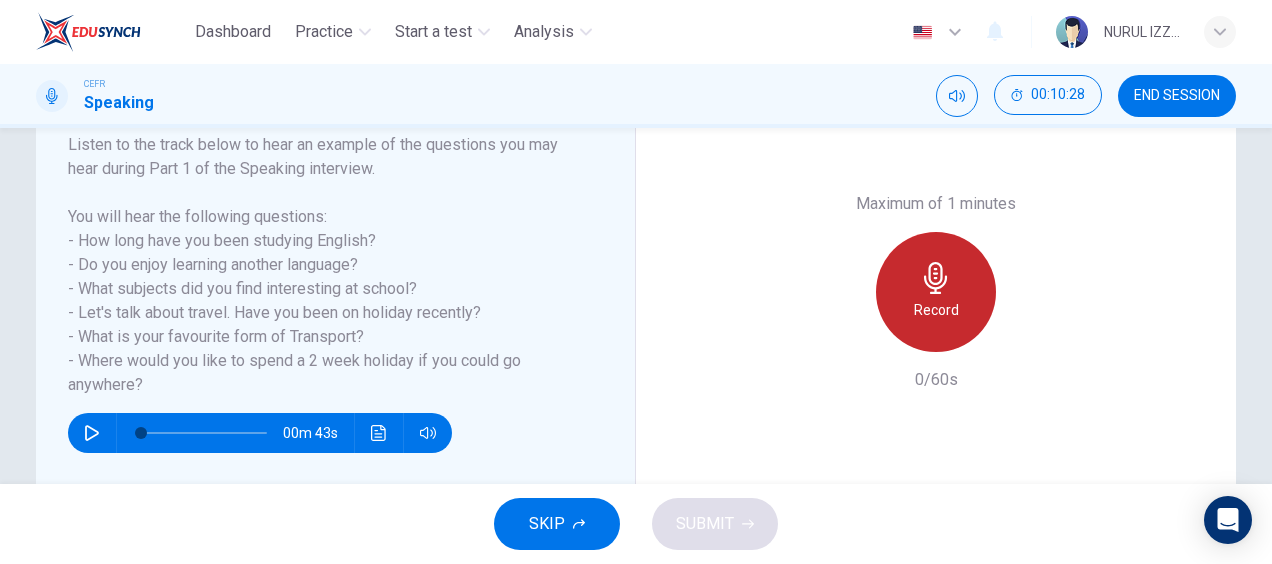 click on "Record" at bounding box center [936, 292] 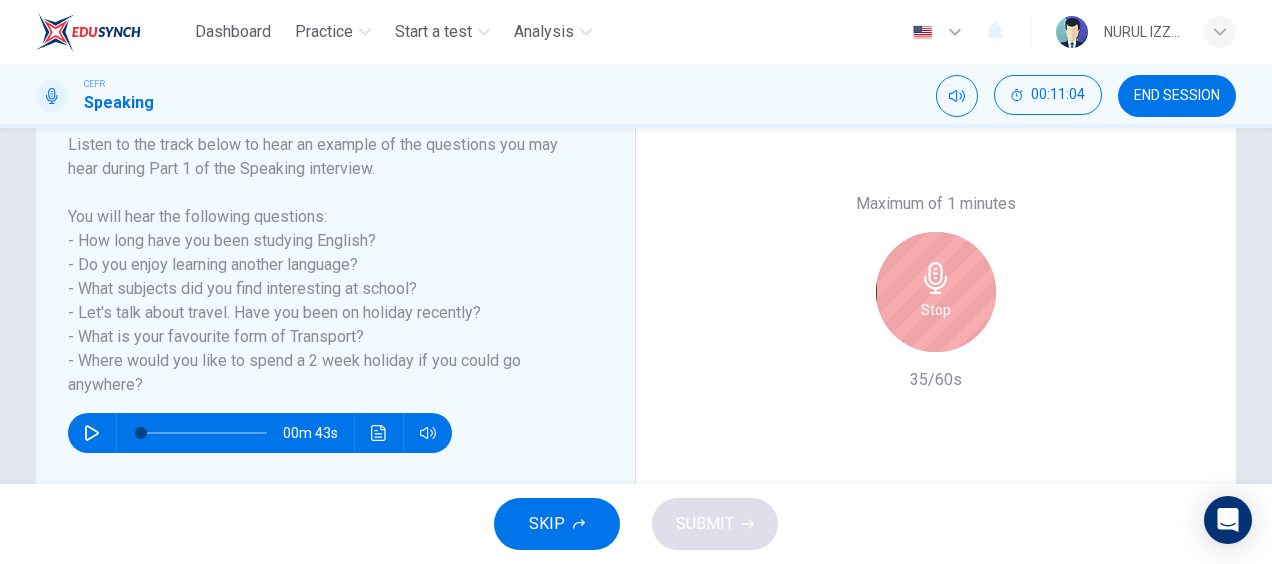 click on "Stop" at bounding box center [936, 292] 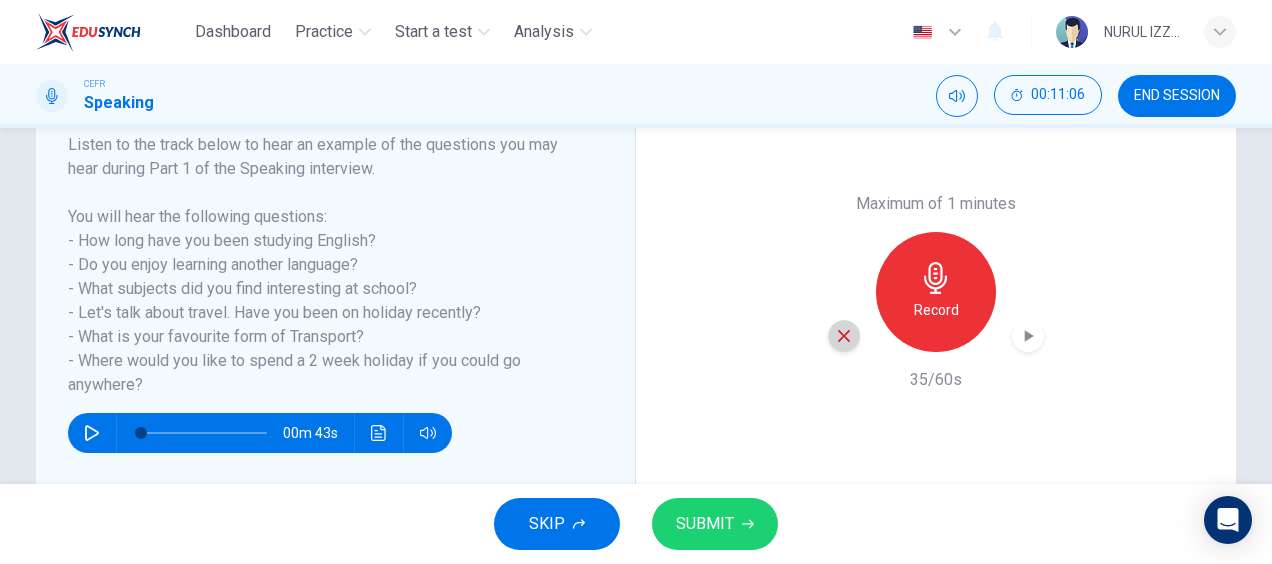 click at bounding box center [844, 336] 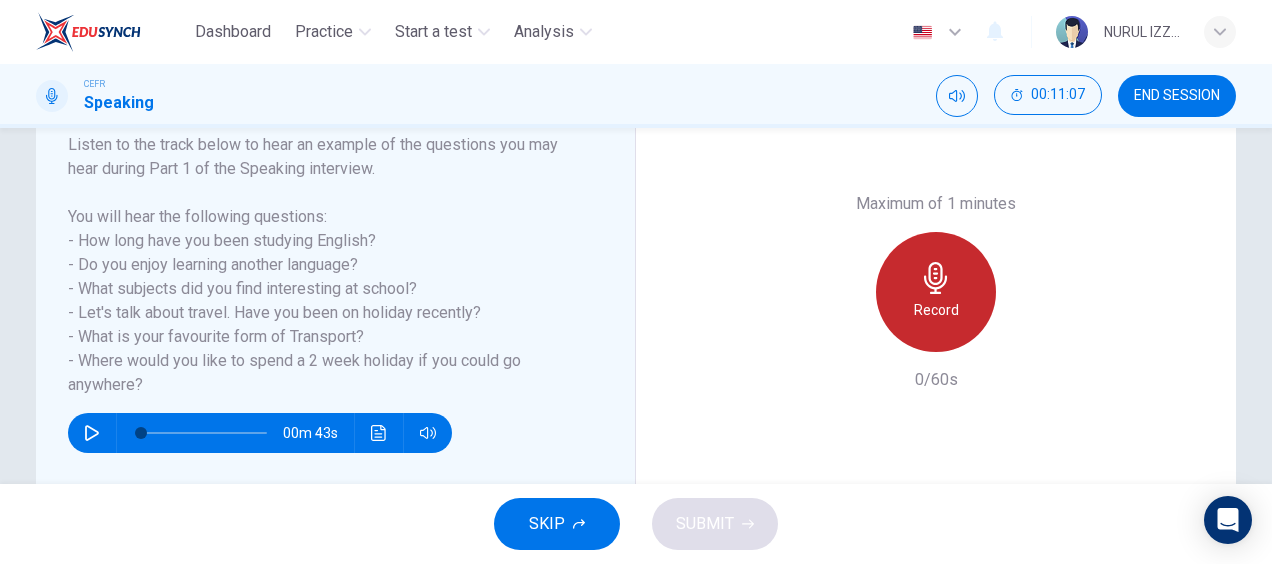 click on "Record" at bounding box center (936, 310) 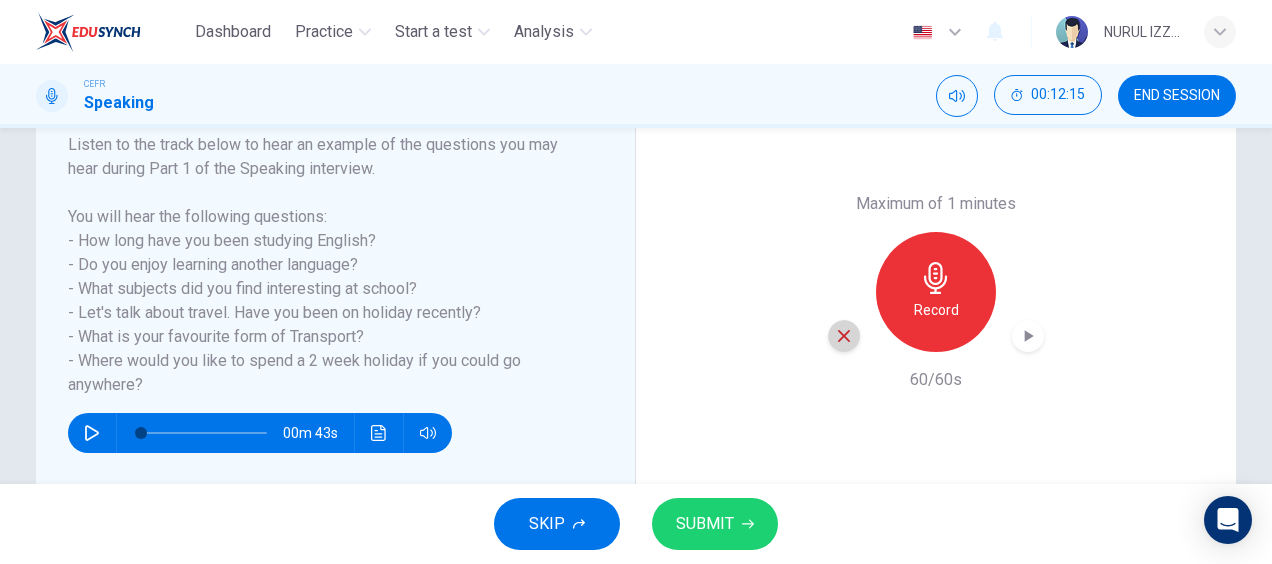 click at bounding box center [844, 336] 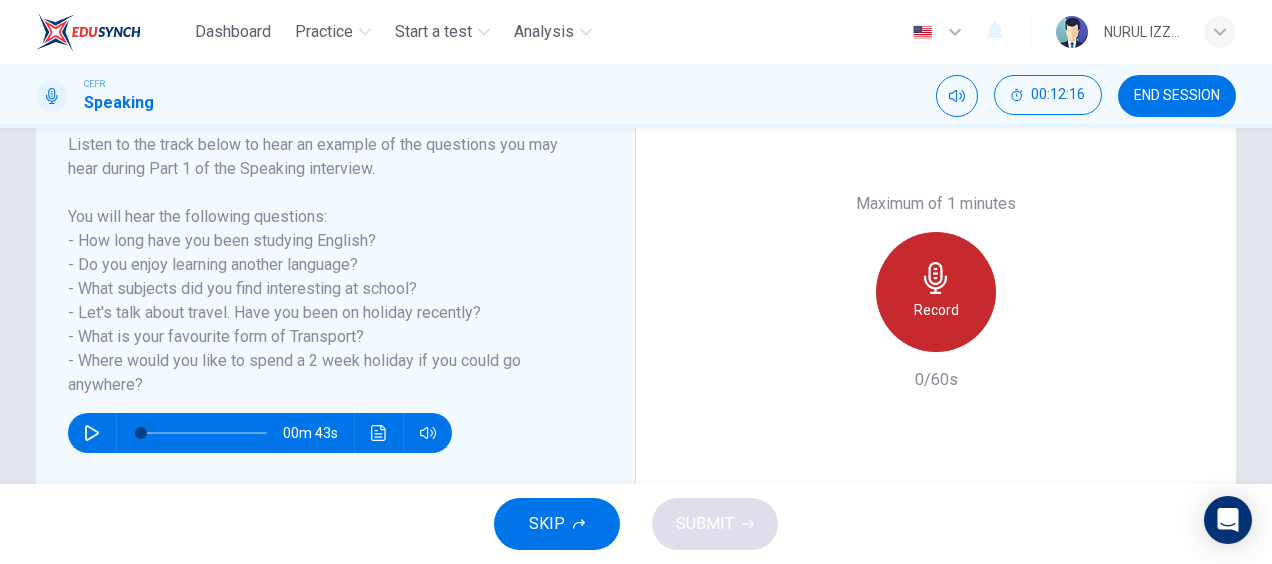 click on "Record" at bounding box center [936, 292] 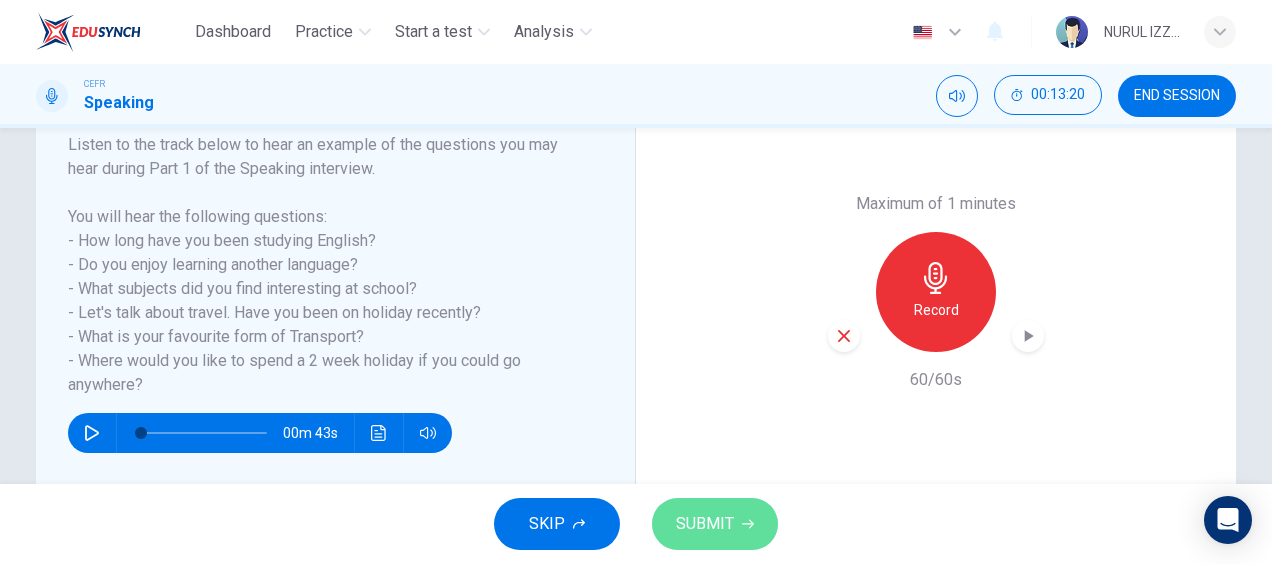 click on "SUBMIT" at bounding box center [715, 524] 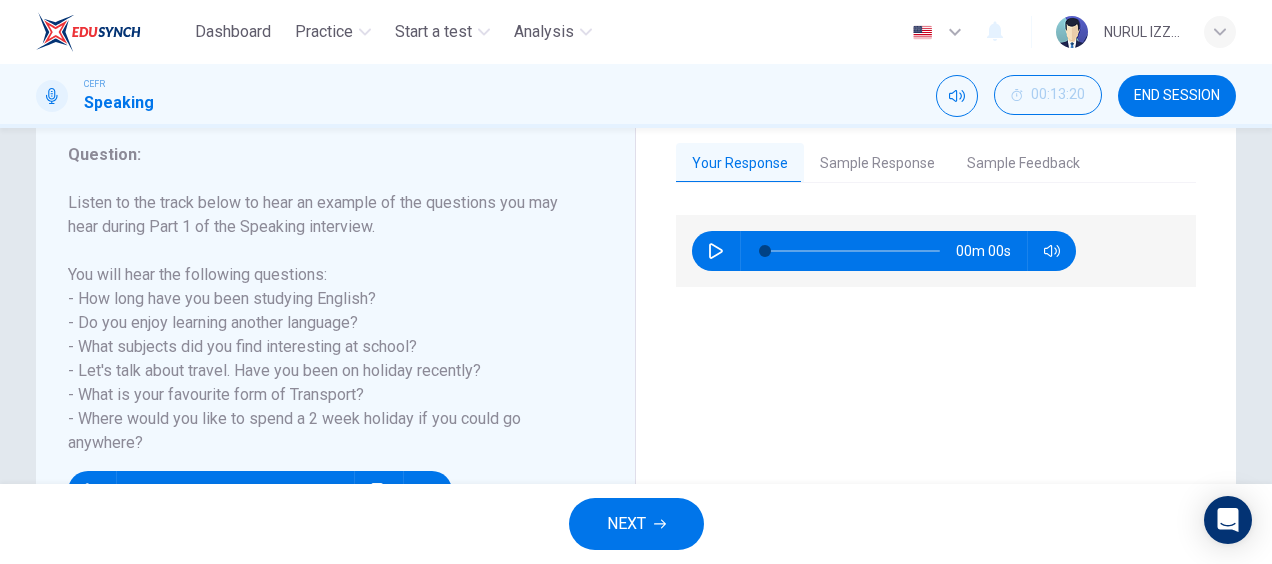 scroll, scrollTop: 261, scrollLeft: 0, axis: vertical 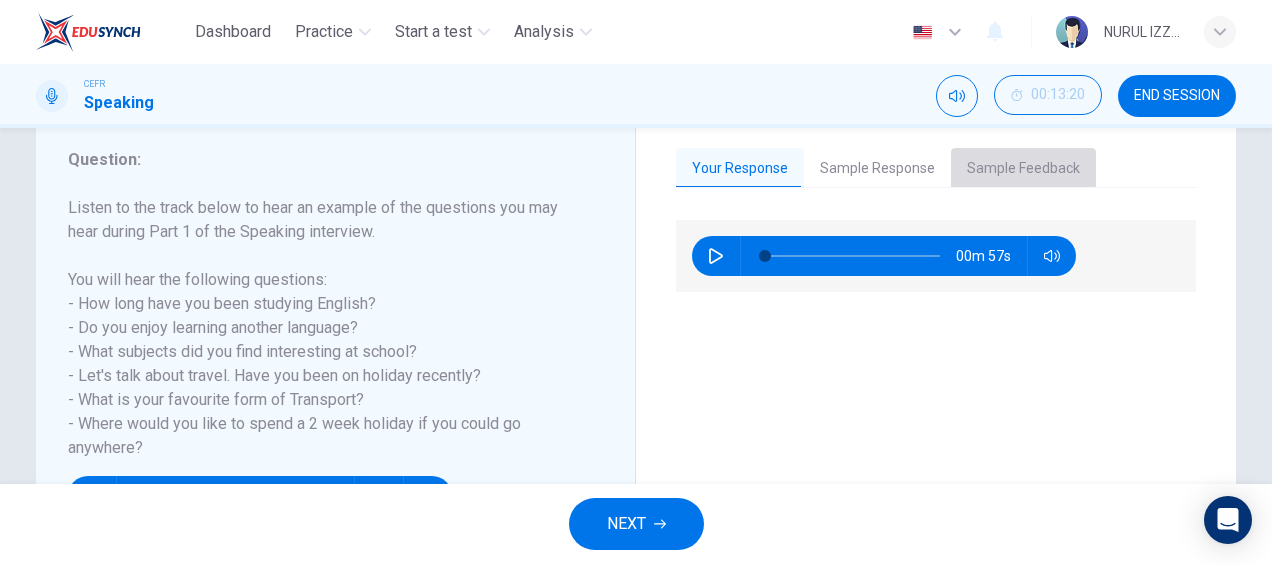 click on "Sample Feedback" at bounding box center (1023, 169) 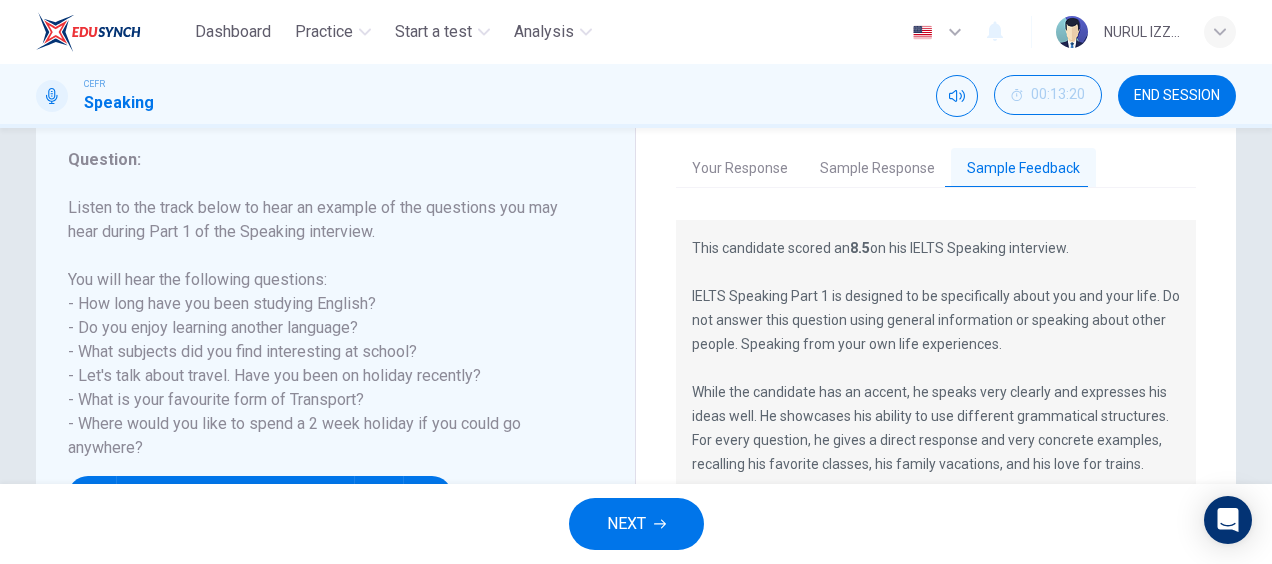 click on "Sample Response" at bounding box center (877, 169) 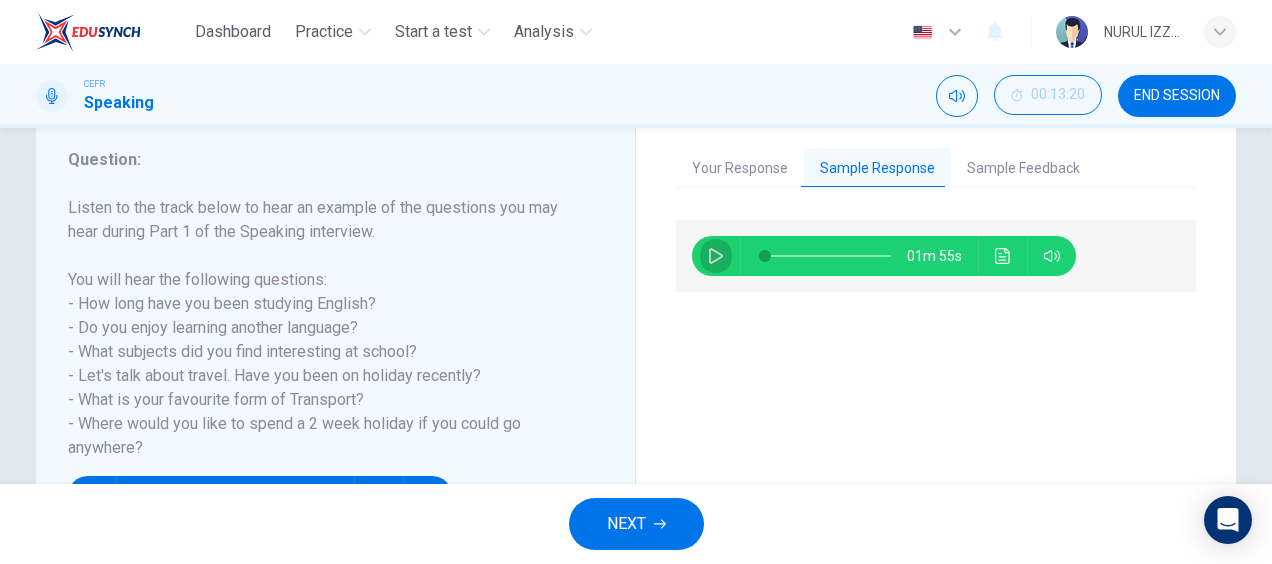 click at bounding box center (716, 256) 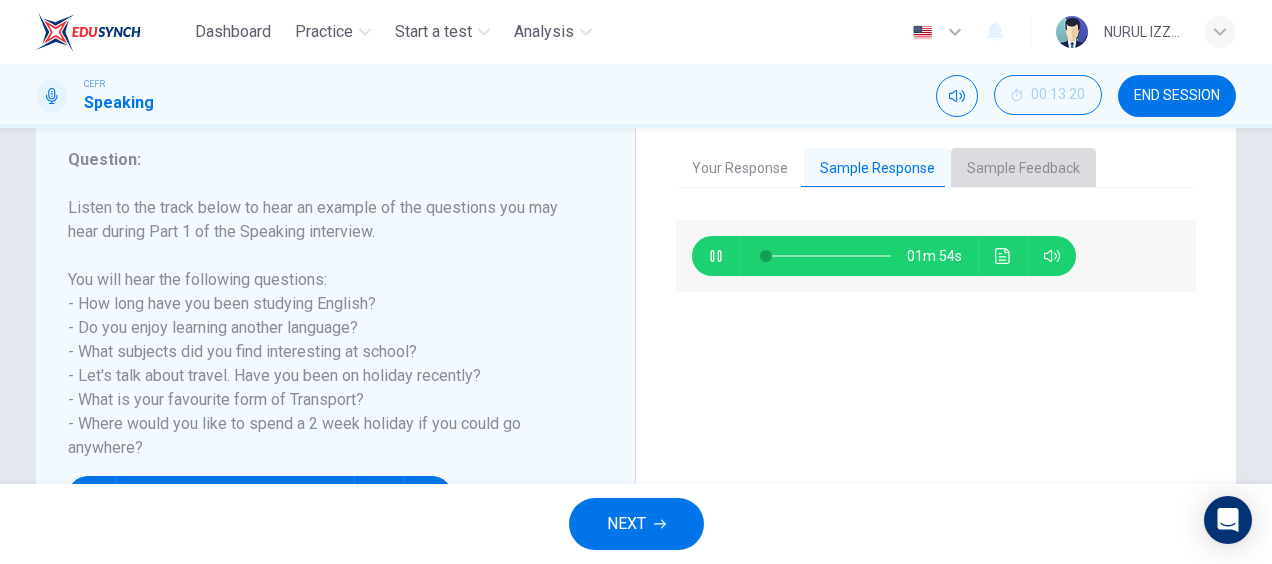 click on "Sample Feedback" at bounding box center [1023, 169] 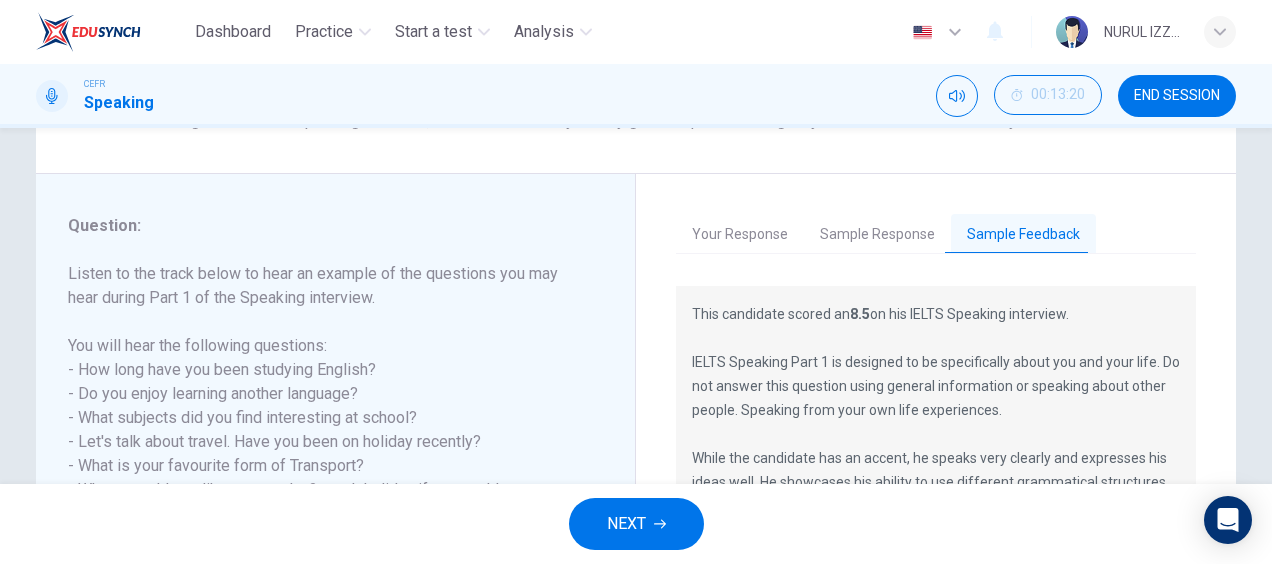 scroll, scrollTop: 194, scrollLeft: 0, axis: vertical 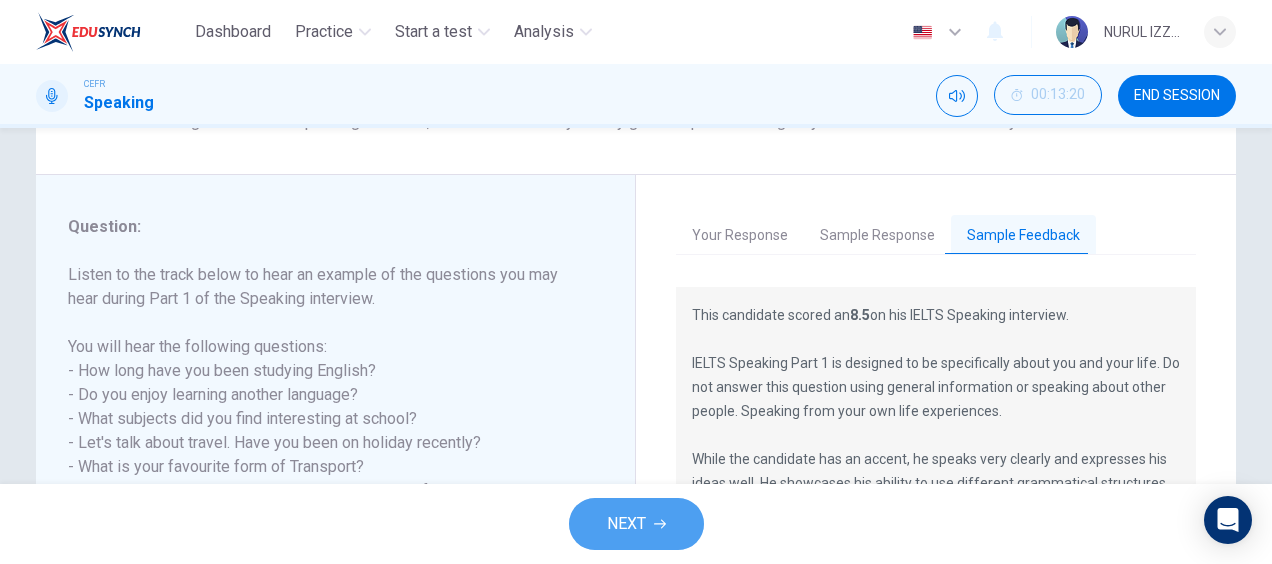 click on "NEXT" at bounding box center (626, 524) 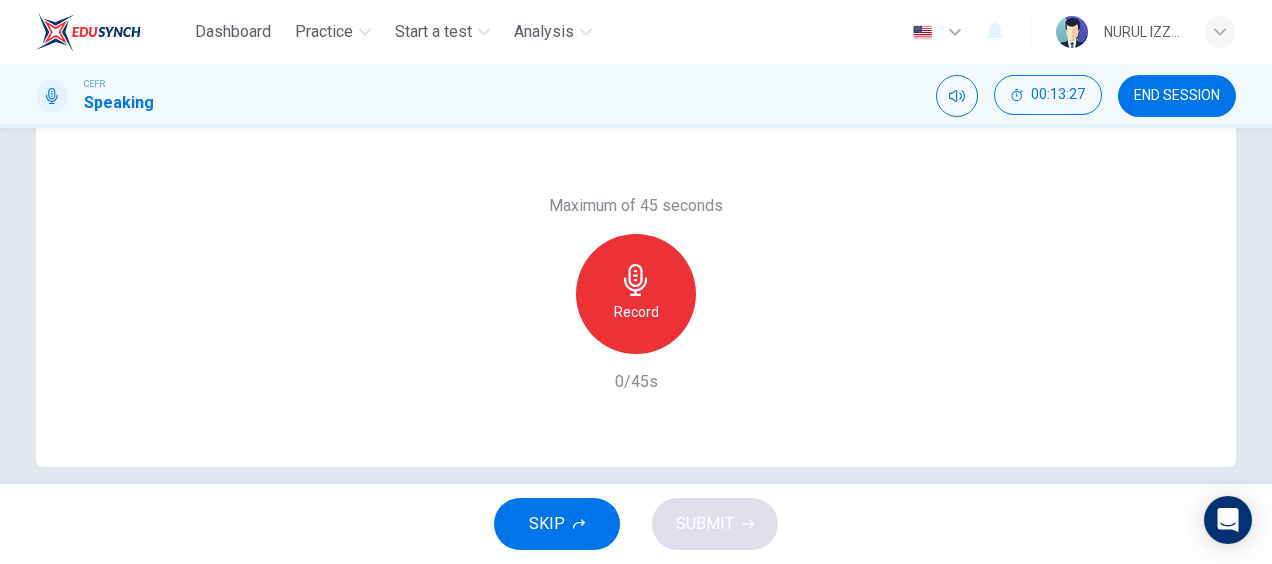 scroll, scrollTop: 397, scrollLeft: 0, axis: vertical 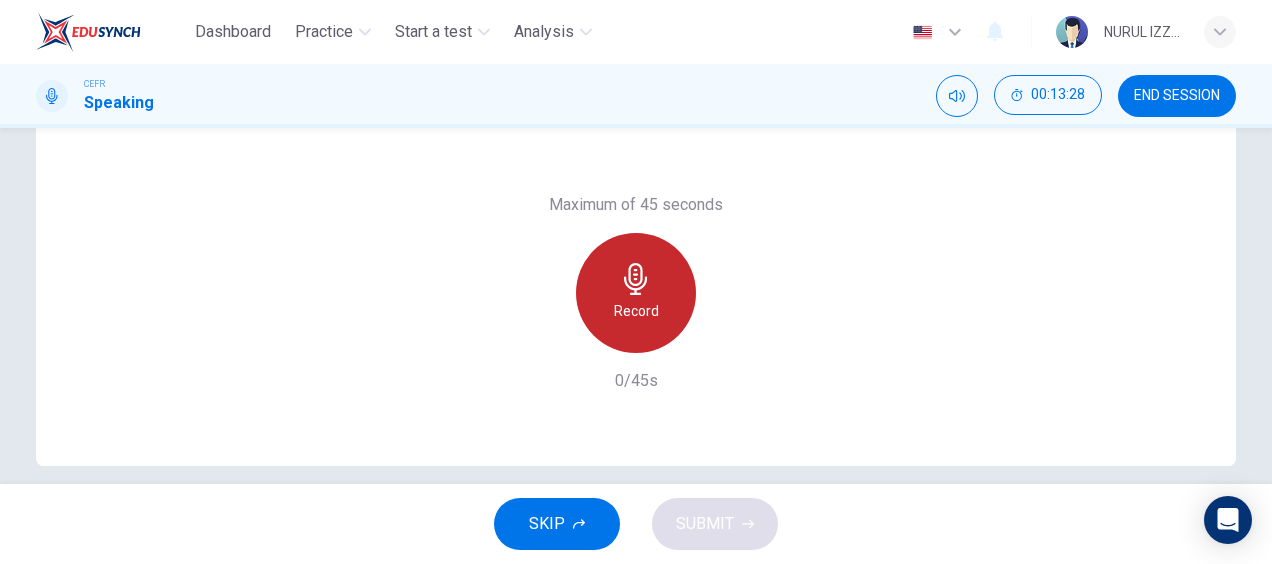 click on "Record" at bounding box center (636, 293) 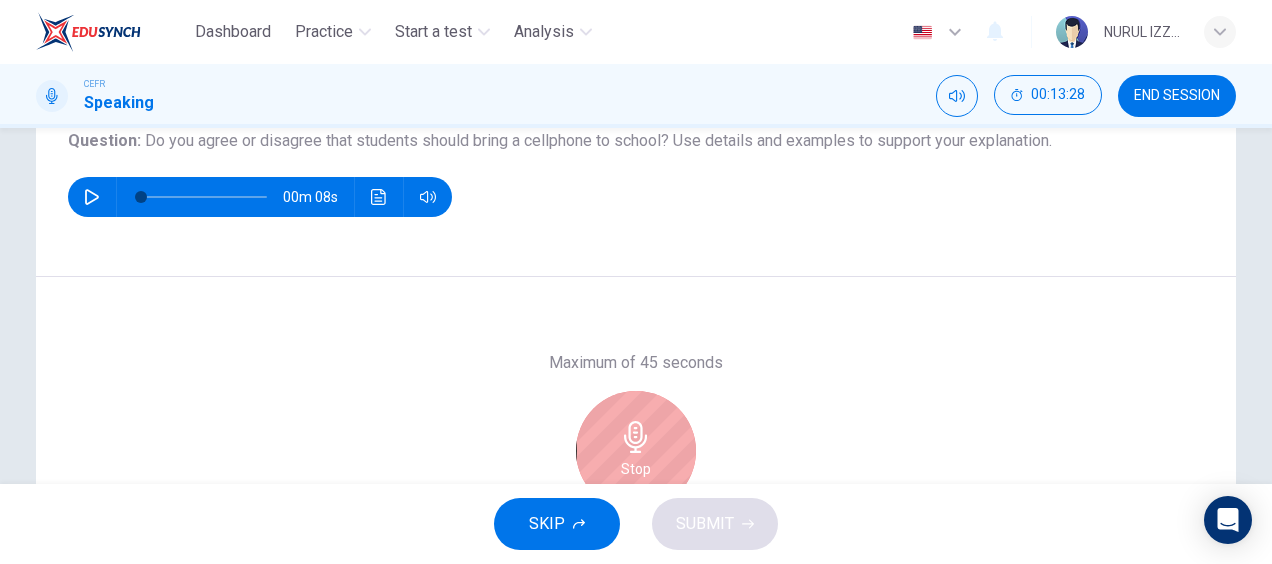 scroll, scrollTop: 235, scrollLeft: 0, axis: vertical 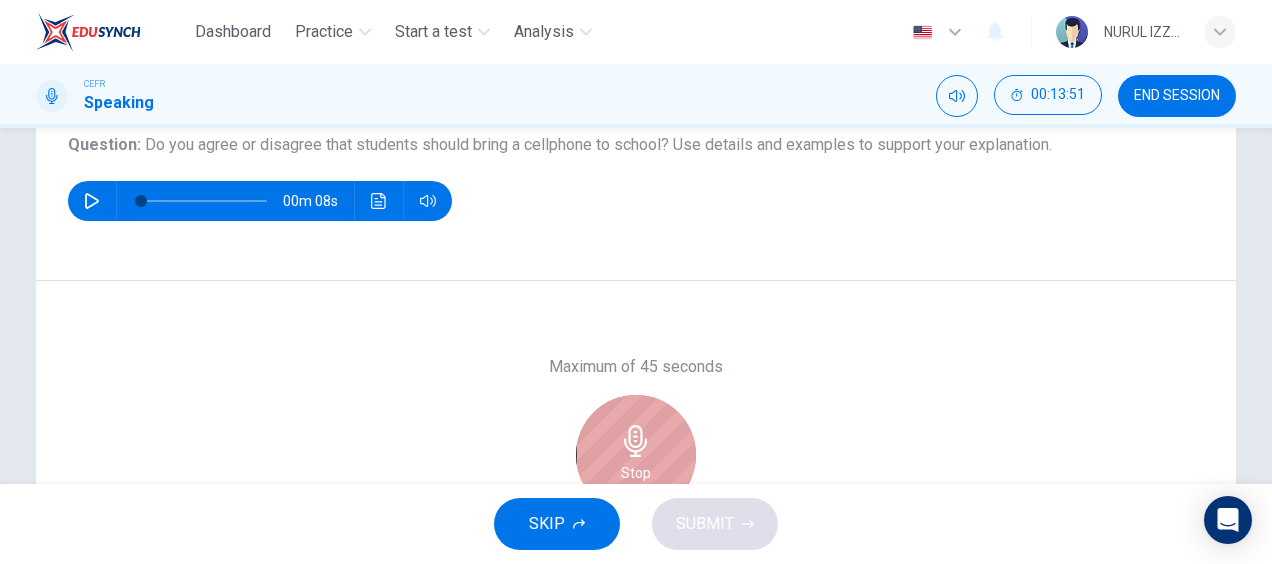 click at bounding box center (635, 441) 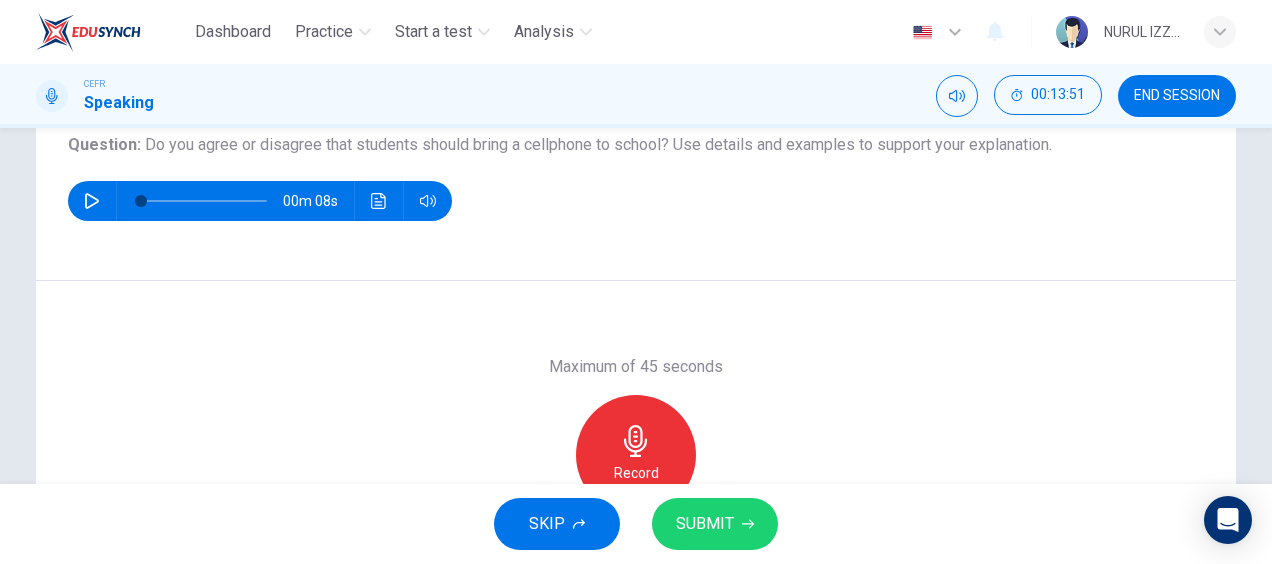 scroll, scrollTop: 349, scrollLeft: 0, axis: vertical 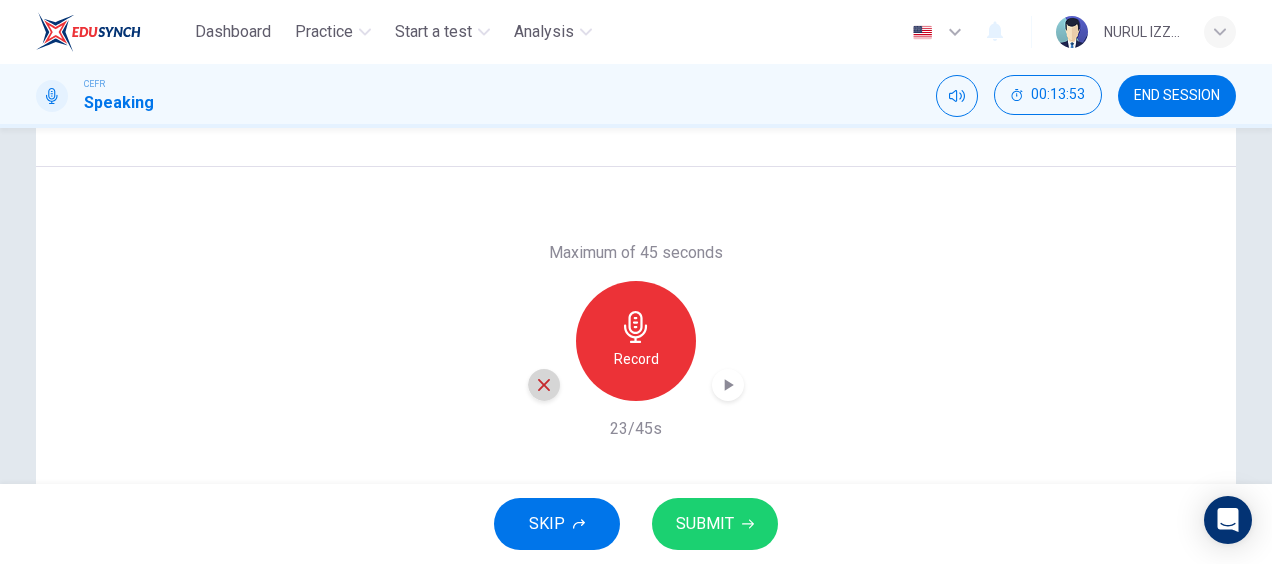 click at bounding box center [544, 385] 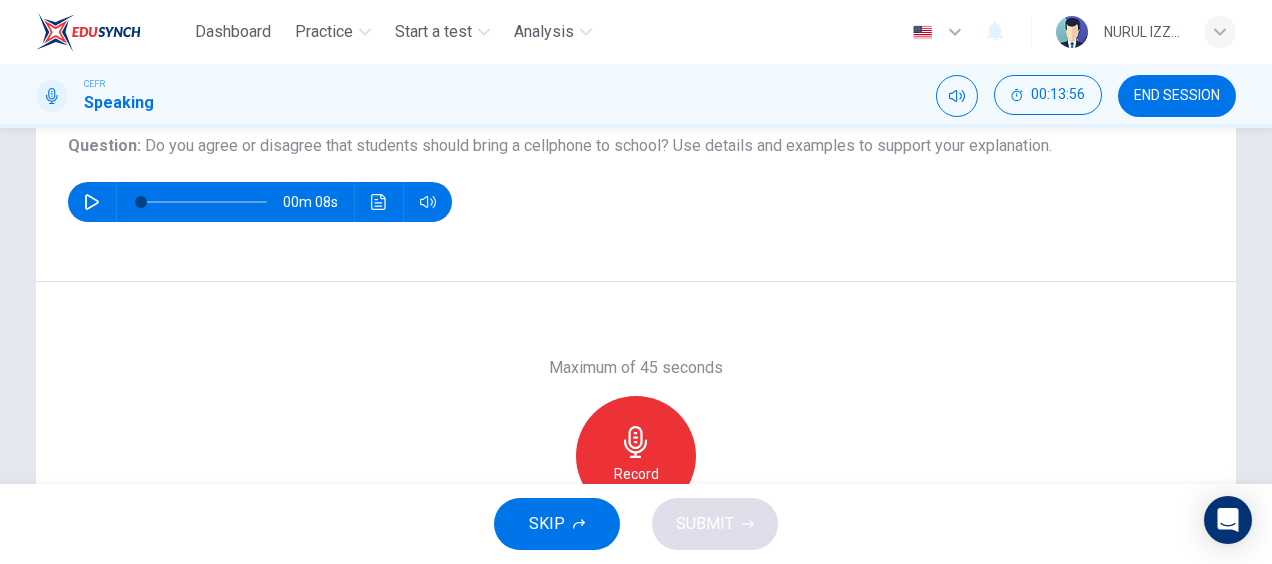 scroll, scrollTop: 235, scrollLeft: 0, axis: vertical 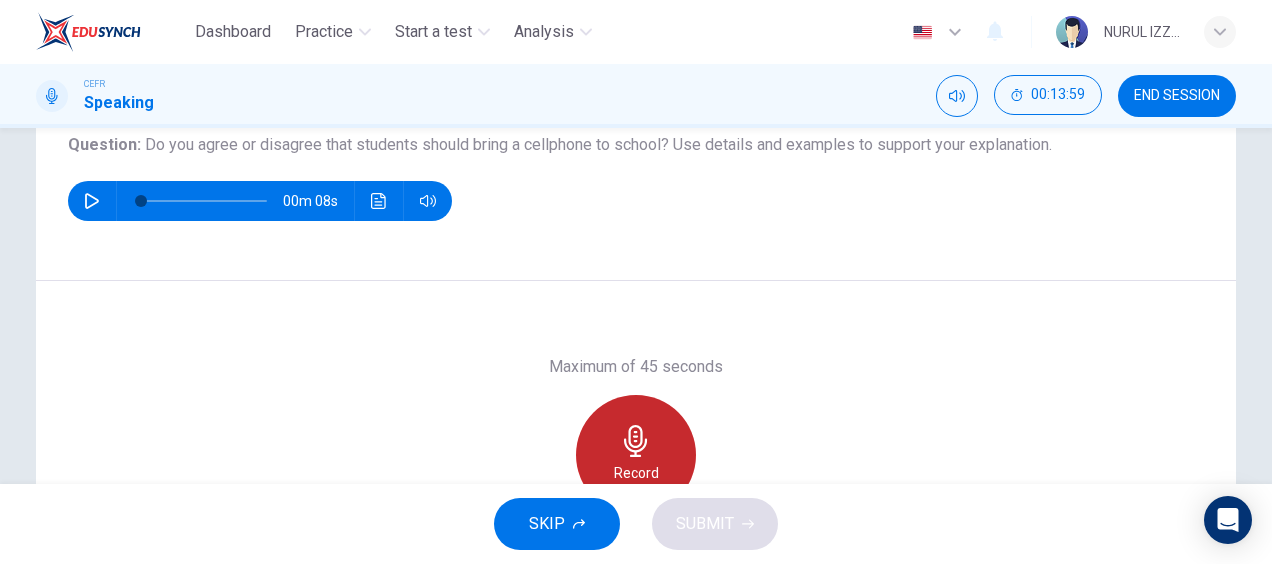 click on "Record" at bounding box center [636, 455] 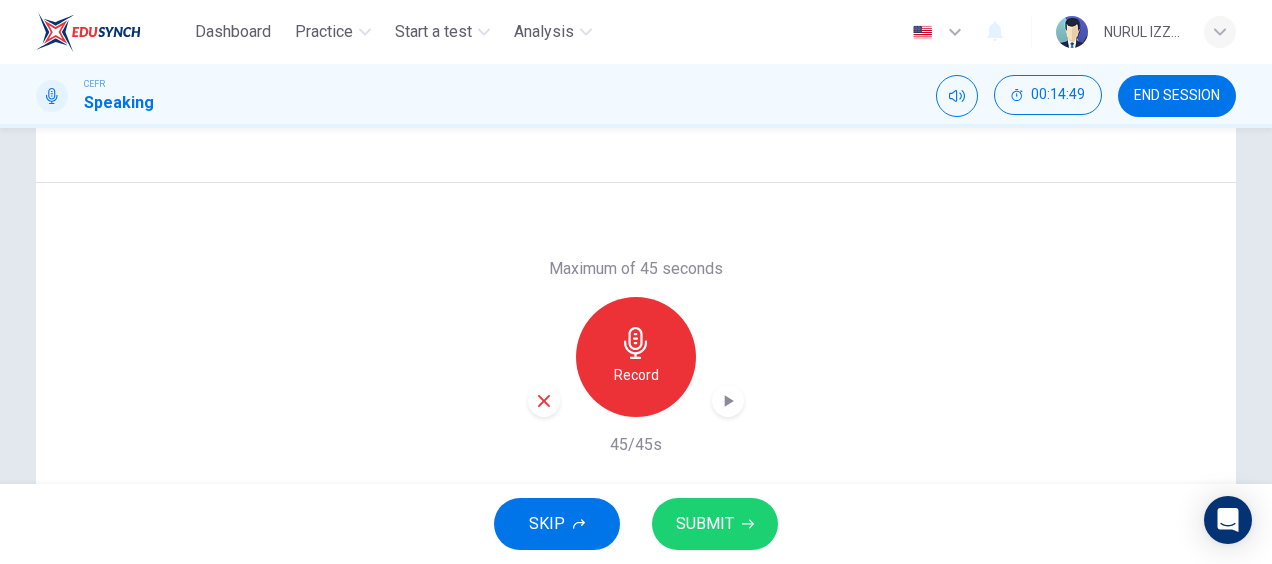 scroll, scrollTop: 315, scrollLeft: 0, axis: vertical 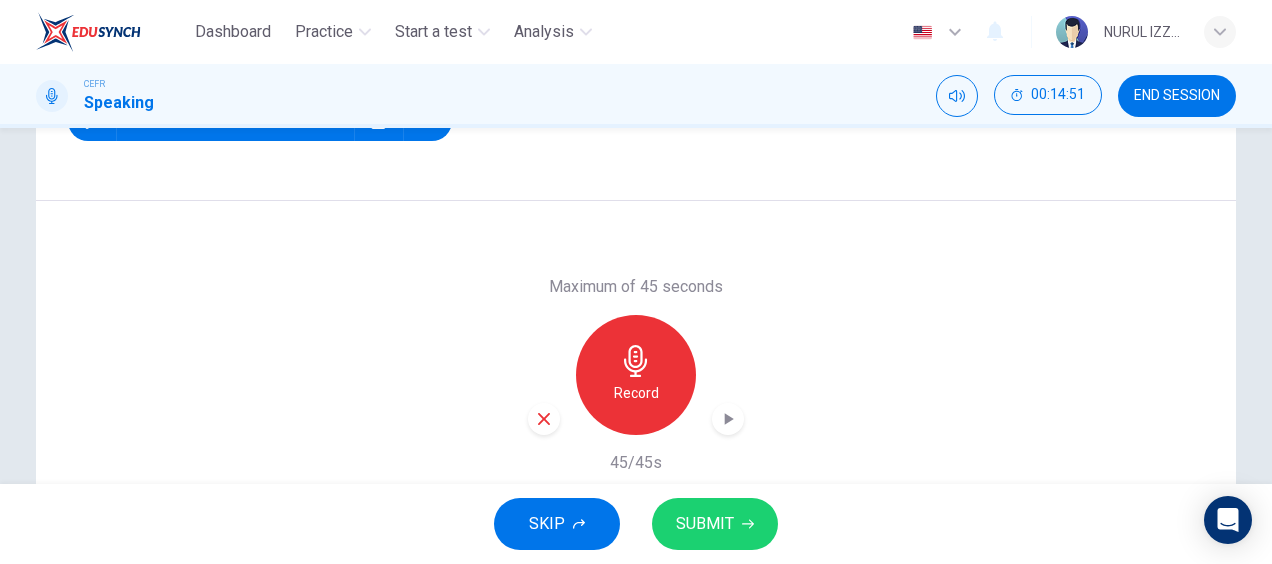 click at bounding box center [544, 419] 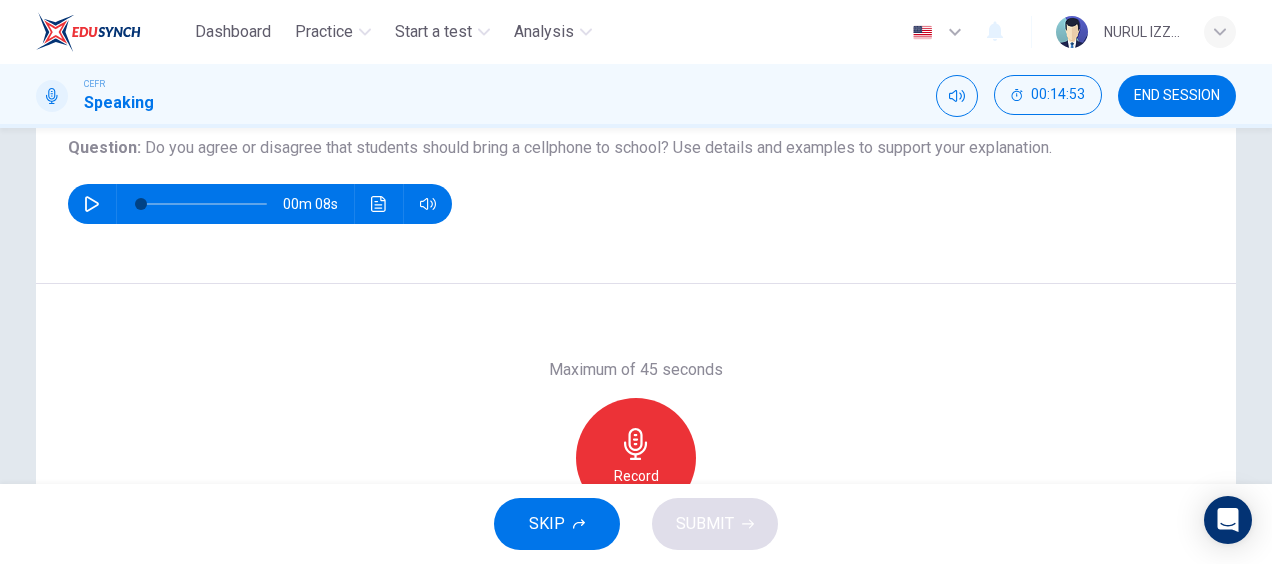 scroll, scrollTop: 231, scrollLeft: 0, axis: vertical 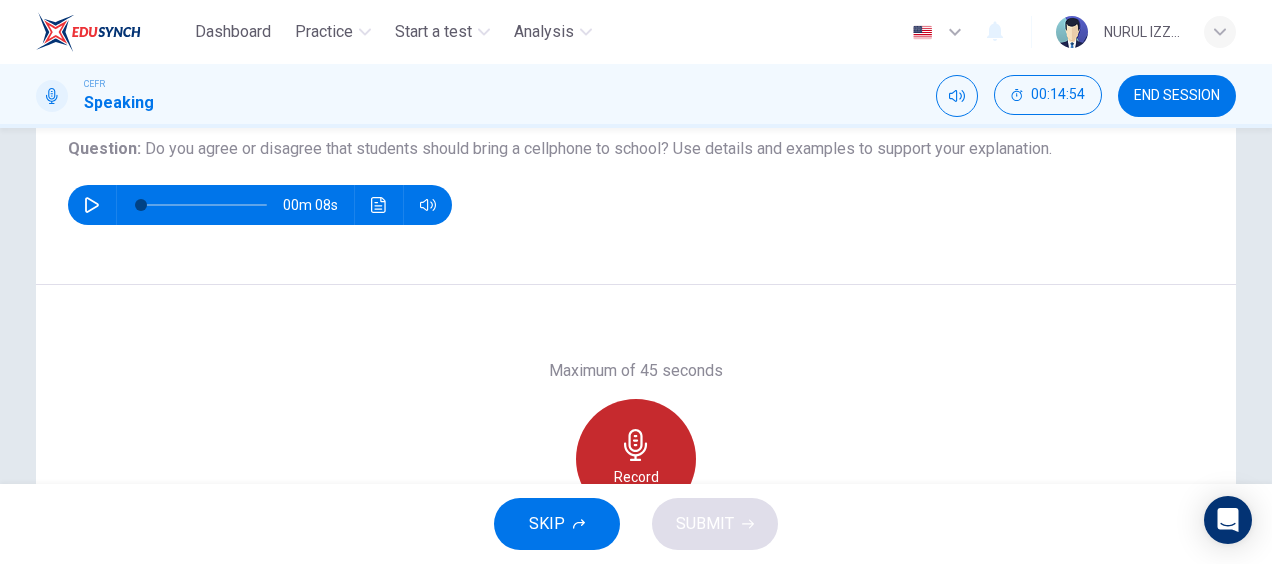 click at bounding box center (635, 445) 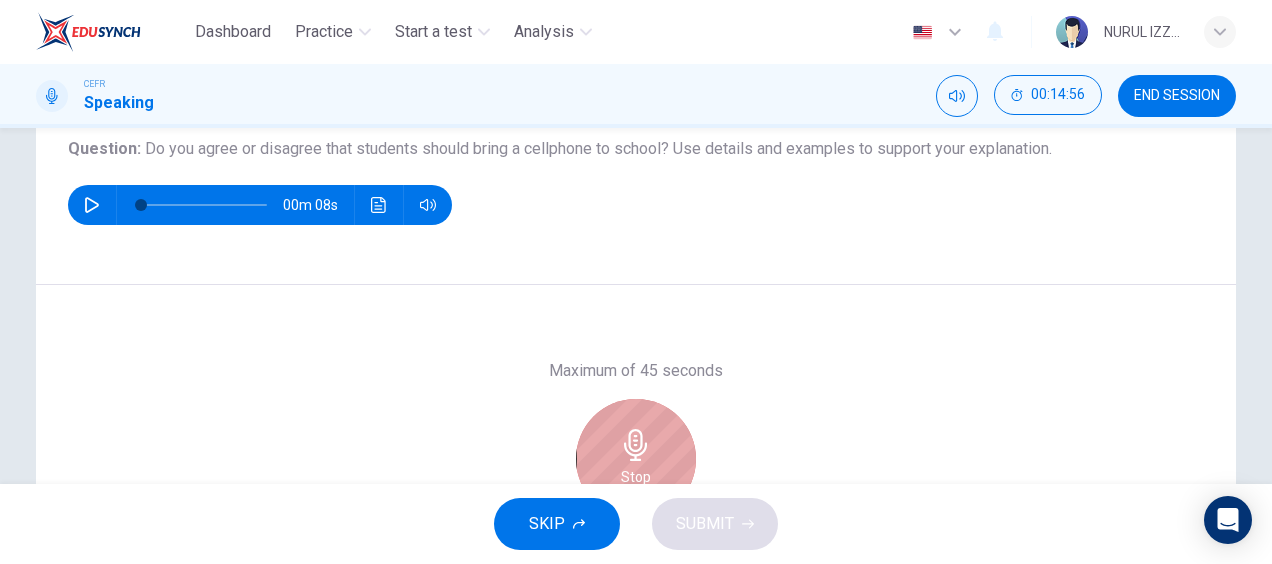 click at bounding box center (635, 445) 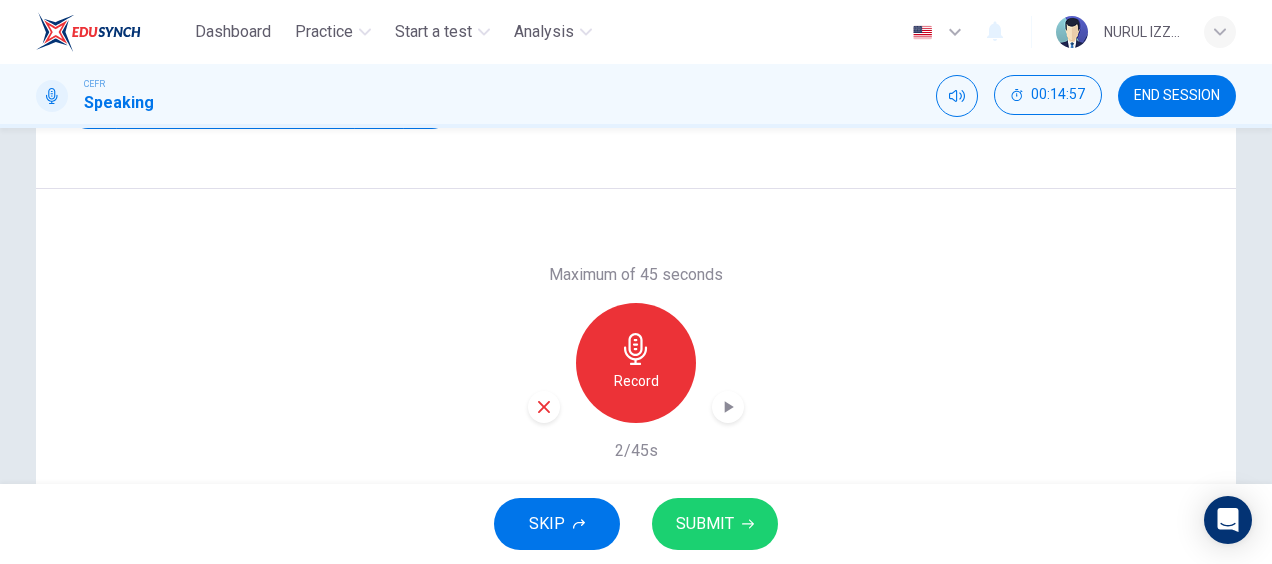 scroll, scrollTop: 328, scrollLeft: 0, axis: vertical 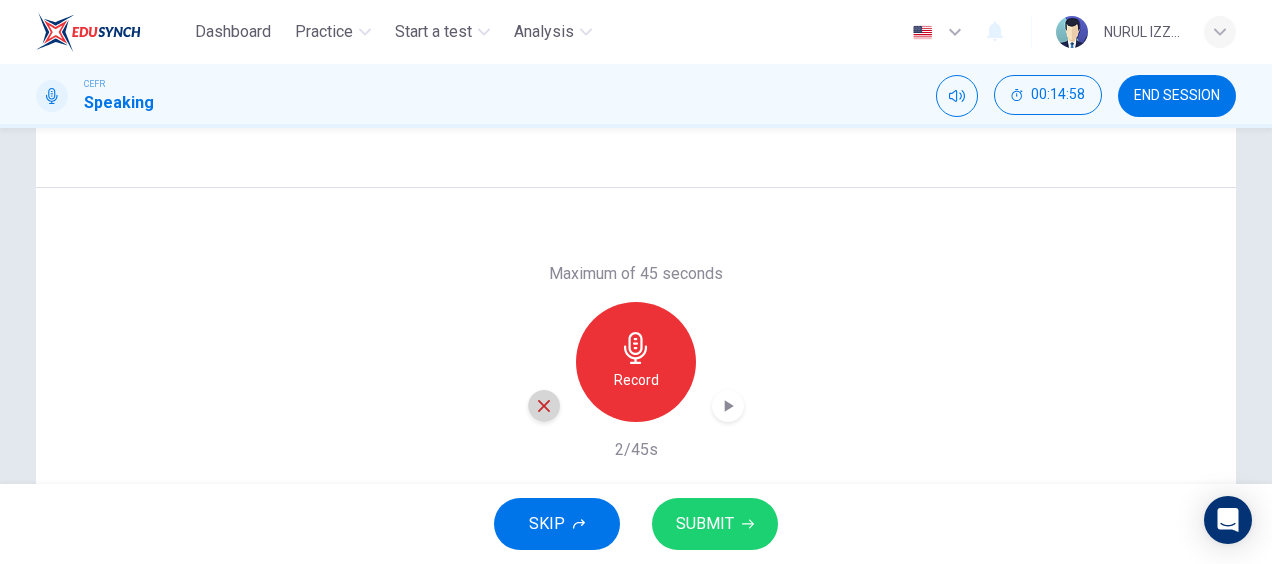 click at bounding box center [544, 406] 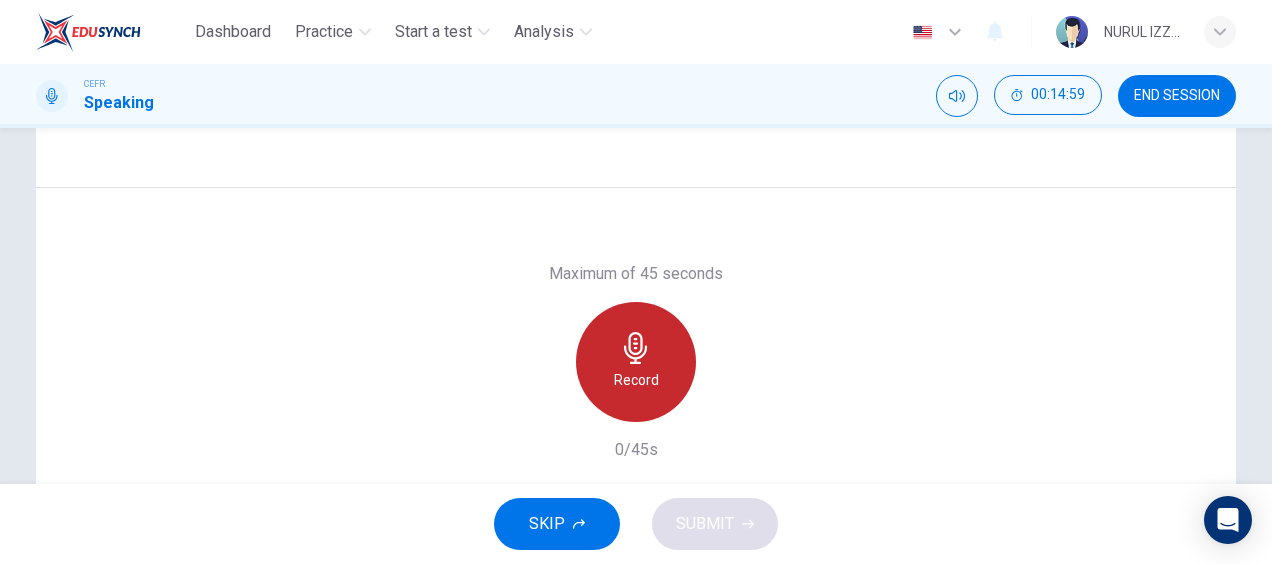 click on "Record" at bounding box center [636, 380] 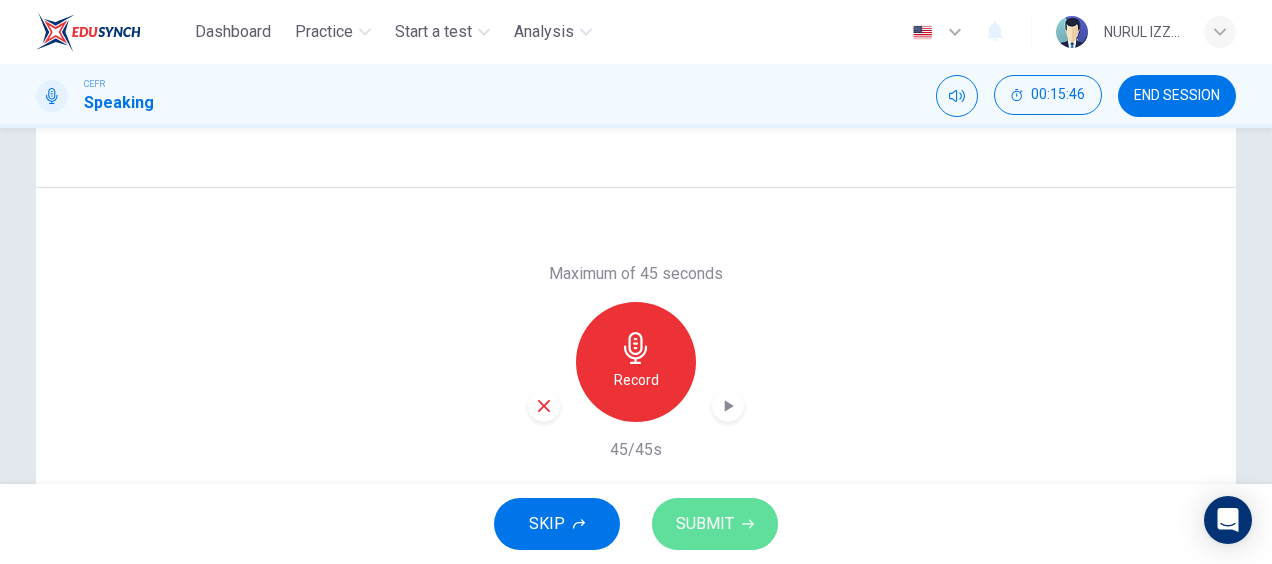 click on "SUBMIT" at bounding box center (705, 524) 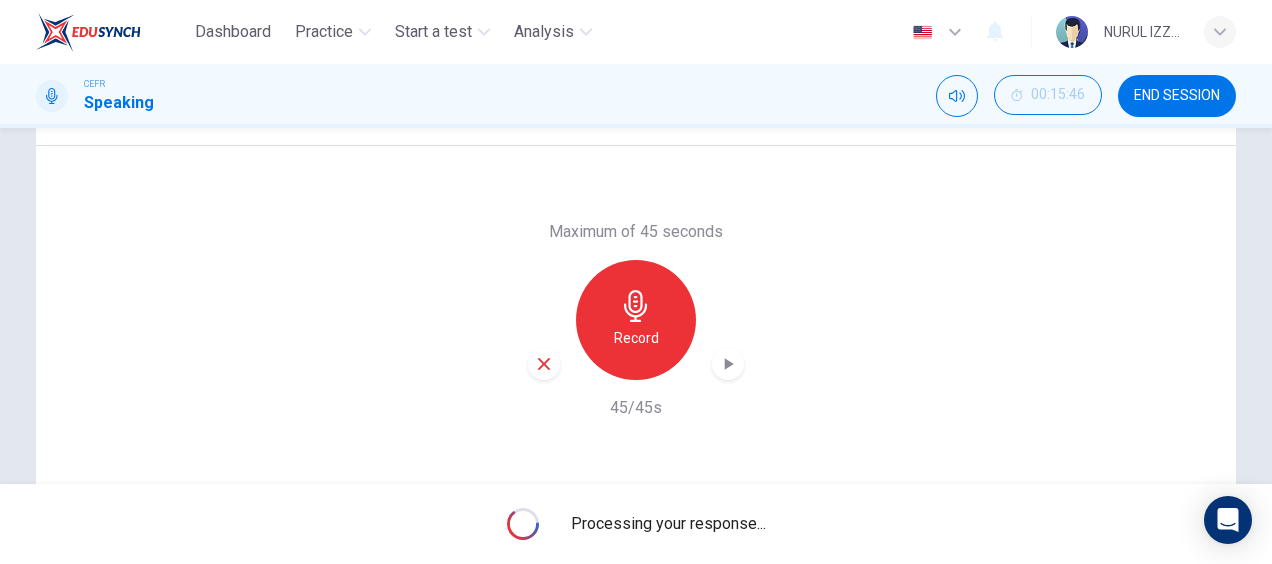 scroll, scrollTop: 371, scrollLeft: 0, axis: vertical 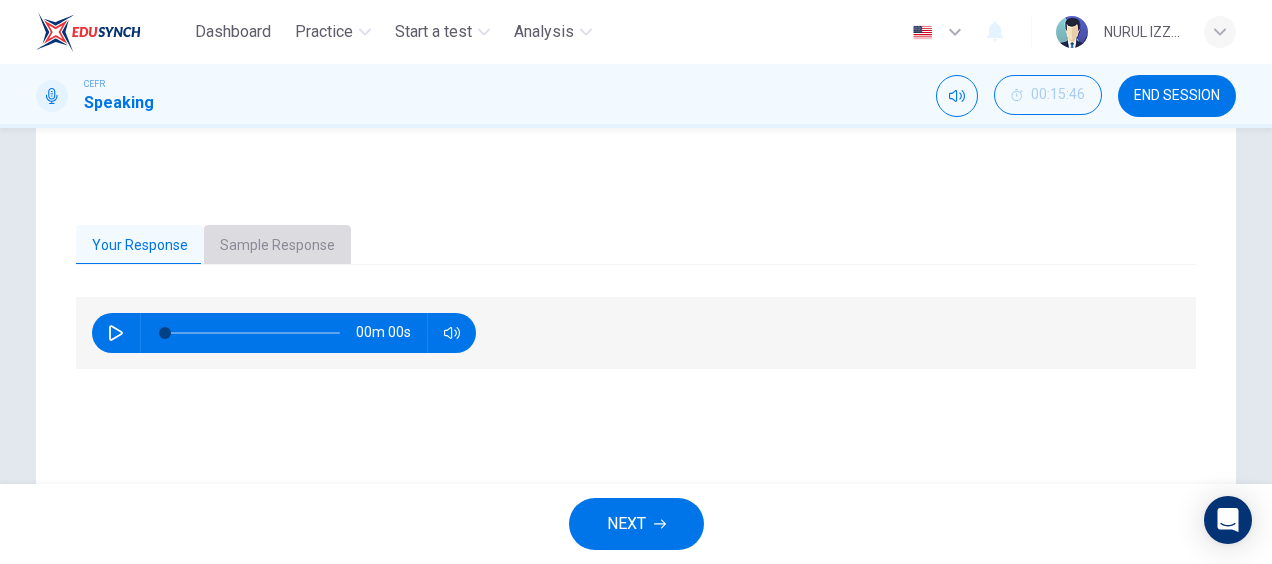 click on "Sample Response" at bounding box center [277, 246] 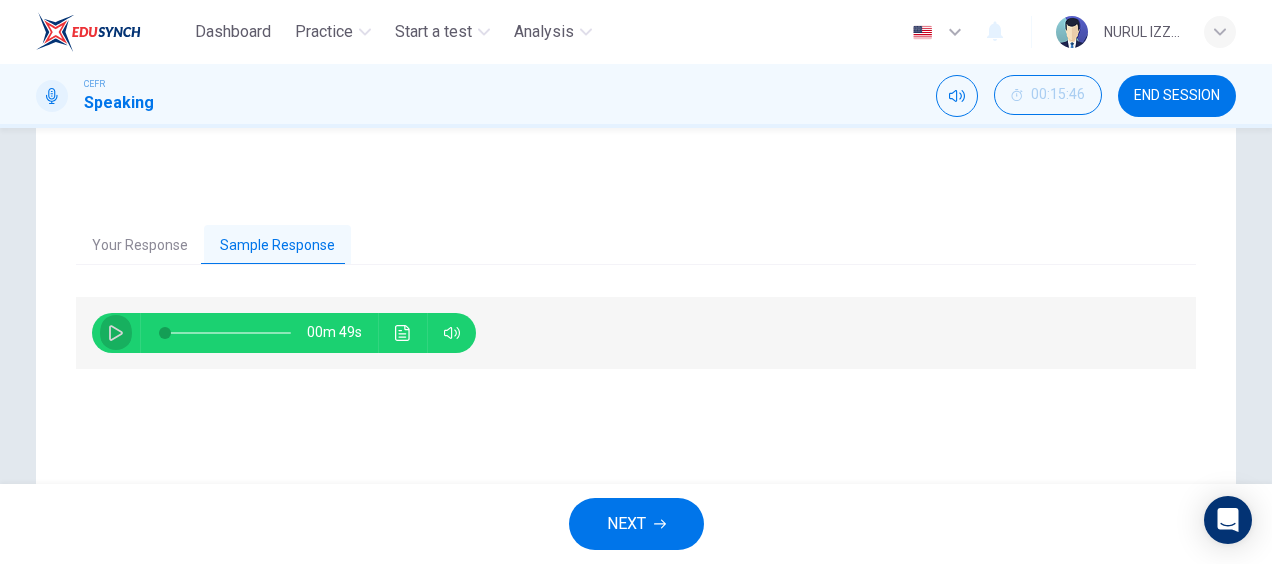 click at bounding box center (116, 333) 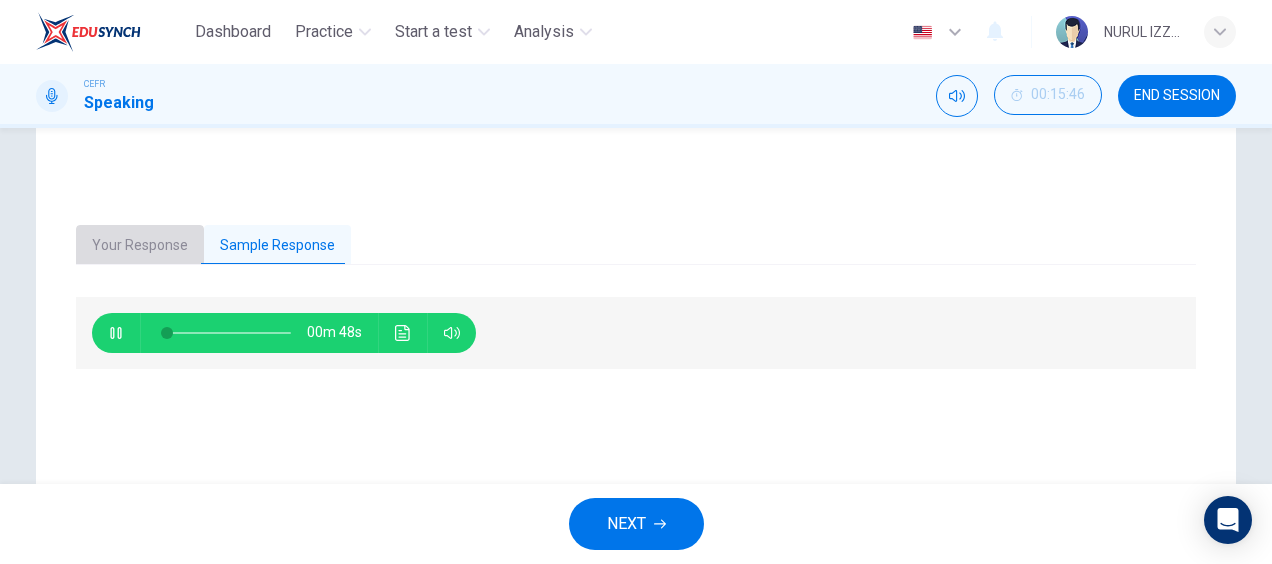 click on "Your Response" at bounding box center [140, 246] 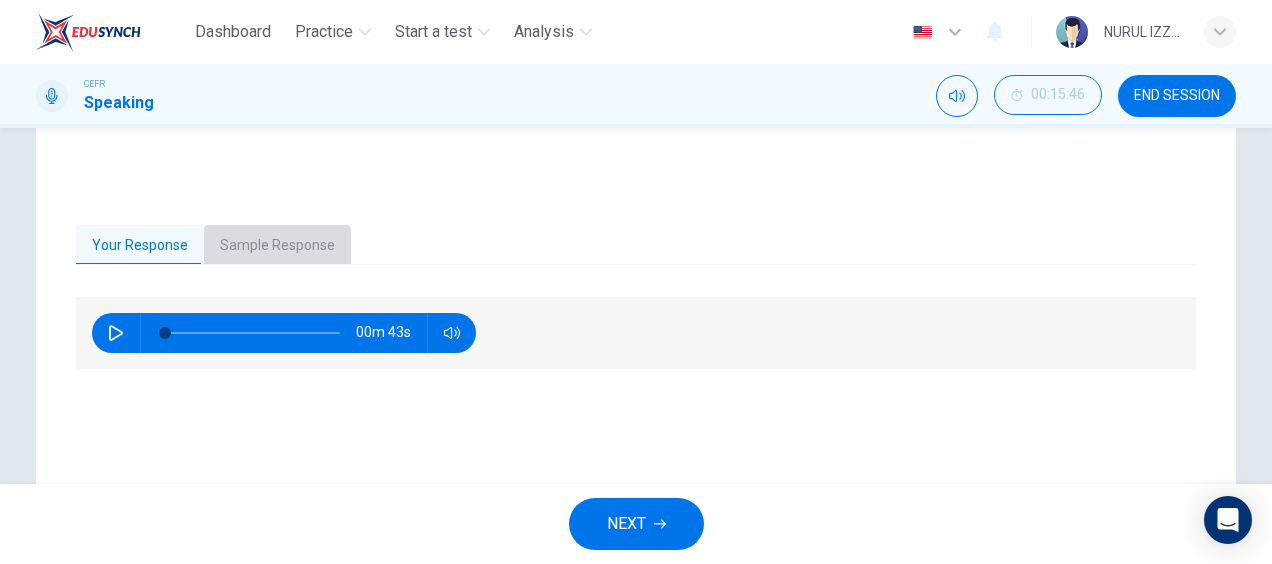 click on "Sample Response" at bounding box center (277, 246) 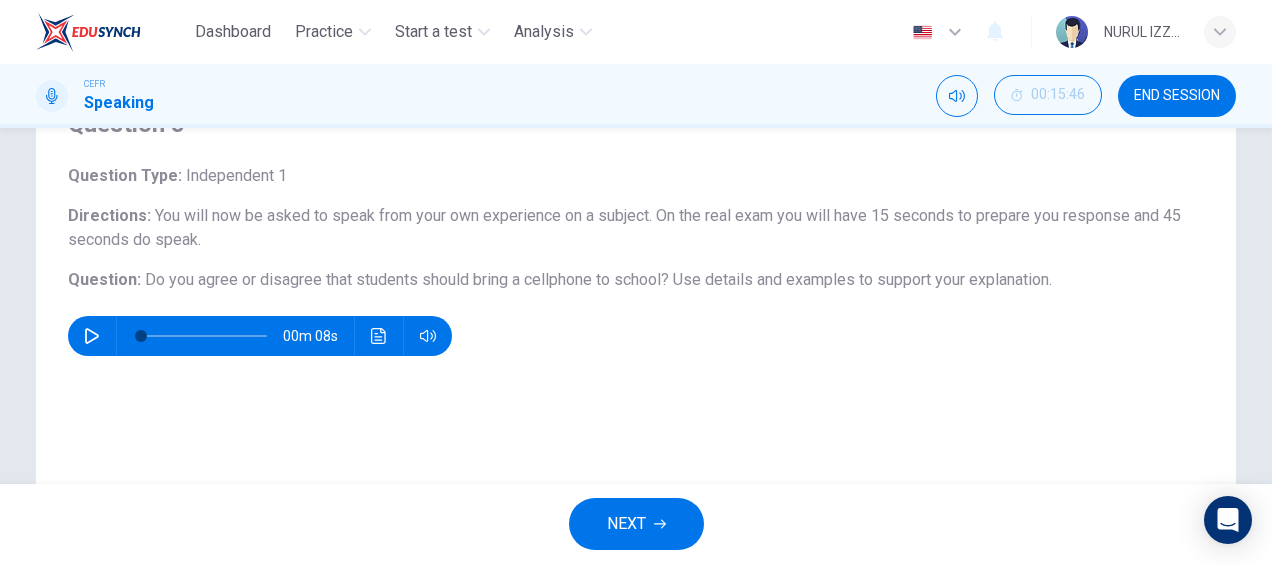 scroll, scrollTop: 99, scrollLeft: 0, axis: vertical 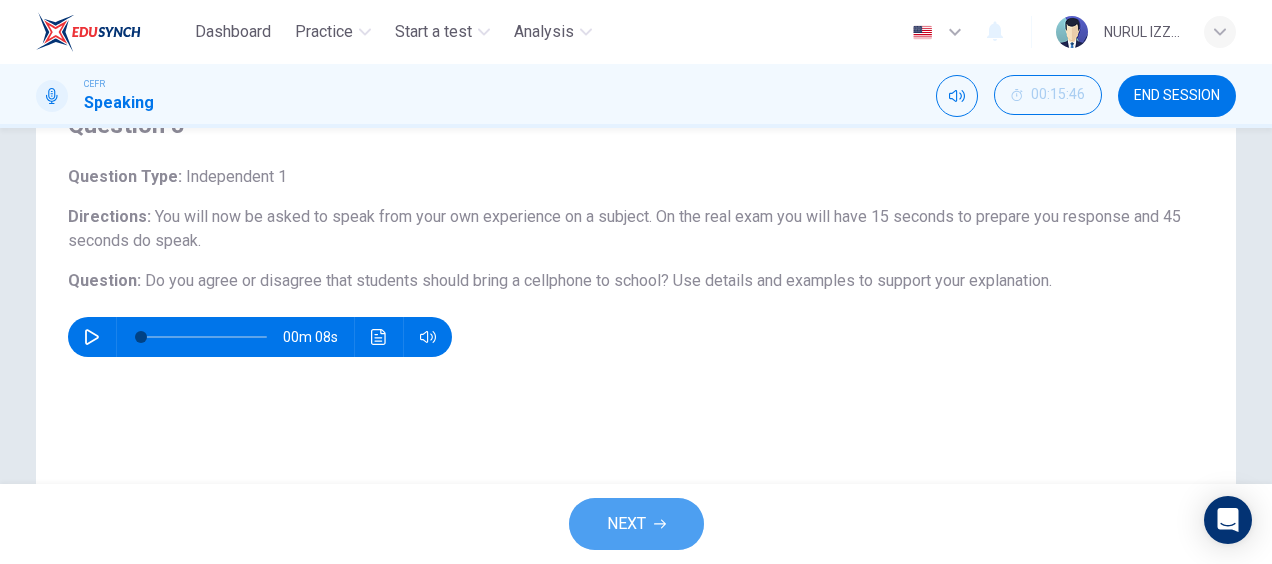 click on "NEXT" at bounding box center (636, 524) 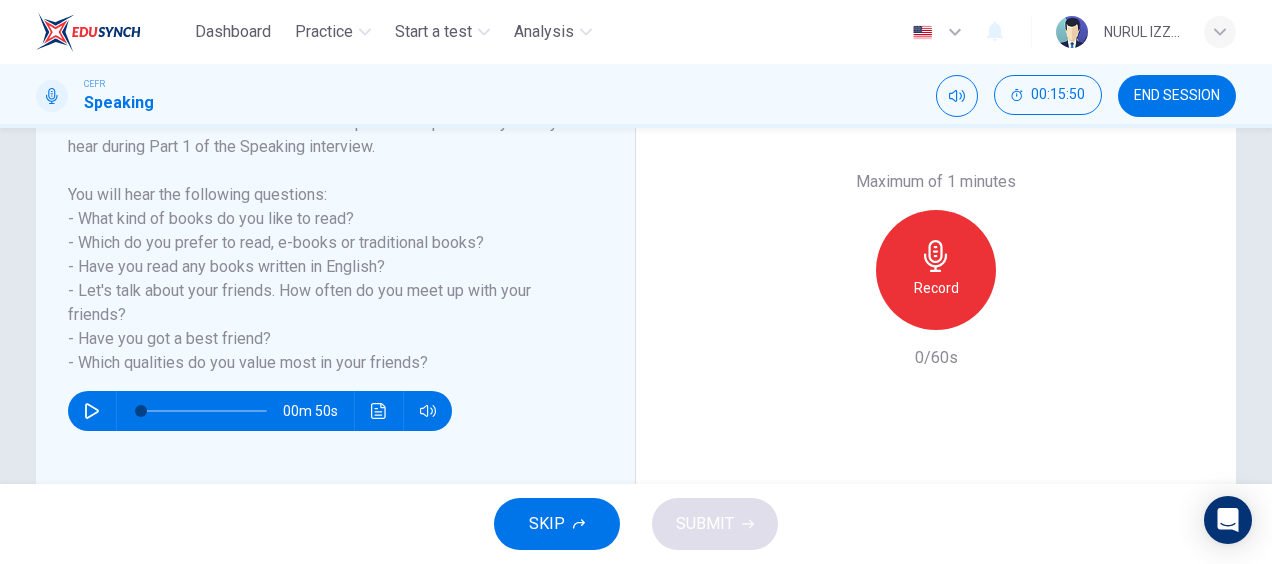 scroll, scrollTop: 352, scrollLeft: 0, axis: vertical 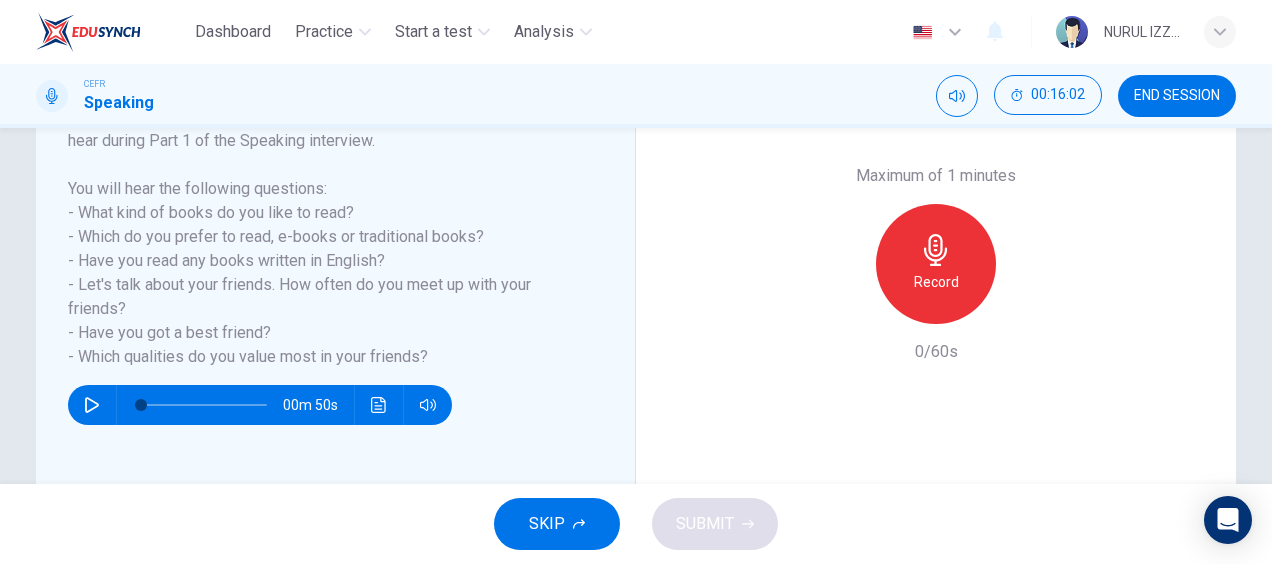 click on "Record" at bounding box center [936, 282] 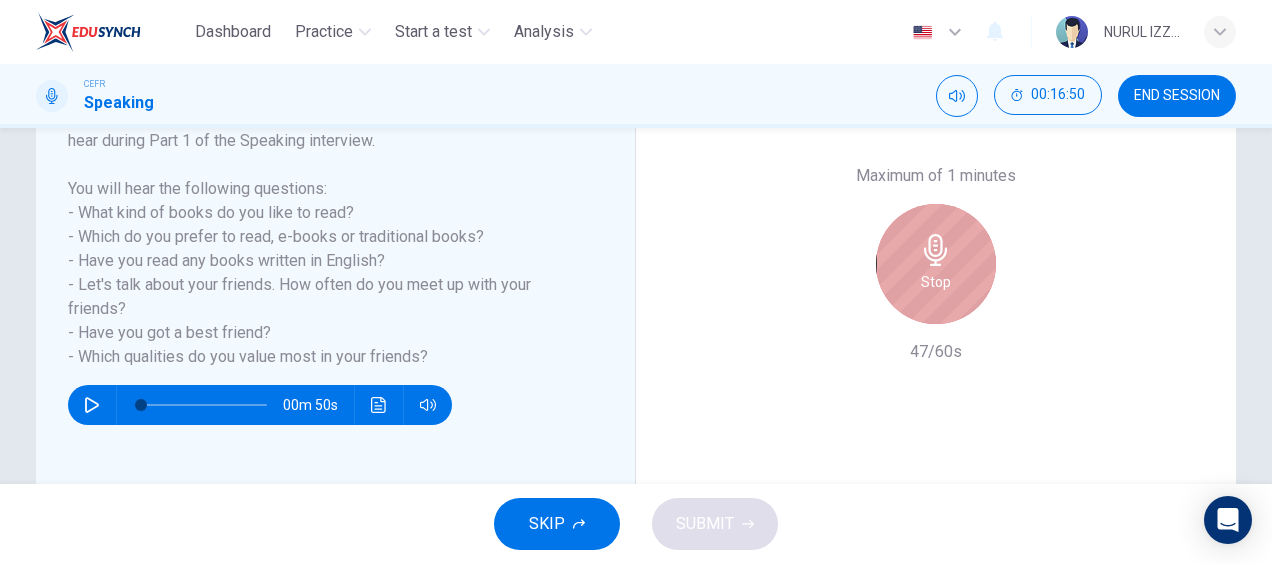 click on "Stop" at bounding box center (936, 282) 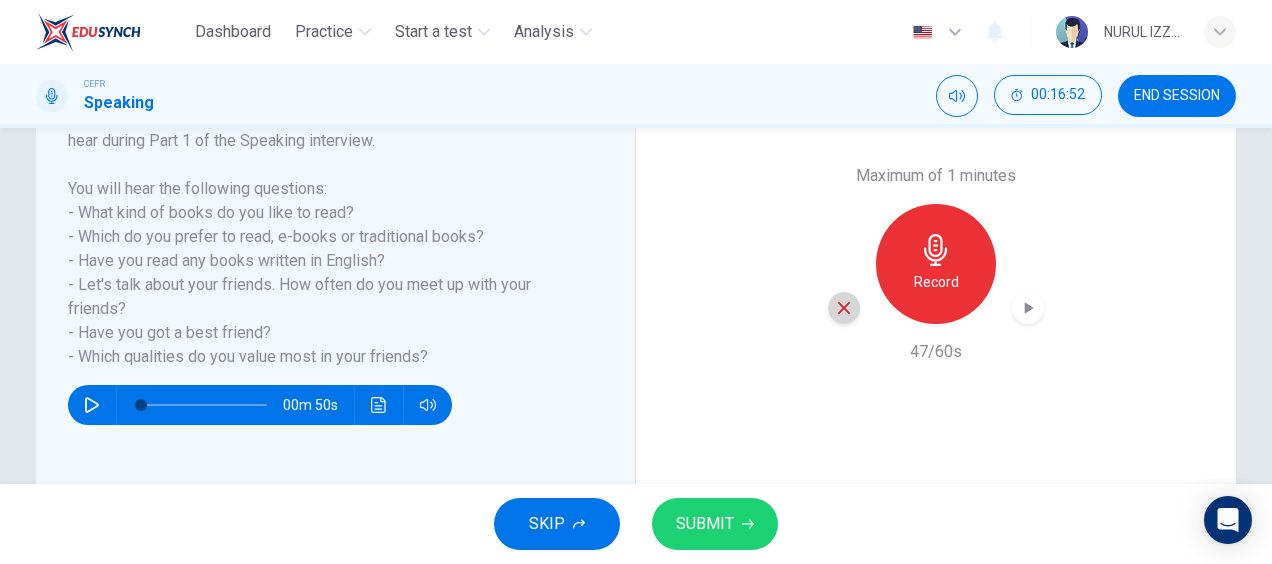 click at bounding box center [844, 308] 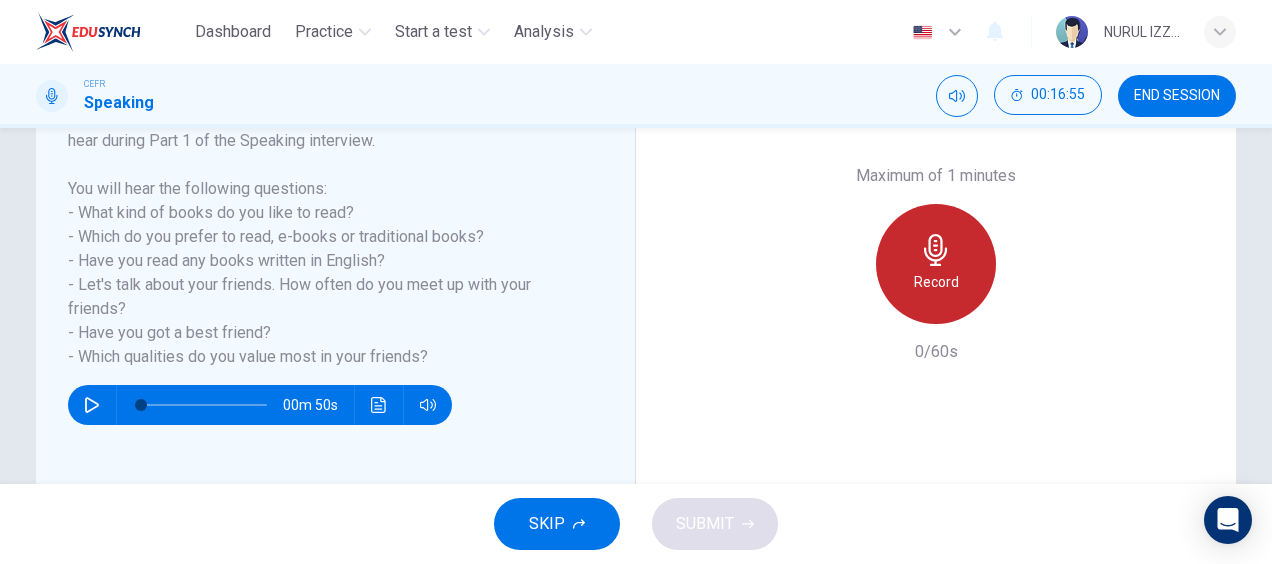 click on "Record" at bounding box center (936, 264) 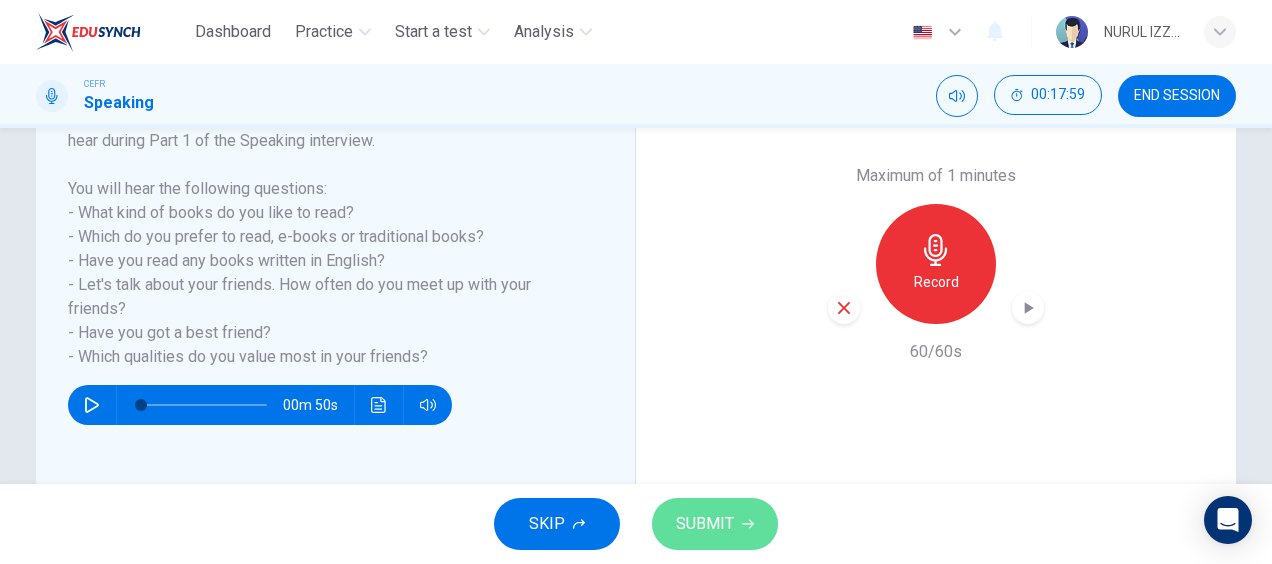 click at bounding box center [748, 524] 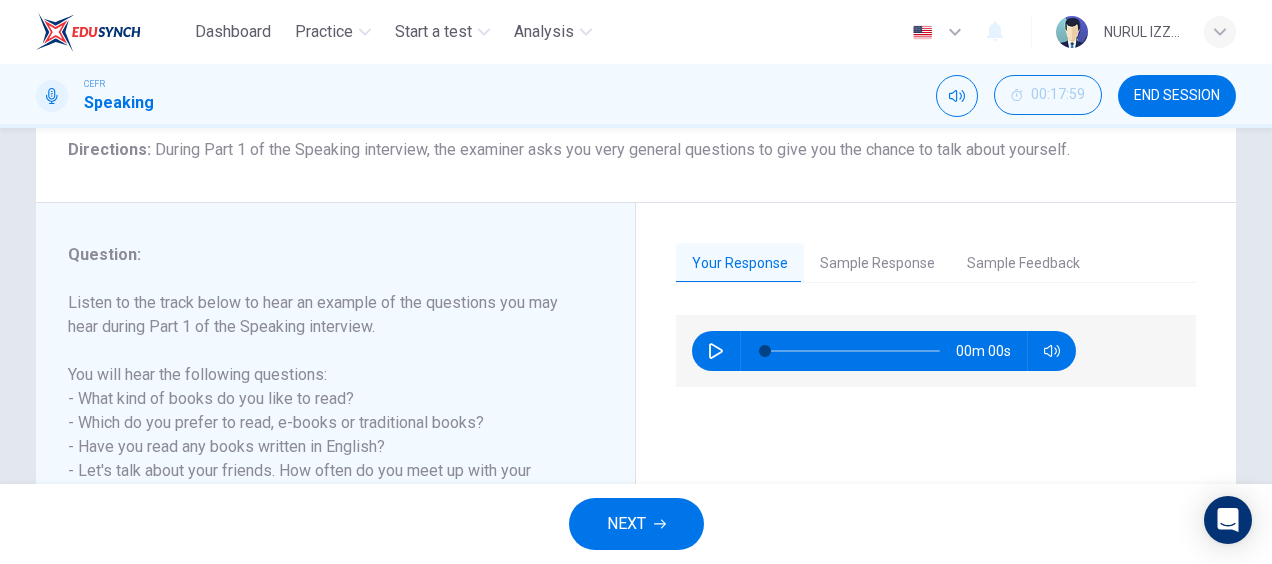 scroll, scrollTop: 163, scrollLeft: 0, axis: vertical 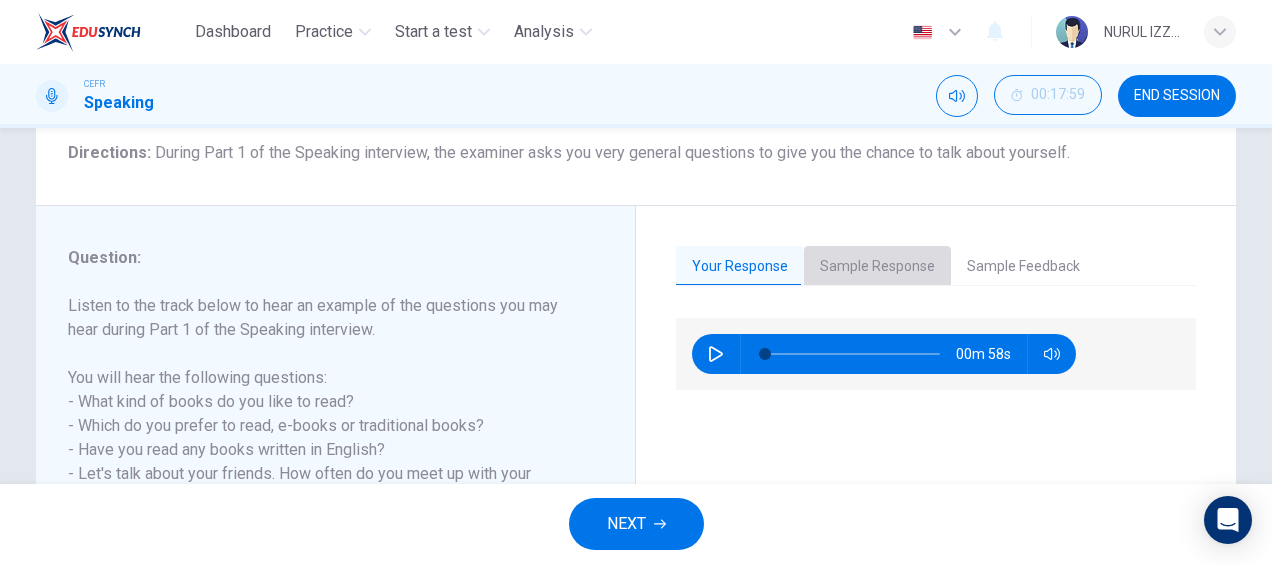 click on "Sample Response" at bounding box center (877, 267) 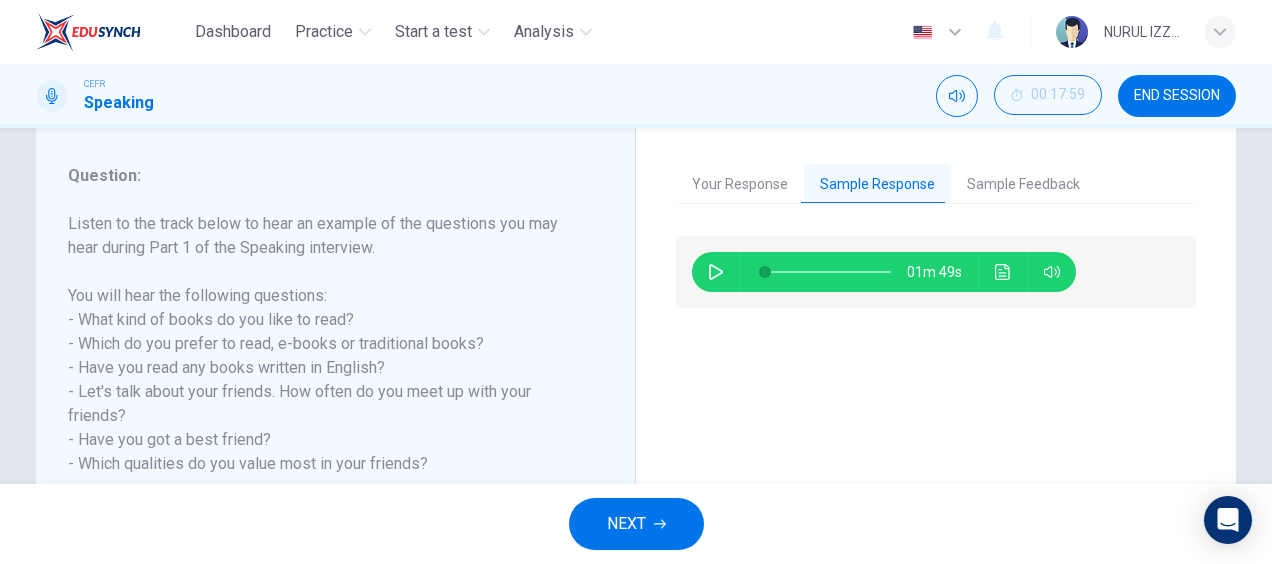 scroll, scrollTop: 247, scrollLeft: 0, axis: vertical 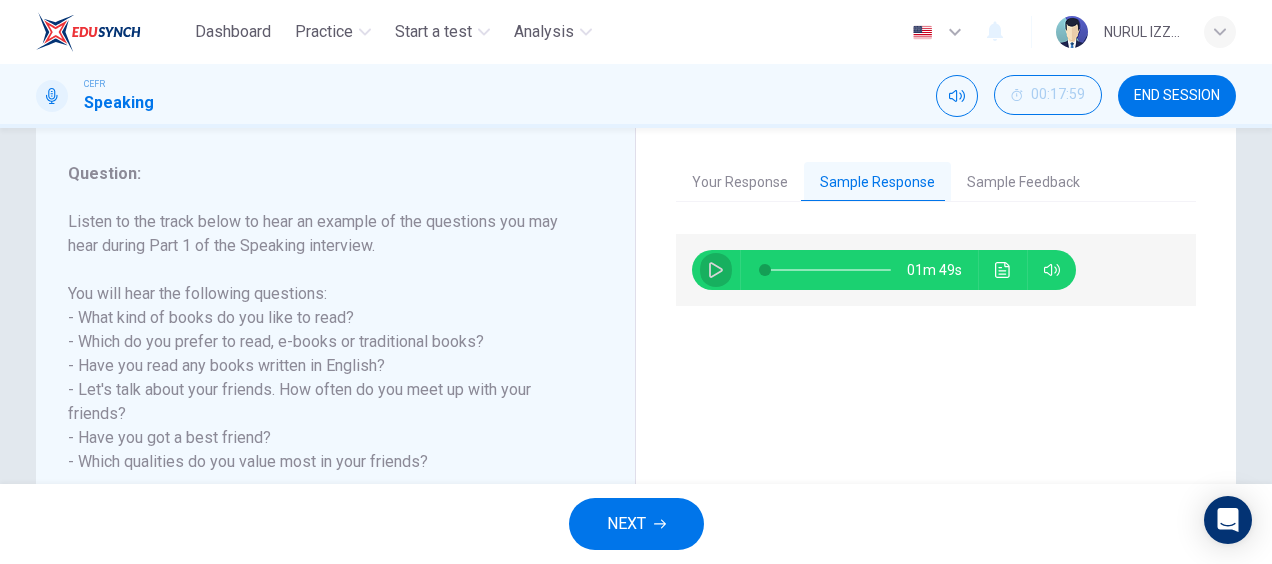 click at bounding box center [716, 270] 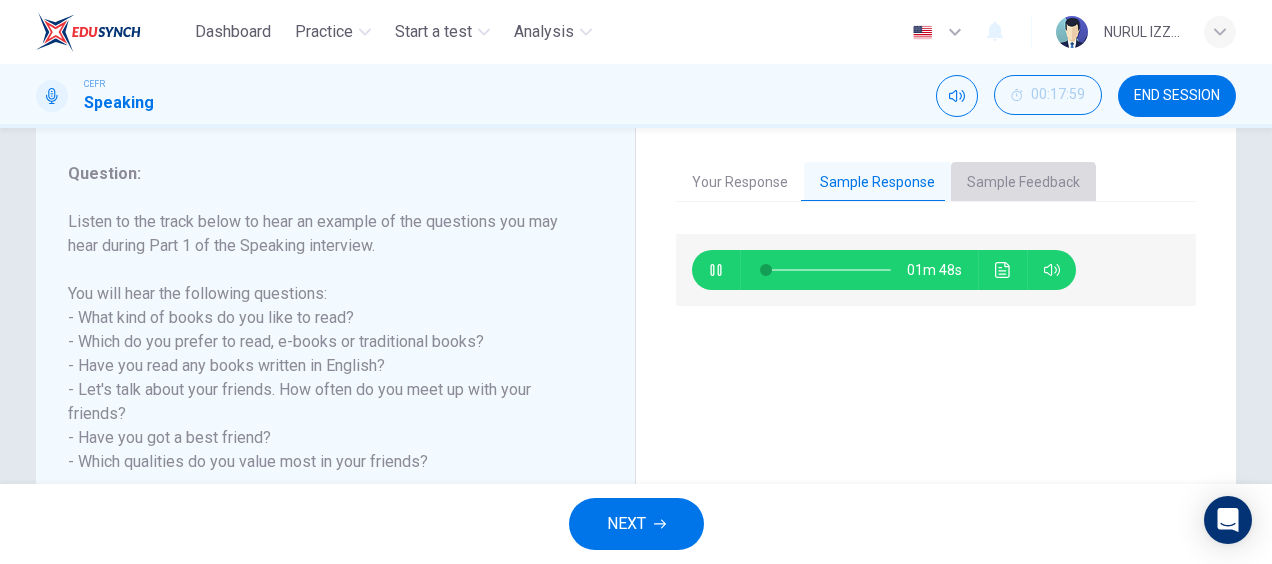 click on "Sample Feedback" at bounding box center [1023, 183] 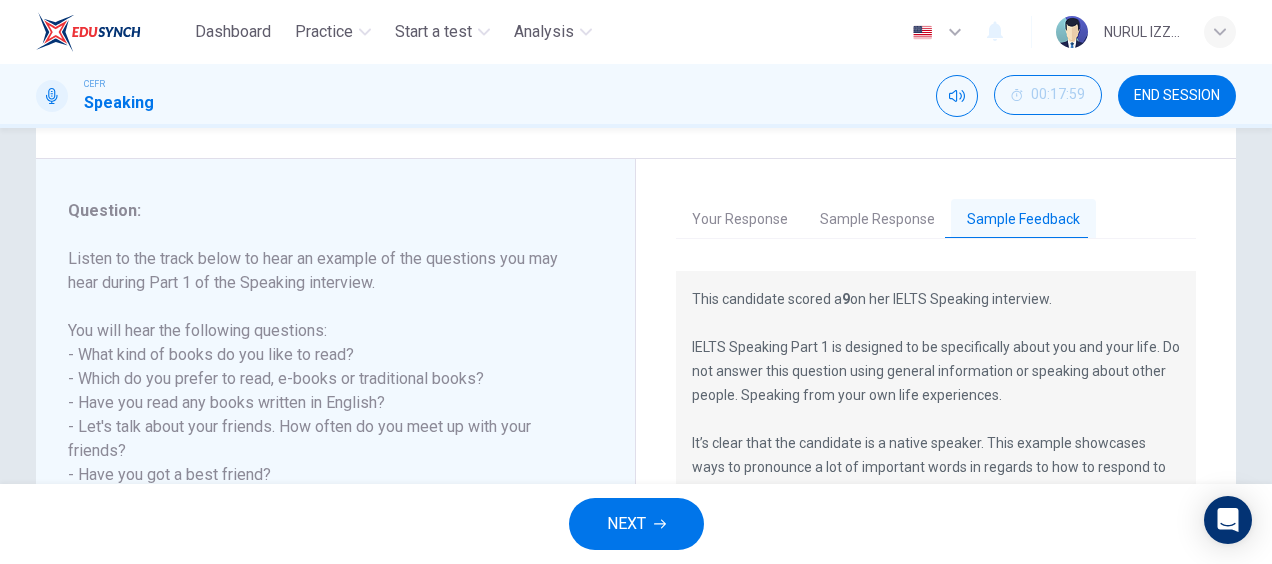 scroll, scrollTop: 183, scrollLeft: 0, axis: vertical 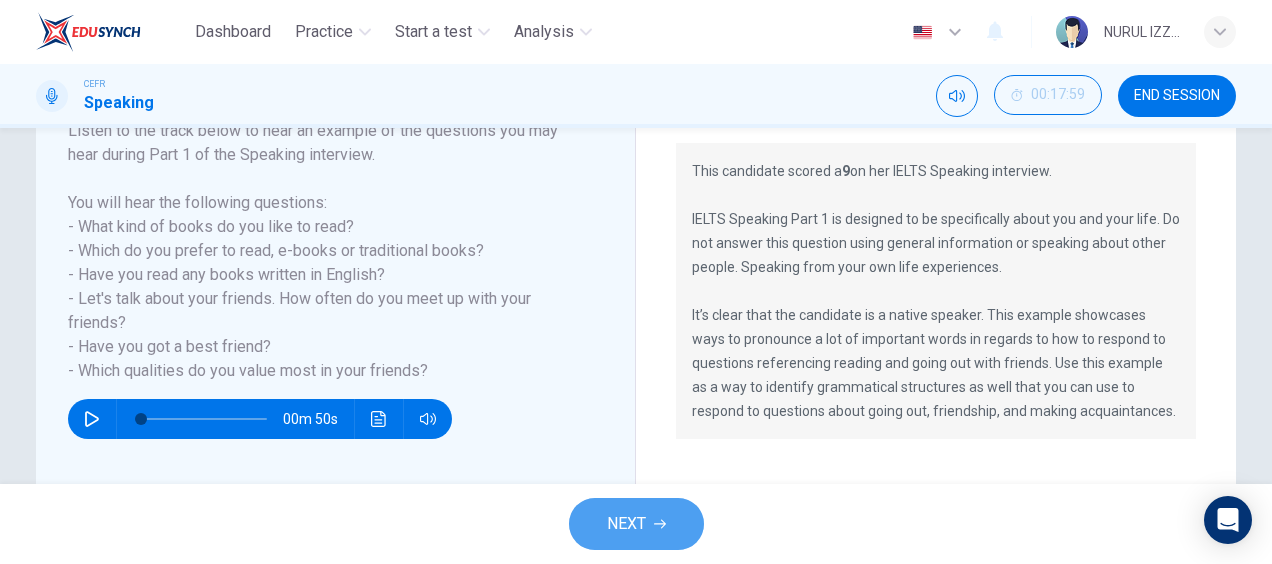 click on "NEXT" at bounding box center (636, 524) 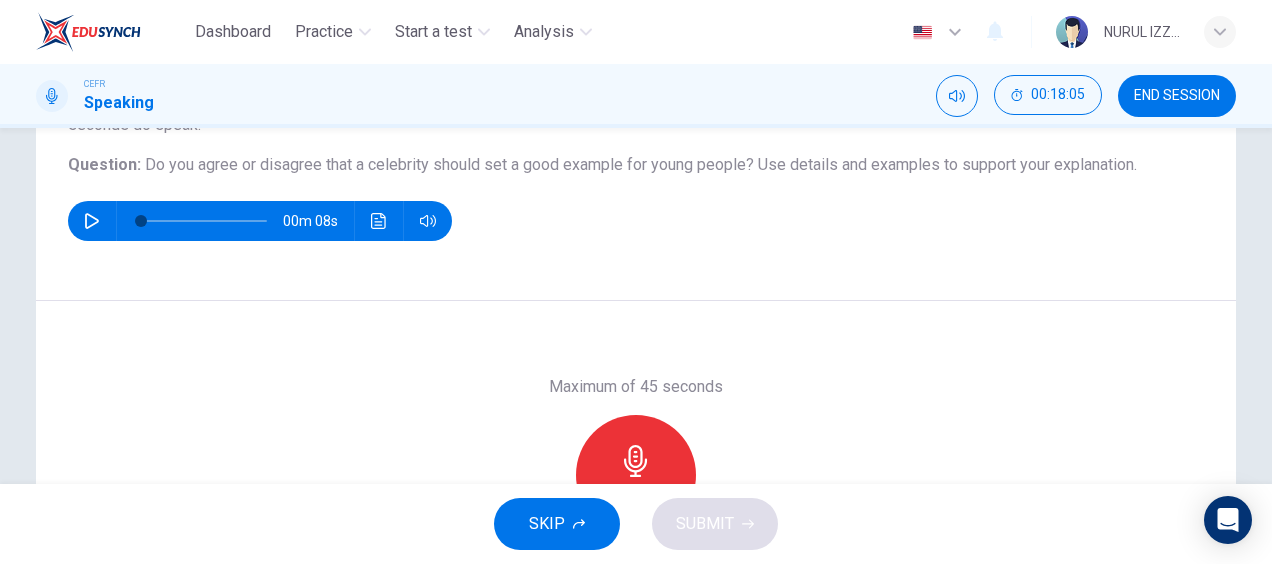 scroll, scrollTop: 238, scrollLeft: 0, axis: vertical 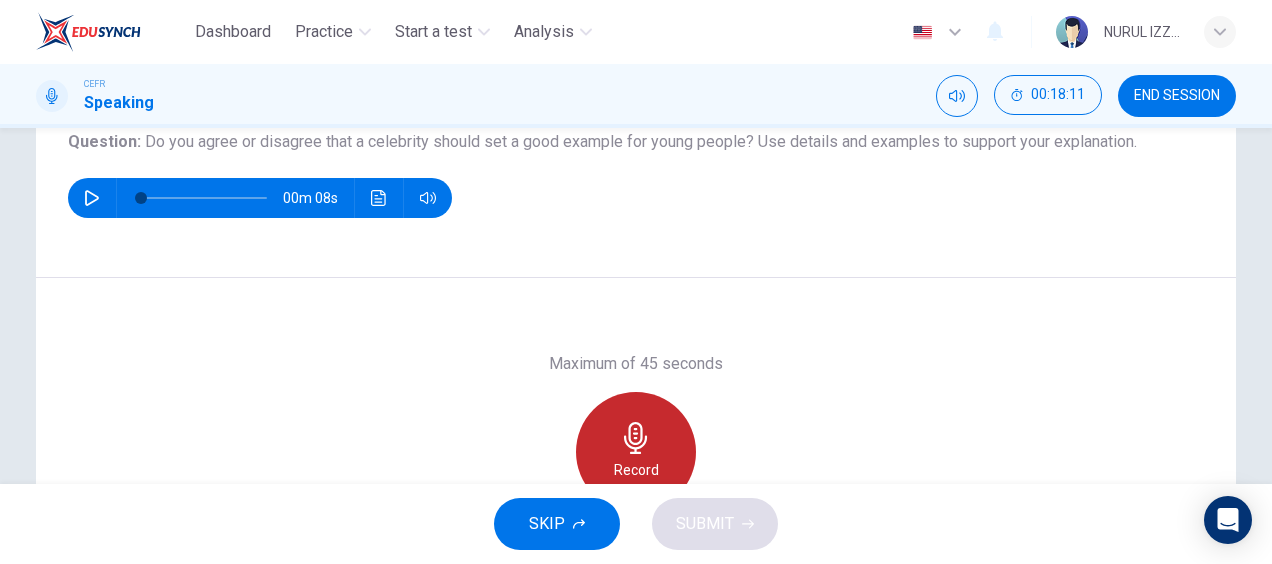 click on "Record" at bounding box center [636, 452] 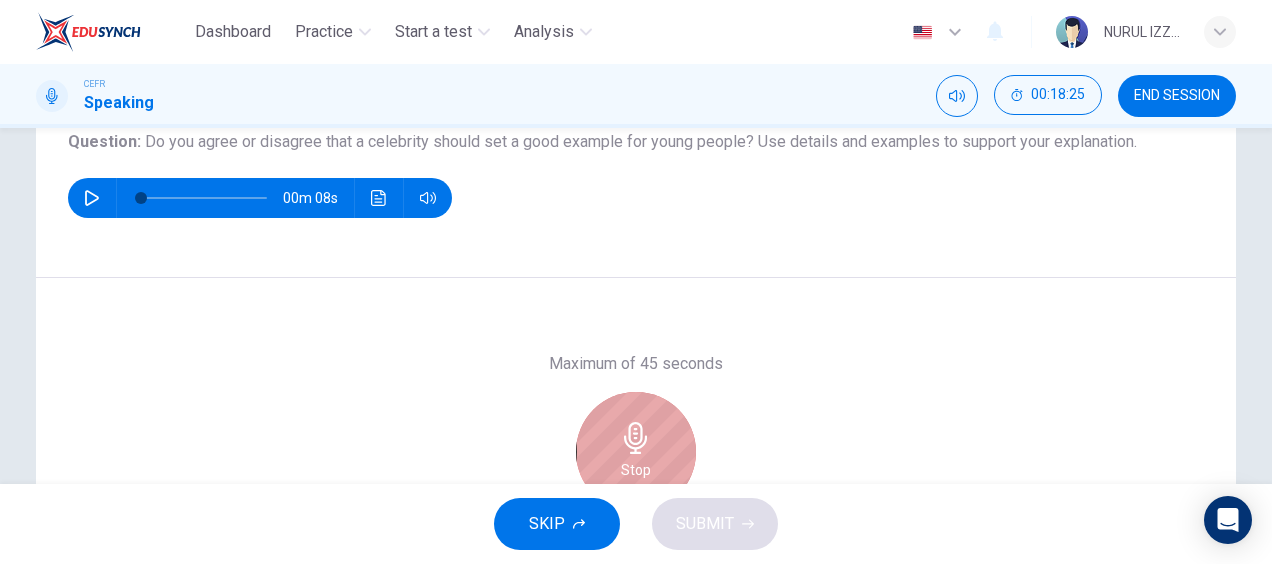 click on "Stop" at bounding box center (636, 452) 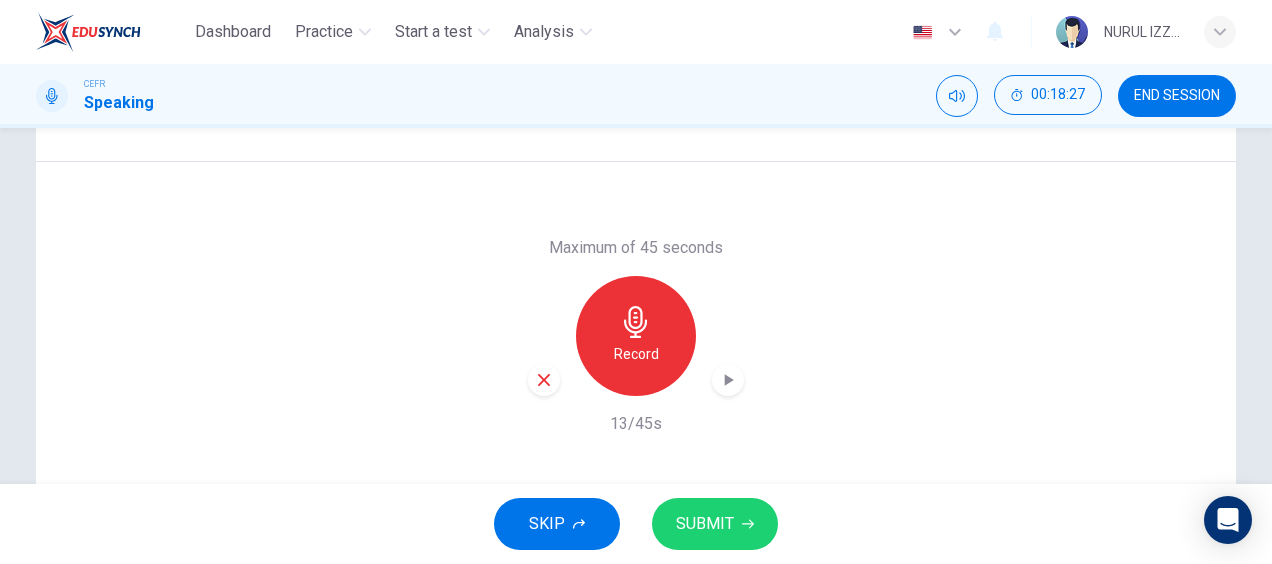 scroll, scrollTop: 355, scrollLeft: 0, axis: vertical 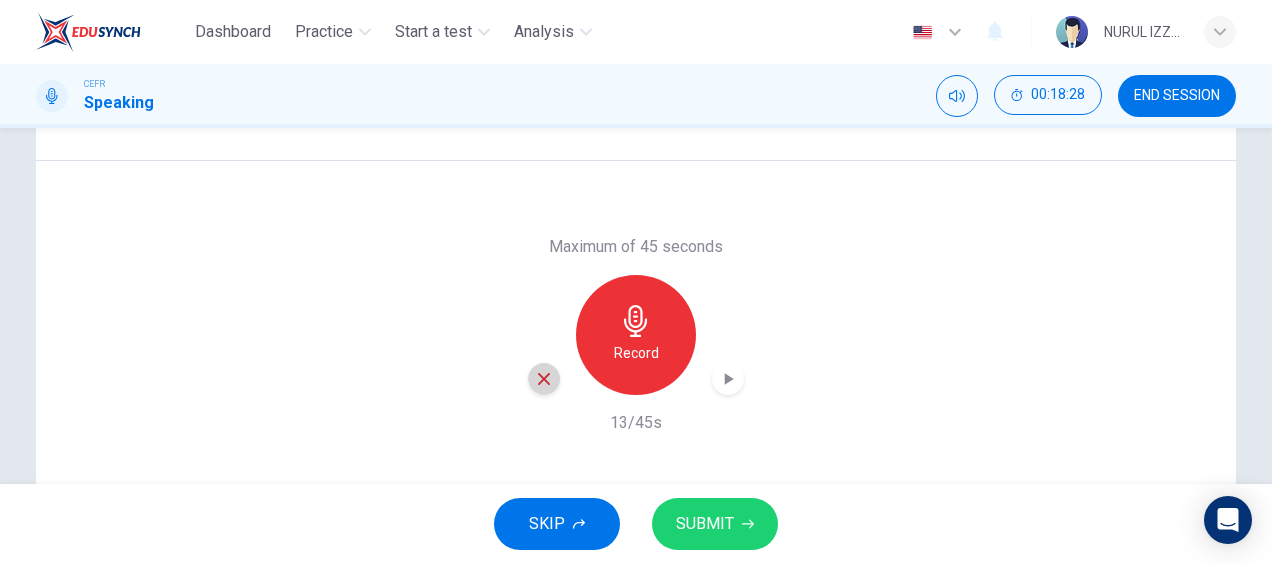 click at bounding box center [544, 379] 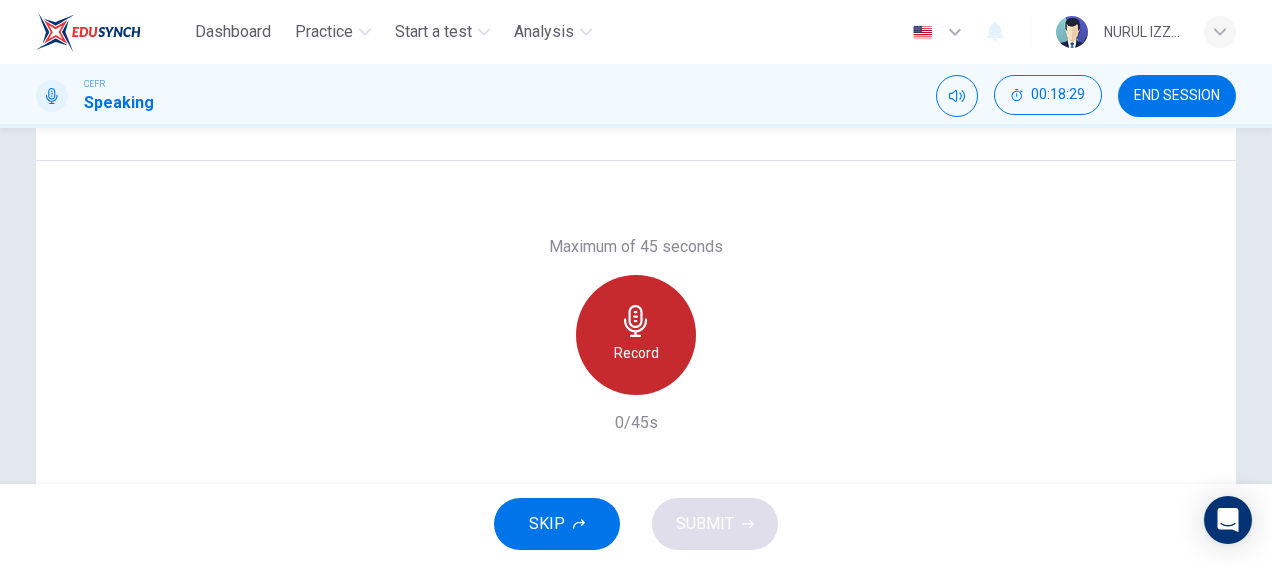 click on "Record" at bounding box center (636, 335) 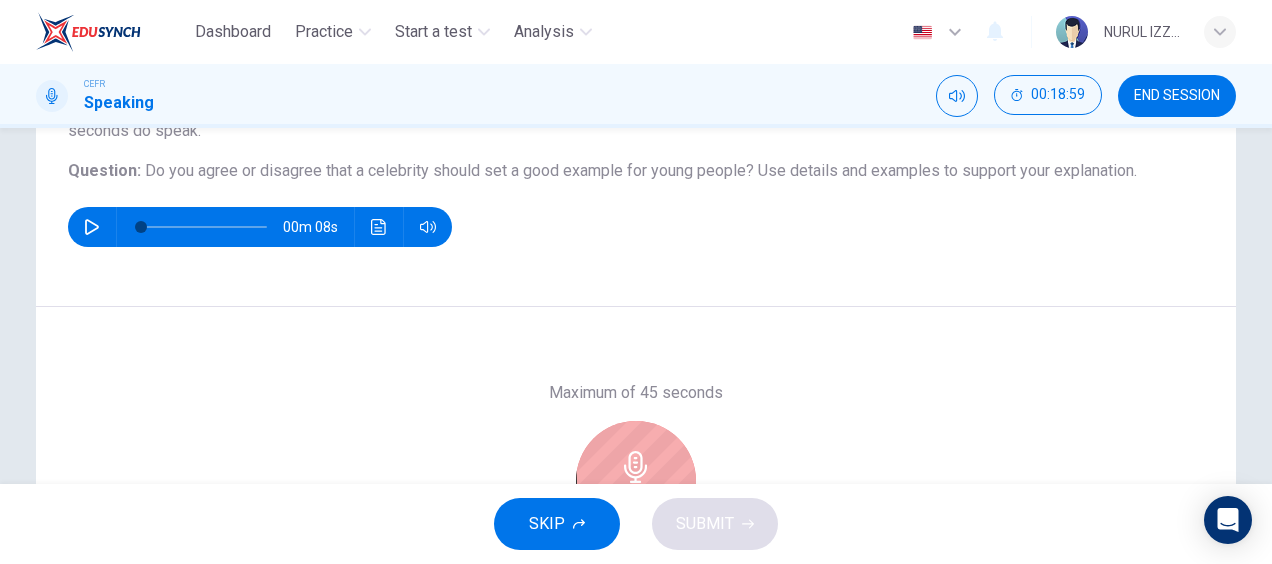 scroll, scrollTop: 305, scrollLeft: 0, axis: vertical 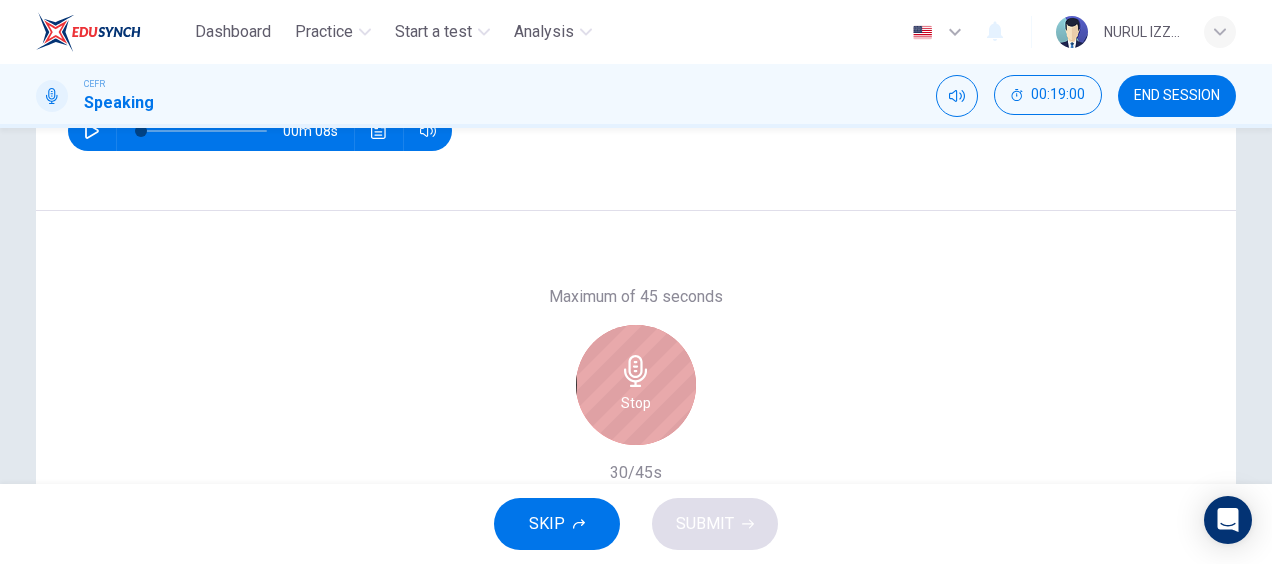 click at bounding box center [636, 371] 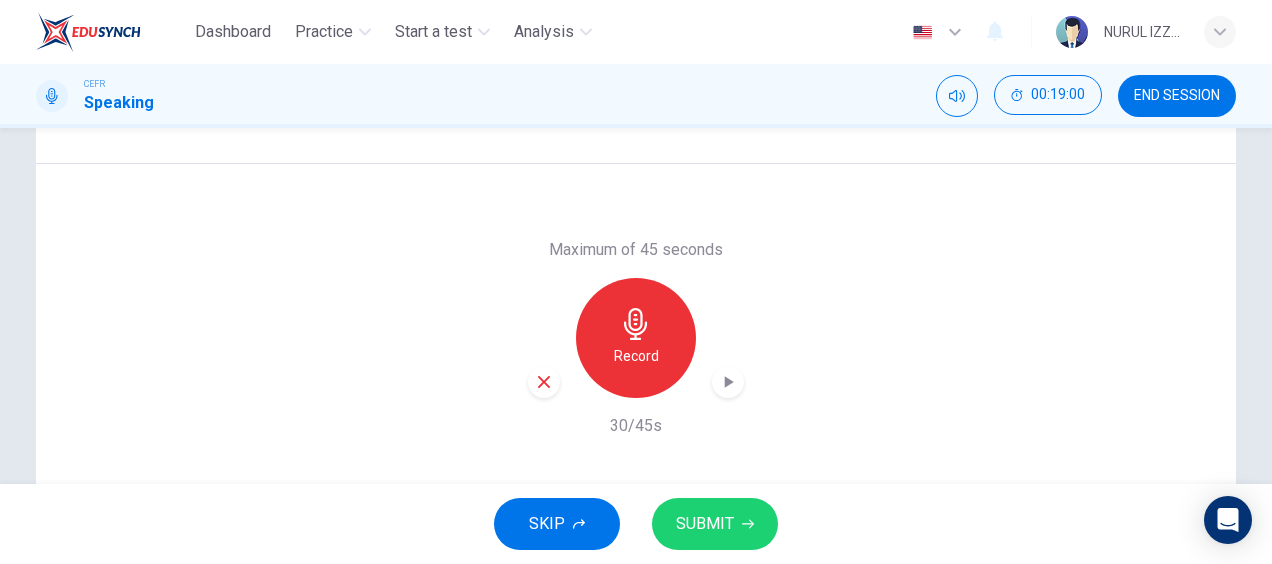 scroll, scrollTop: 353, scrollLeft: 0, axis: vertical 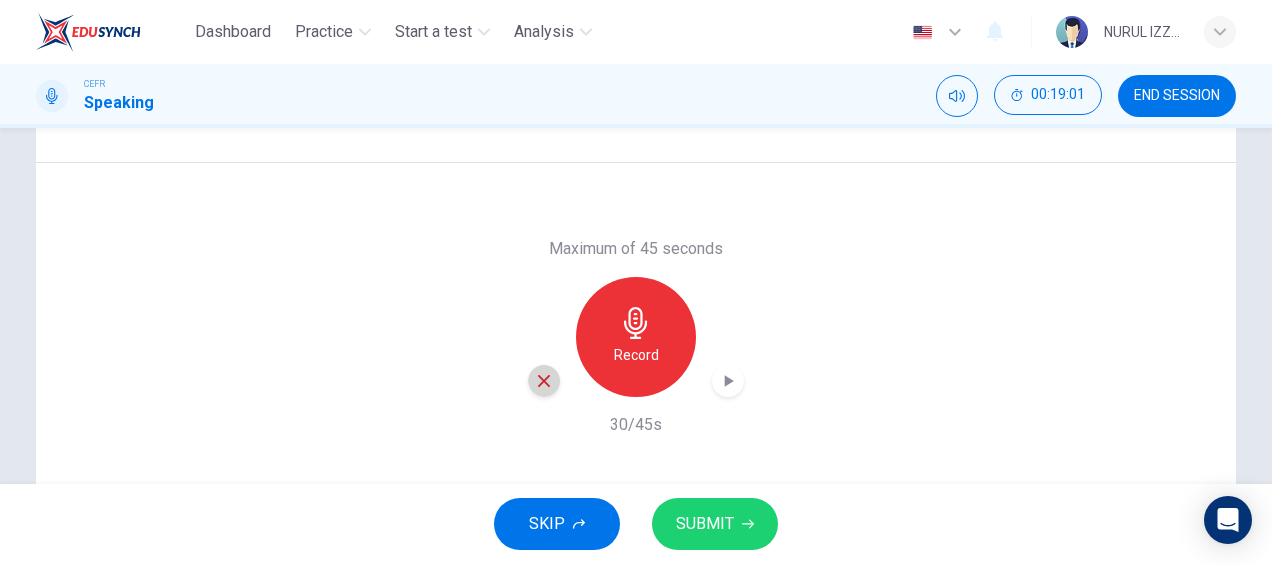 click at bounding box center [544, 381] 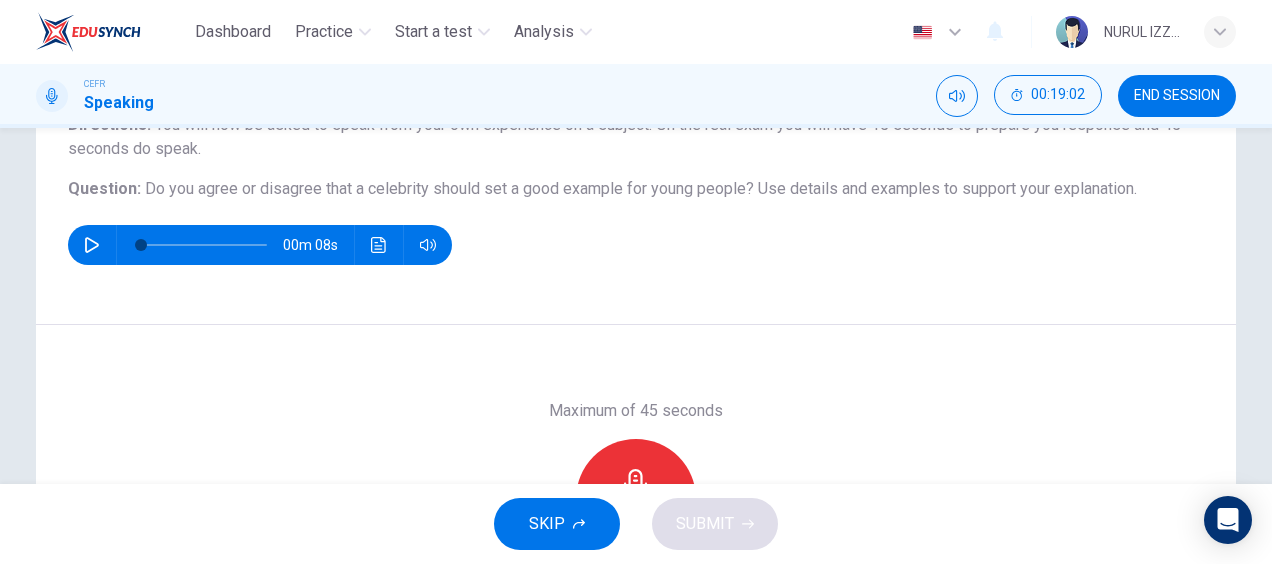 scroll, scrollTop: 190, scrollLeft: 0, axis: vertical 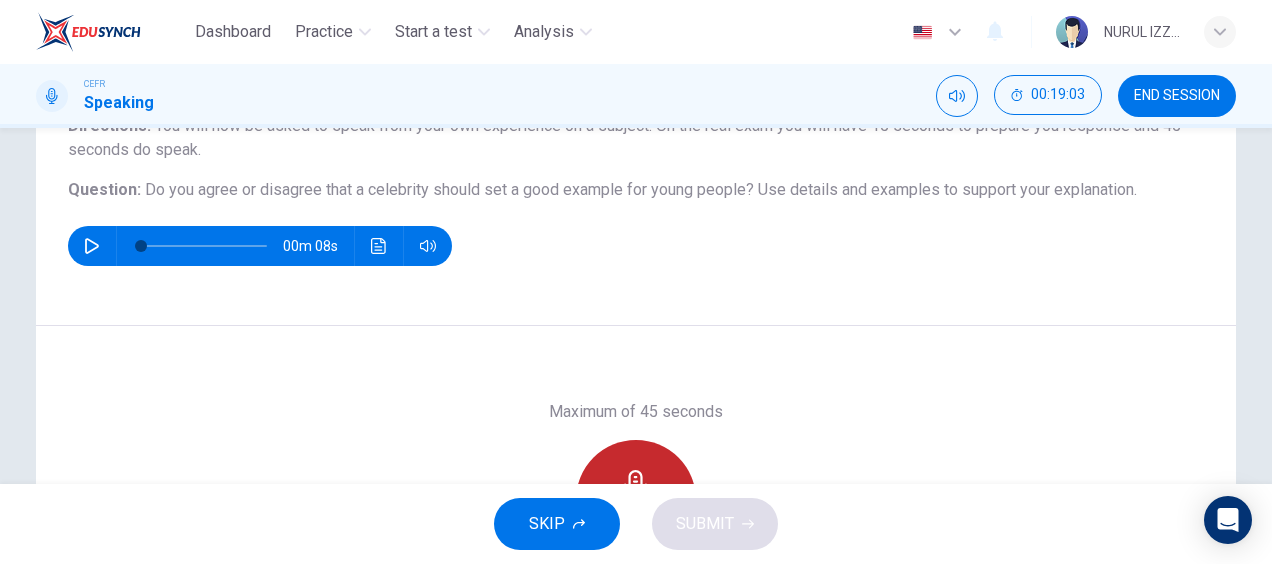 click on "Record" at bounding box center (636, 500) 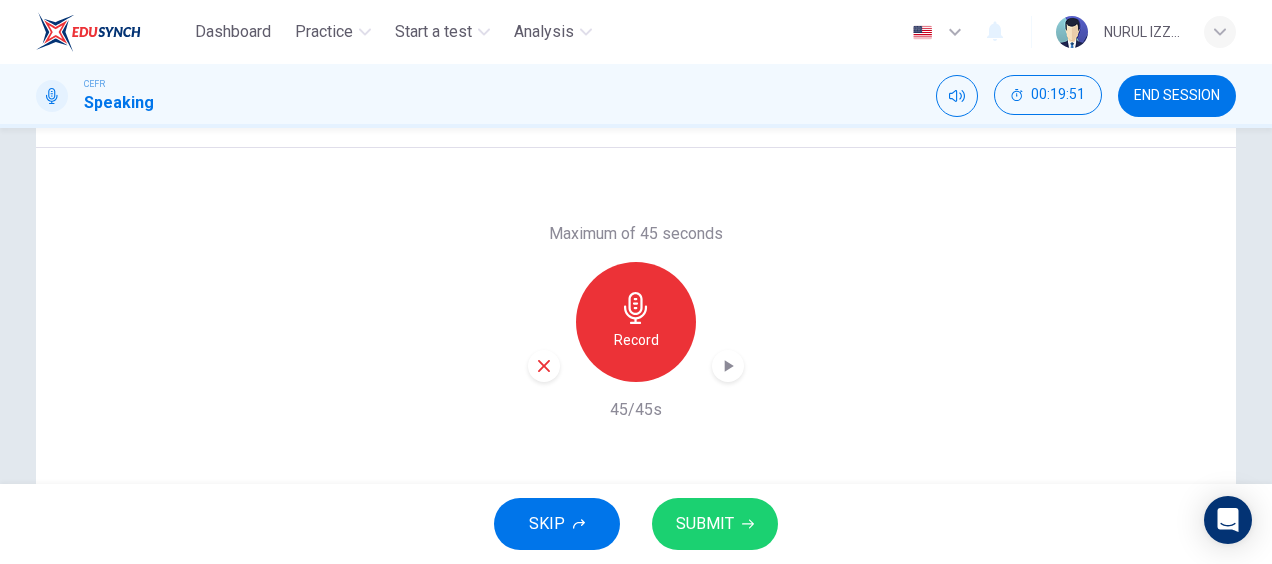 scroll, scrollTop: 352, scrollLeft: 0, axis: vertical 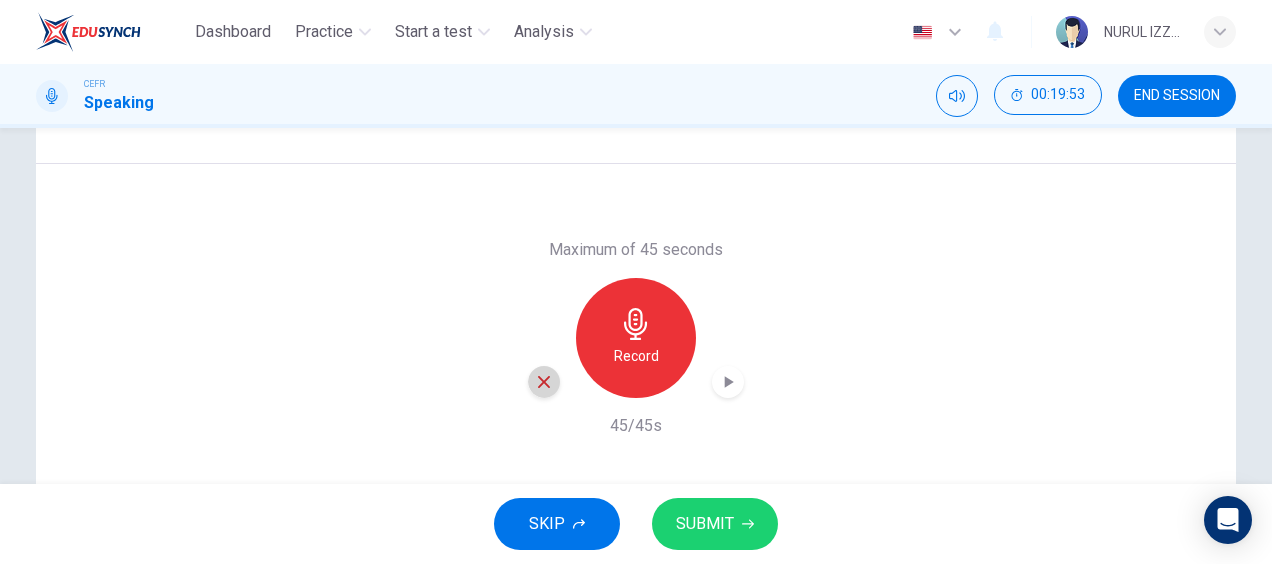 click at bounding box center [544, 382] 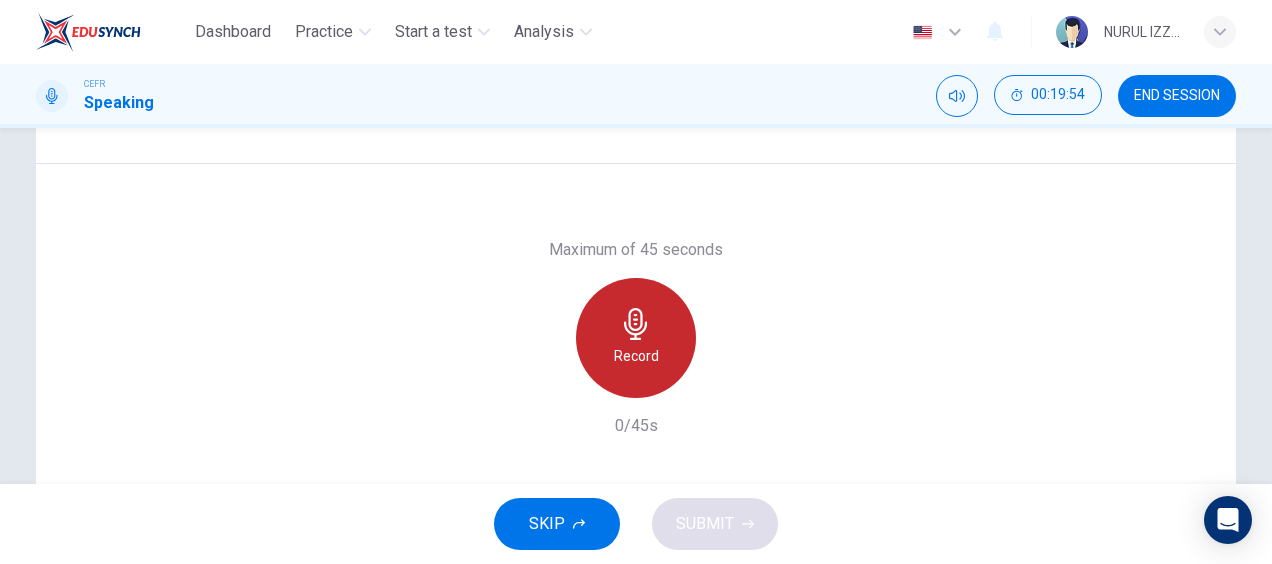 click on "Record" at bounding box center (636, 338) 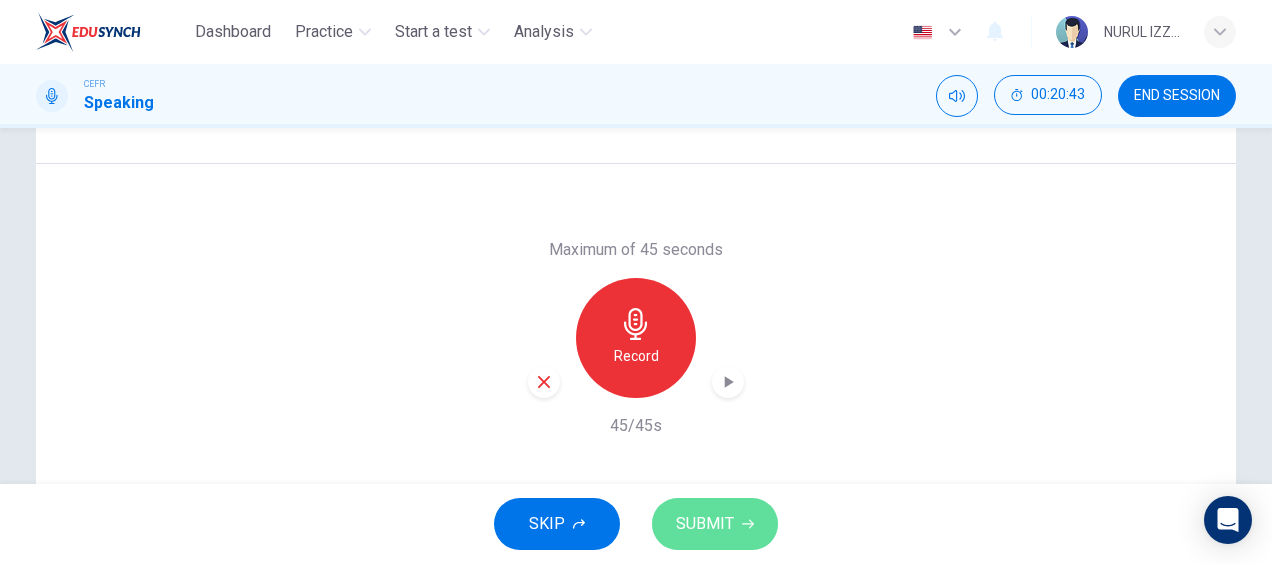 click on "SUBMIT" at bounding box center (715, 524) 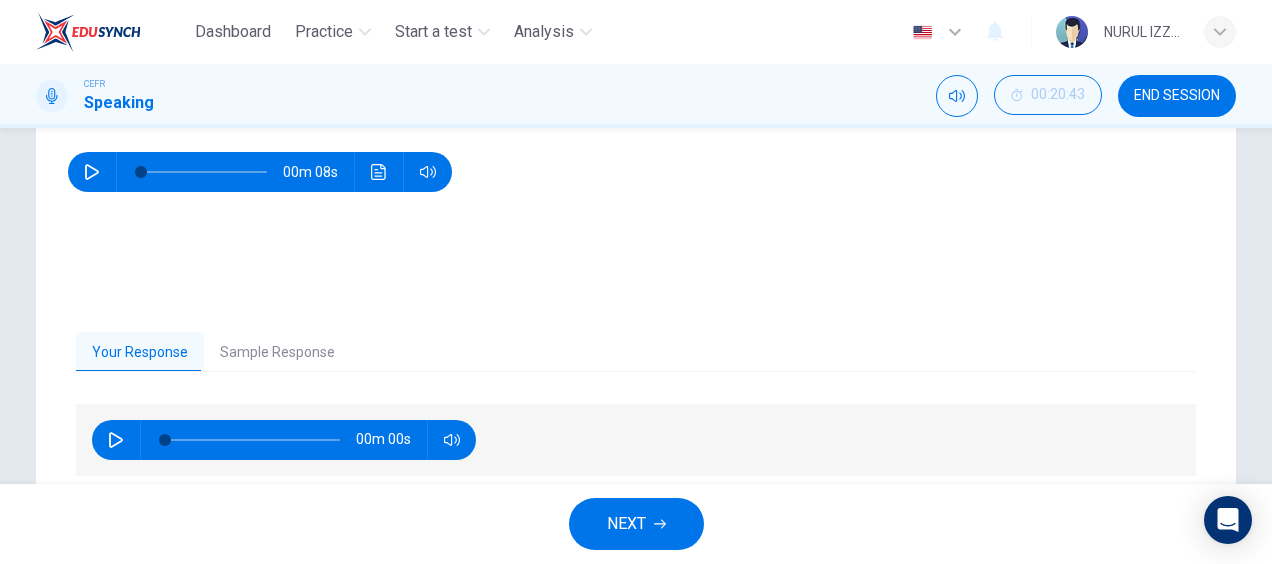 scroll, scrollTop: 330, scrollLeft: 0, axis: vertical 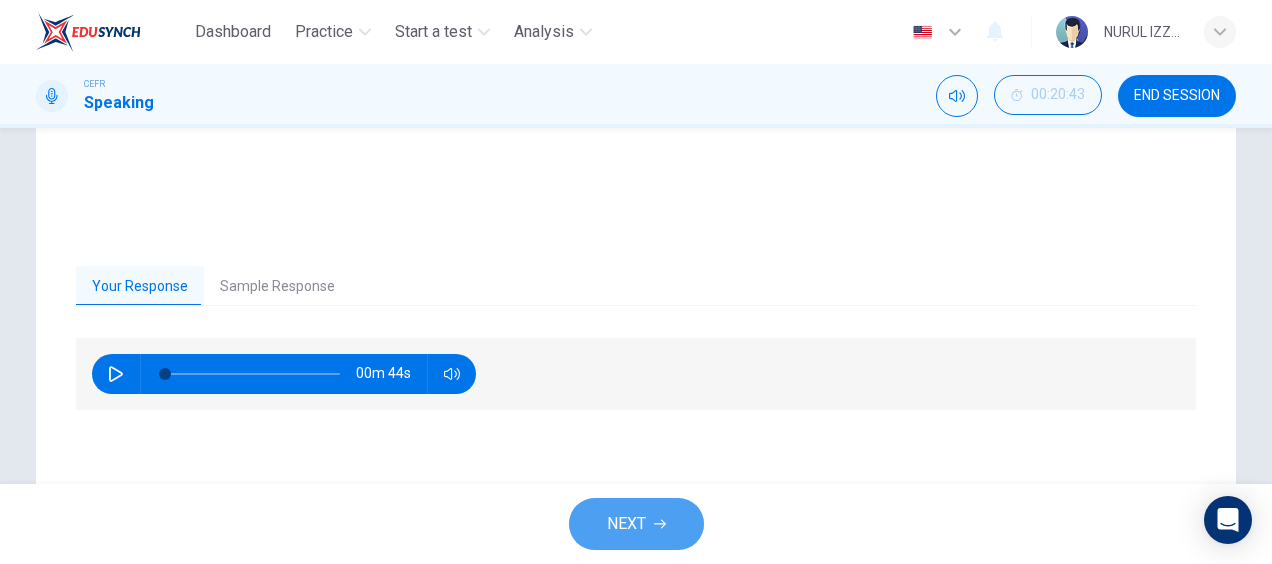 click on "NEXT" at bounding box center [636, 524] 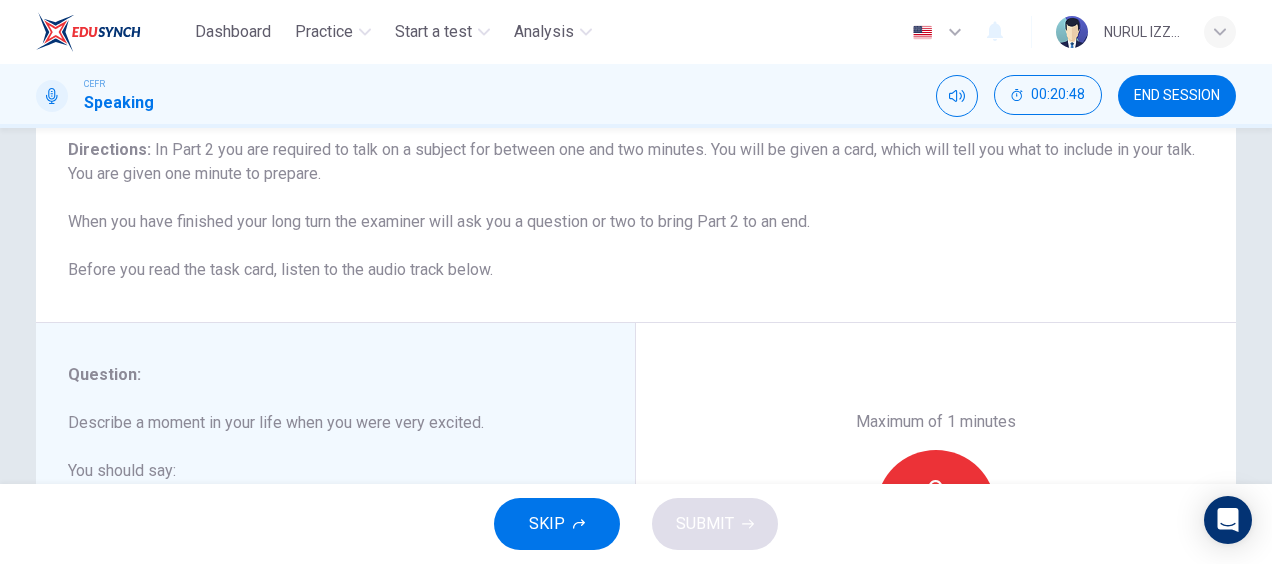 scroll, scrollTop: 0, scrollLeft: 0, axis: both 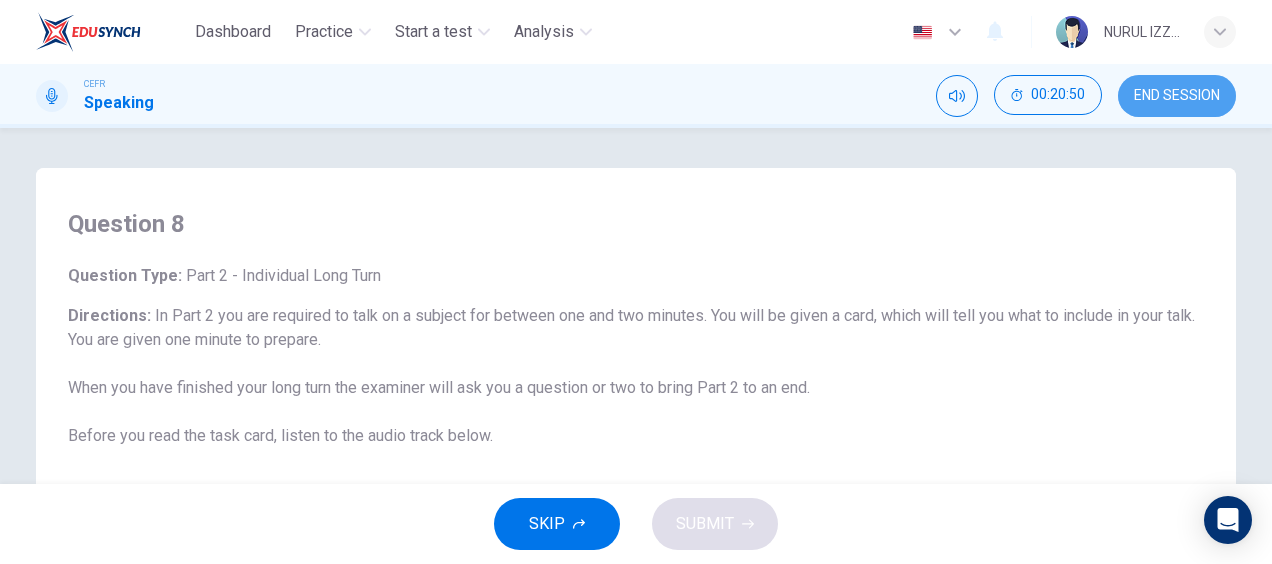 click on "END SESSION" at bounding box center [1177, 96] 